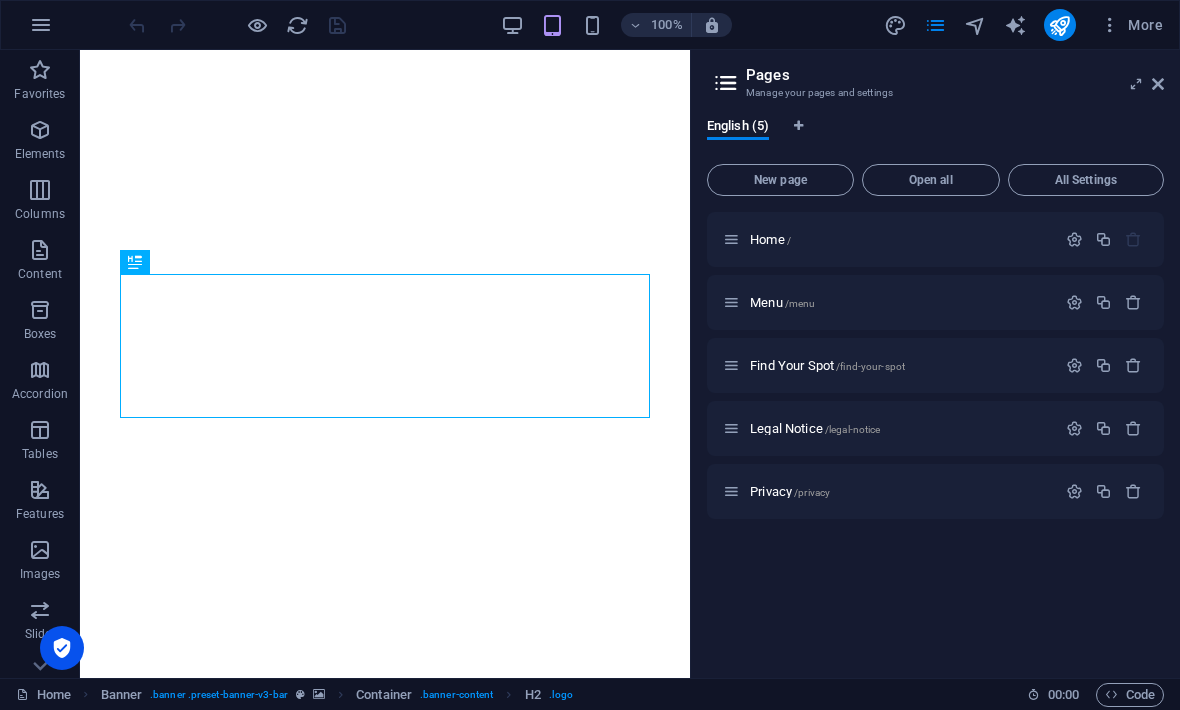 scroll, scrollTop: 0, scrollLeft: 0, axis: both 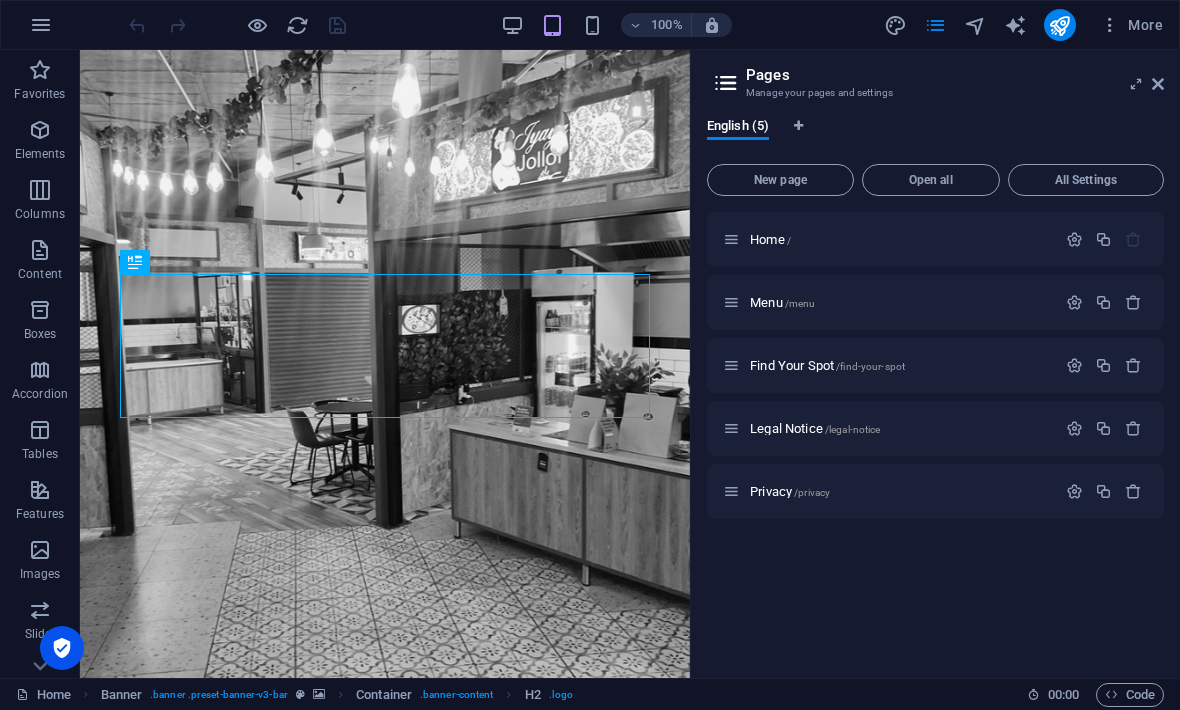 click on "Open all" at bounding box center (931, 180) 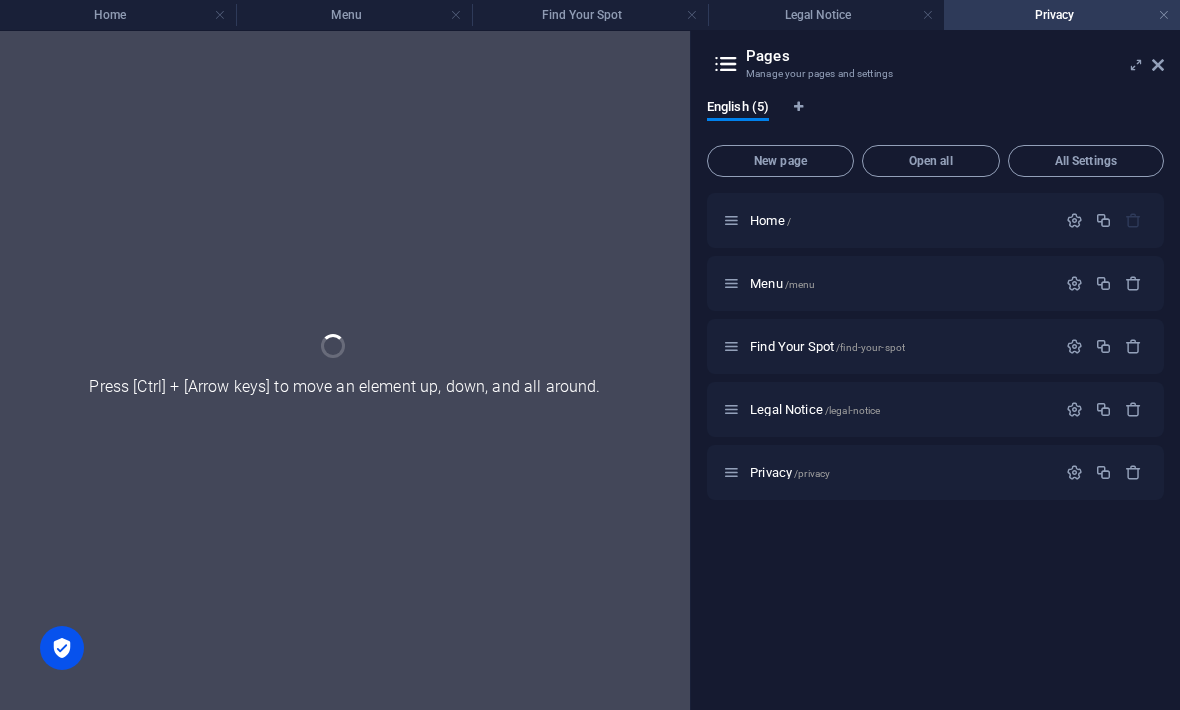click on "Home" at bounding box center (118, 15) 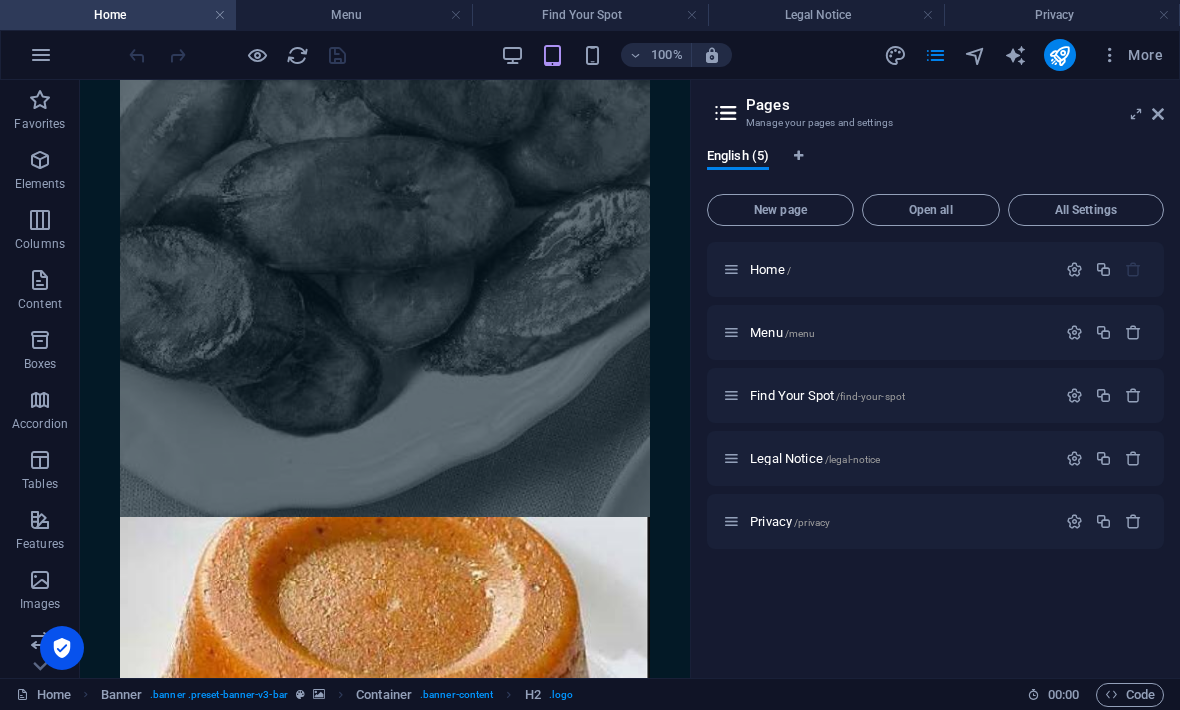 click at bounding box center (1158, 114) 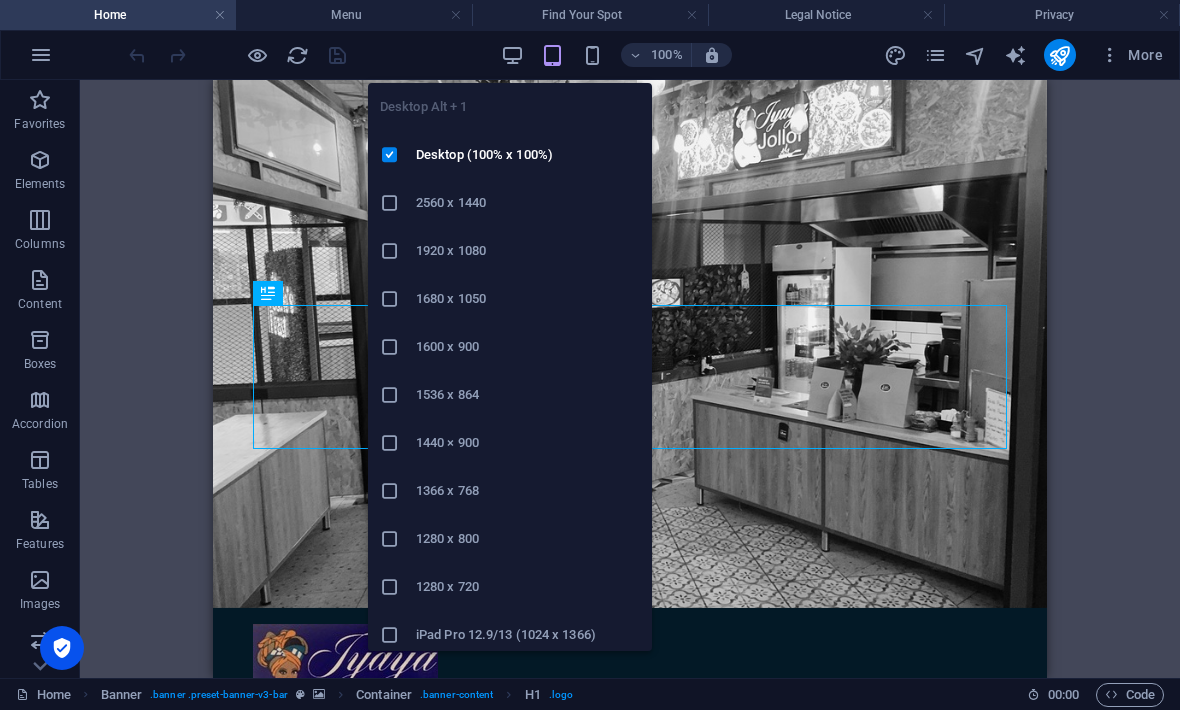 scroll, scrollTop: 0, scrollLeft: 0, axis: both 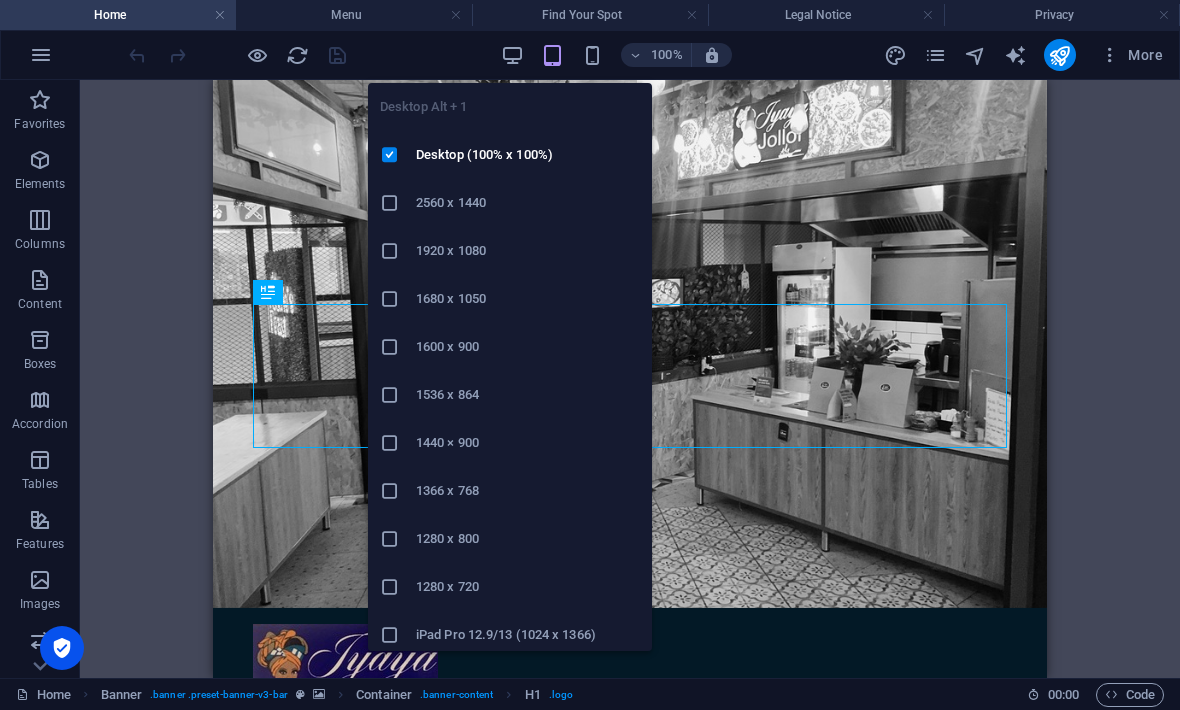click on "Desktop (100% x 100%)" at bounding box center (528, 155) 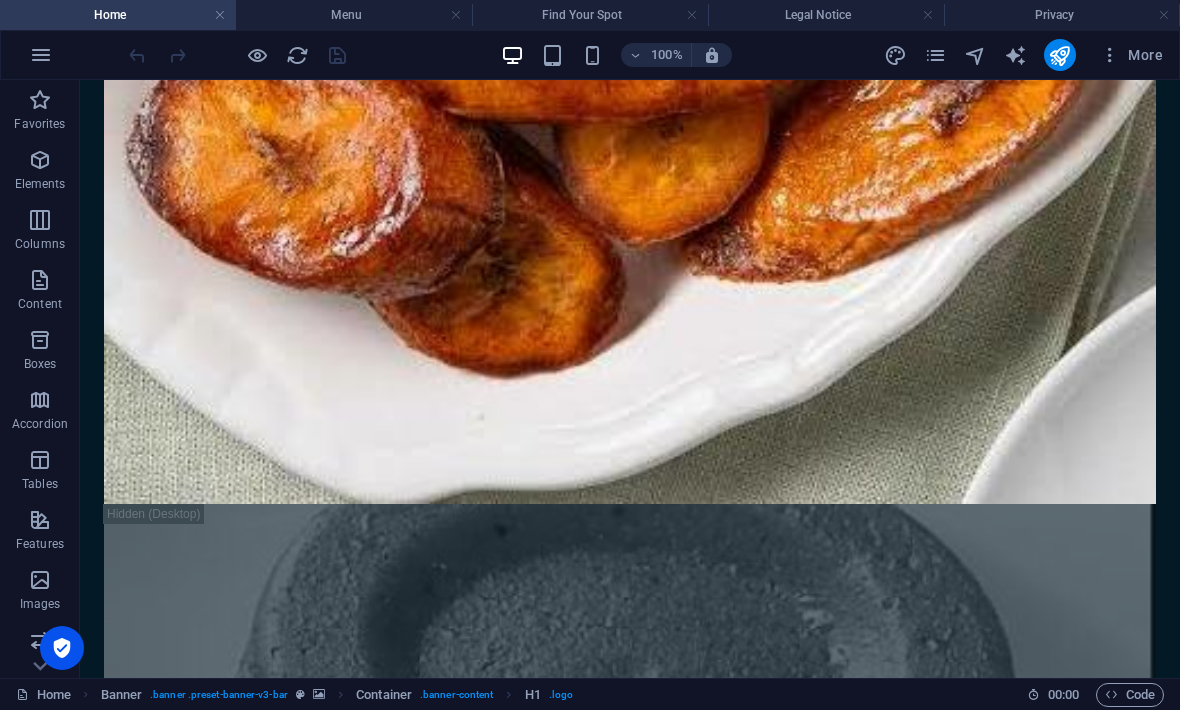 scroll, scrollTop: 6398, scrollLeft: 0, axis: vertical 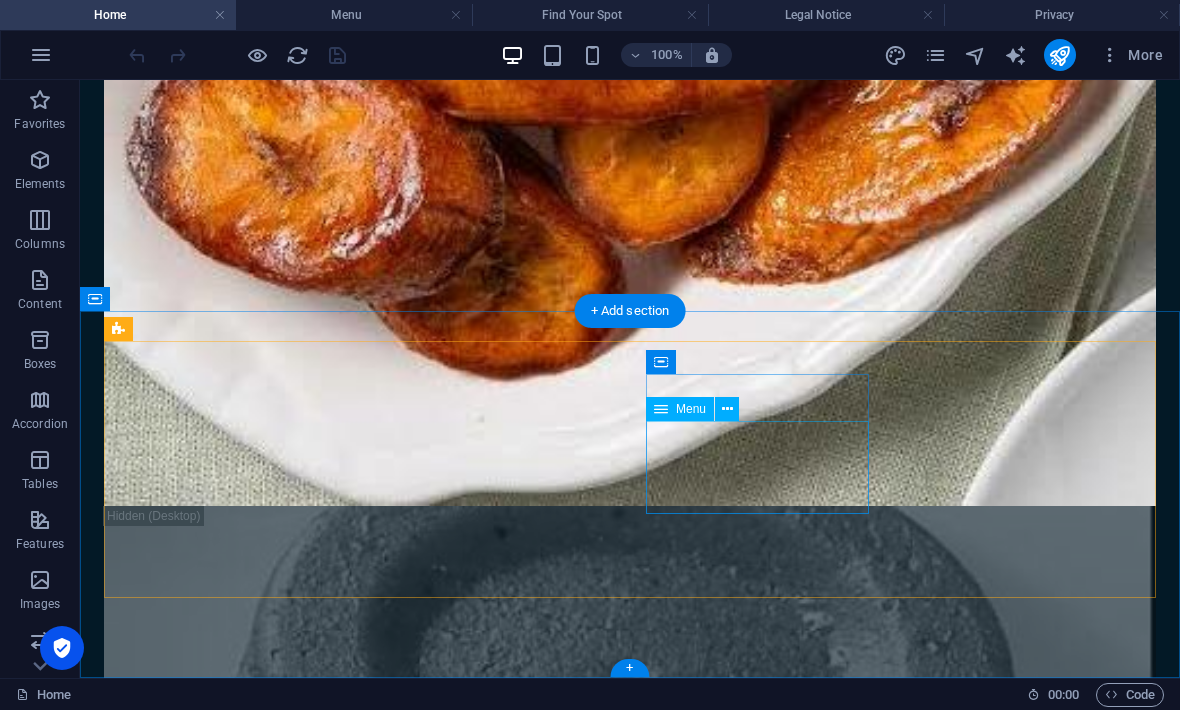 click on "Legal Notice Privacy Policy Refund Policy" at bounding box center [248, 12735] 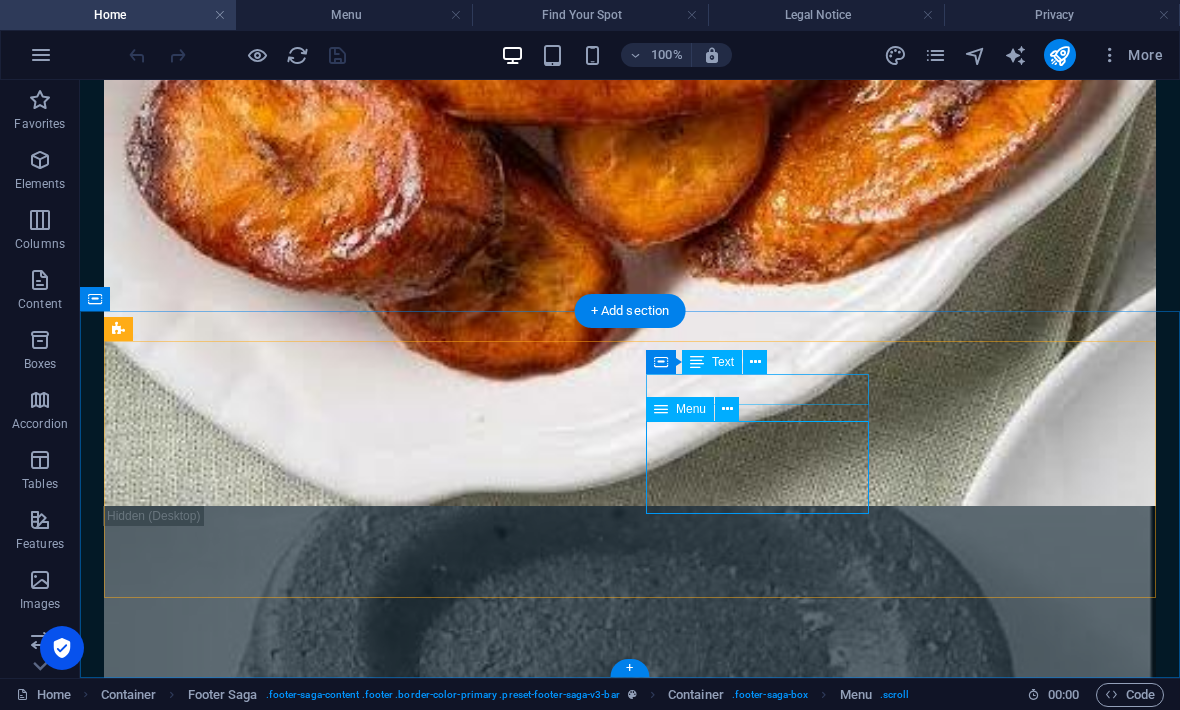 click at bounding box center [727, 409] 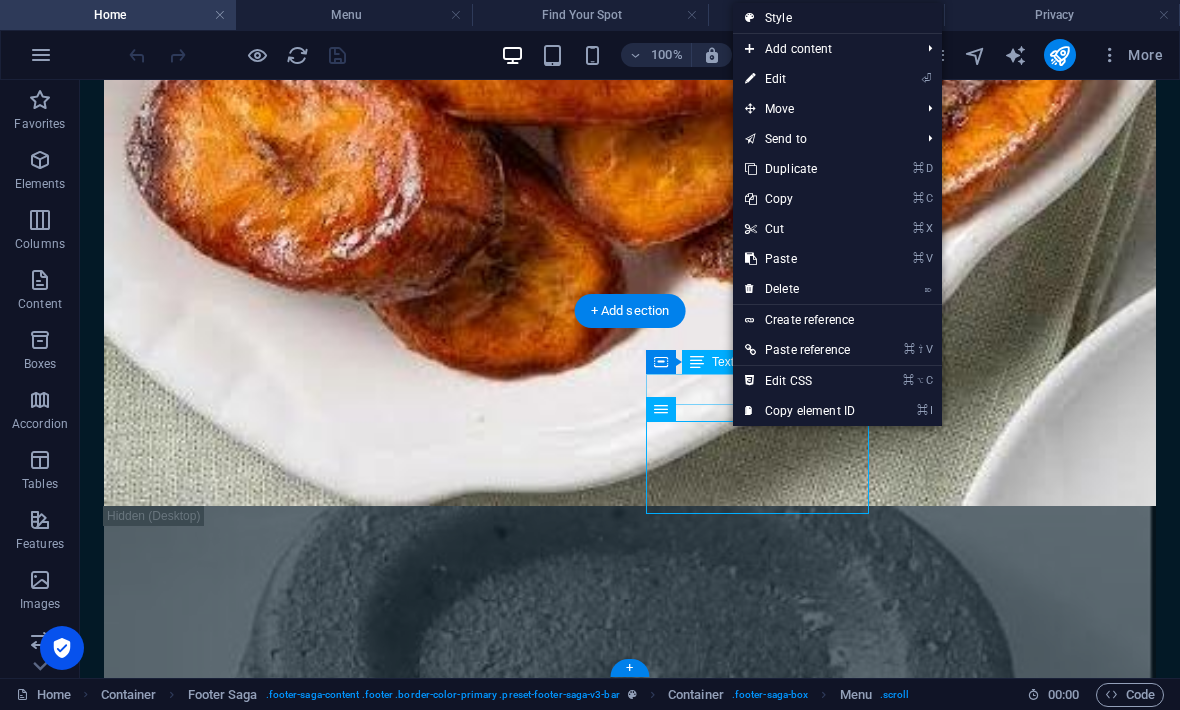 click on "⏎  Edit" at bounding box center [800, 79] 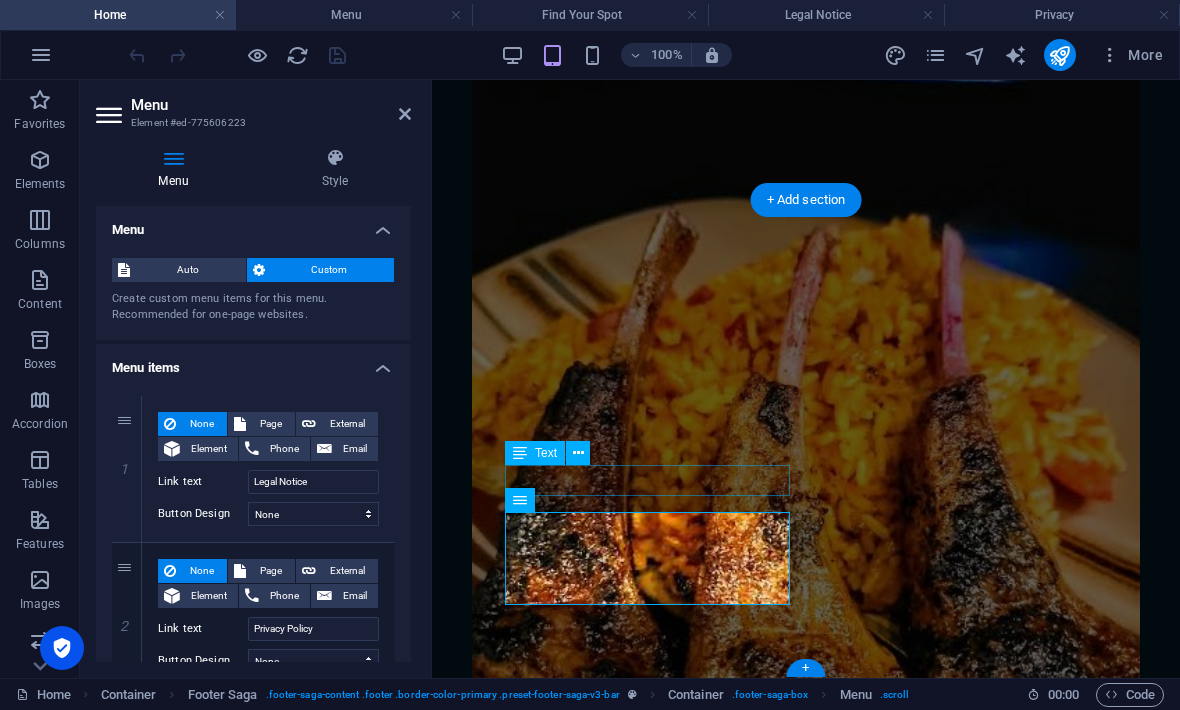 scroll, scrollTop: 10048, scrollLeft: 0, axis: vertical 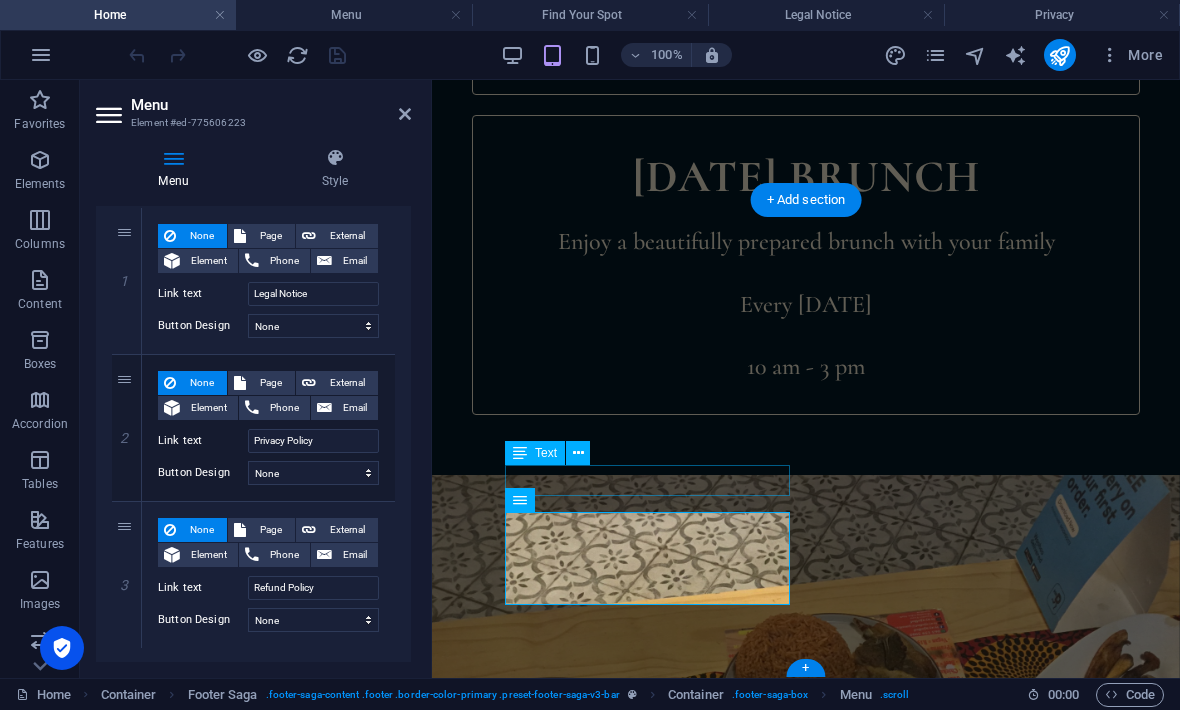 click at bounding box center [935, 55] 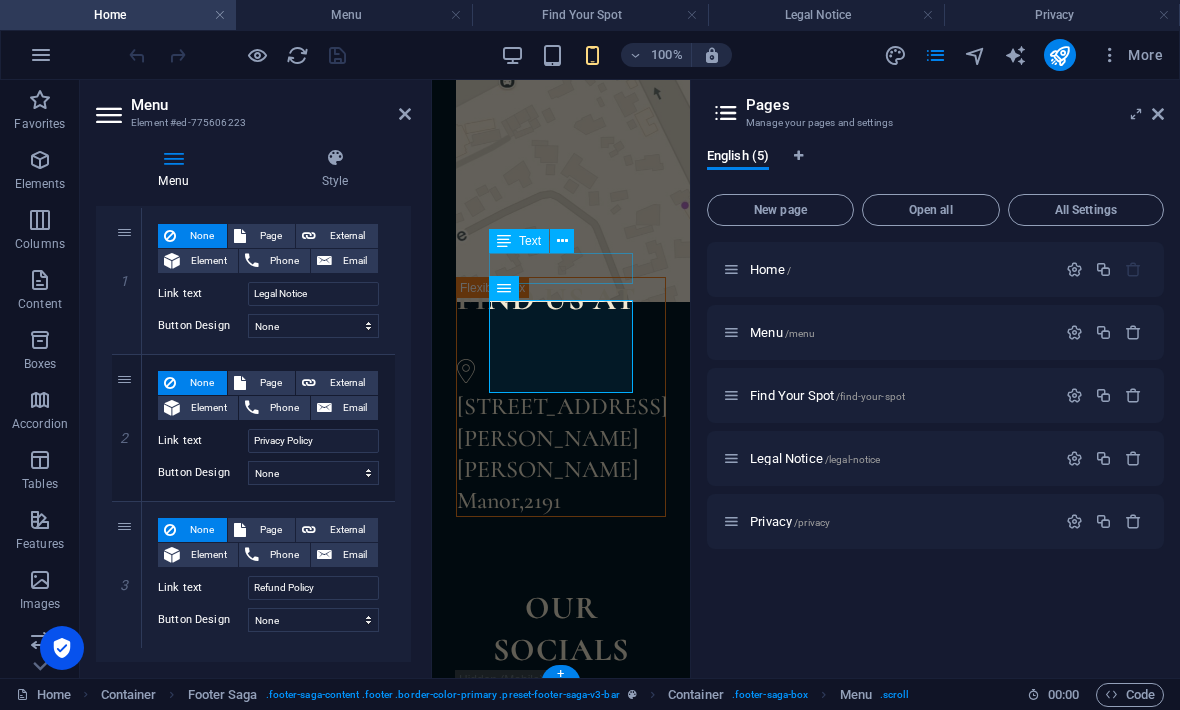 scroll, scrollTop: 8017, scrollLeft: 0, axis: vertical 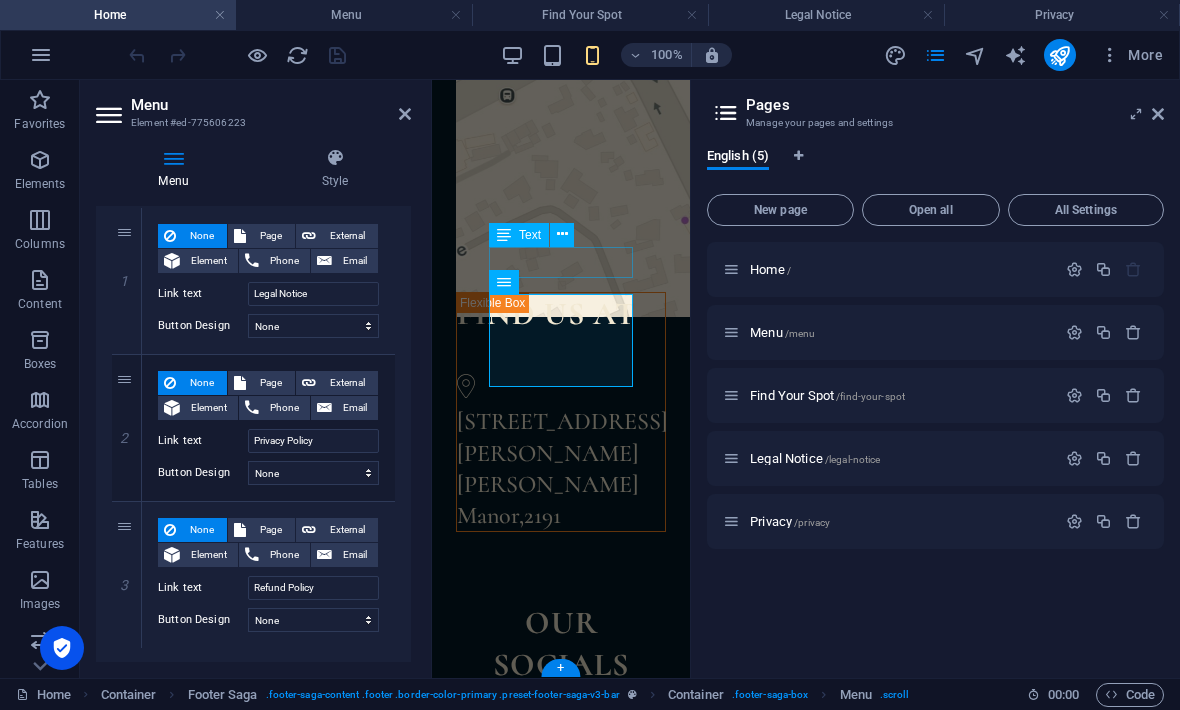 click at bounding box center (1158, 114) 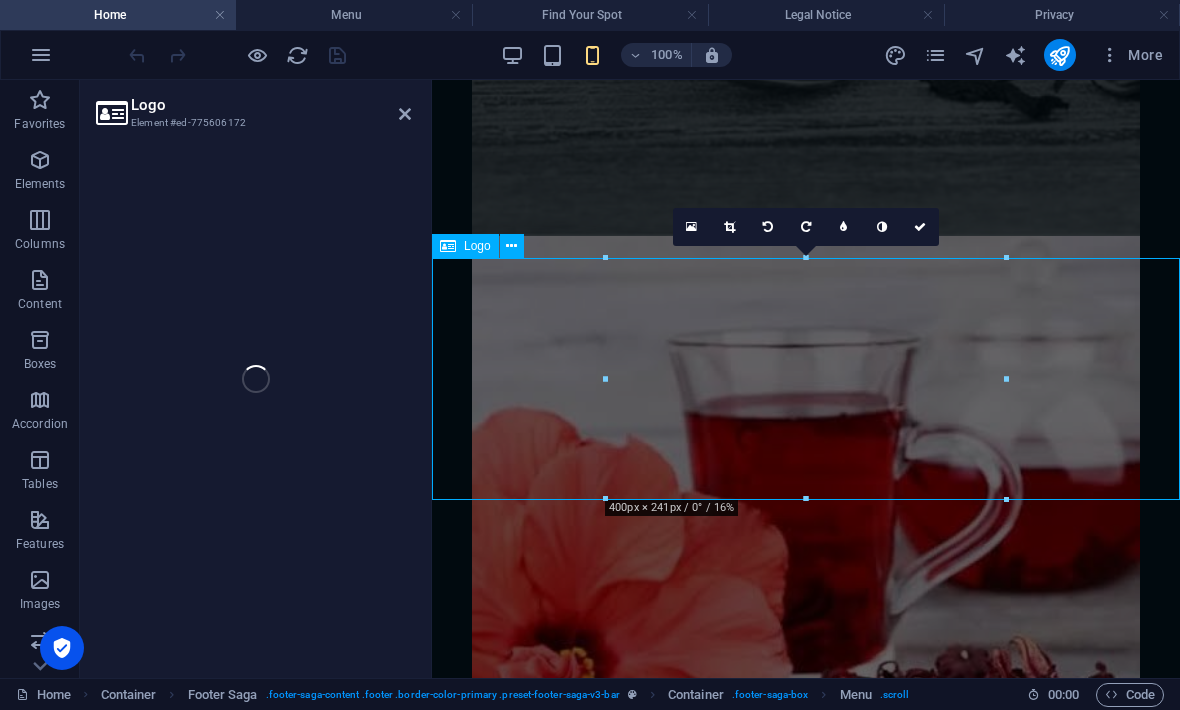 select on "px" 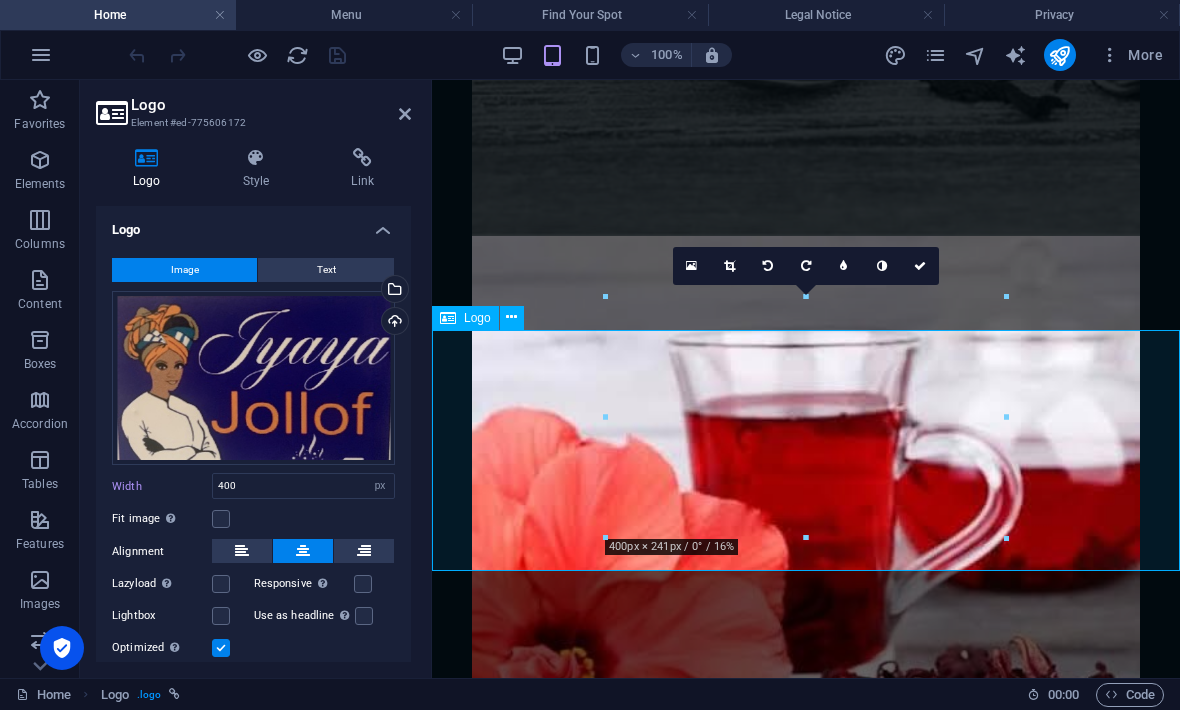 scroll, scrollTop: 9677, scrollLeft: 0, axis: vertical 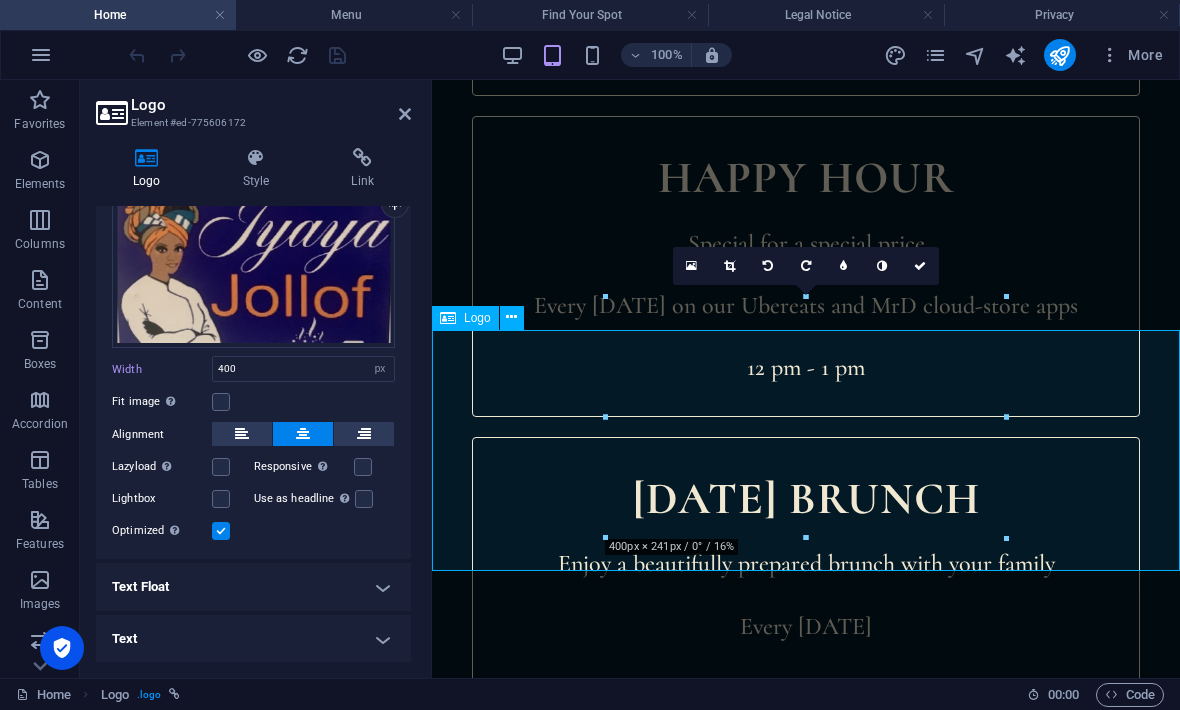 click at bounding box center [405, 114] 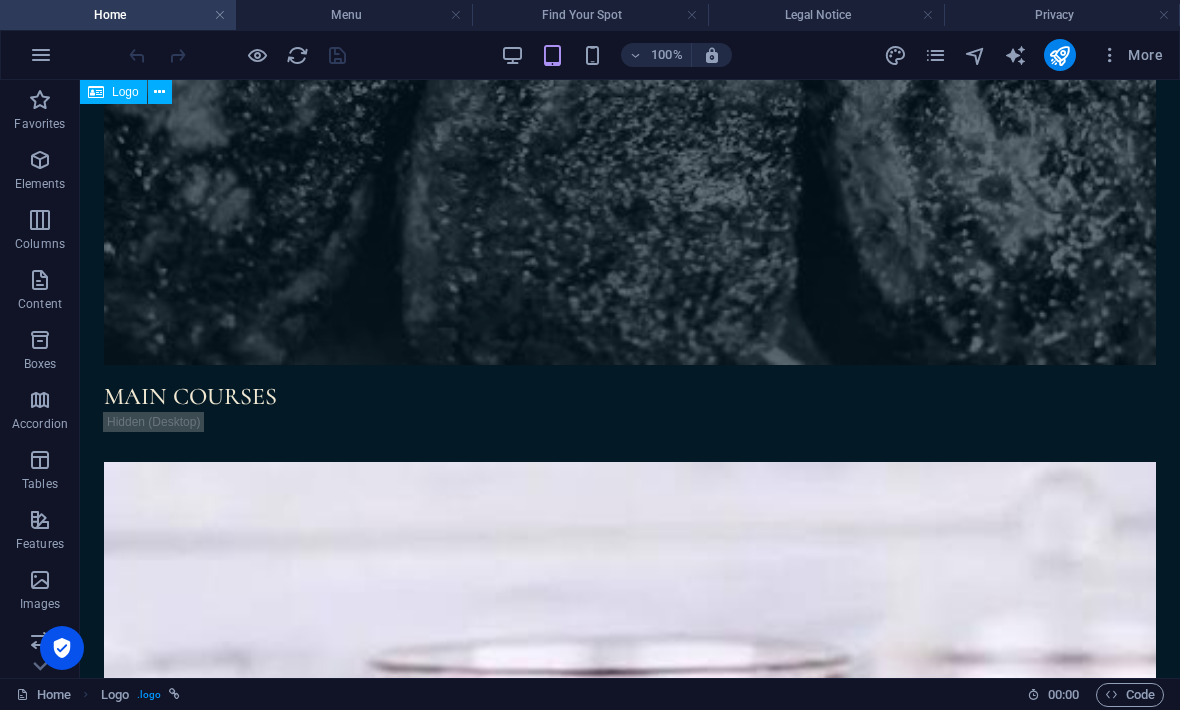 scroll, scrollTop: 6398, scrollLeft: 0, axis: vertical 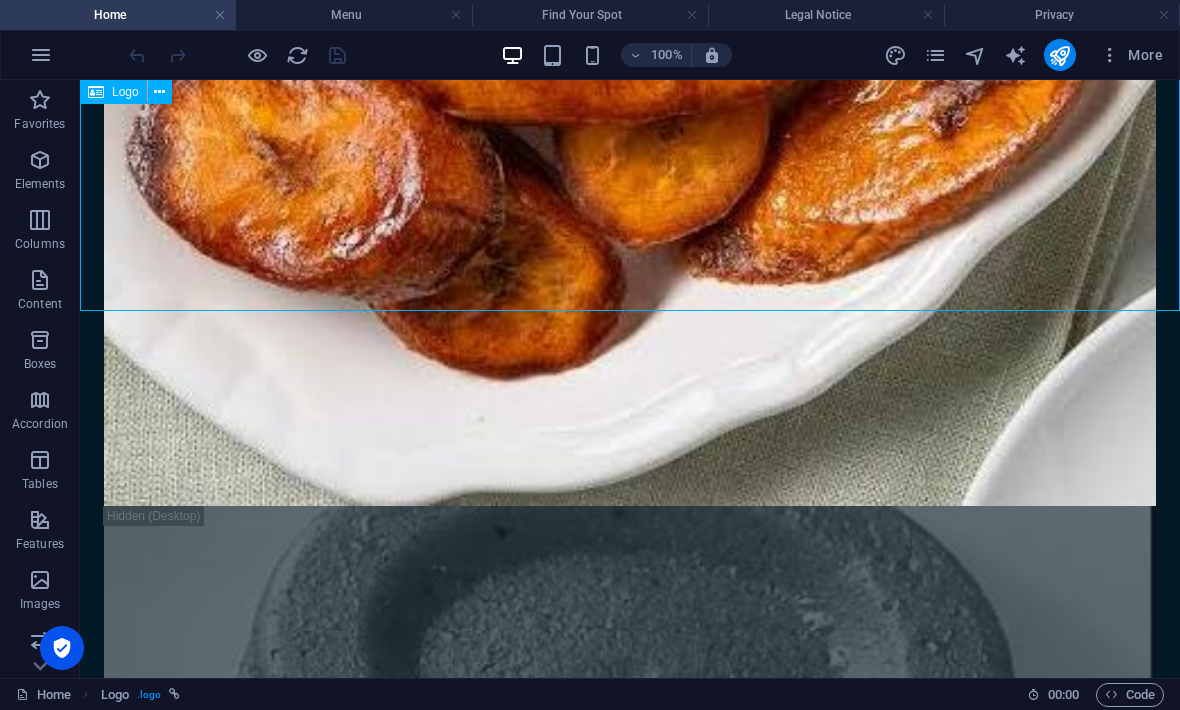 click on "Legal Notice Privacy Policy Refund Policy" at bounding box center (248, 12735) 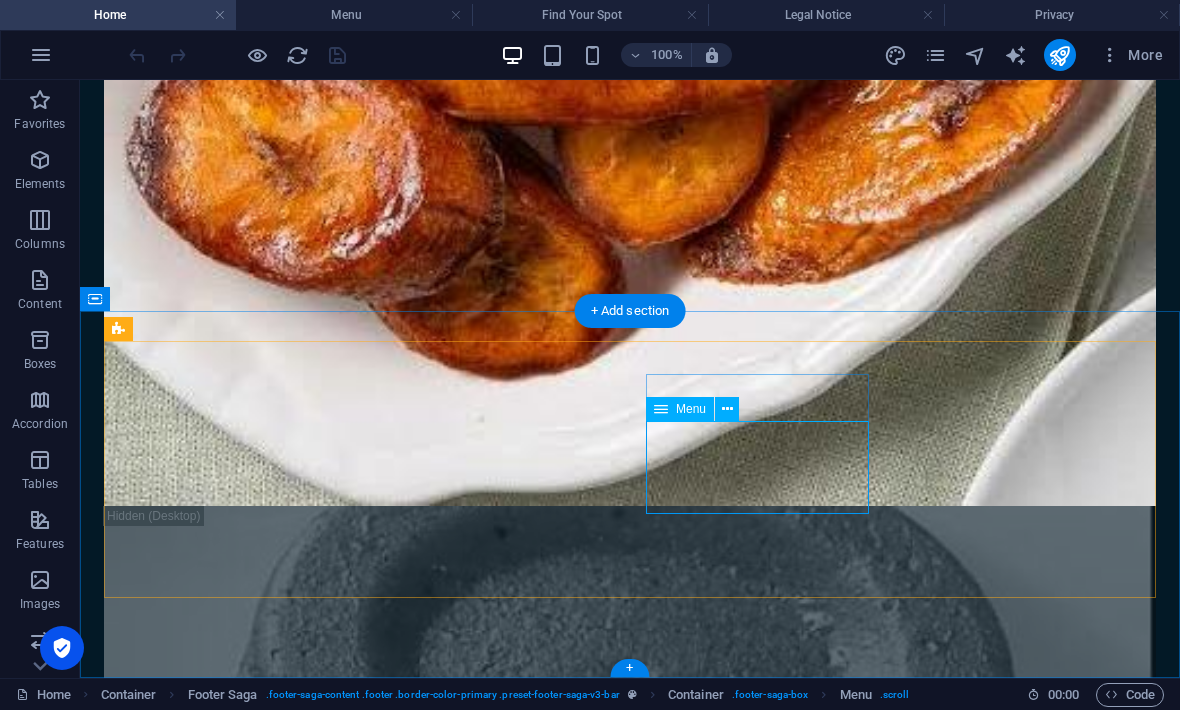 click on "Legal Notice Privacy Policy Refund Policy" at bounding box center (248, 12735) 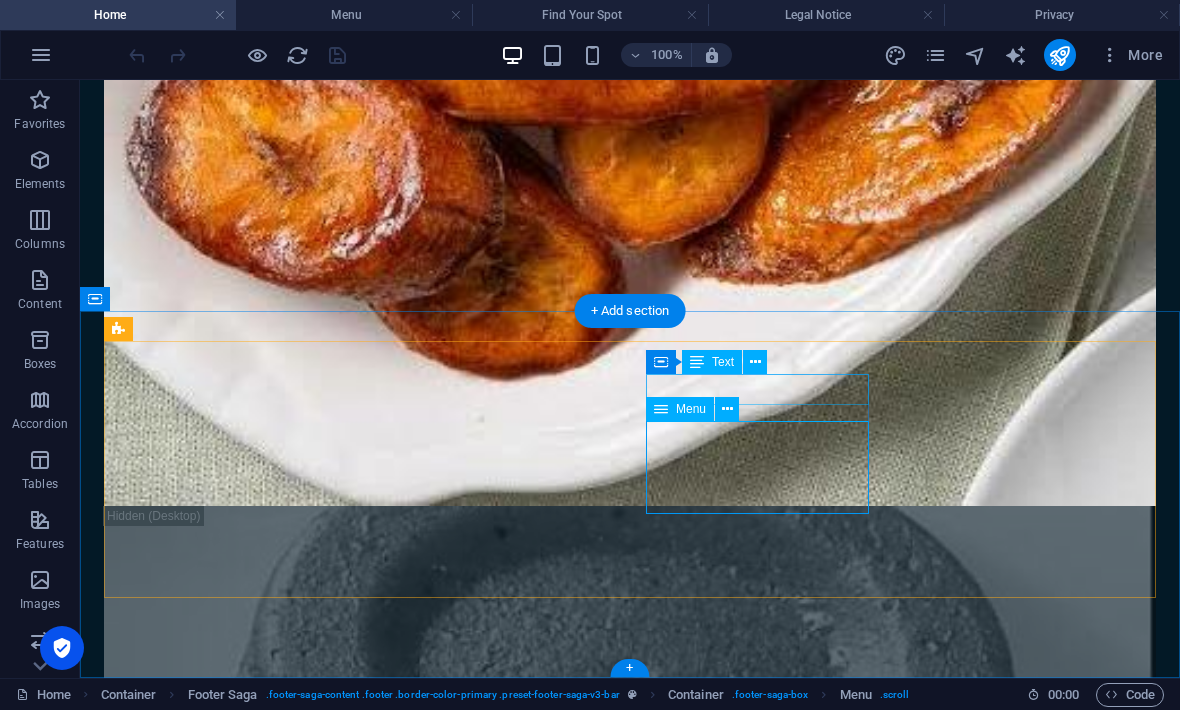 click at bounding box center (755, 362) 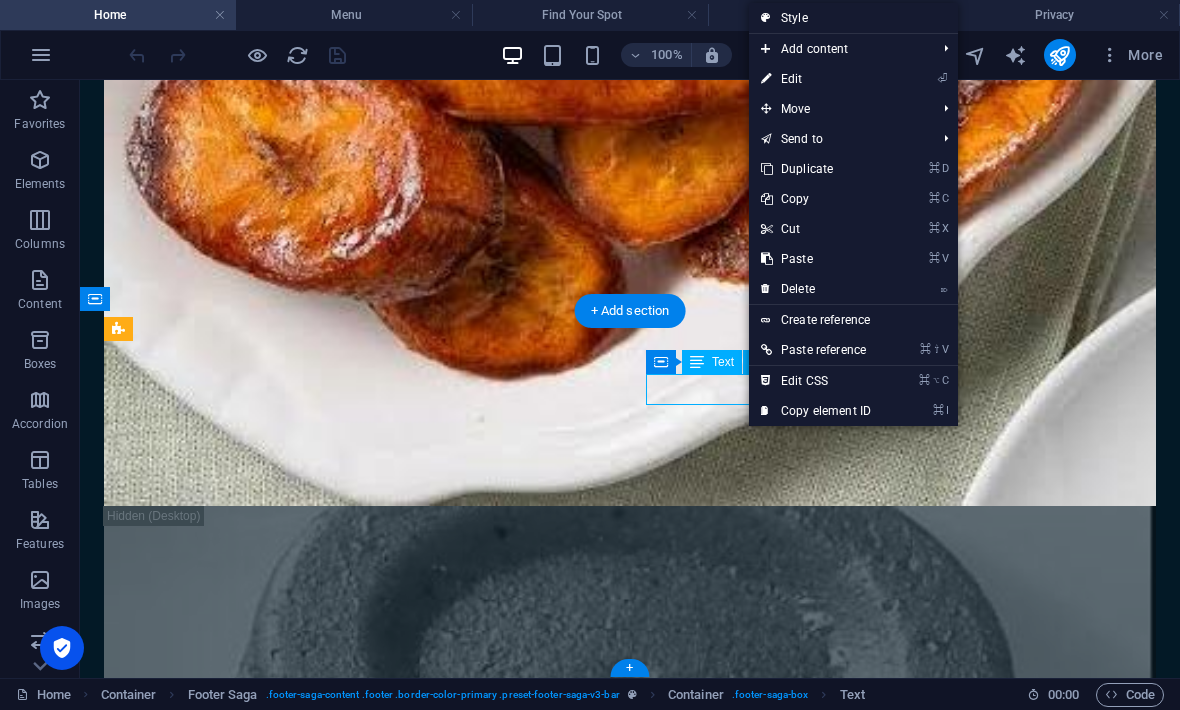 click on "Legal Notice Privacy Policy Refund Policy" at bounding box center (248, 12735) 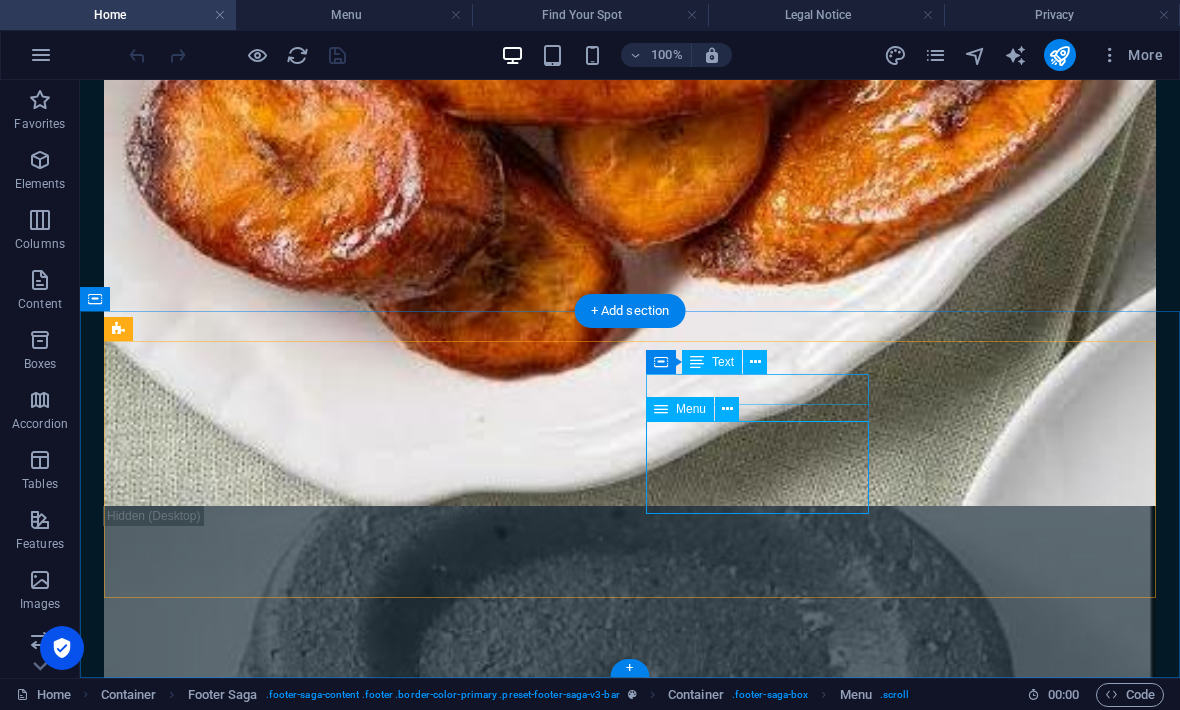 click at bounding box center (727, 409) 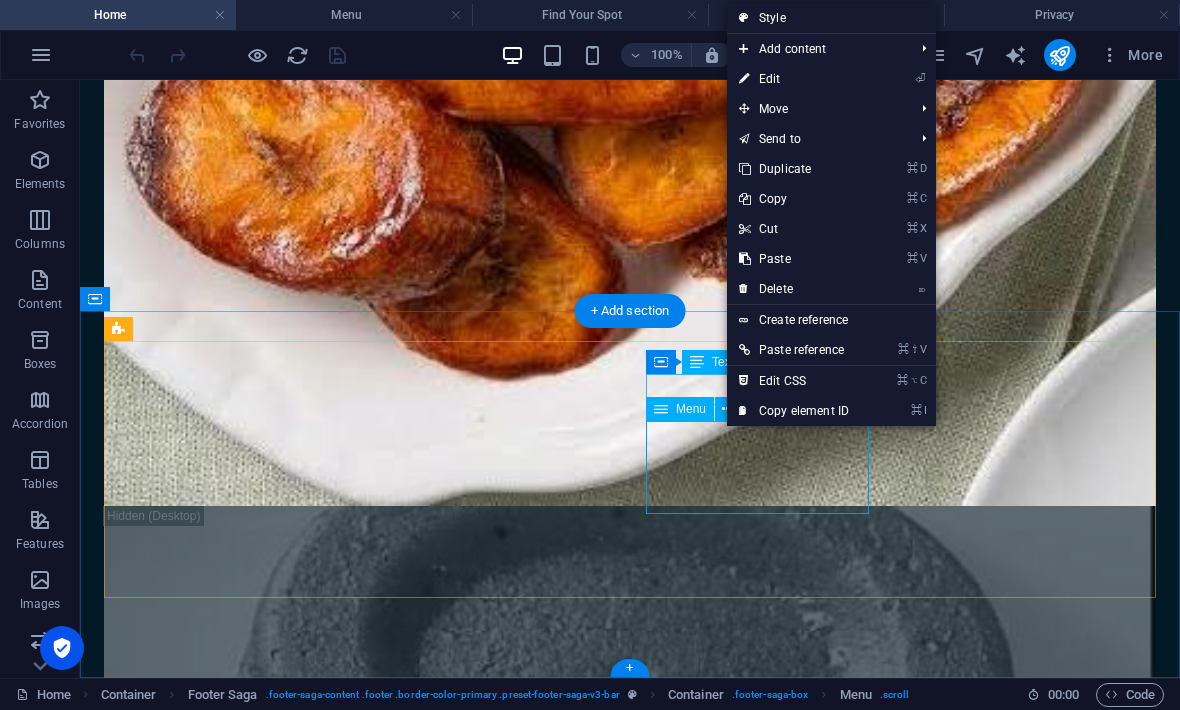 click on "⏎  Edit" at bounding box center (794, 79) 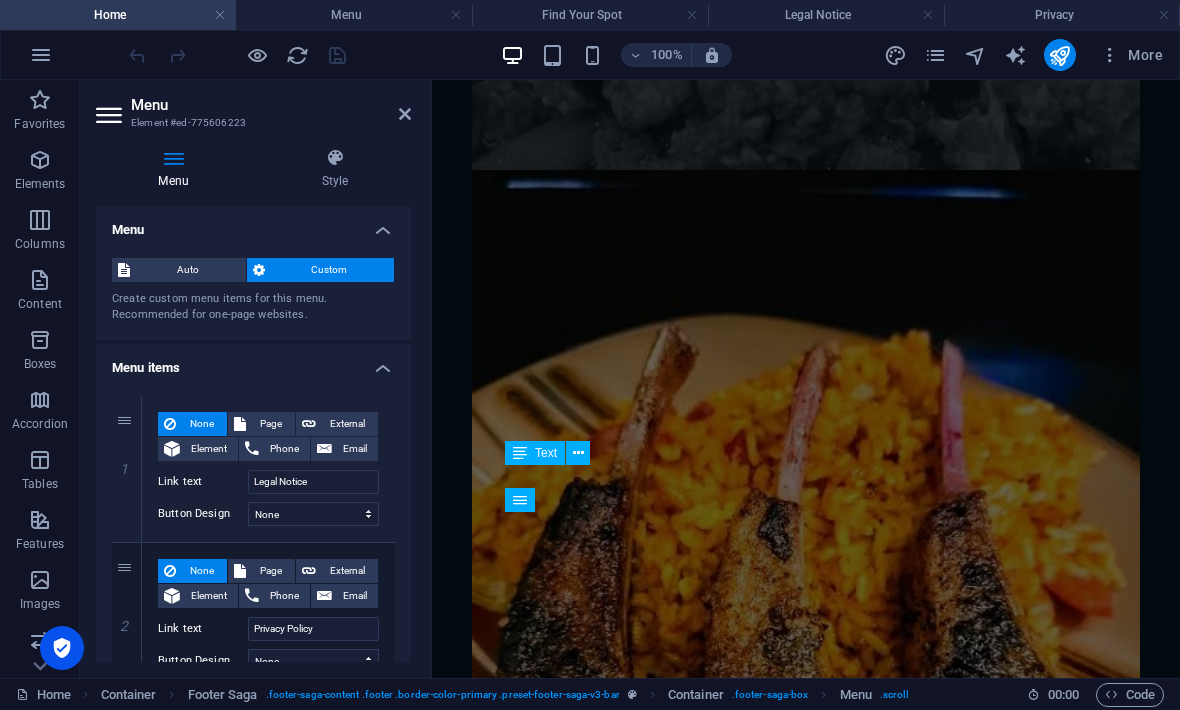 scroll, scrollTop: 10048, scrollLeft: 0, axis: vertical 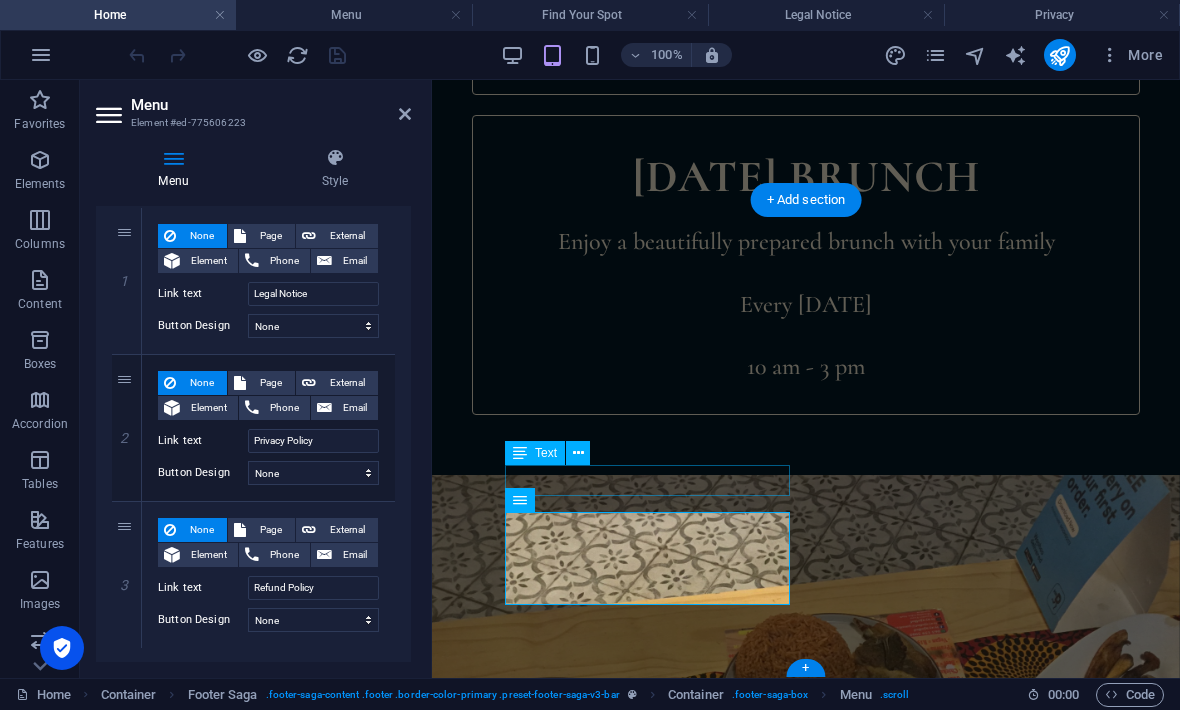 click on "External" at bounding box center [347, 530] 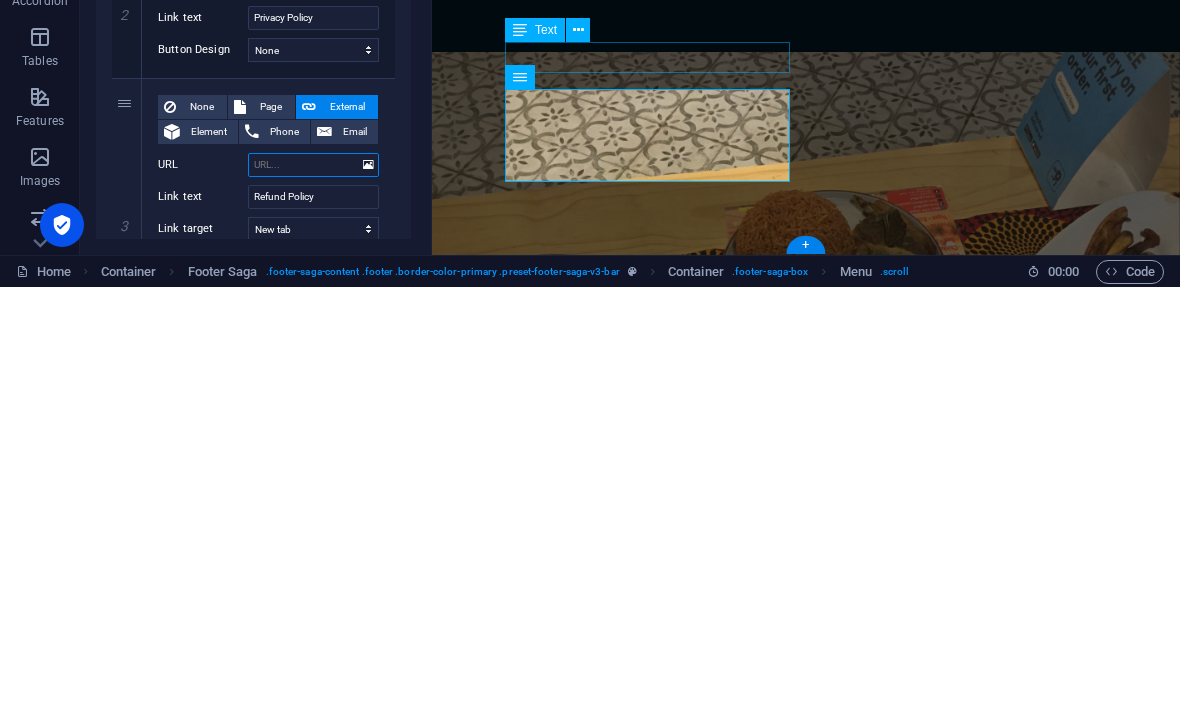 scroll, scrollTop: 1, scrollLeft: 0, axis: vertical 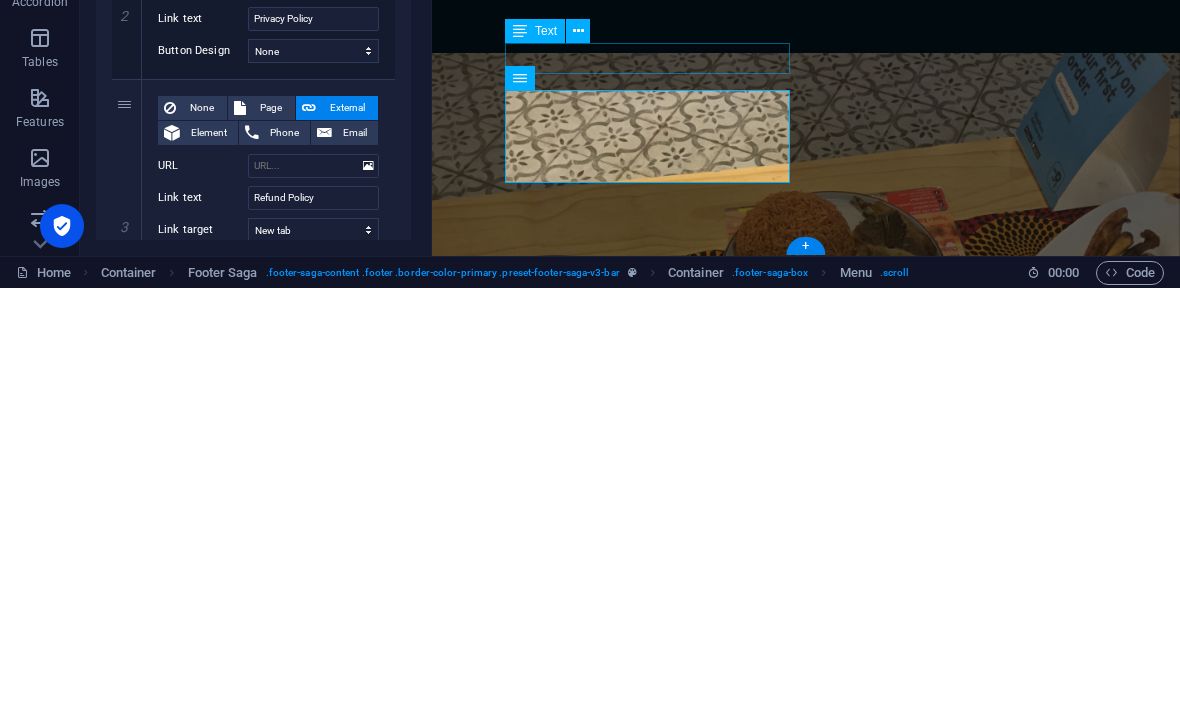 click on "1 None Page External Element Phone Email Page Home Menu Find Your Spot Legal Notice Privacy Element
URL Phone Email Link text Legal Notice Link target New tab Same tab Overlay Title Additional link description, should not be the same as the link text. The title is most often shown as a tooltip text when the mouse moves over the element. Leave empty if uncertain. Relationship Sets the  relationship of this link to the link target . For example, the value "nofollow" instructs search engines not to follow the link. Can be left empty. alternate author bookmark external help license next nofollow noreferrer noopener prev search tag Button Design None Default Primary Secondary 2 None Page External Element Phone Email Page Home Menu Find Your Spot Legal Notice Privacy Element
URL Phone Email Link text Privacy Policy Link target New tab Same tab Overlay Title Relationship Sets the  relationship of this link to the link target alternate author bookmark external help next" at bounding box center [253, 492] 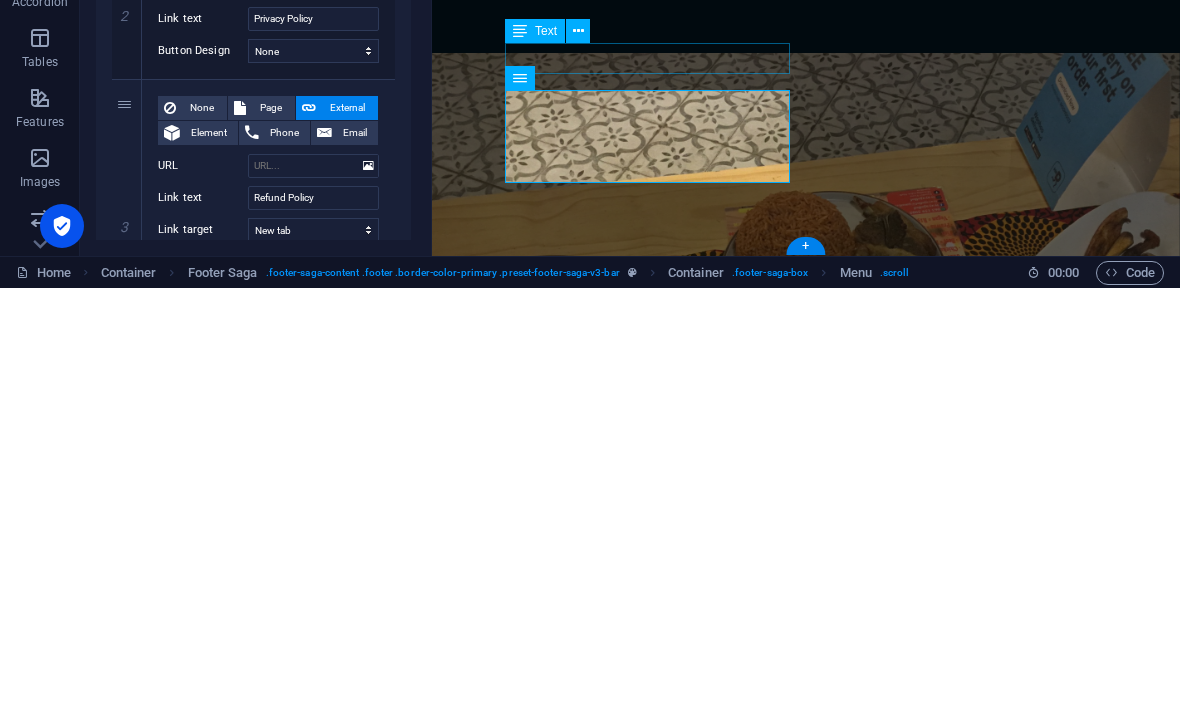 scroll, scrollTop: 0, scrollLeft: 0, axis: both 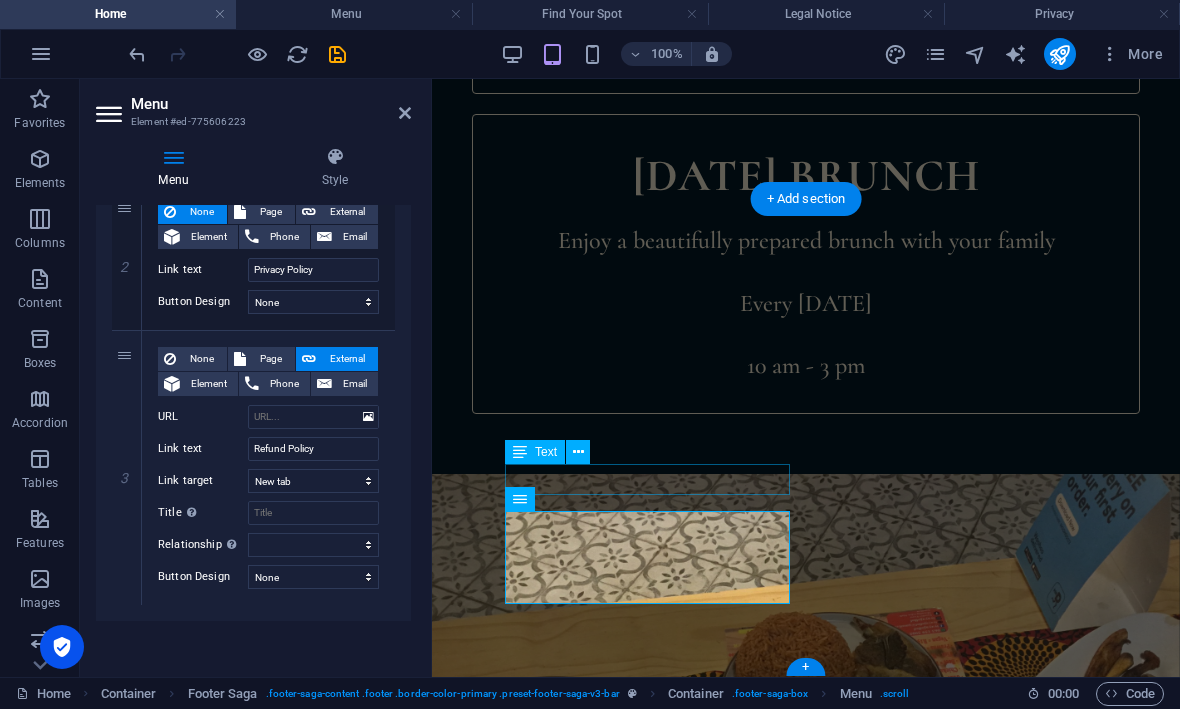 click at bounding box center (0, 0) 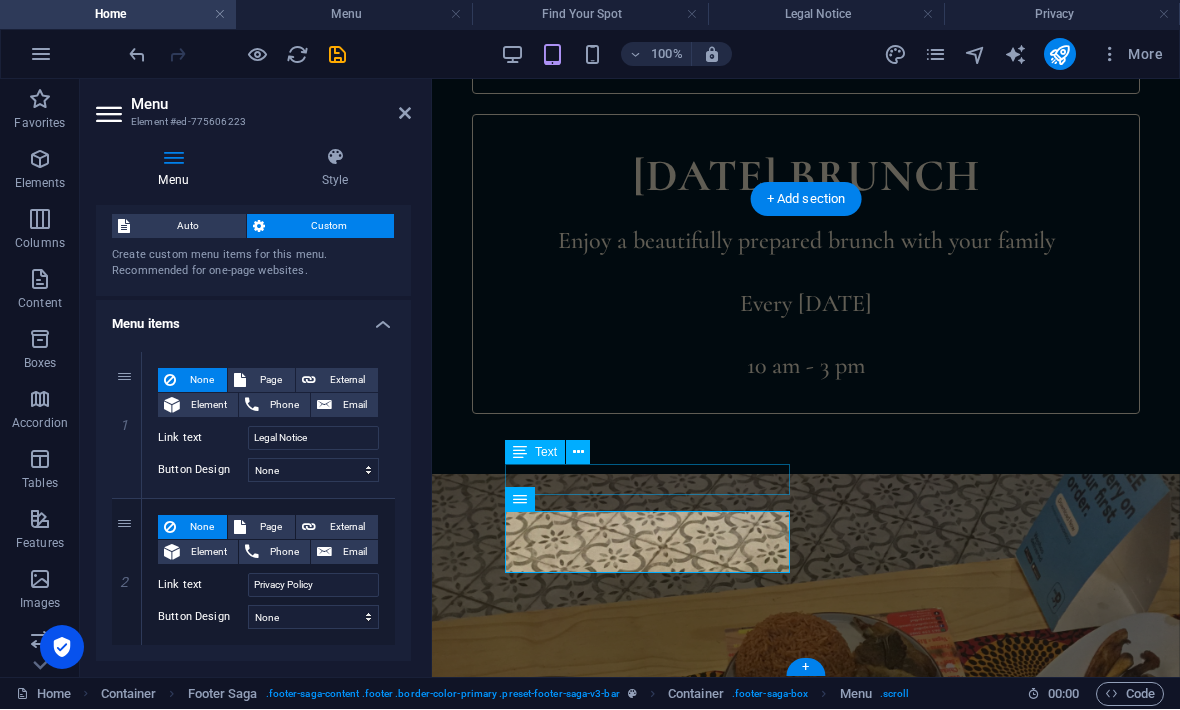 scroll, scrollTop: 41, scrollLeft: 0, axis: vertical 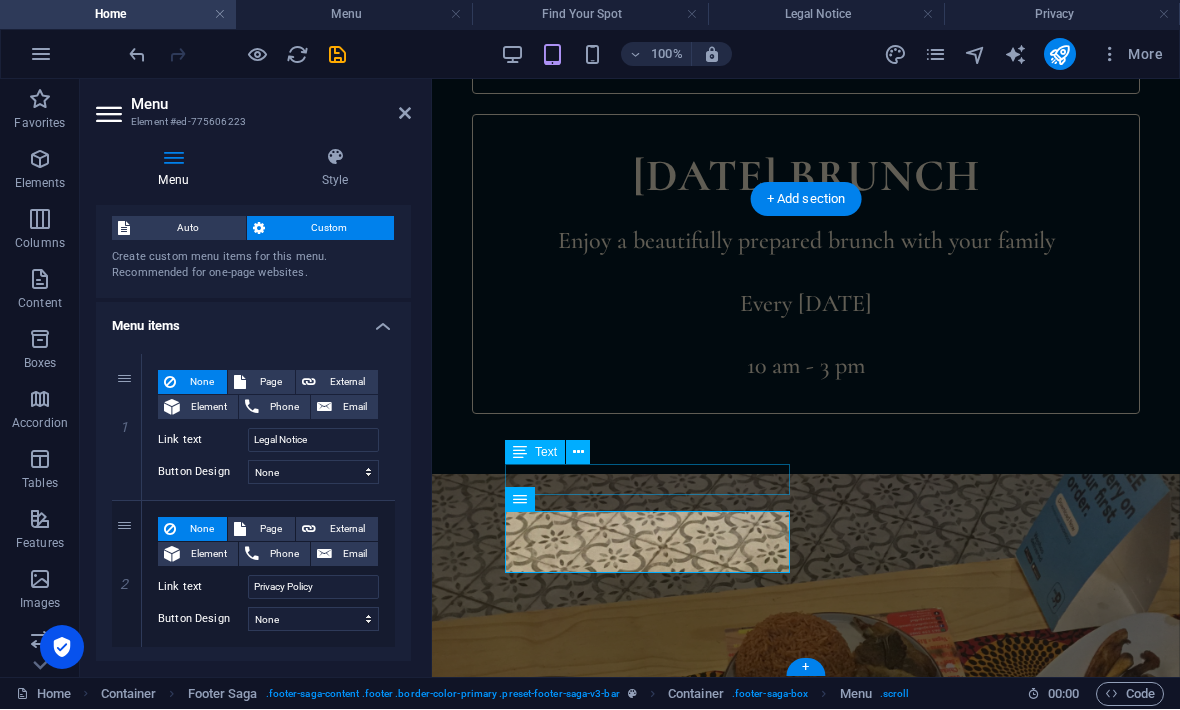 click at bounding box center [337, 55] 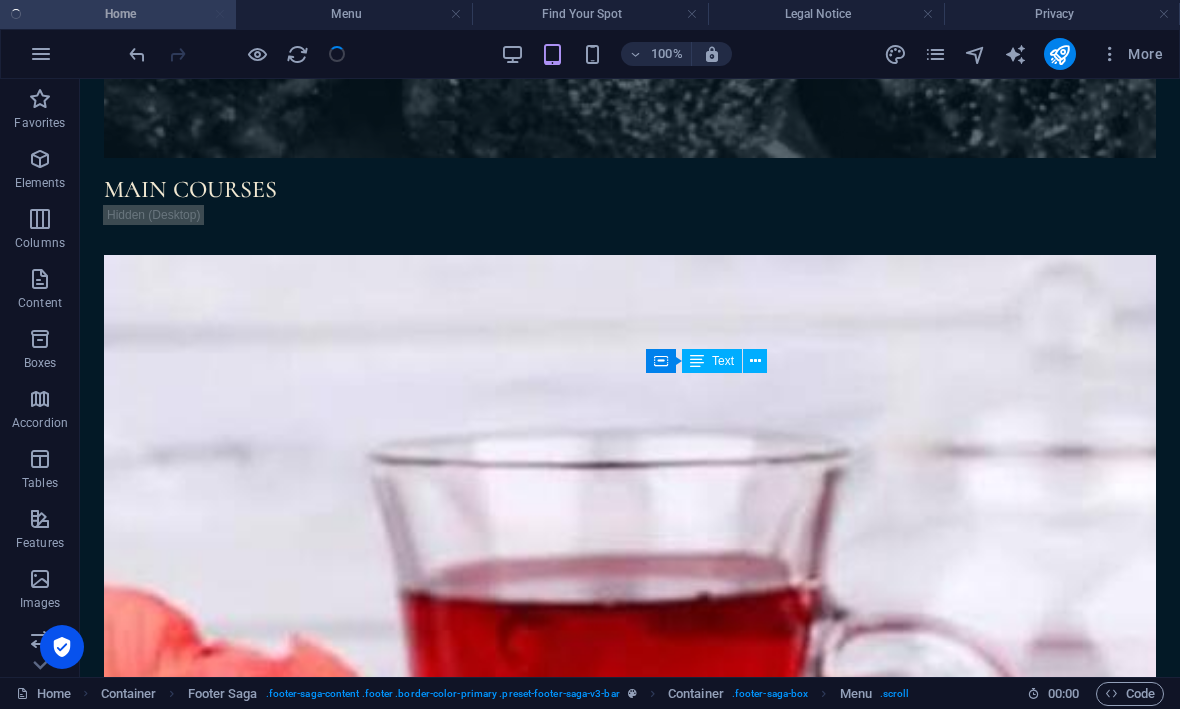scroll, scrollTop: 6398, scrollLeft: 0, axis: vertical 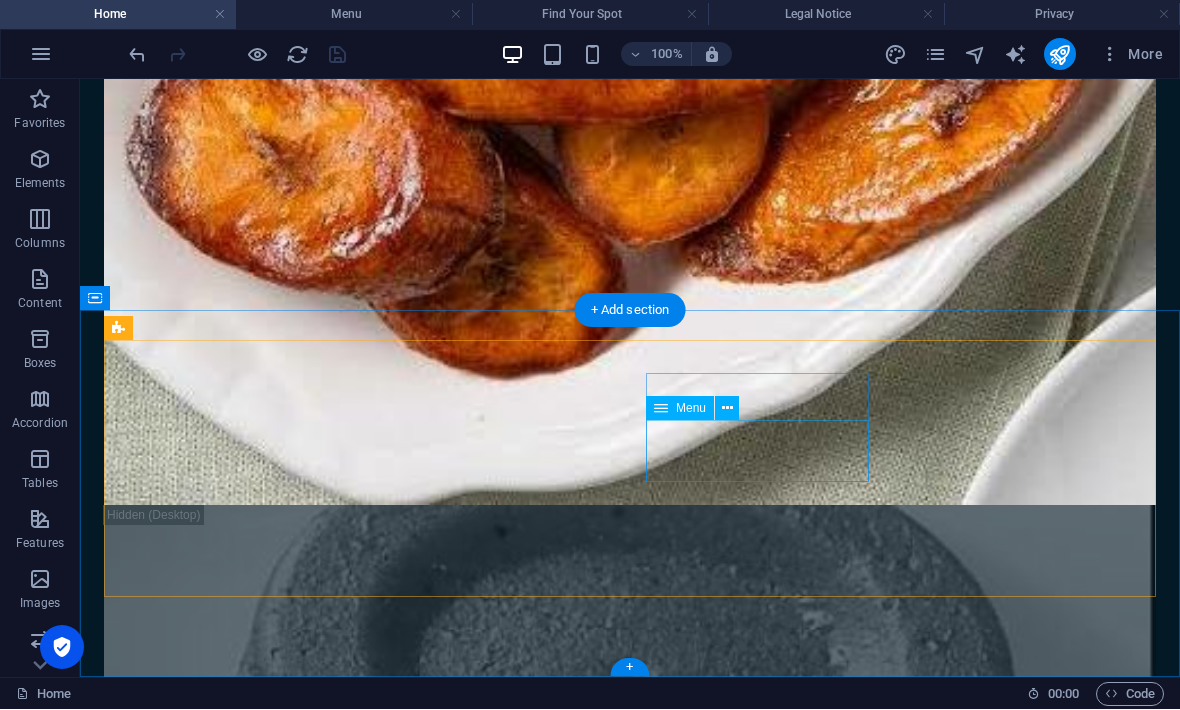 click on "Legal Notice Privacy Policy" at bounding box center (248, 12718) 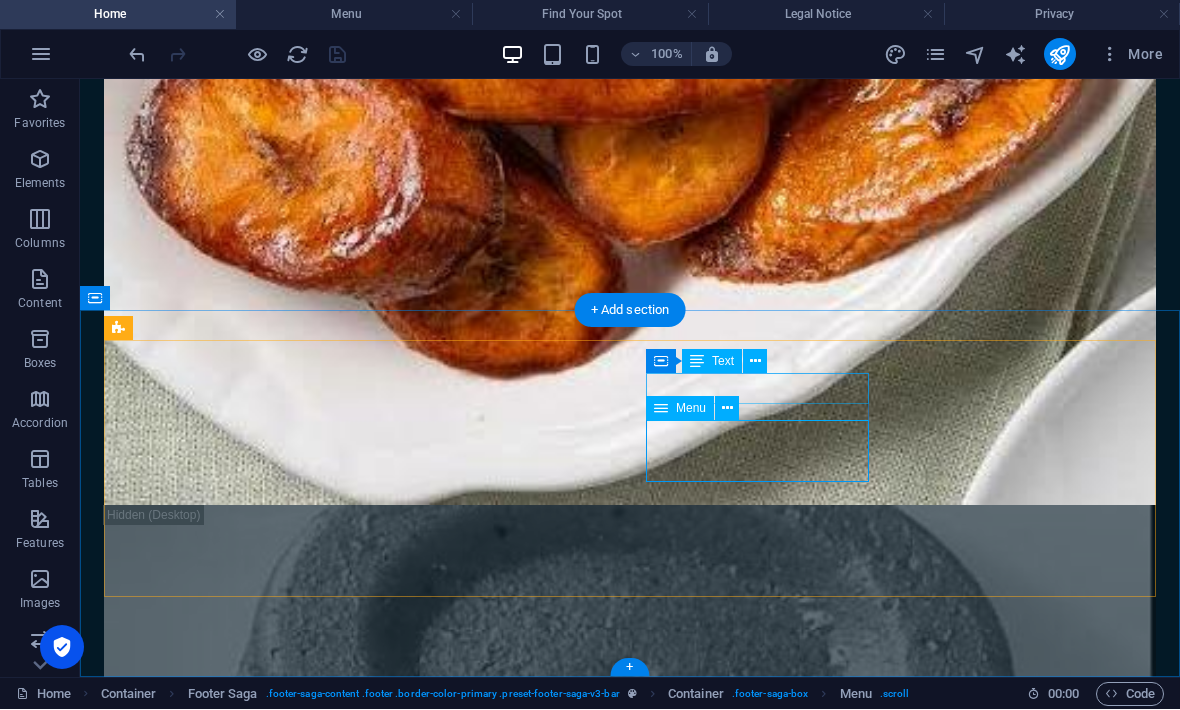 click at bounding box center (727, 409) 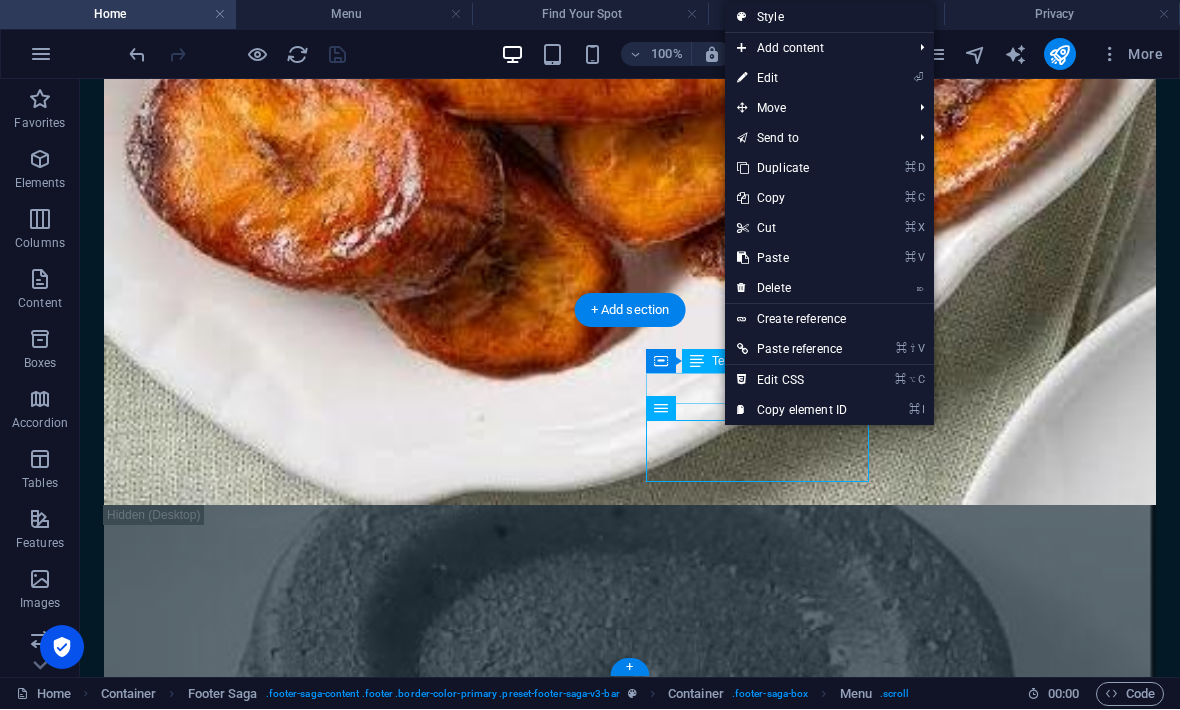 click on "⏎  Edit" at bounding box center (792, 79) 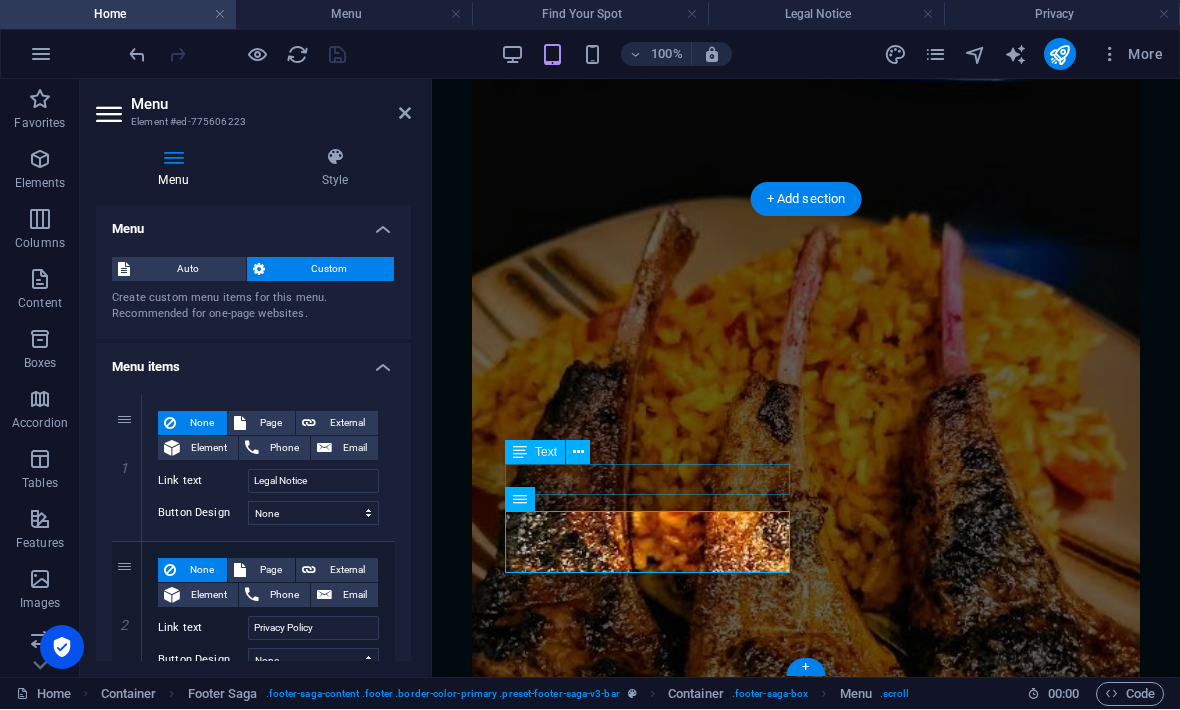scroll, scrollTop: 10048, scrollLeft: 0, axis: vertical 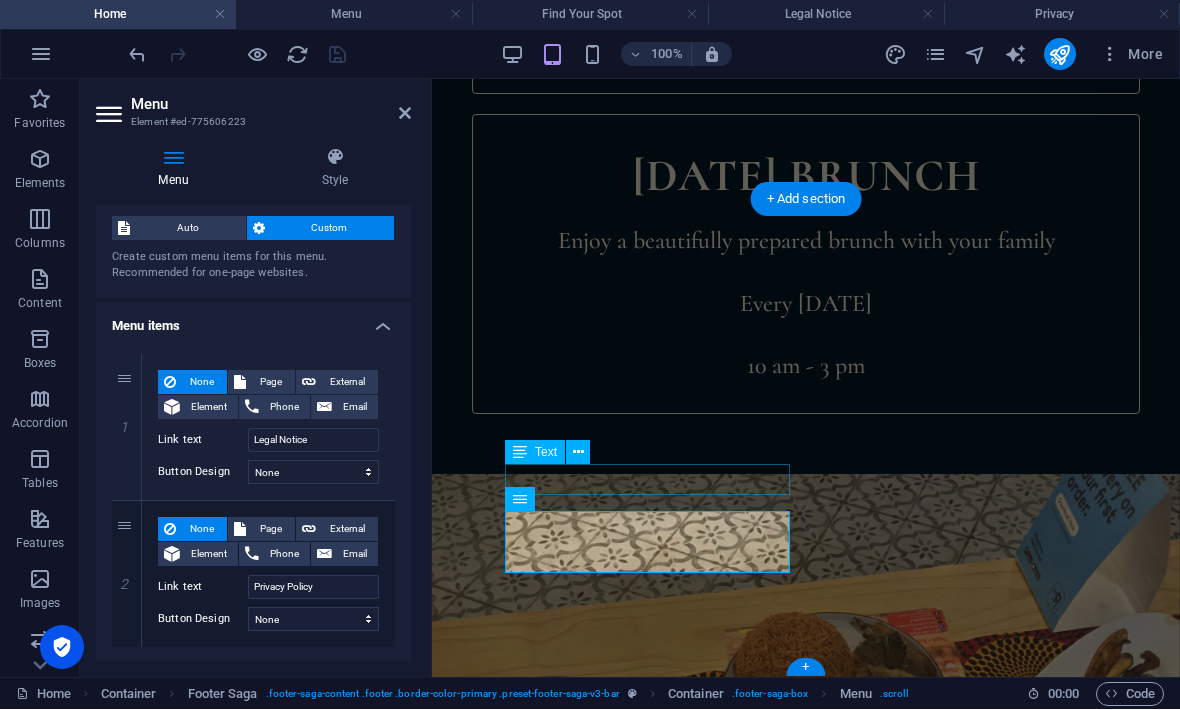 click on "2" at bounding box center [127, 575] 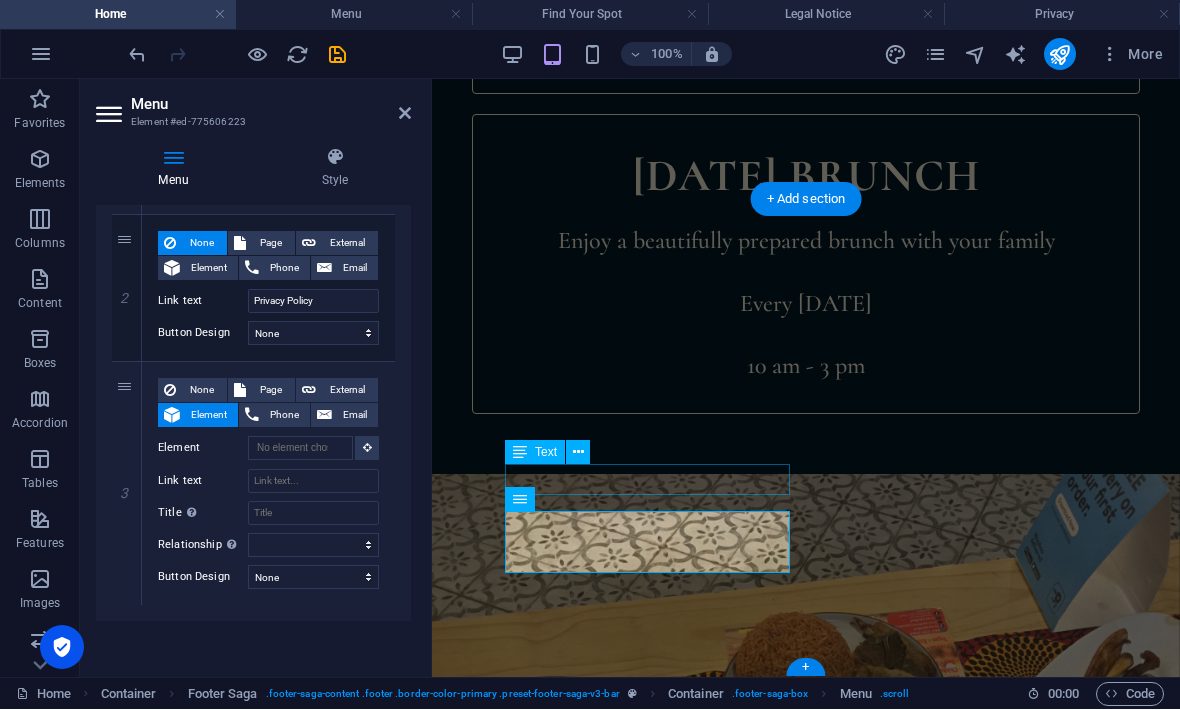 scroll, scrollTop: 328, scrollLeft: 0, axis: vertical 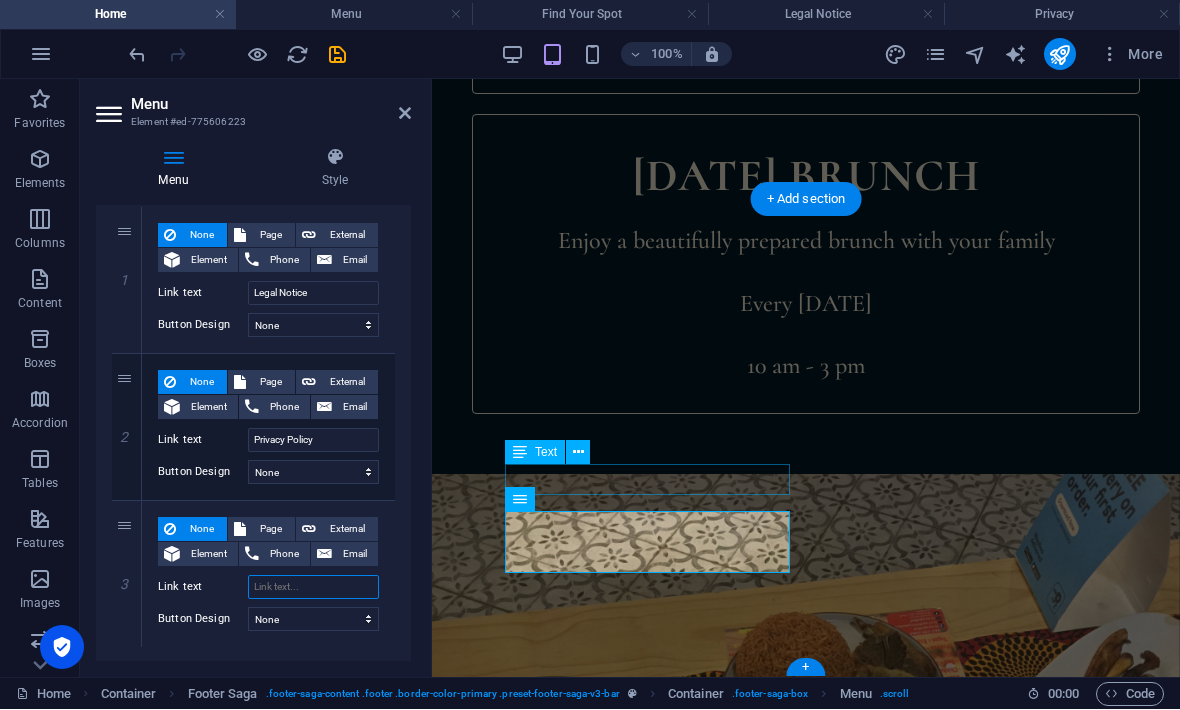 click on "Link text" at bounding box center (313, 588) 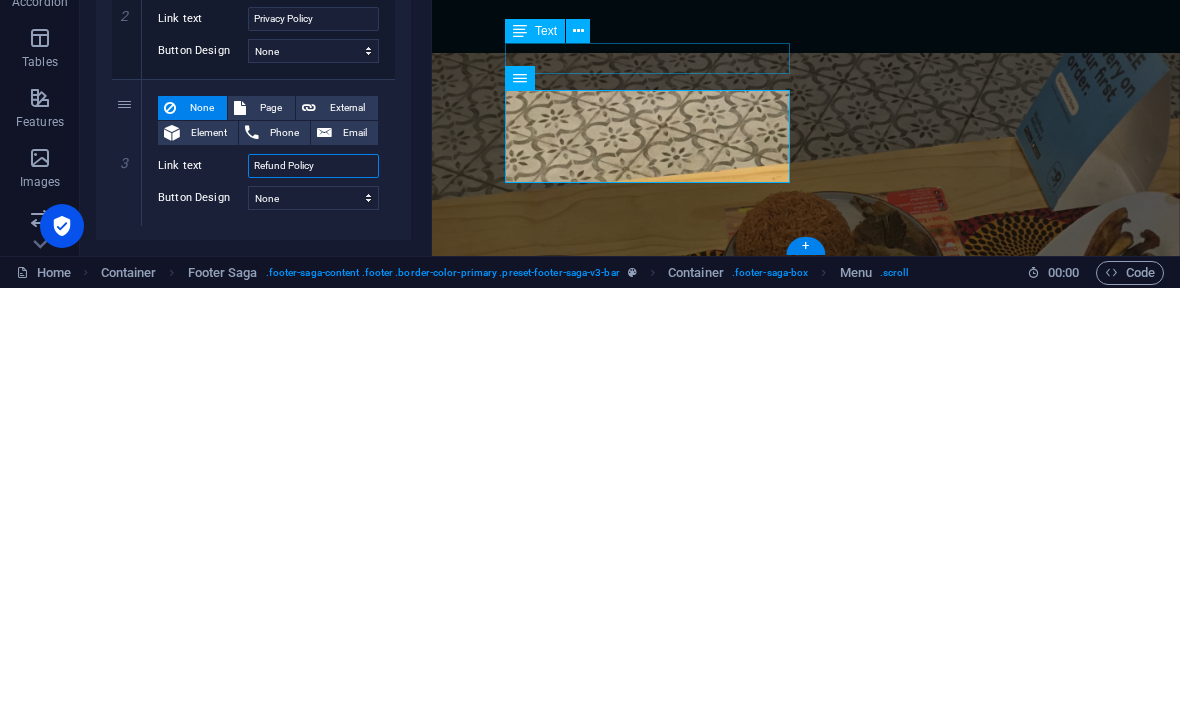 type on "Refund Policy" 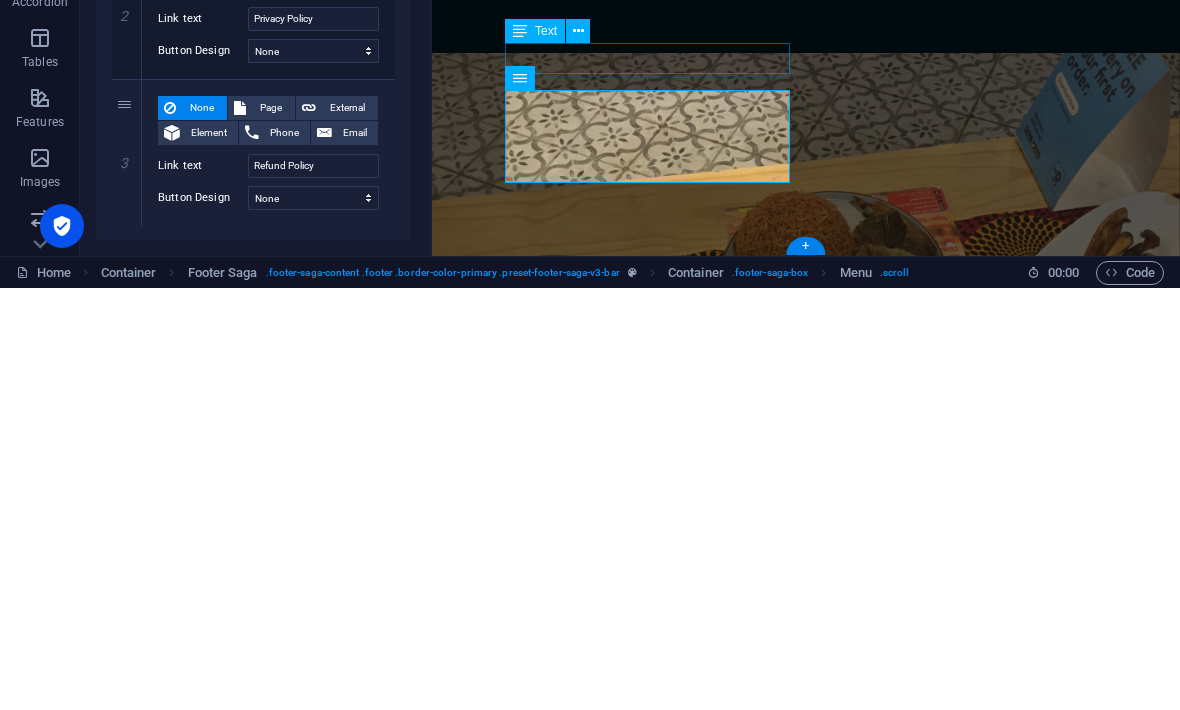 click on "1 None Page External Element Phone Email Page Home Menu Find Your Spot Legal Notice Privacy Element
URL Phone Email Link text Legal Notice Link target New tab Same tab Overlay Title Additional link description, should not be the same as the link text. The title is most often shown as a tooltip text when the mouse moves over the element. Leave empty if uncertain. Relationship Sets the  relationship of this link to the link target . For example, the value "nofollow" instructs search engines not to follow the link. Can be left empty. alternate author bookmark external help license next nofollow noreferrer noopener prev search tag Button Design None Default Primary Secondary 2 None Page External Element Phone Email Page Home Menu Find Your Spot Legal Notice Privacy Element
URL Phone Email Link text Privacy Policy Link target New tab Same tab Overlay Title Relationship Sets the  relationship of this link to the link target alternate author bookmark external help next" at bounding box center (253, 428) 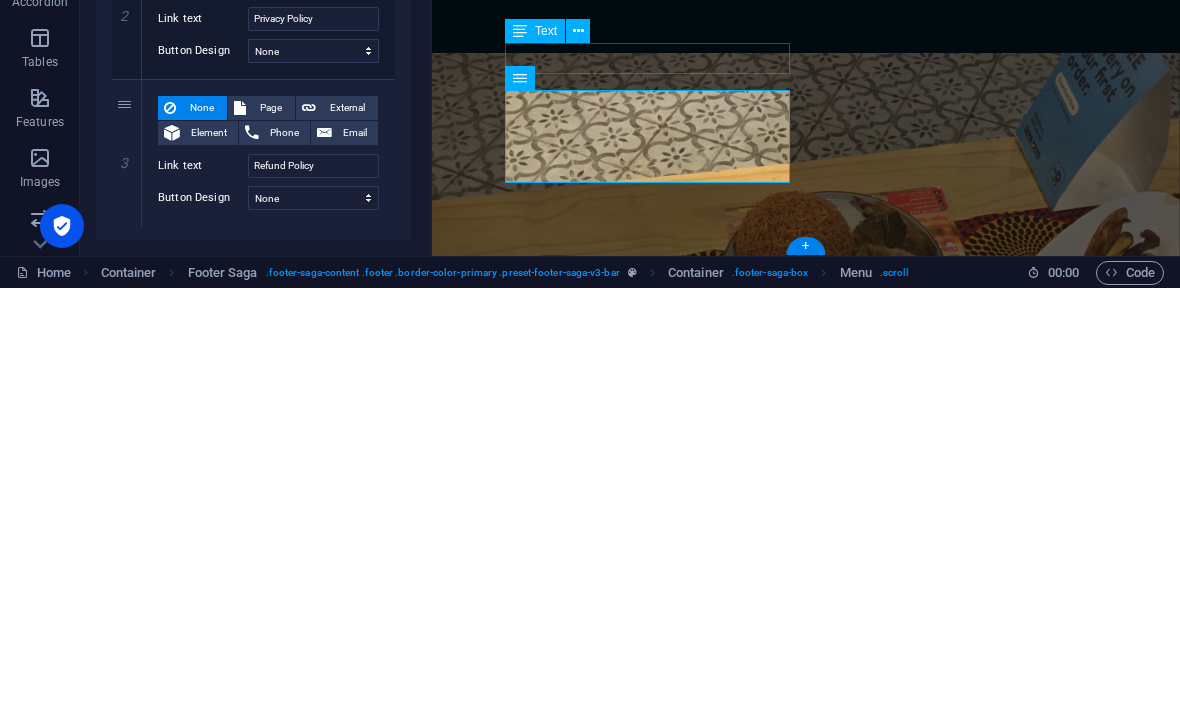 click on "Page" at bounding box center [270, 530] 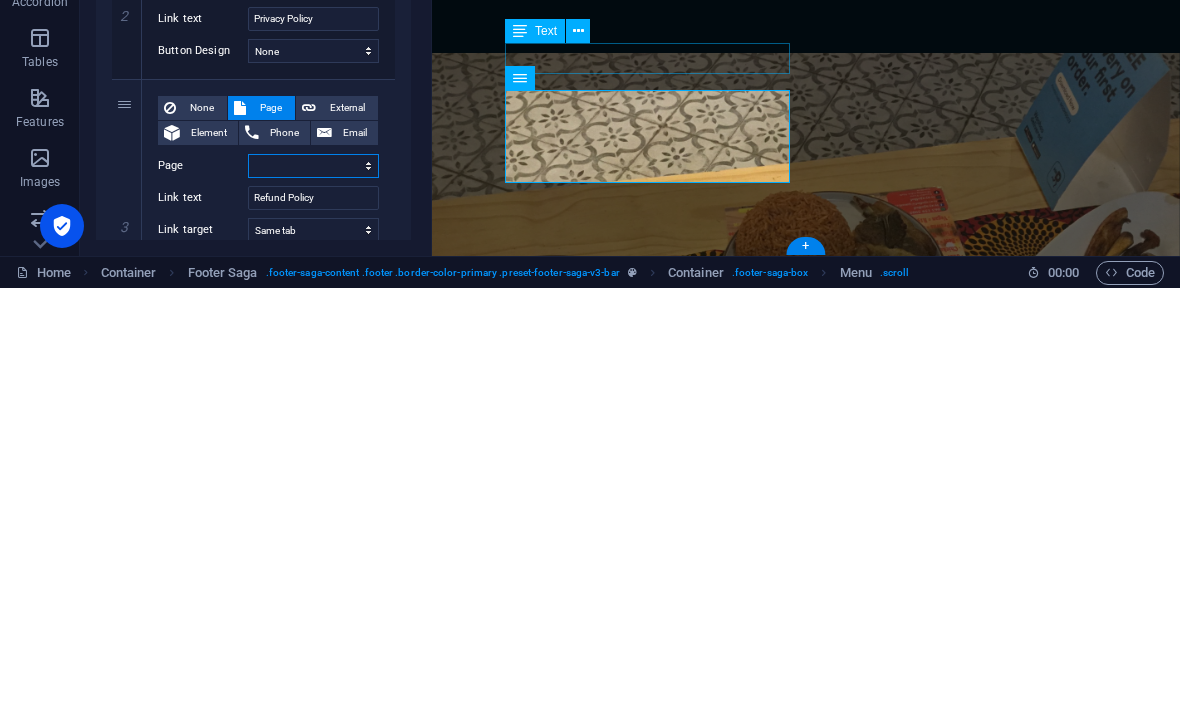 click on "Home Menu Find Your Spot Legal Notice Privacy" at bounding box center (313, 588) 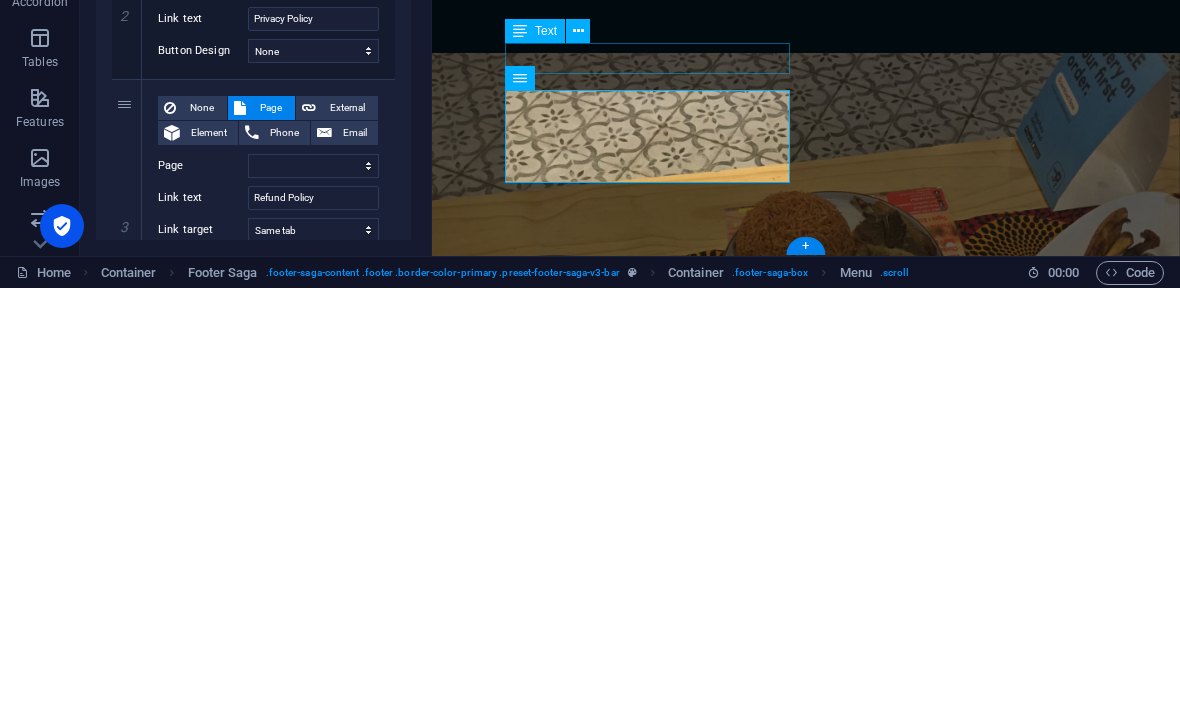 click on "External" at bounding box center [347, 530] 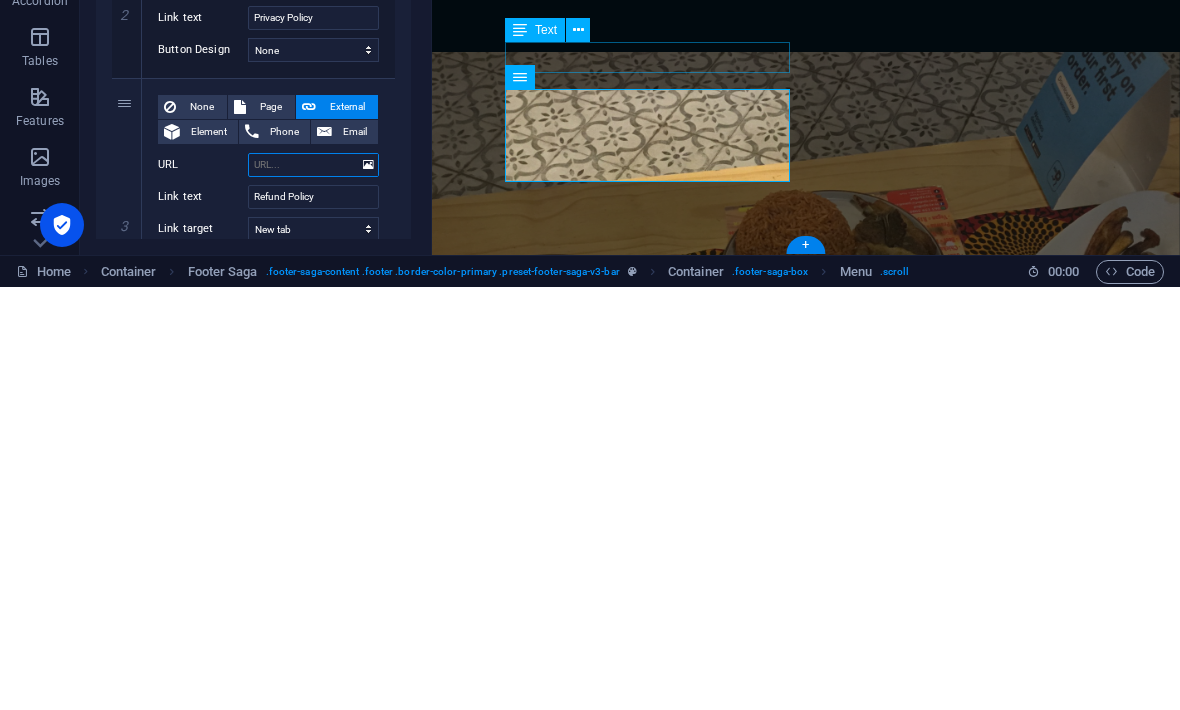 scroll, scrollTop: 1, scrollLeft: 0, axis: vertical 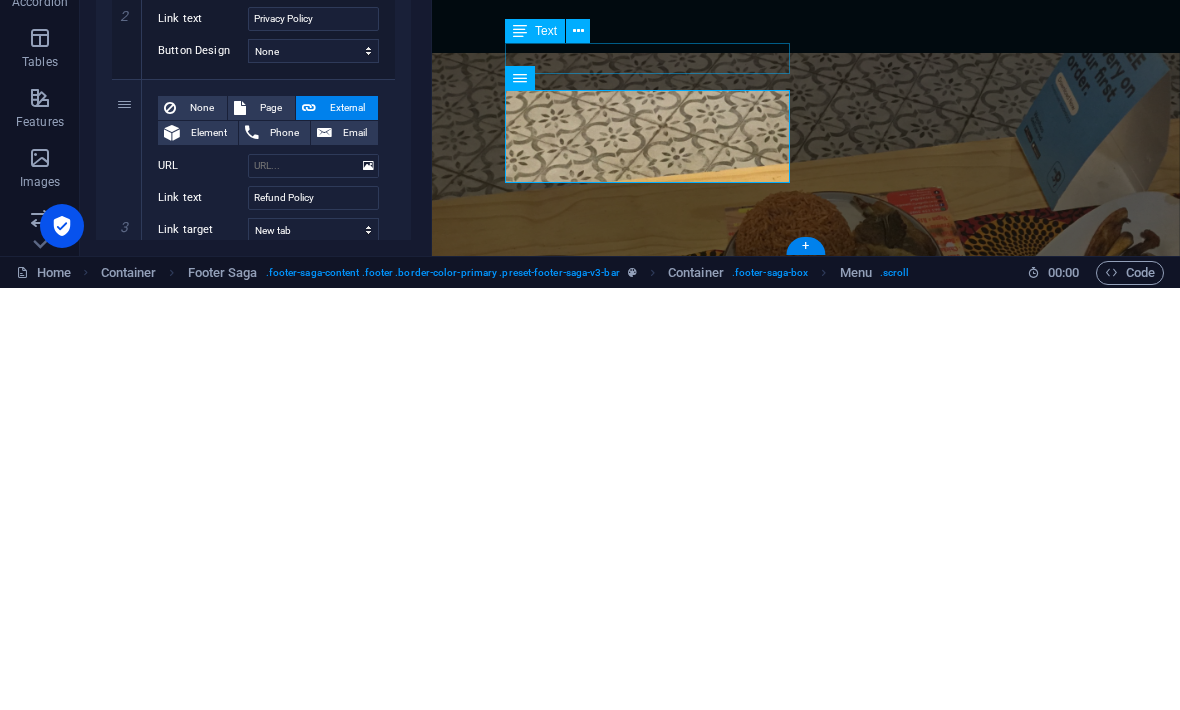 click on "1 None Page External Element Phone Email Page Home Menu Find Your Spot Legal Notice Privacy Element
URL Phone Email Link text Legal Notice Link target New tab Same tab Overlay Title Additional link description, should not be the same as the link text. The title is most often shown as a tooltip text when the mouse moves over the element. Leave empty if uncertain. Relationship Sets the  relationship of this link to the link target . For example, the value "nofollow" instructs search engines not to follow the link. Can be left empty. alternate author bookmark external help license next nofollow noreferrer noopener prev search tag Button Design None Default Primary Secondary 2 None Page External Element Phone Email Page Home Menu Find Your Spot Legal Notice Privacy Element
URL Phone Email Link text Privacy Policy Link target New tab Same tab Overlay Title Relationship Sets the  relationship of this link to the link target alternate author bookmark external help next" at bounding box center (253, 492) 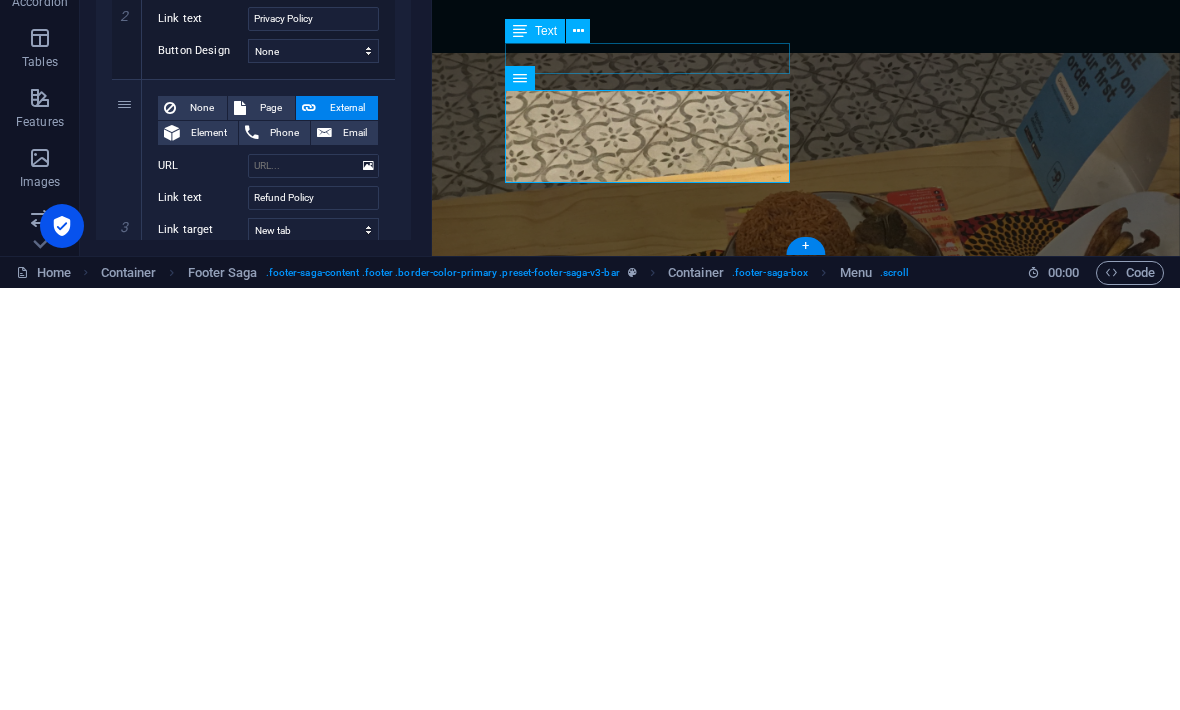 scroll, scrollTop: 0, scrollLeft: 0, axis: both 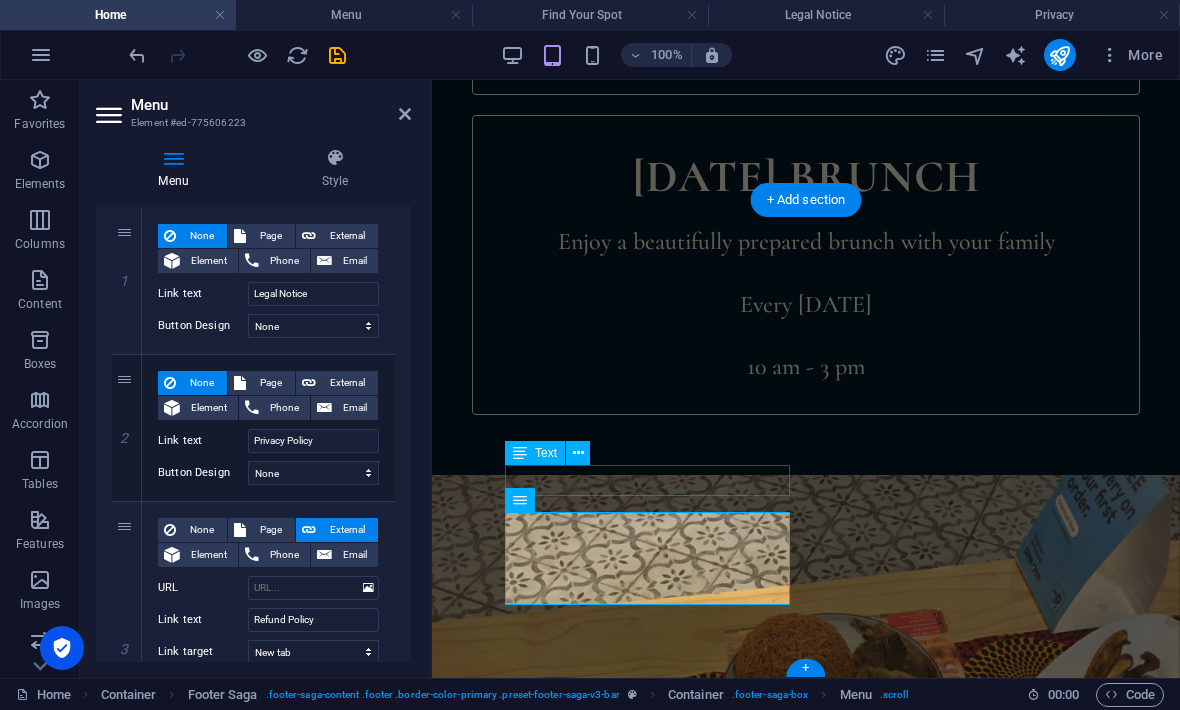 click at bounding box center (170, 530) 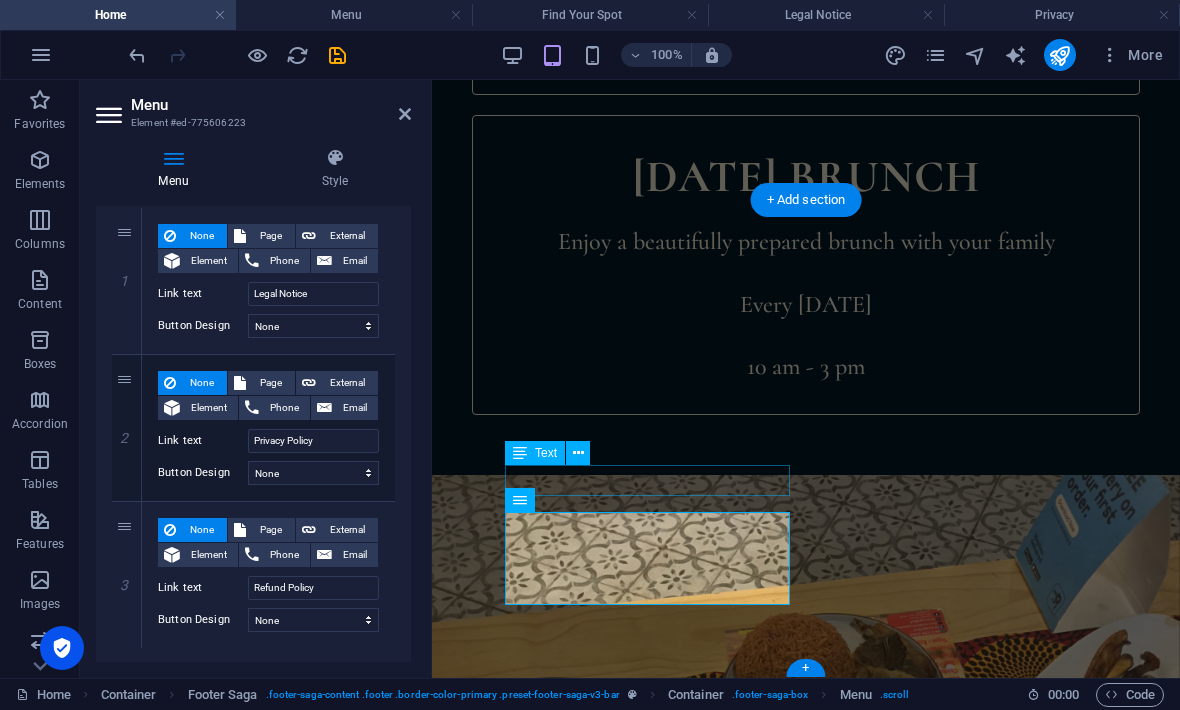 click at bounding box center [0, 0] 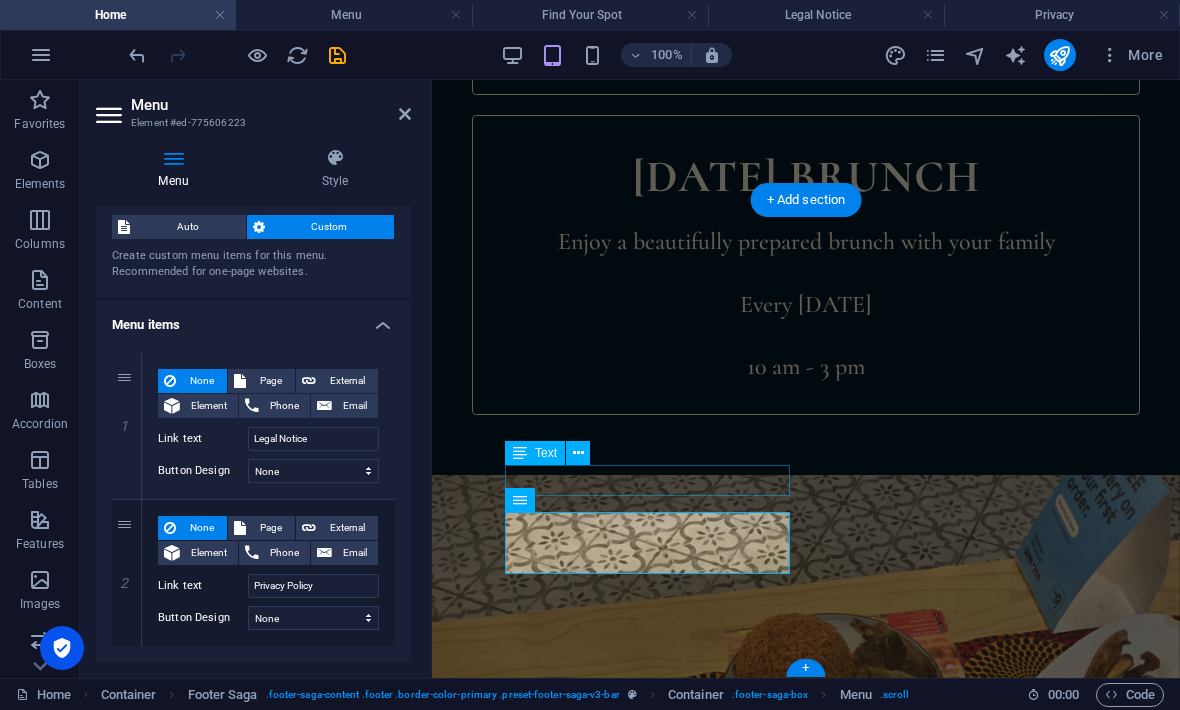scroll, scrollTop: 41, scrollLeft: 0, axis: vertical 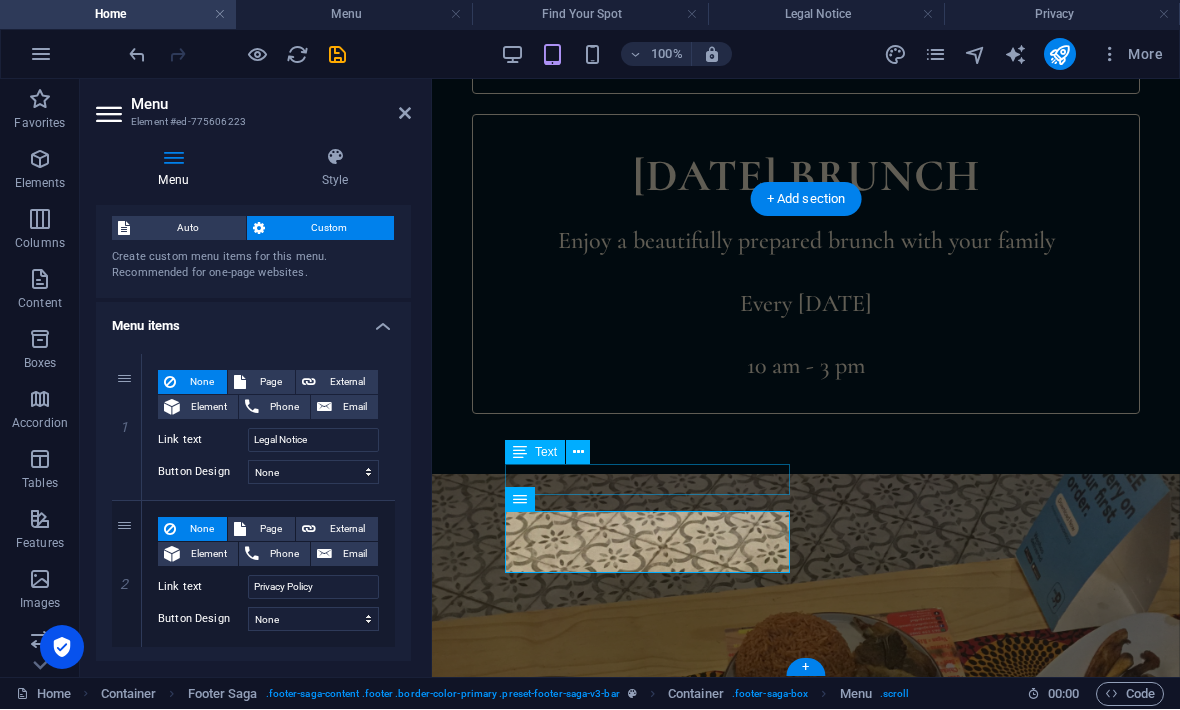 click at bounding box center [337, 55] 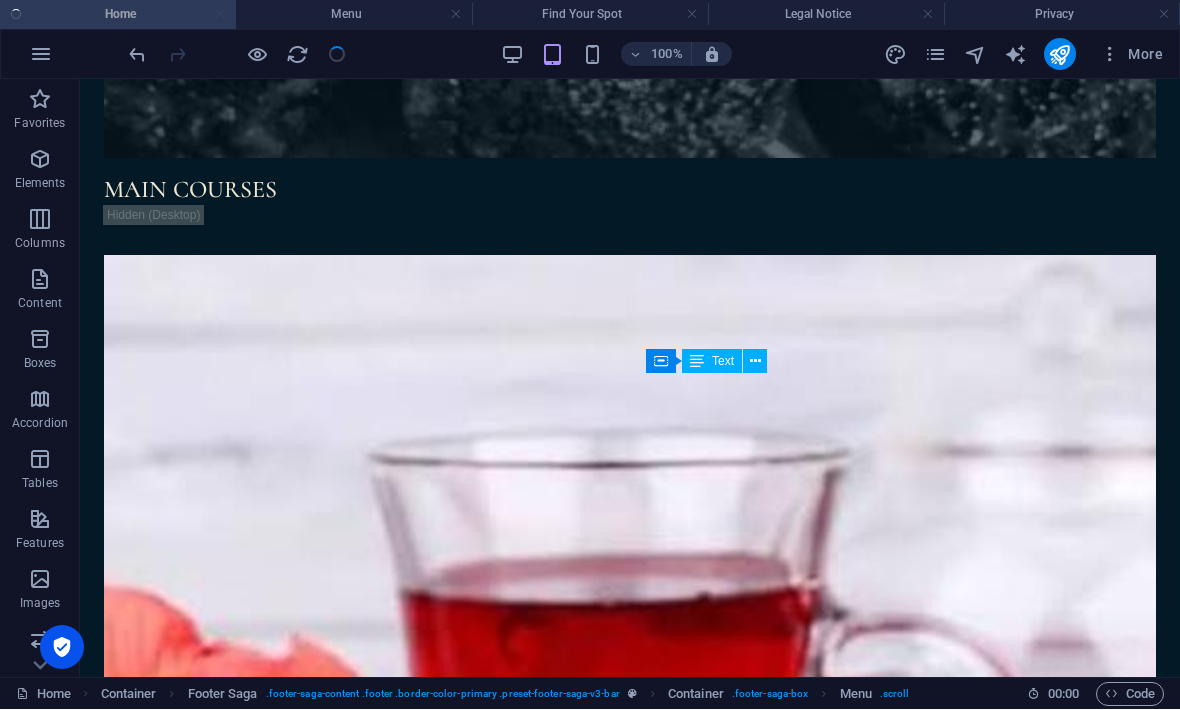 scroll, scrollTop: 6398, scrollLeft: 0, axis: vertical 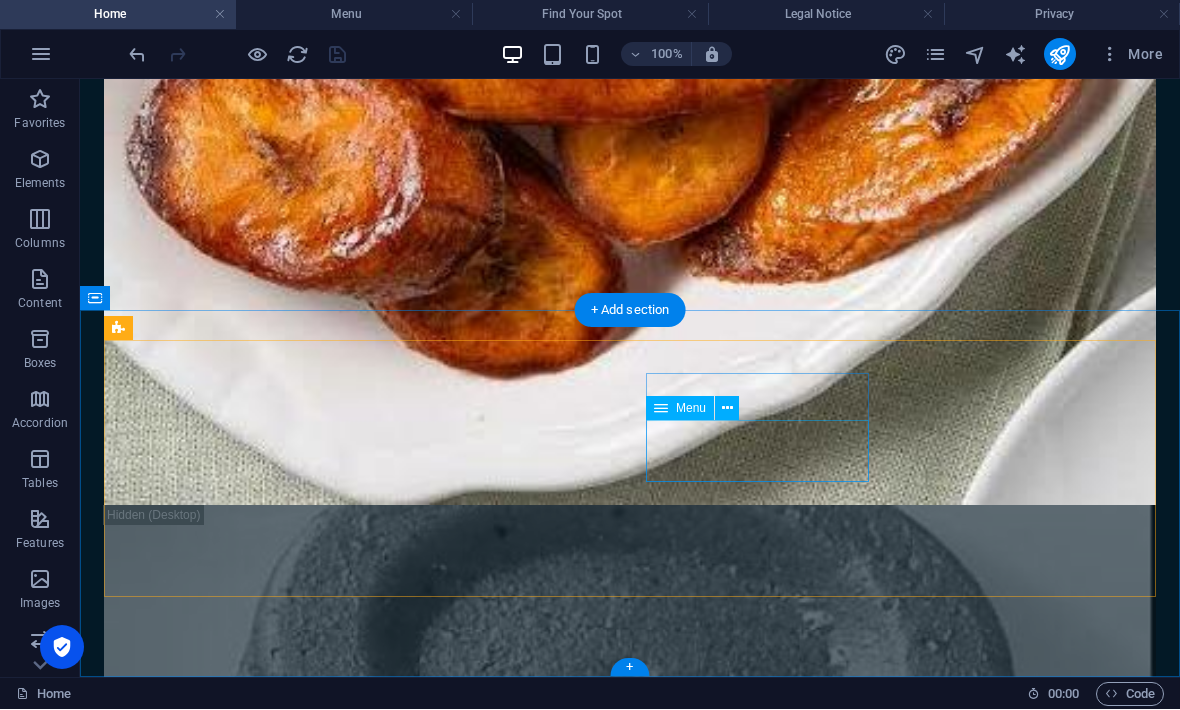 click on "Legal Notice Privacy Policy" at bounding box center [248, 12718] 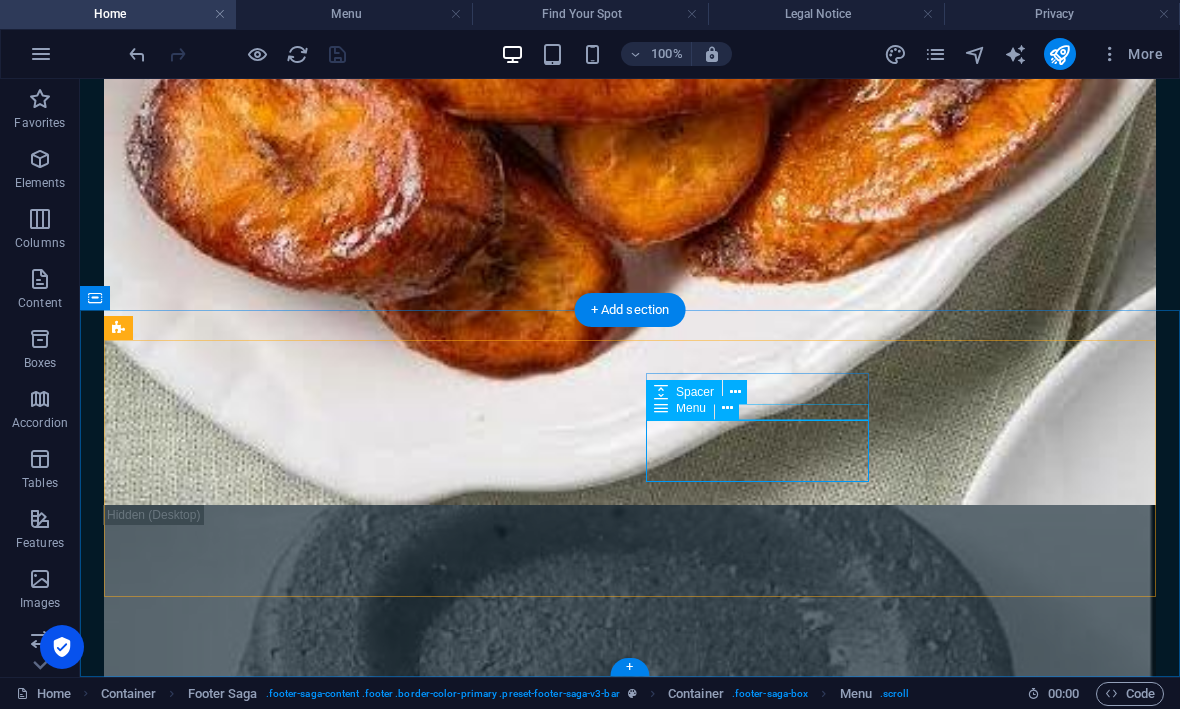 click at bounding box center (727, 409) 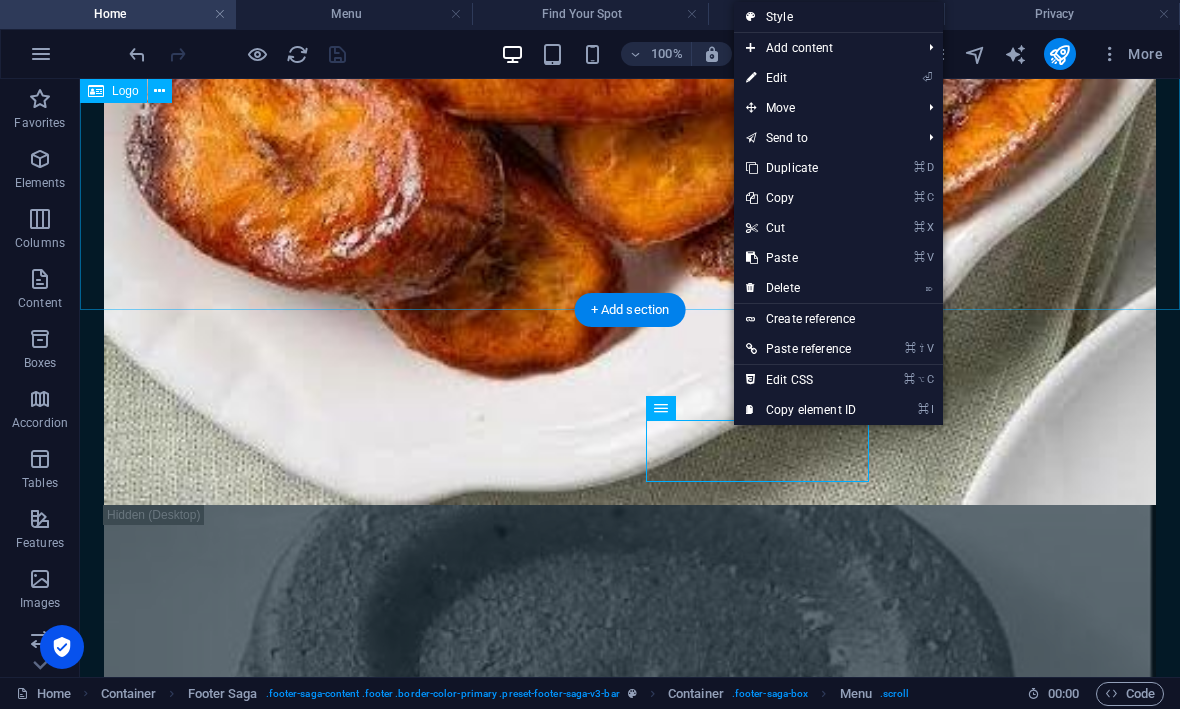 click at bounding box center (630, 12007) 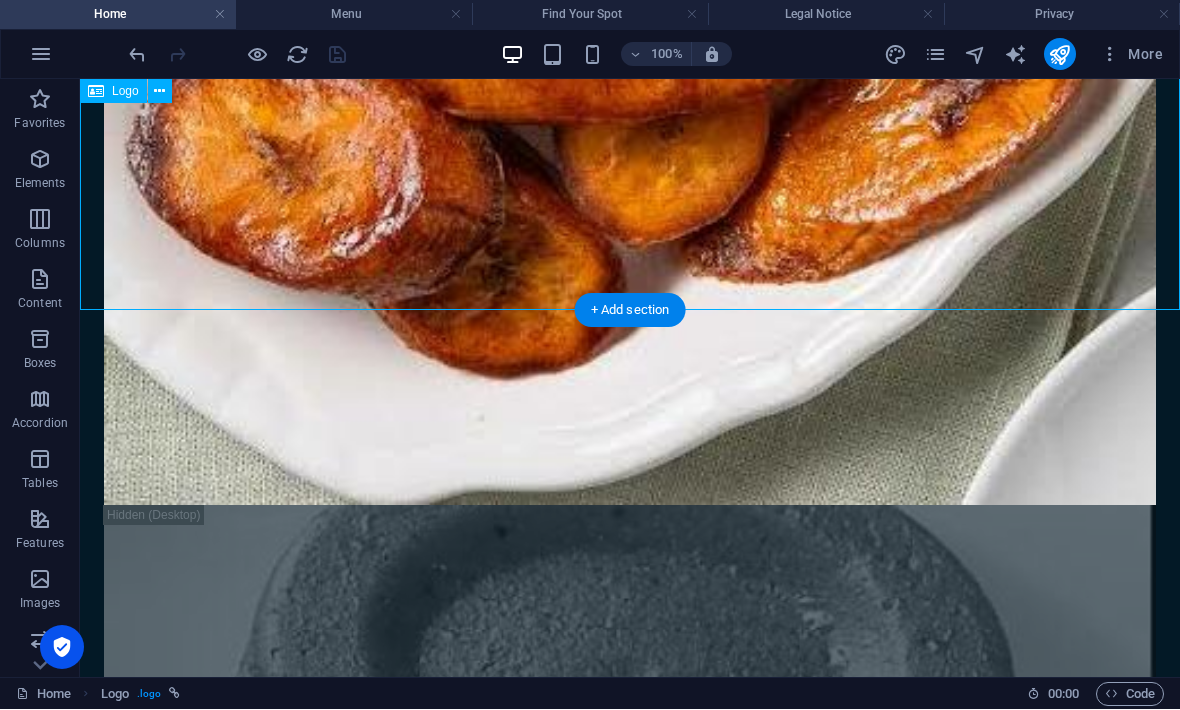 click on "Privacy" at bounding box center [1062, 15] 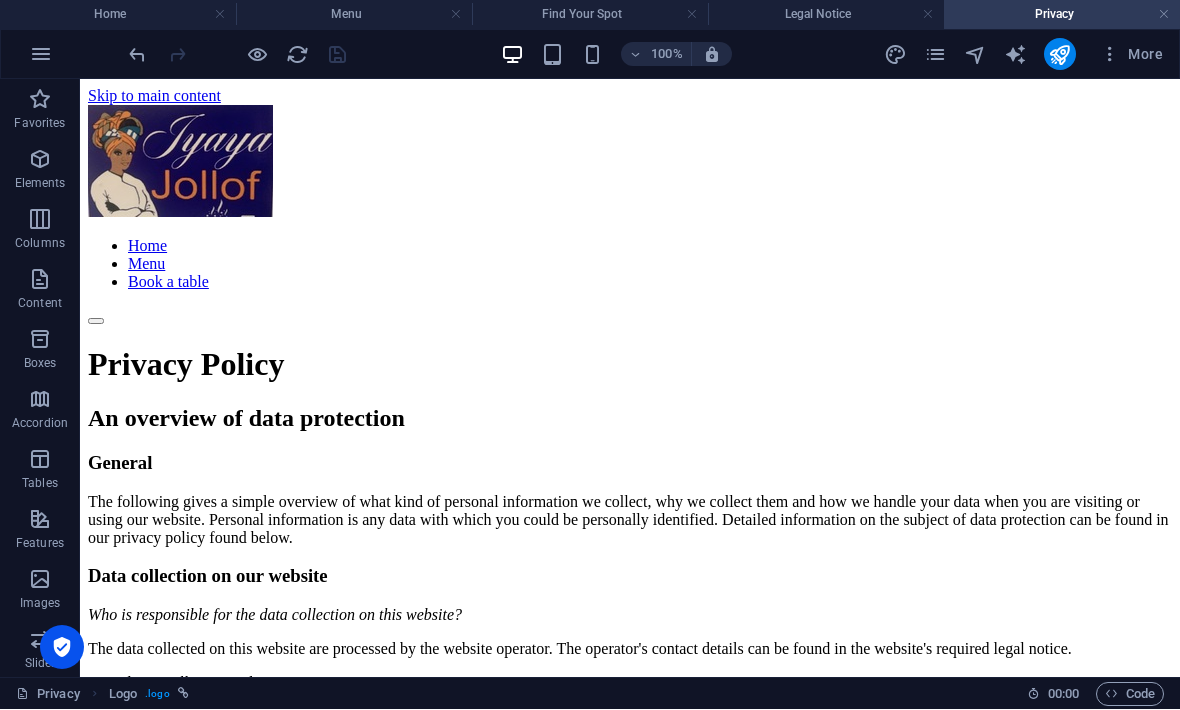 click at bounding box center (1110, 55) 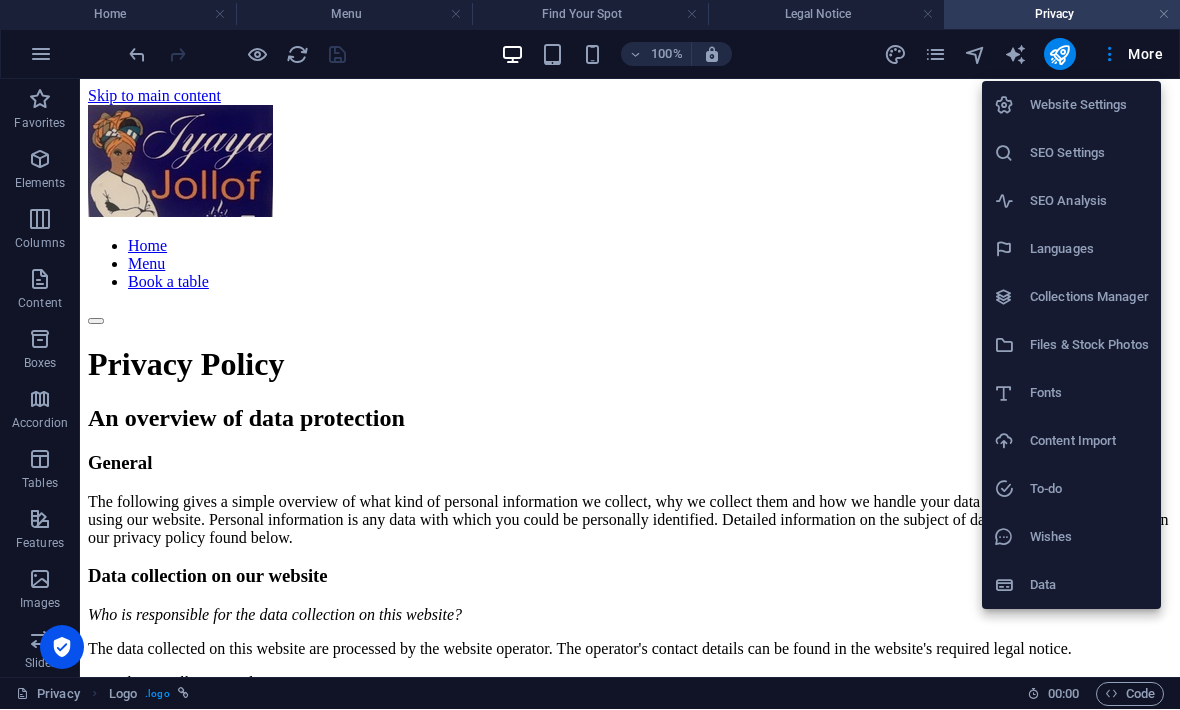 click at bounding box center (590, 355) 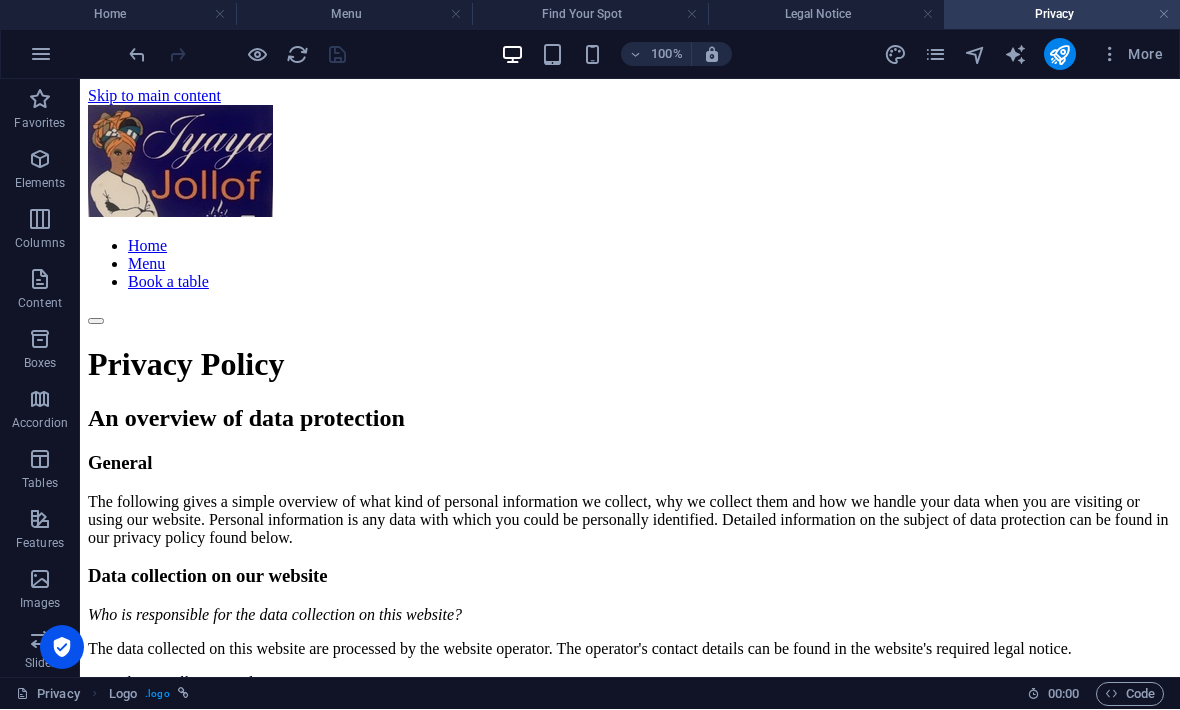 click at bounding box center [935, 55] 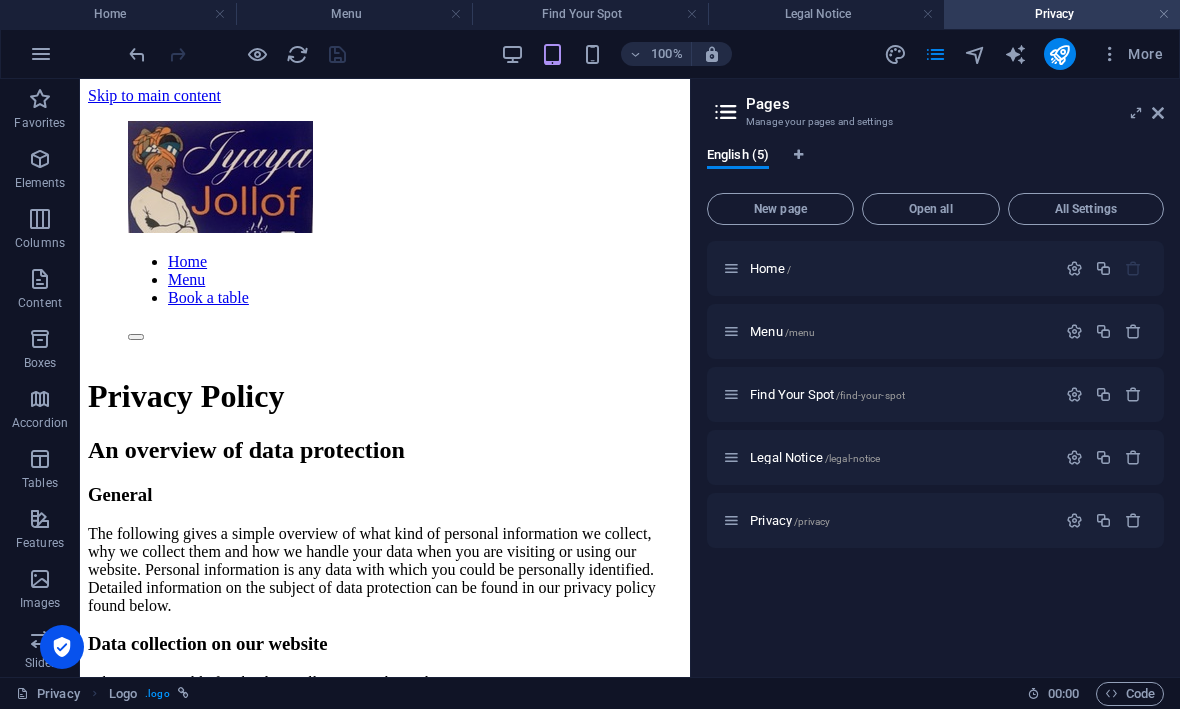 click at bounding box center [1103, 521] 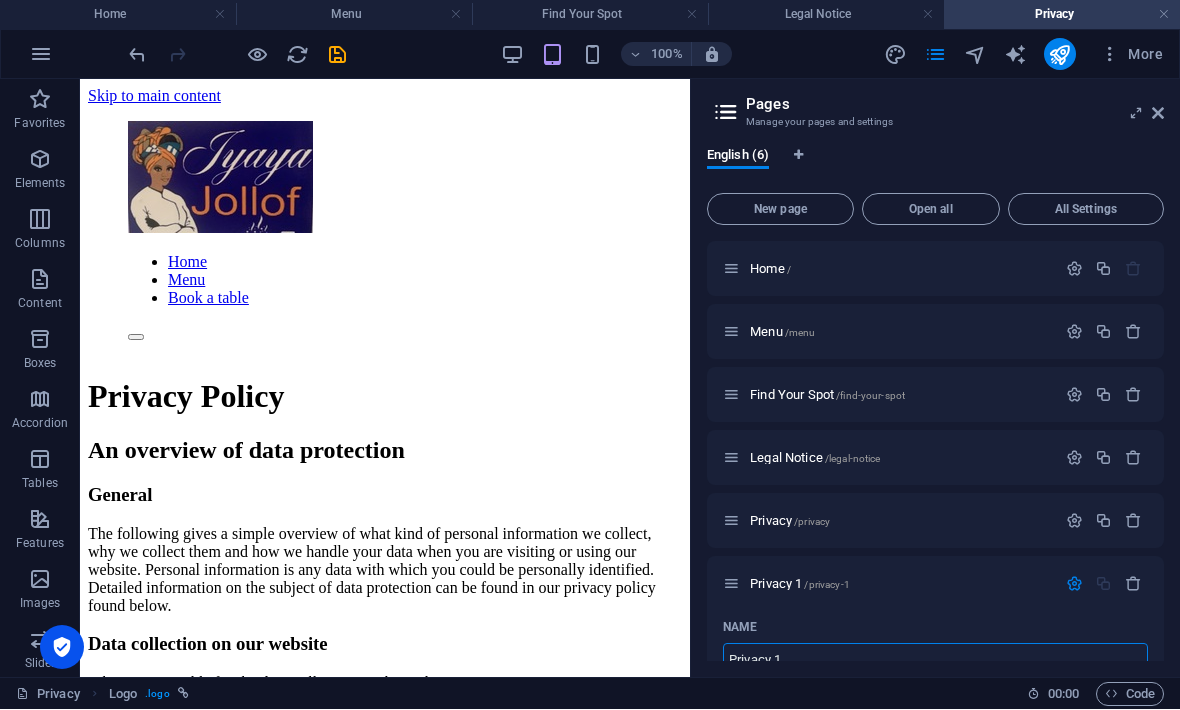 click at bounding box center [1103, 521] 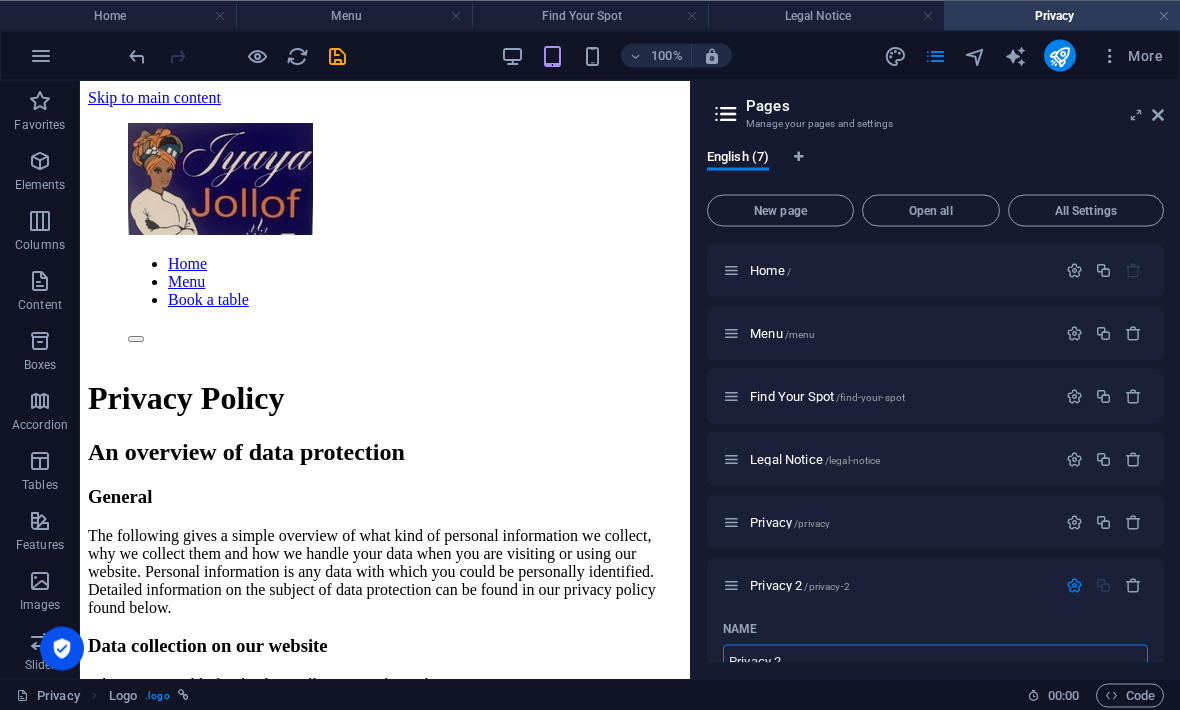 click on "Manage your pages and settings" at bounding box center [935, 123] 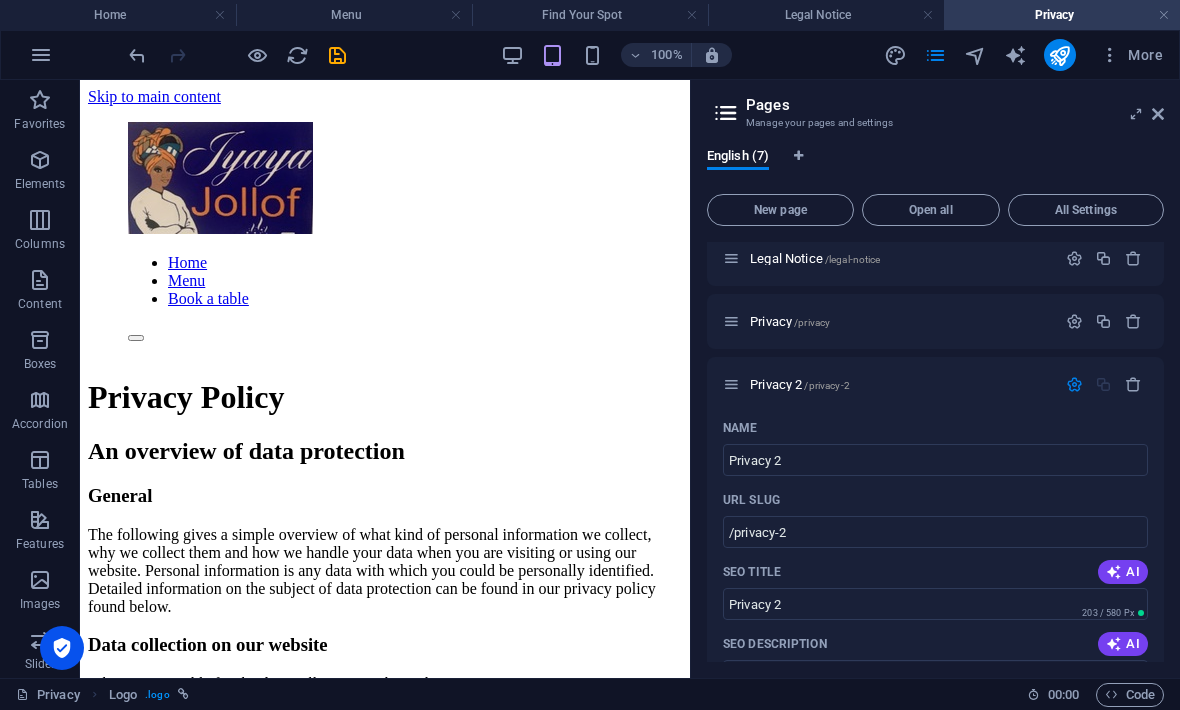 scroll, scrollTop: 199, scrollLeft: 0, axis: vertical 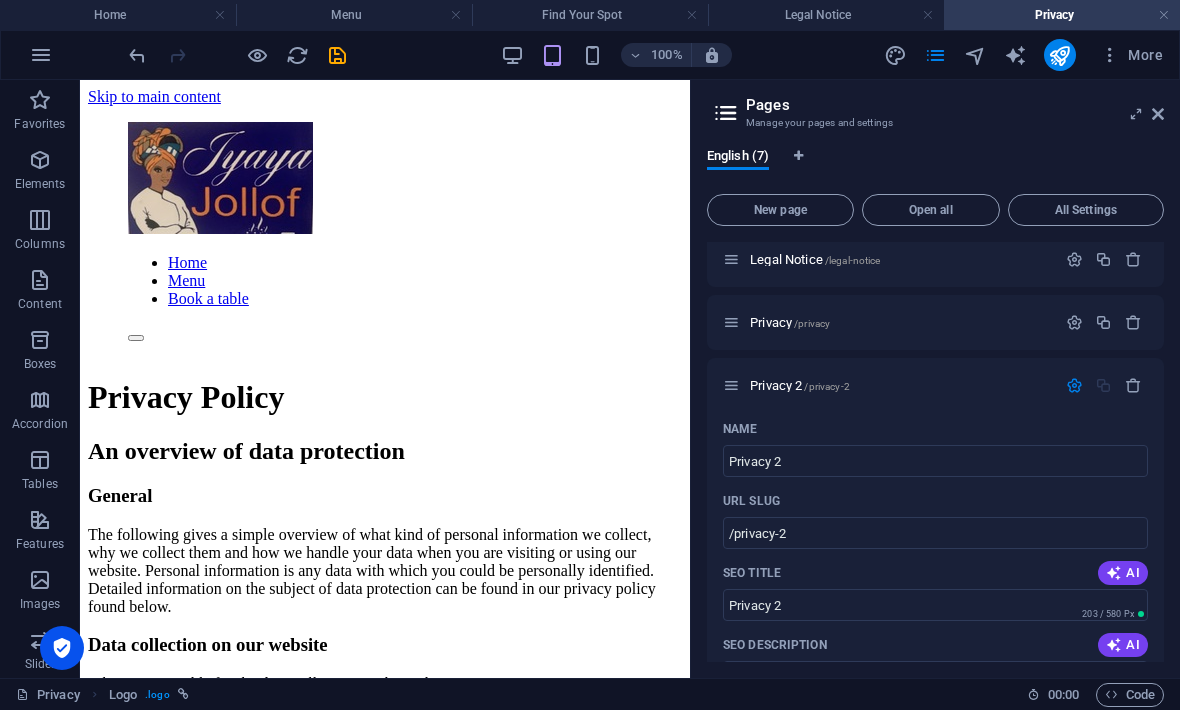click at bounding box center [1133, 385] 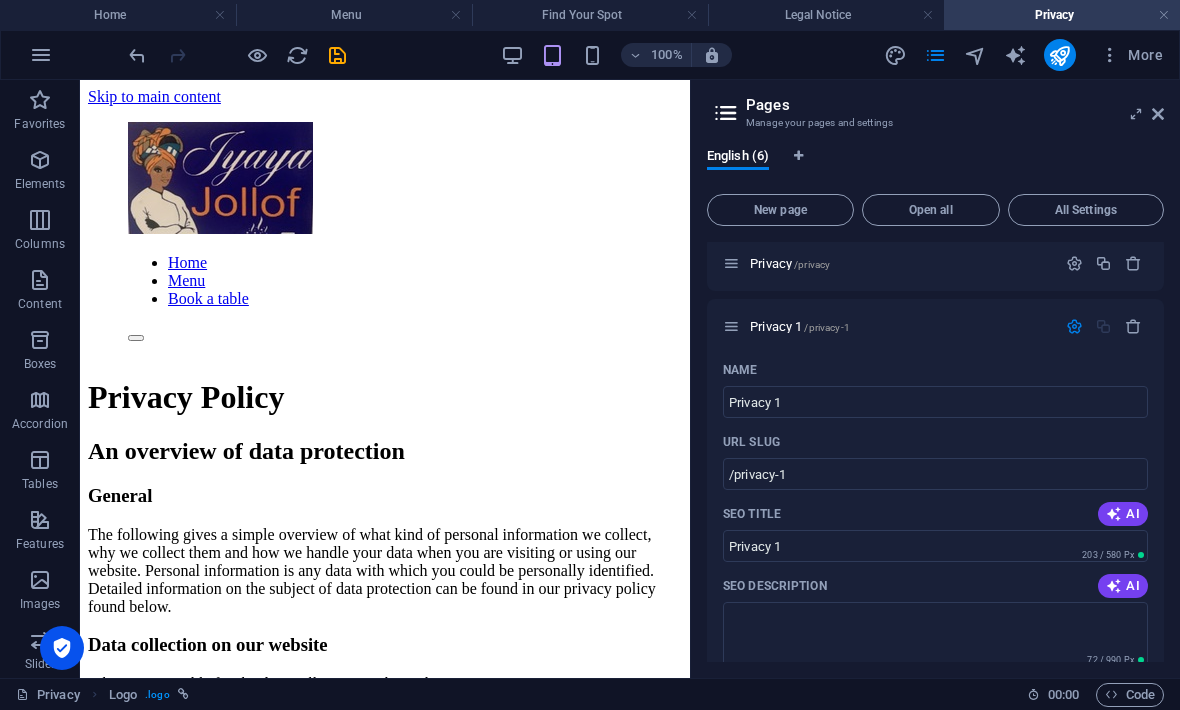 scroll, scrollTop: 251, scrollLeft: 0, axis: vertical 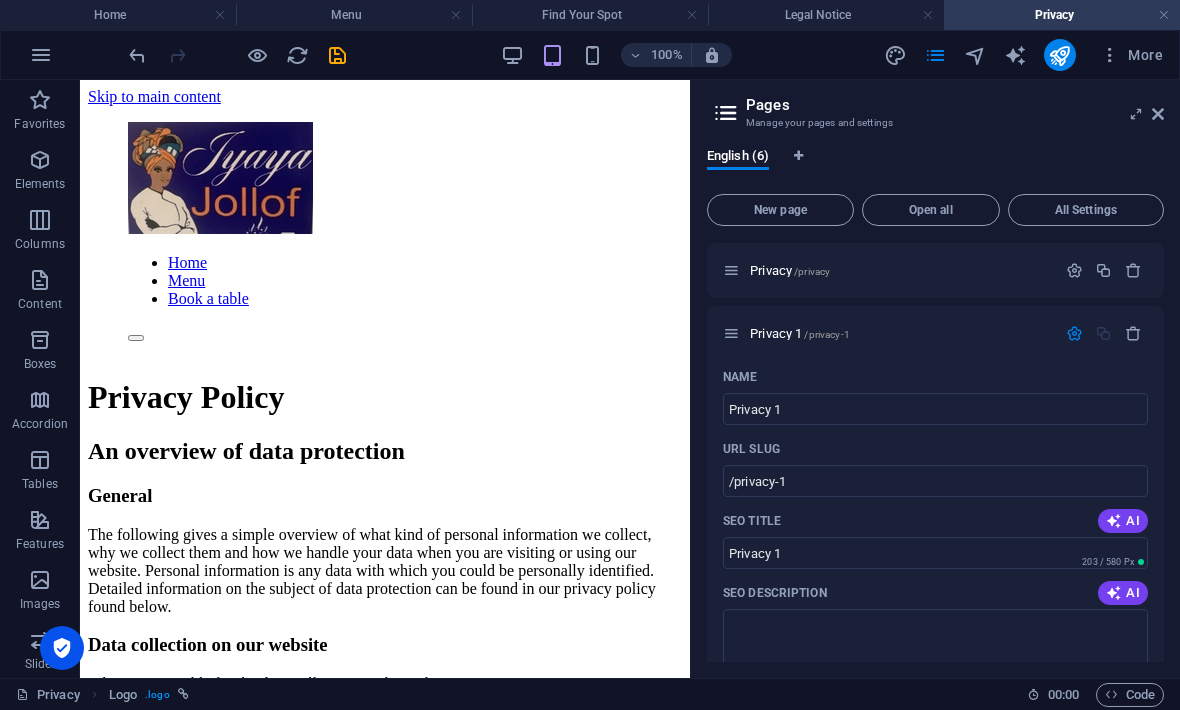 click on "Privacy 1" at bounding box center (935, 409) 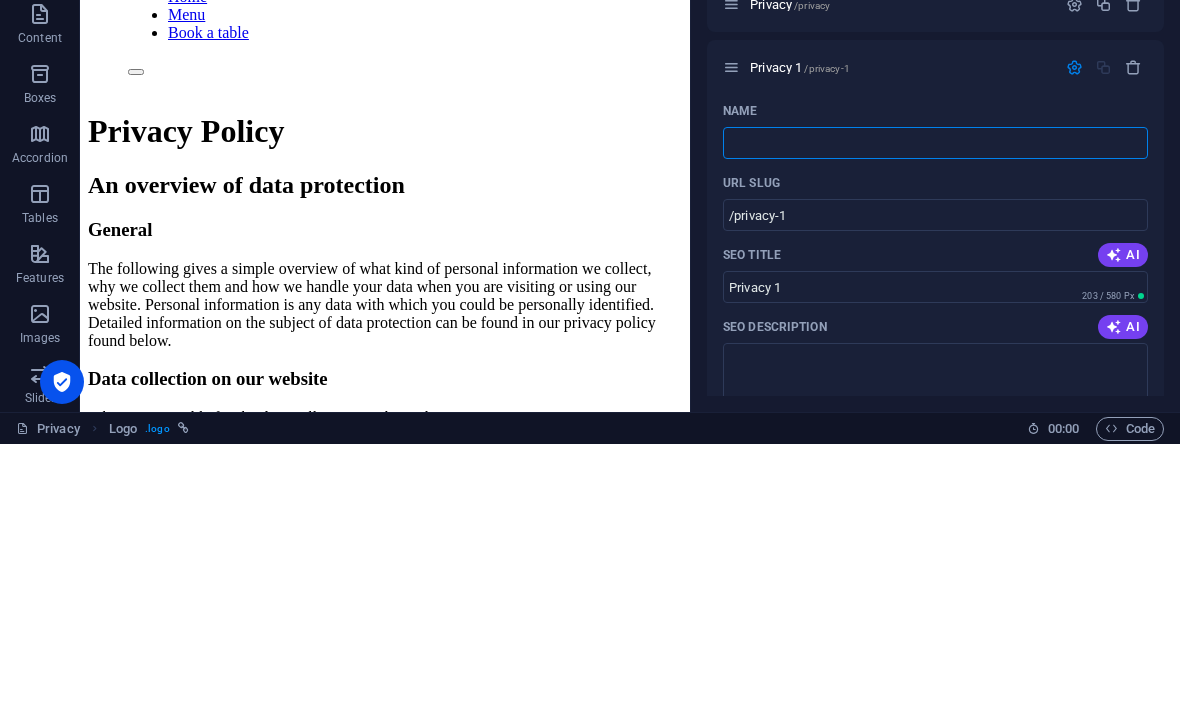 type 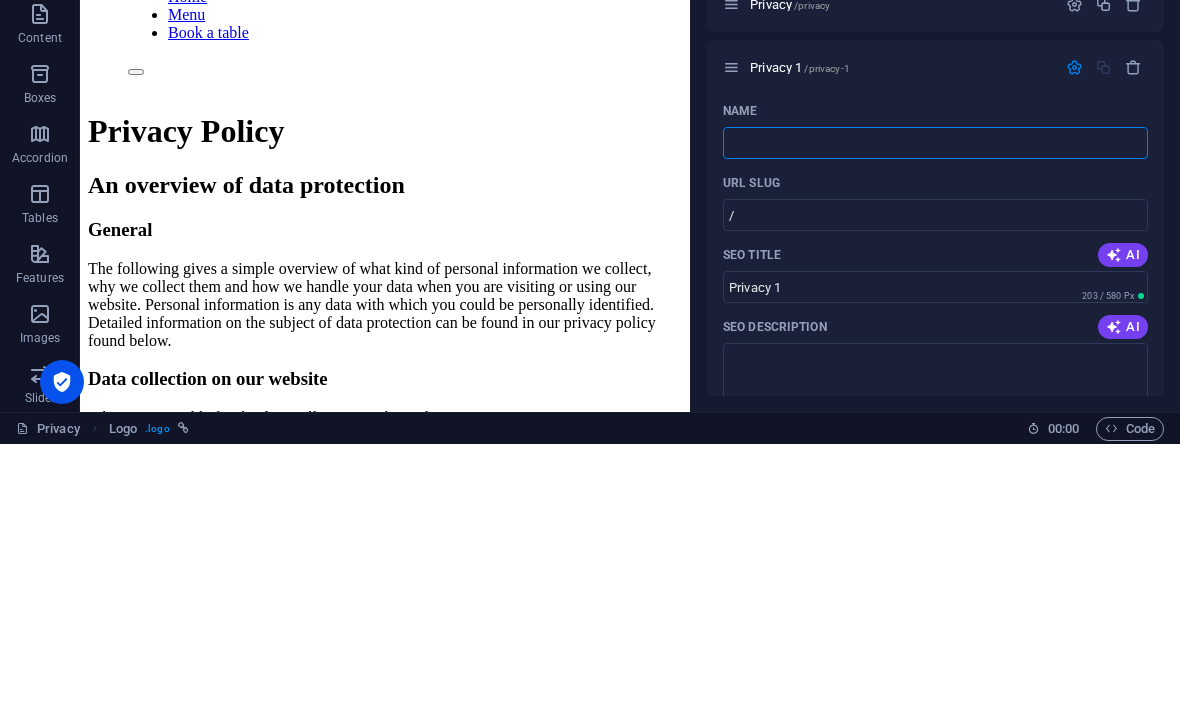 type 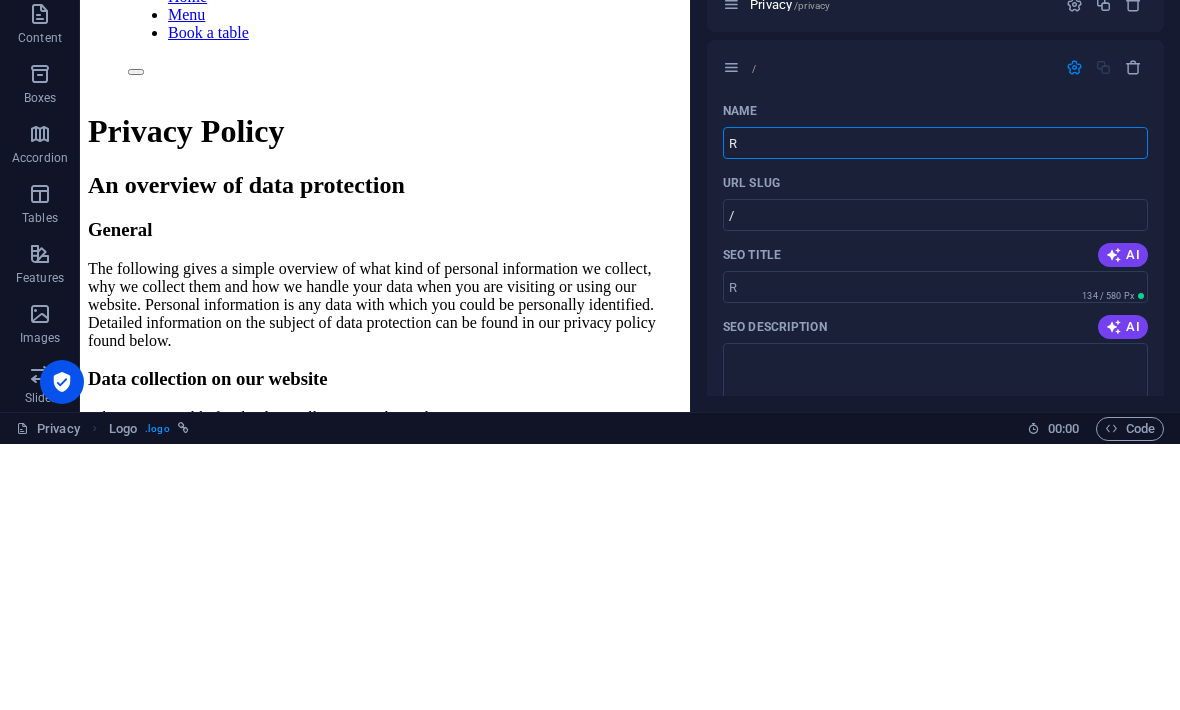 type on "R" 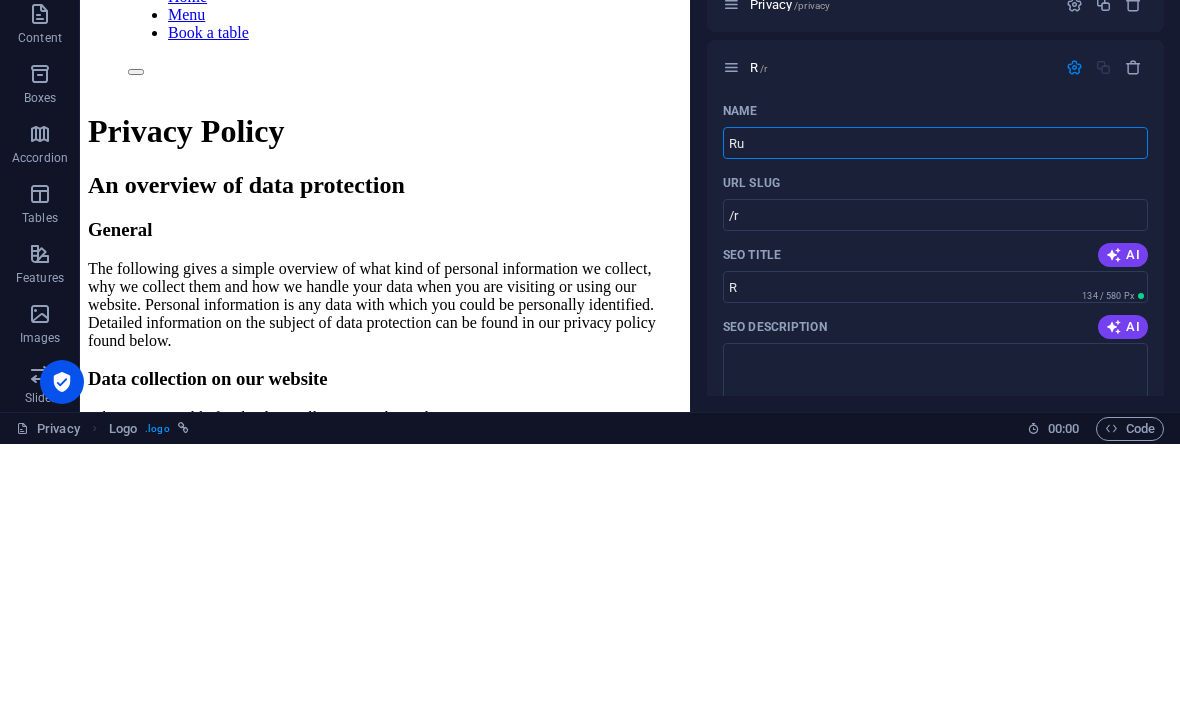 type on "Ru" 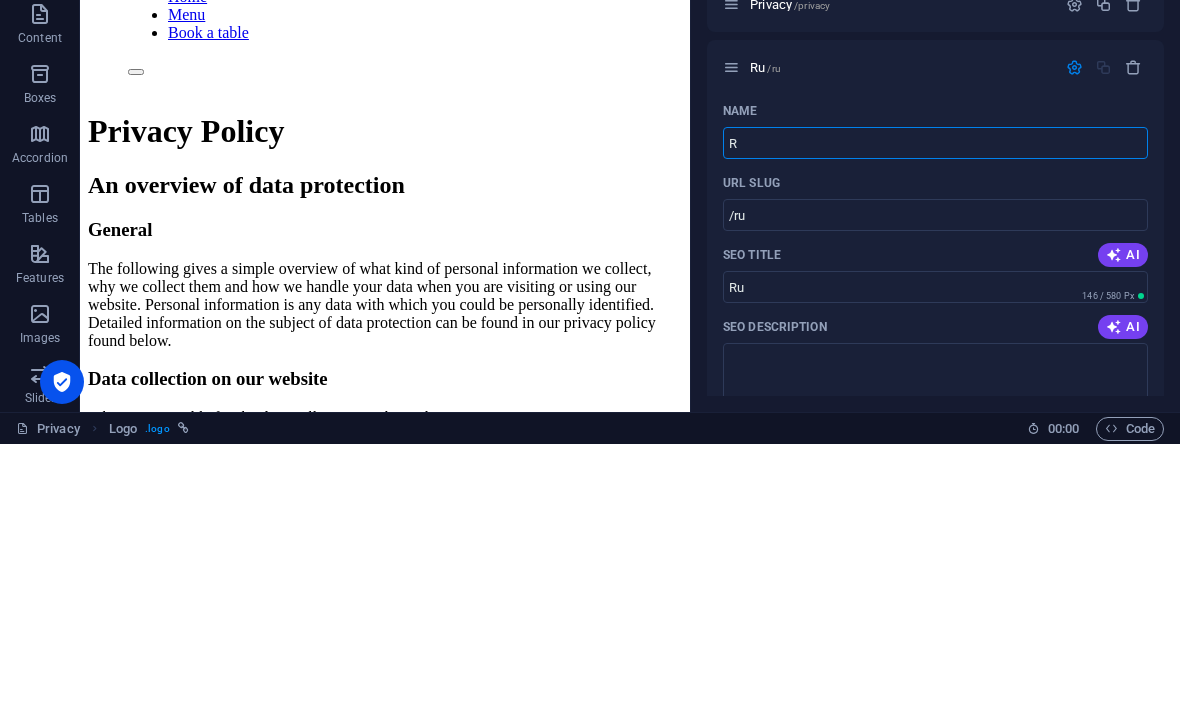 type on "R" 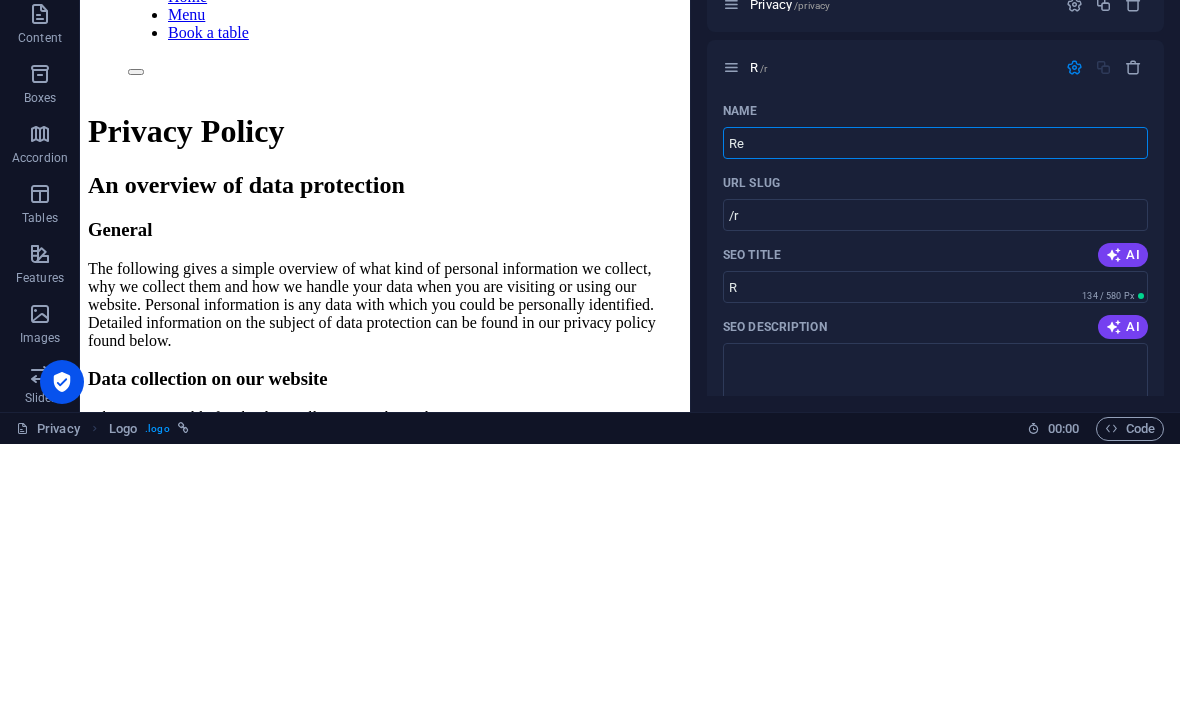 type on "Re" 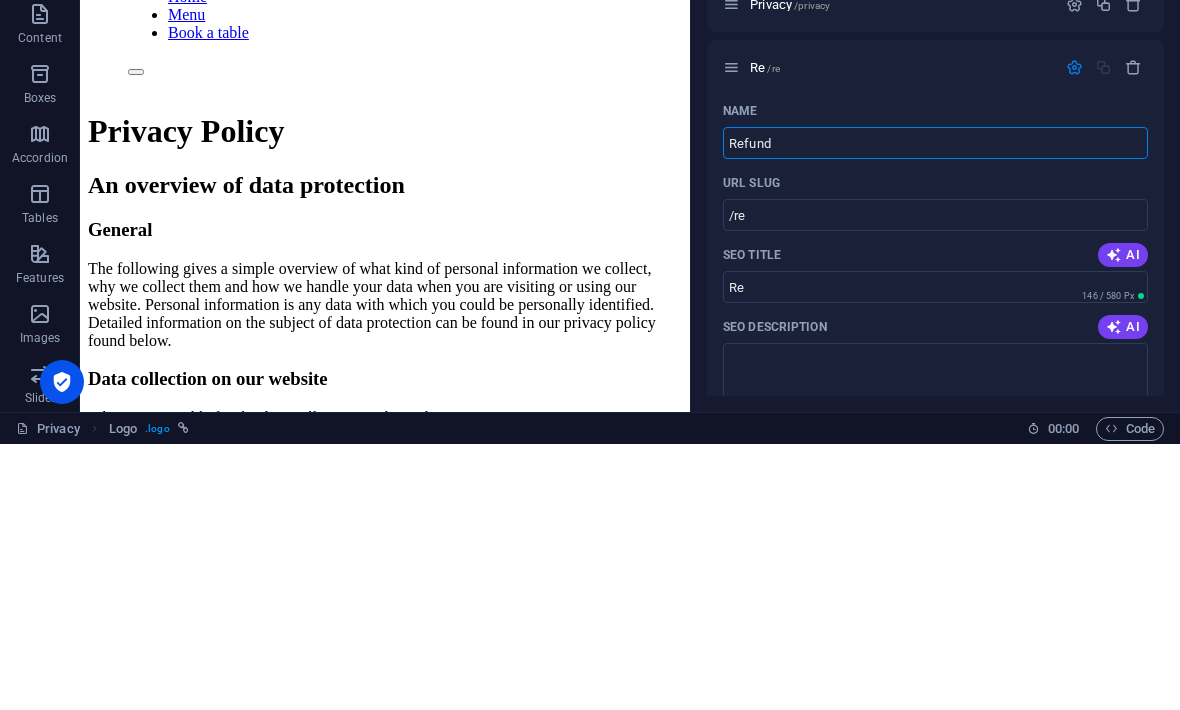 type on "Refund" 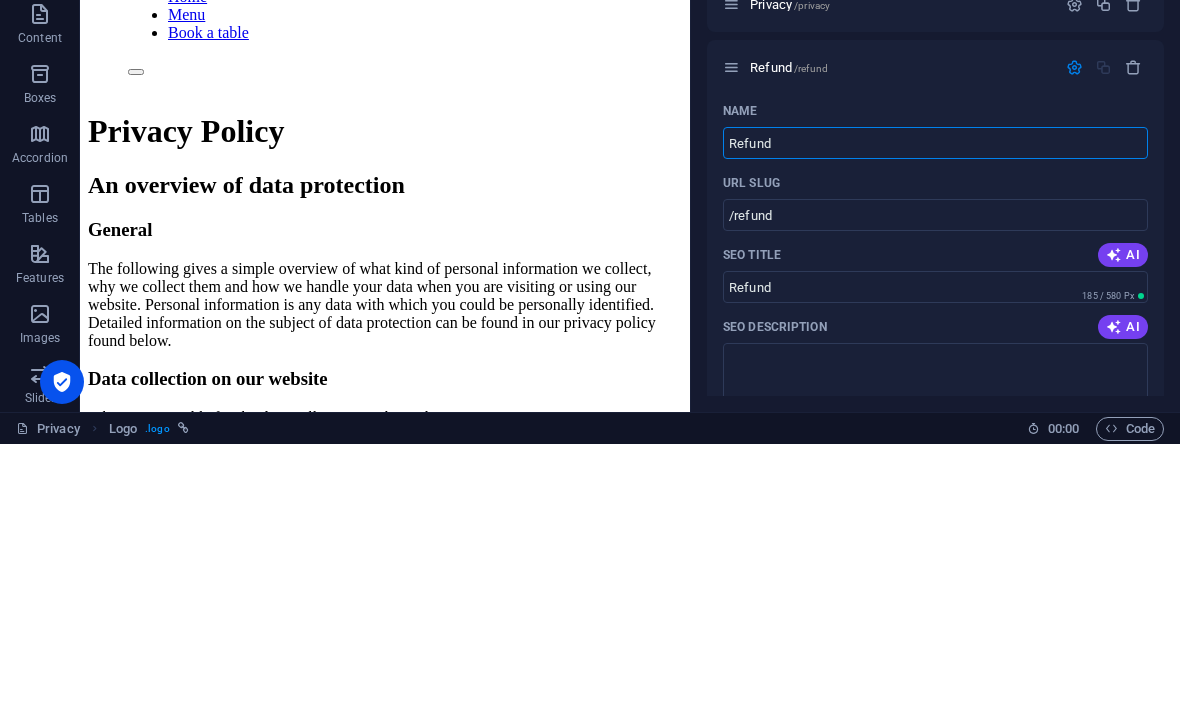 type on "Refund" 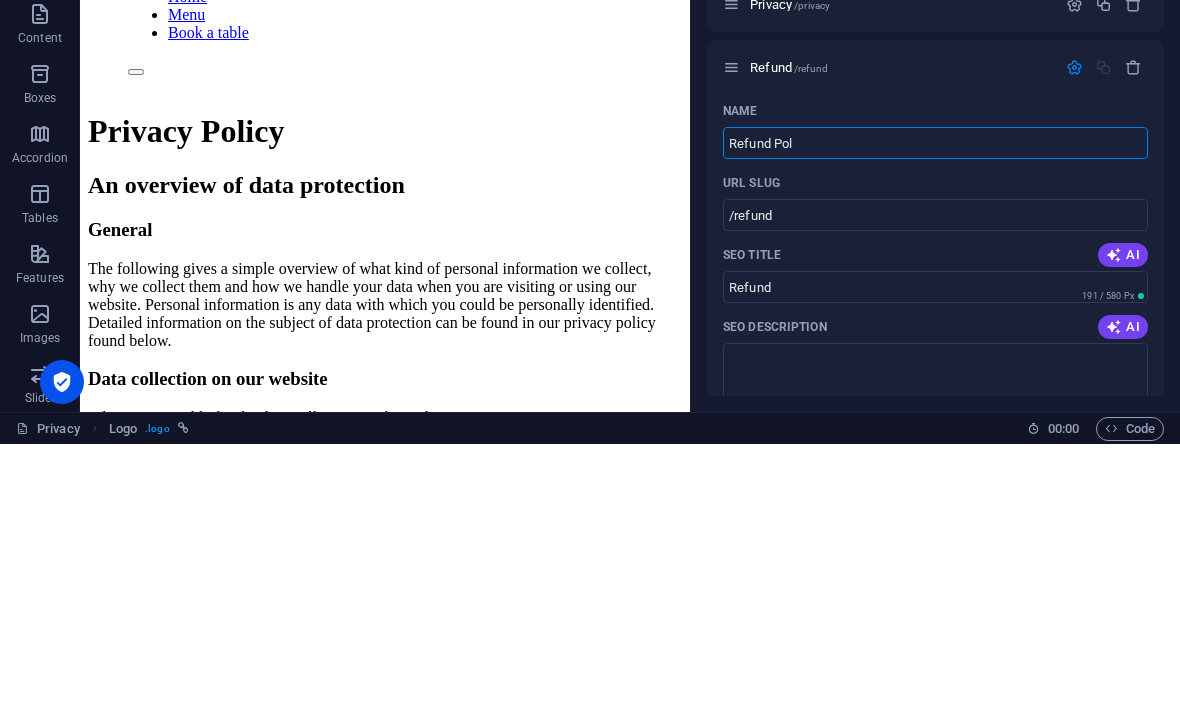 type on "Refund Pol" 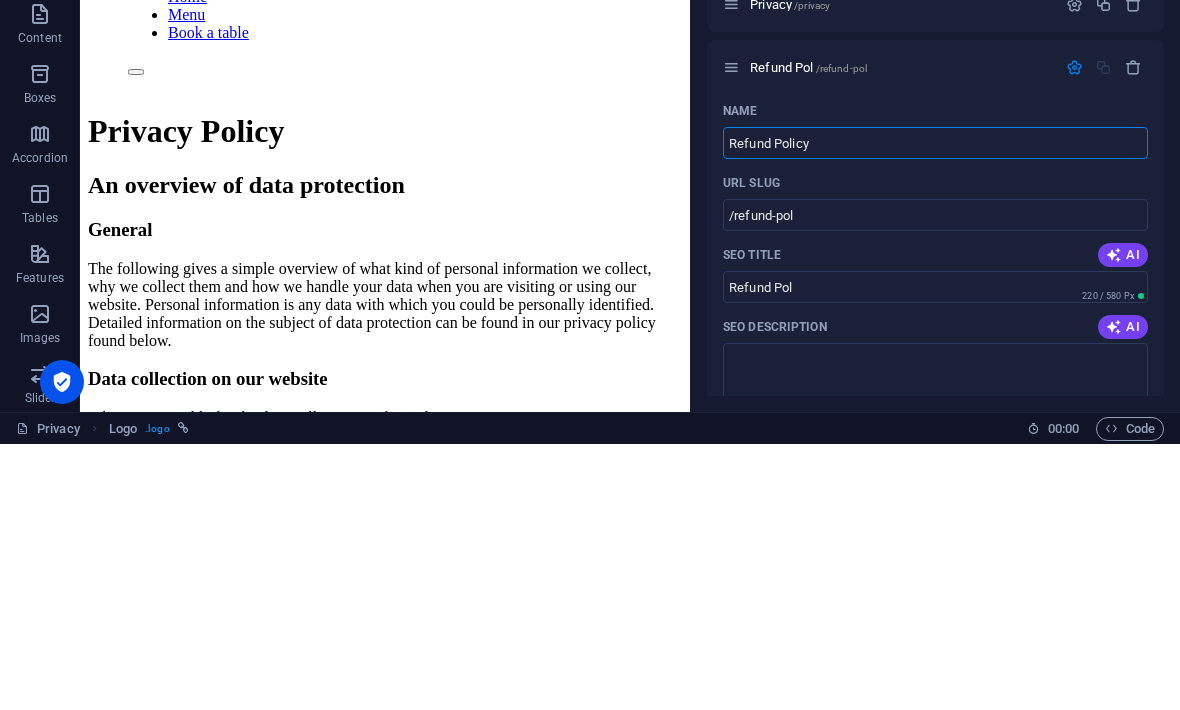 type on "Refund Policy" 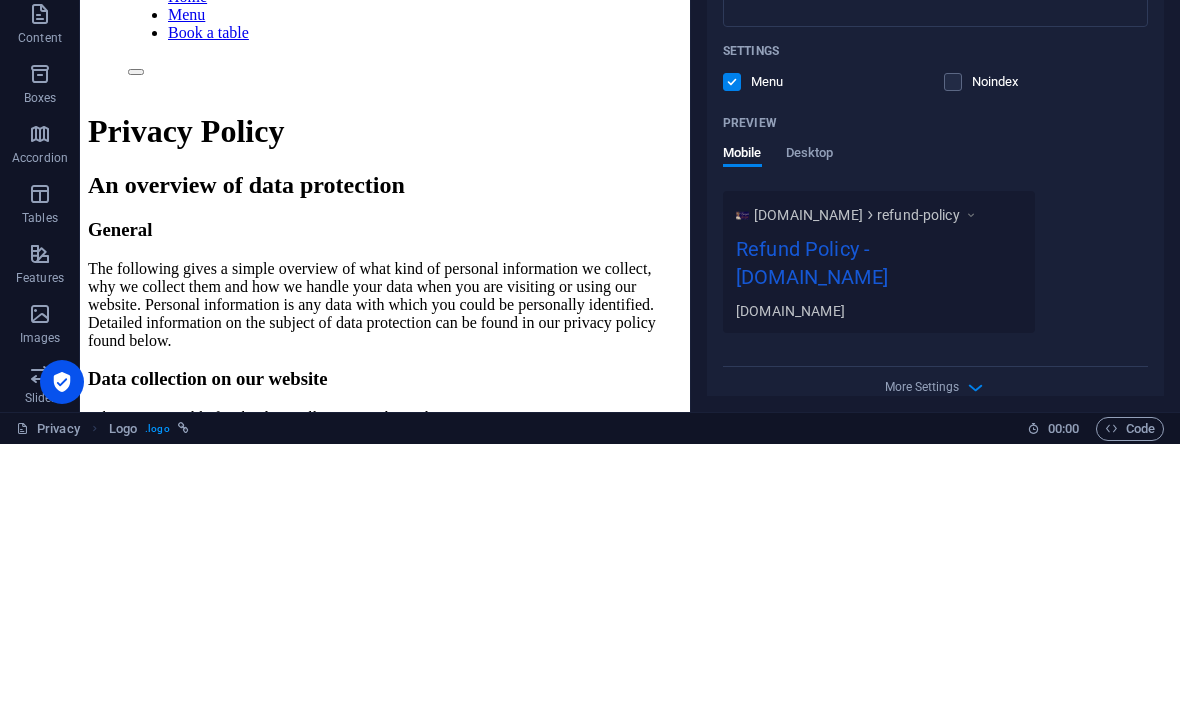 scroll, scrollTop: 703, scrollLeft: 0, axis: vertical 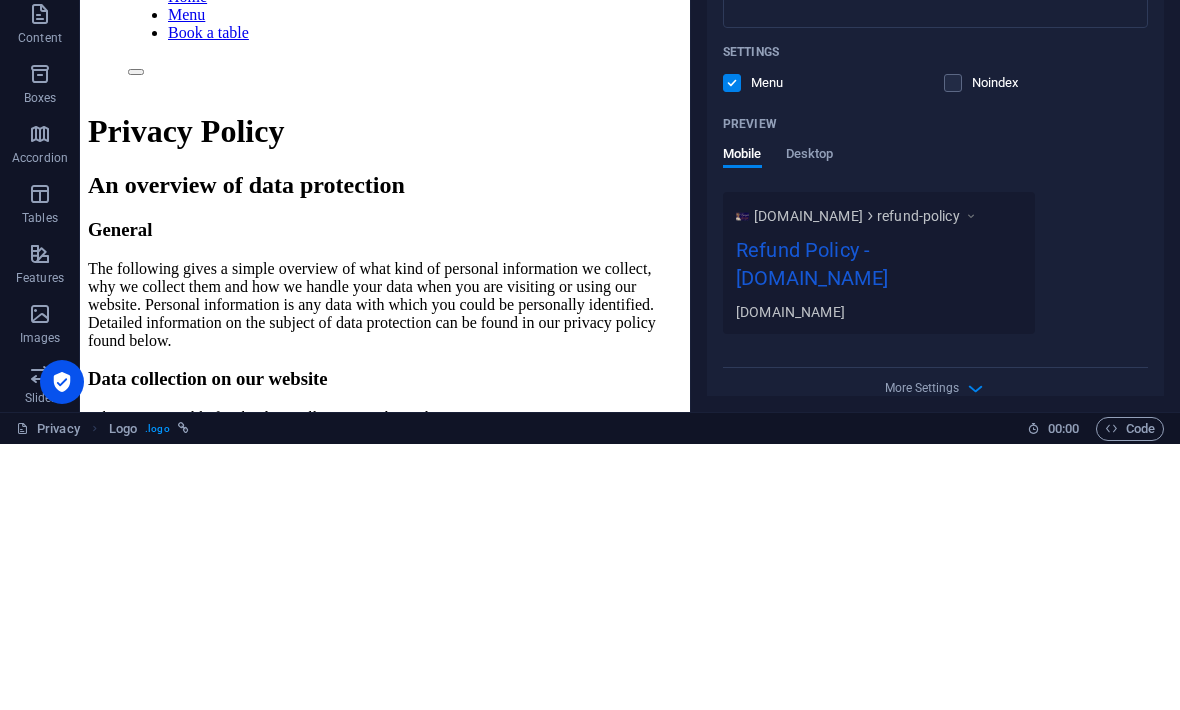 click on "www.example.com refund-policy Refund Policy - iyaya.co.za iyaya.co.za" at bounding box center [935, 529] 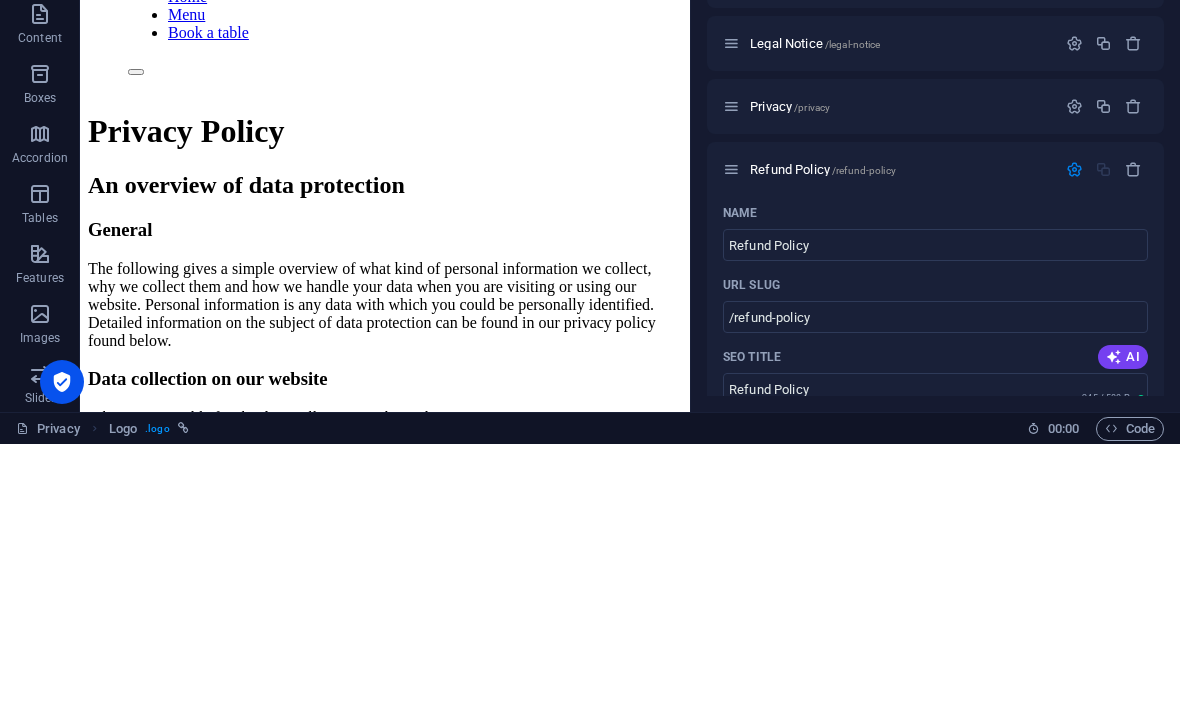 scroll, scrollTop: 85, scrollLeft: 0, axis: vertical 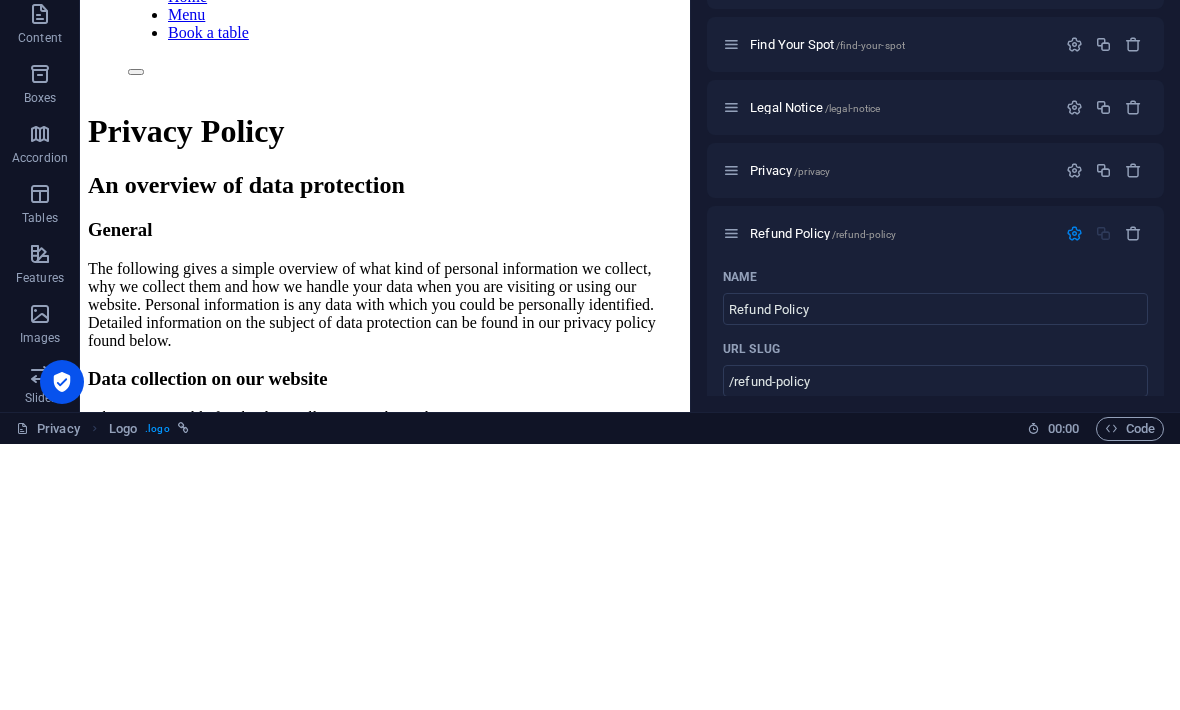 click at bounding box center [1074, 499] 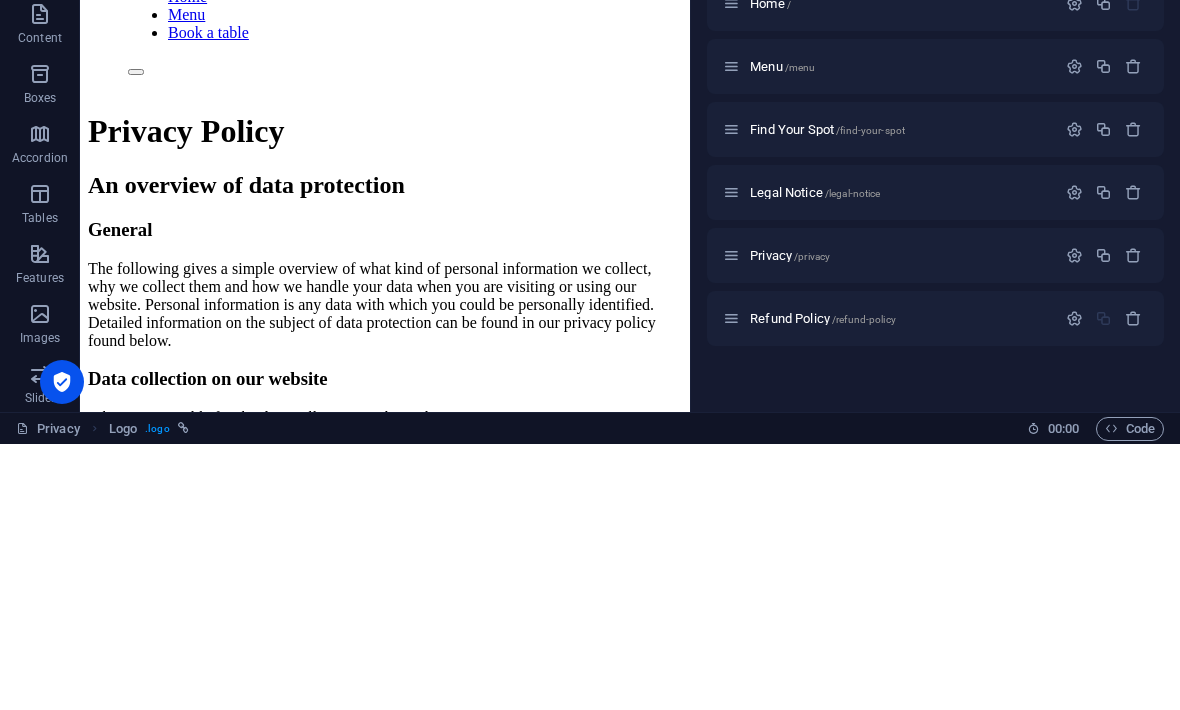 scroll, scrollTop: 0, scrollLeft: 0, axis: both 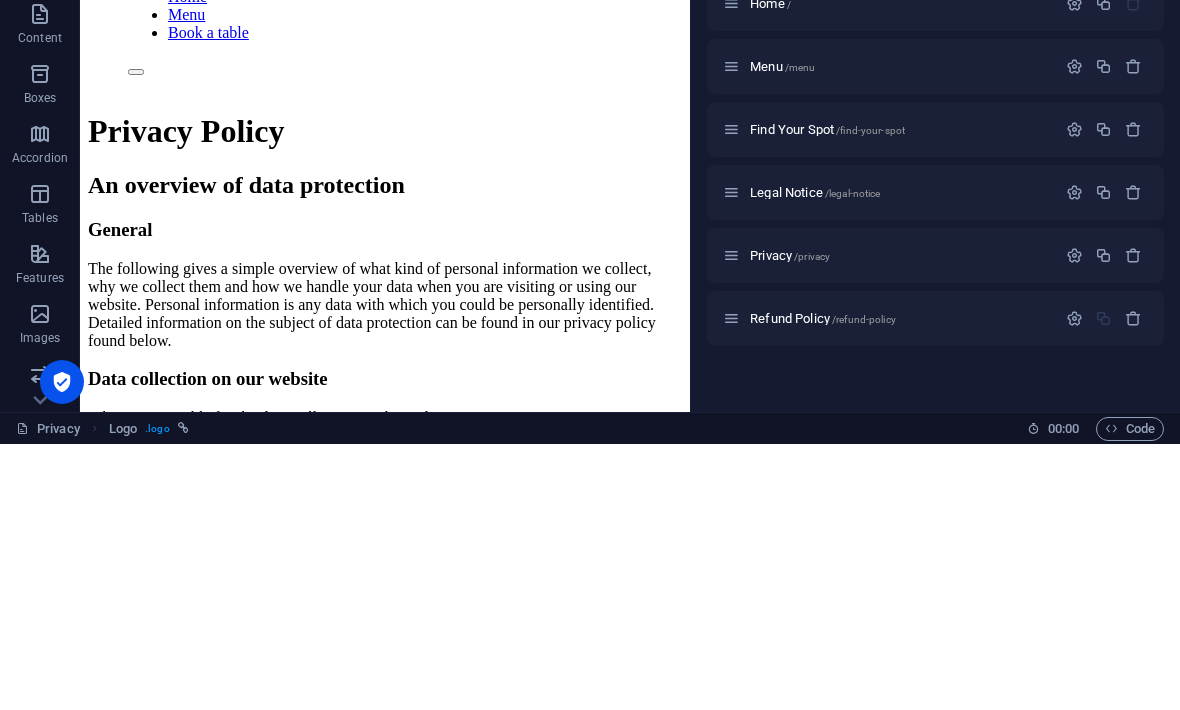 click at bounding box center [337, 55] 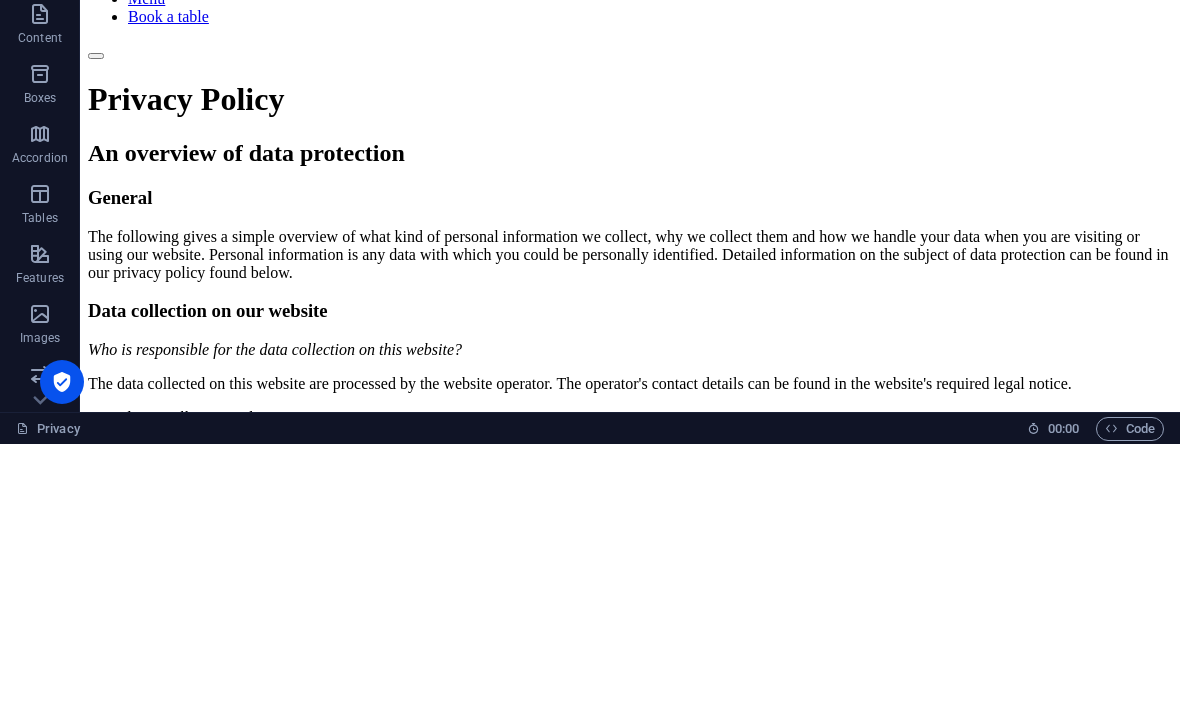 click at bounding box center (935, 55) 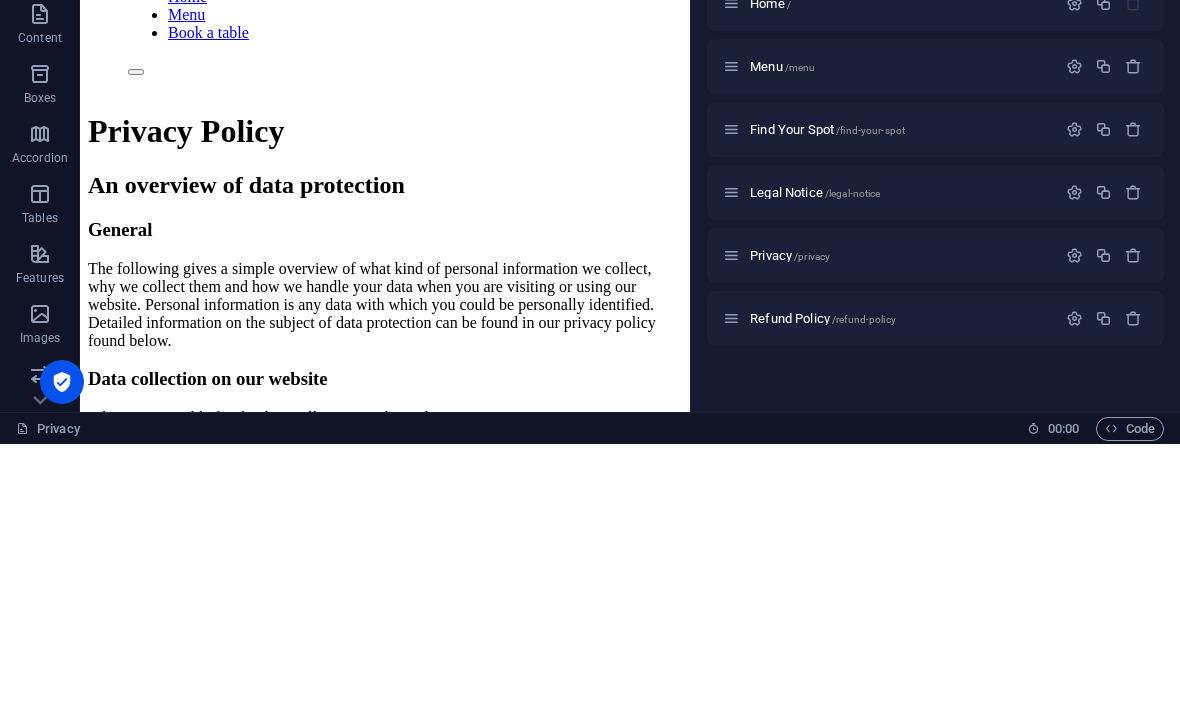 click on "Open all" at bounding box center [931, 210] 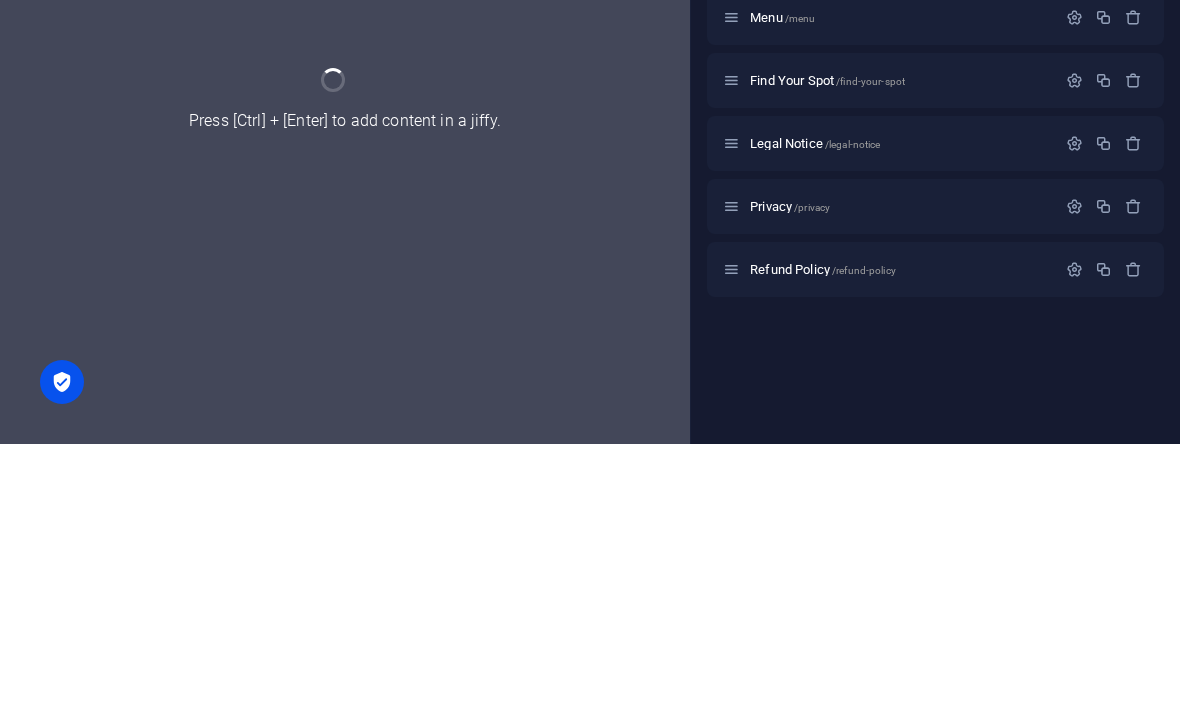 click on "Privacy" at bounding box center [885, 15] 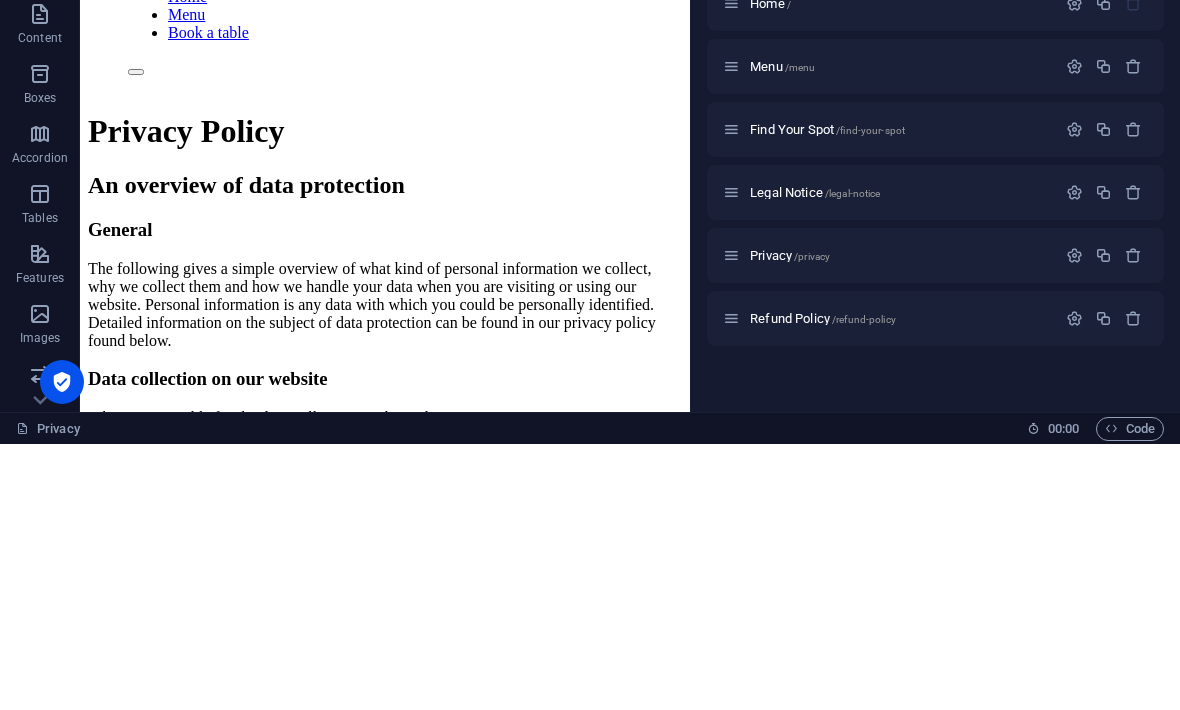 click on "Home Menu Book a table" at bounding box center [385, -34] 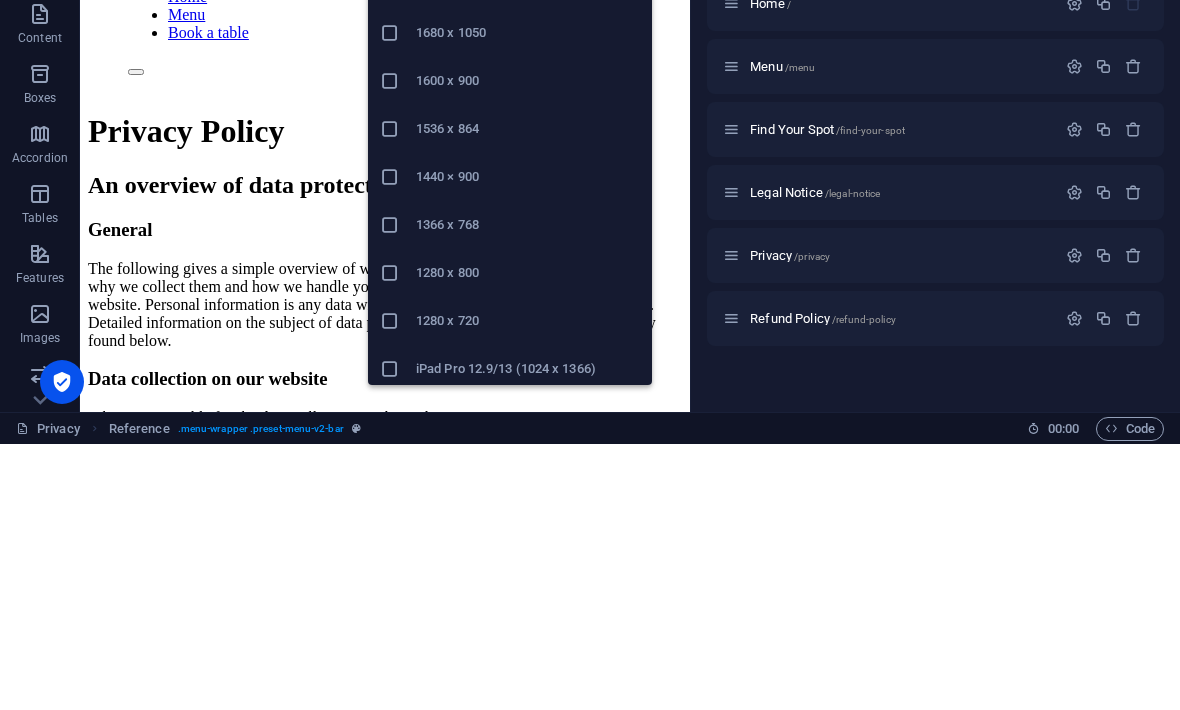 click at bounding box center [512, 55] 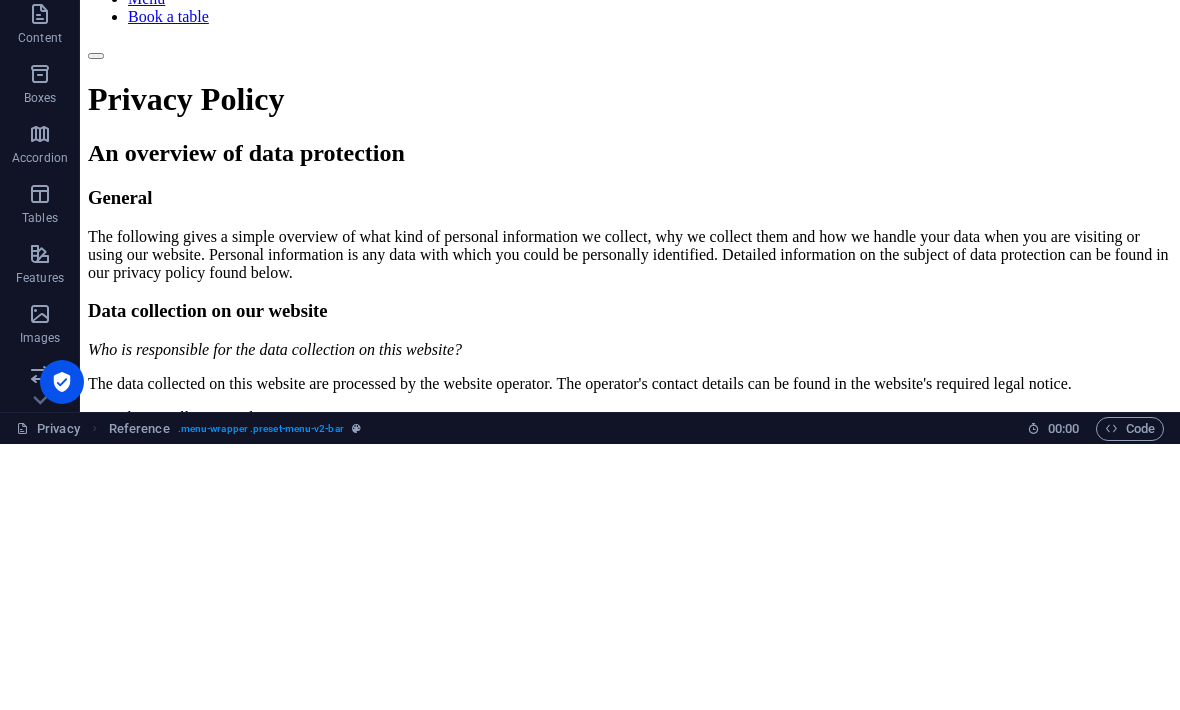 click on "Home" at bounding box center [98, 15] 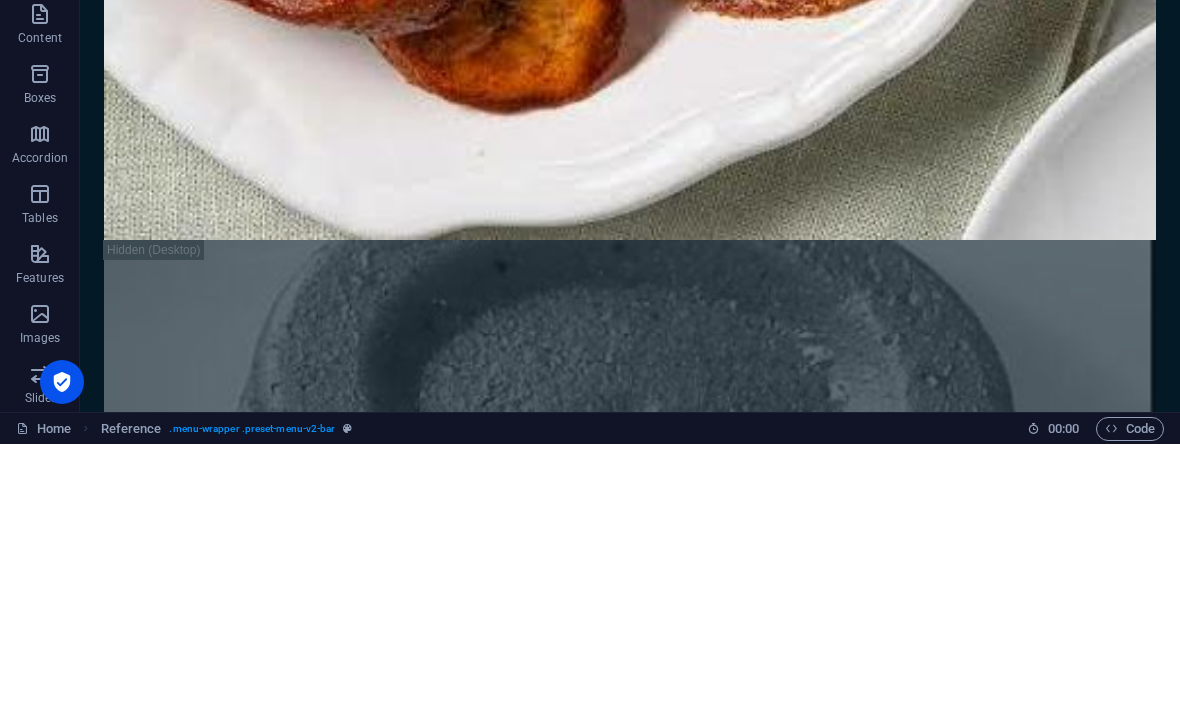 click on "Menu" at bounding box center (0, 0) 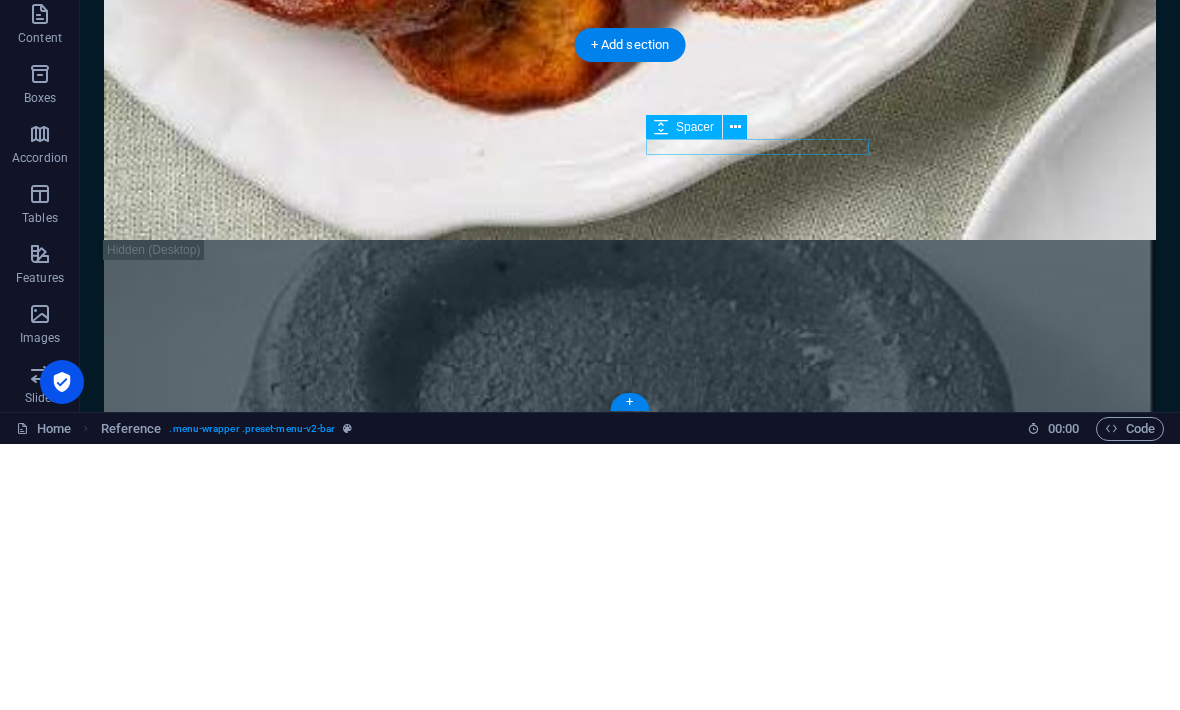 scroll, scrollTop: 0, scrollLeft: 0, axis: both 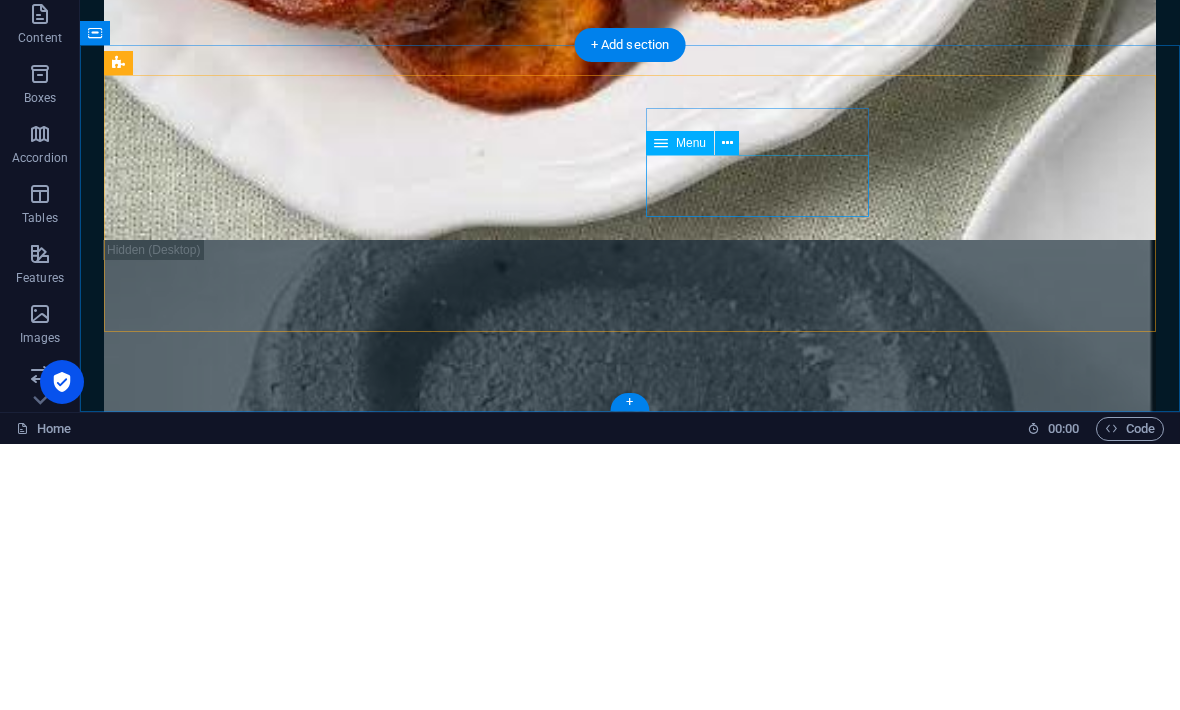 click on "Legal Notice Privacy Policy" at bounding box center (248, 12453) 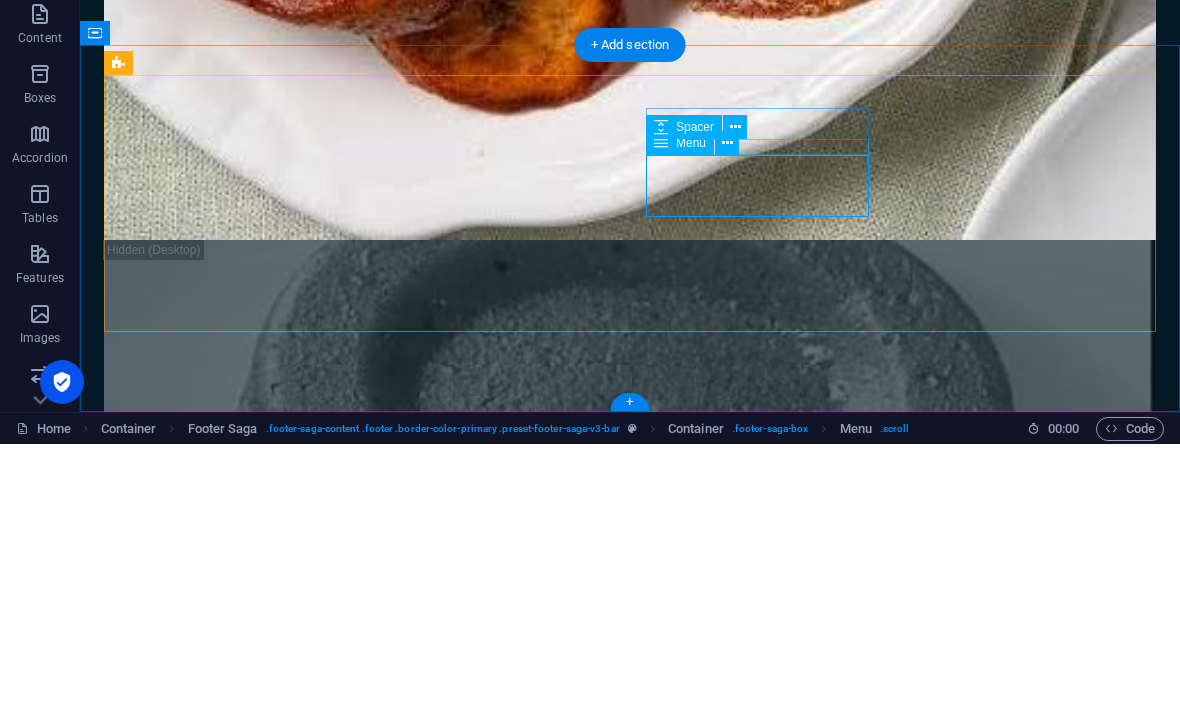 click at bounding box center [727, 409] 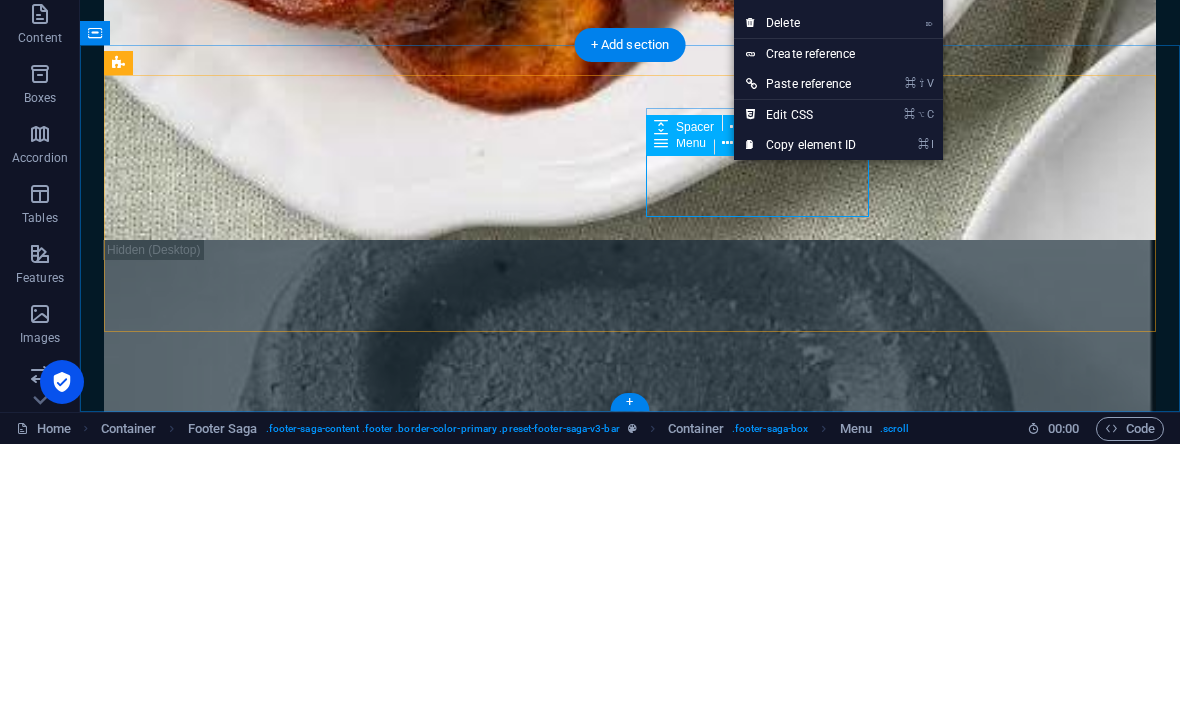 click on "⏎  Edit" at bounding box center [801, 79] 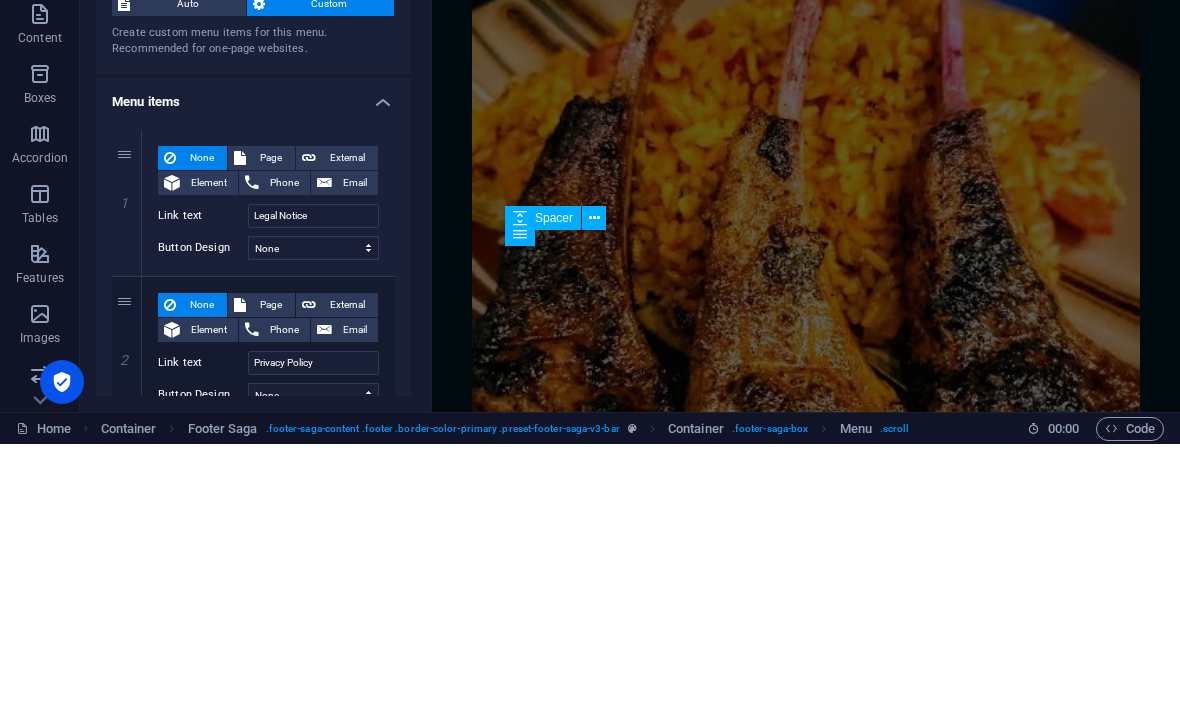 scroll, scrollTop: 10048, scrollLeft: 0, axis: vertical 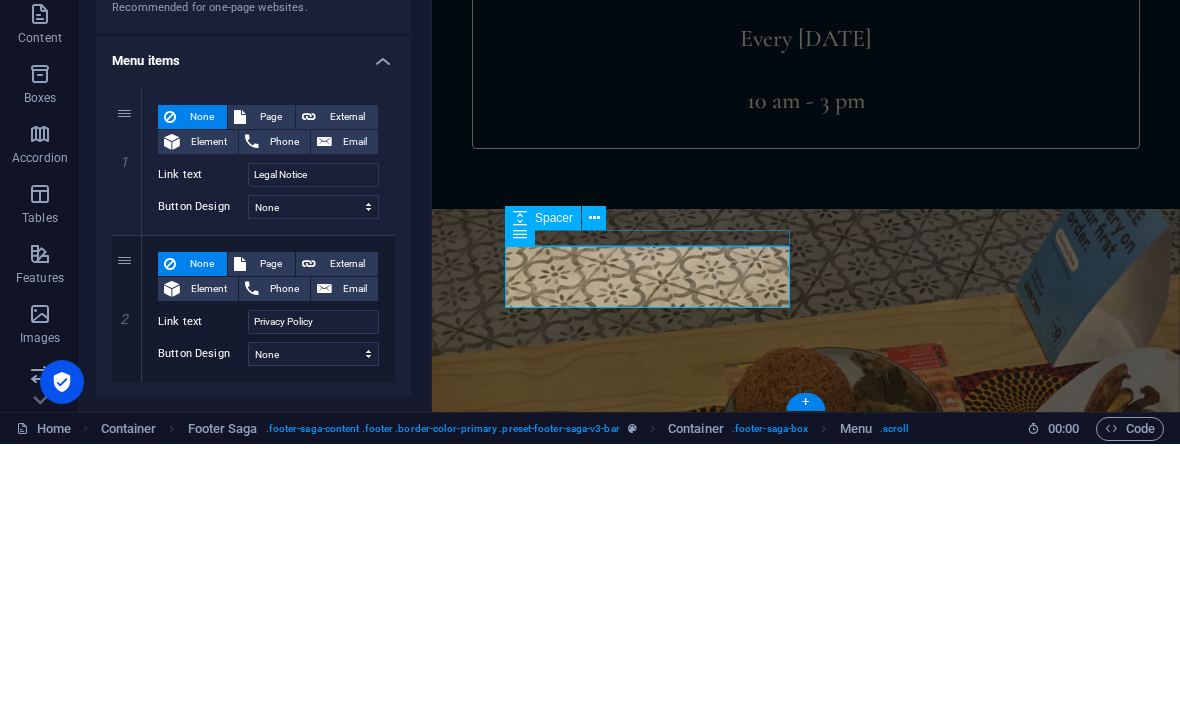 click at bounding box center (0, 0) 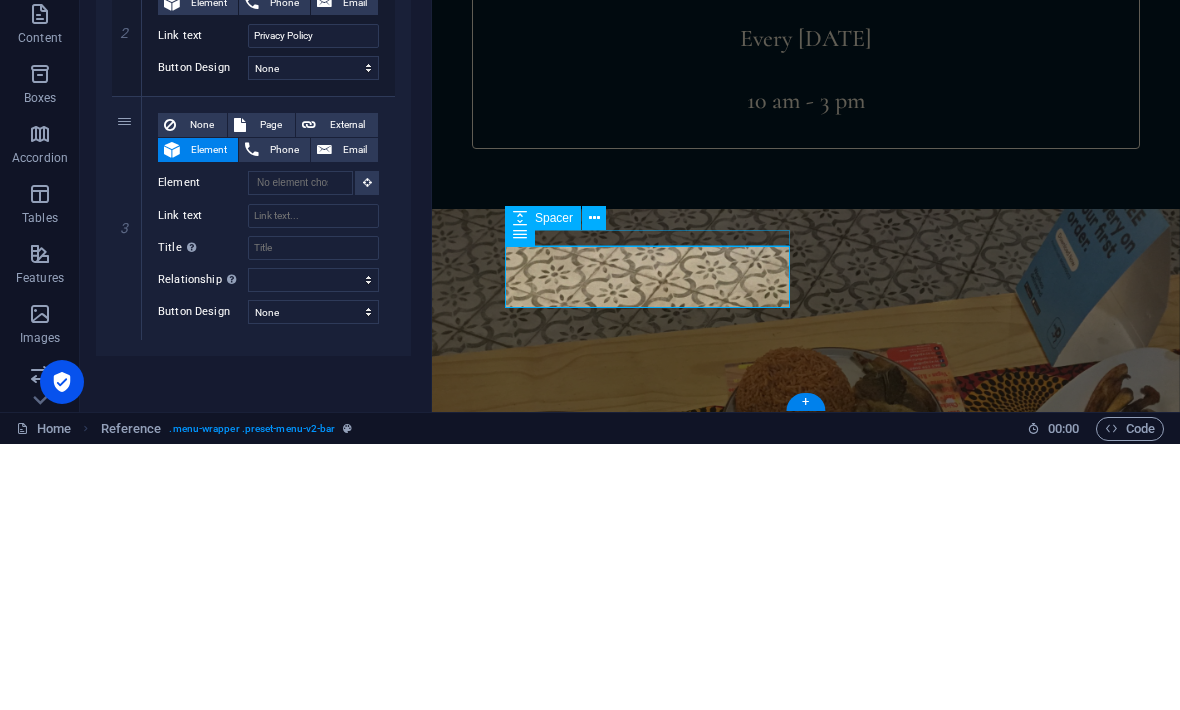 scroll, scrollTop: 328, scrollLeft: 0, axis: vertical 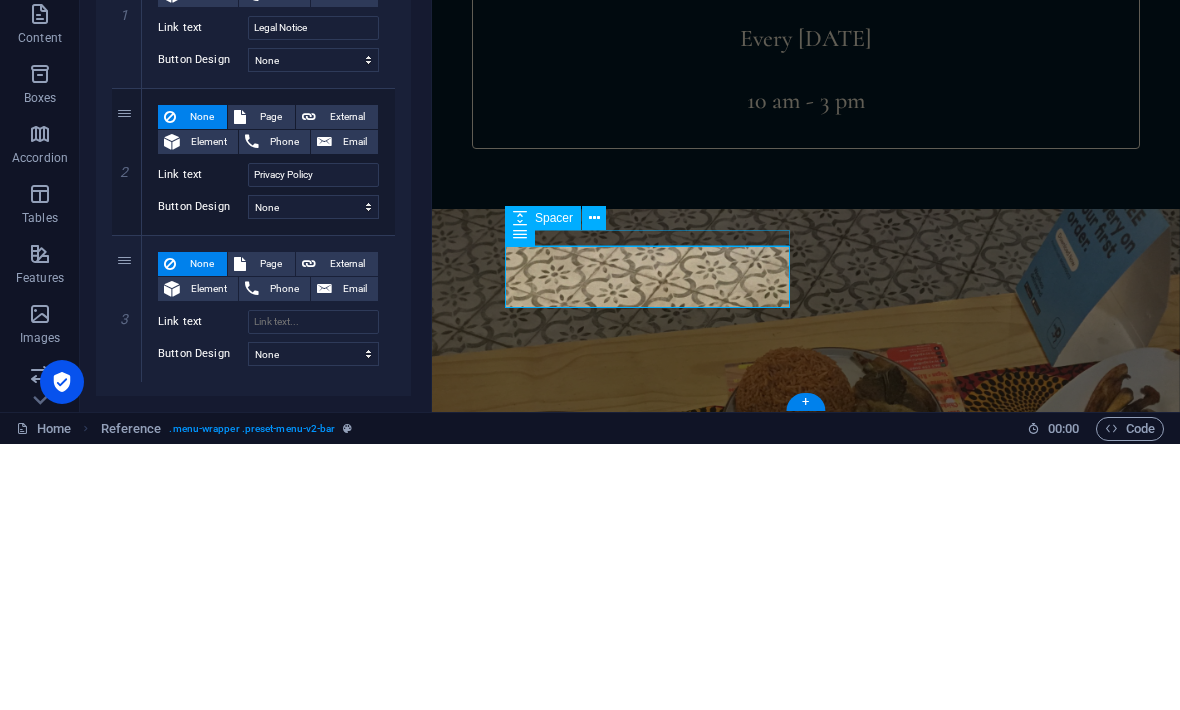 click on "Element" at bounding box center [209, 408] 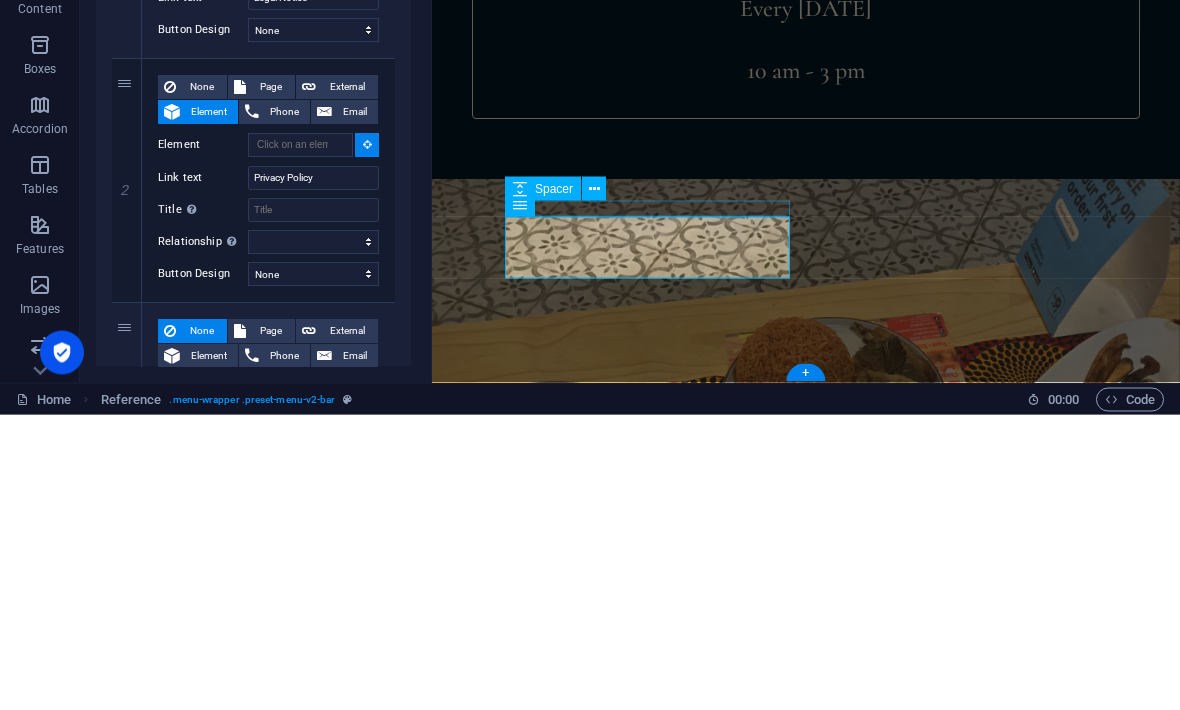 click on "None" at bounding box center (201, 383) 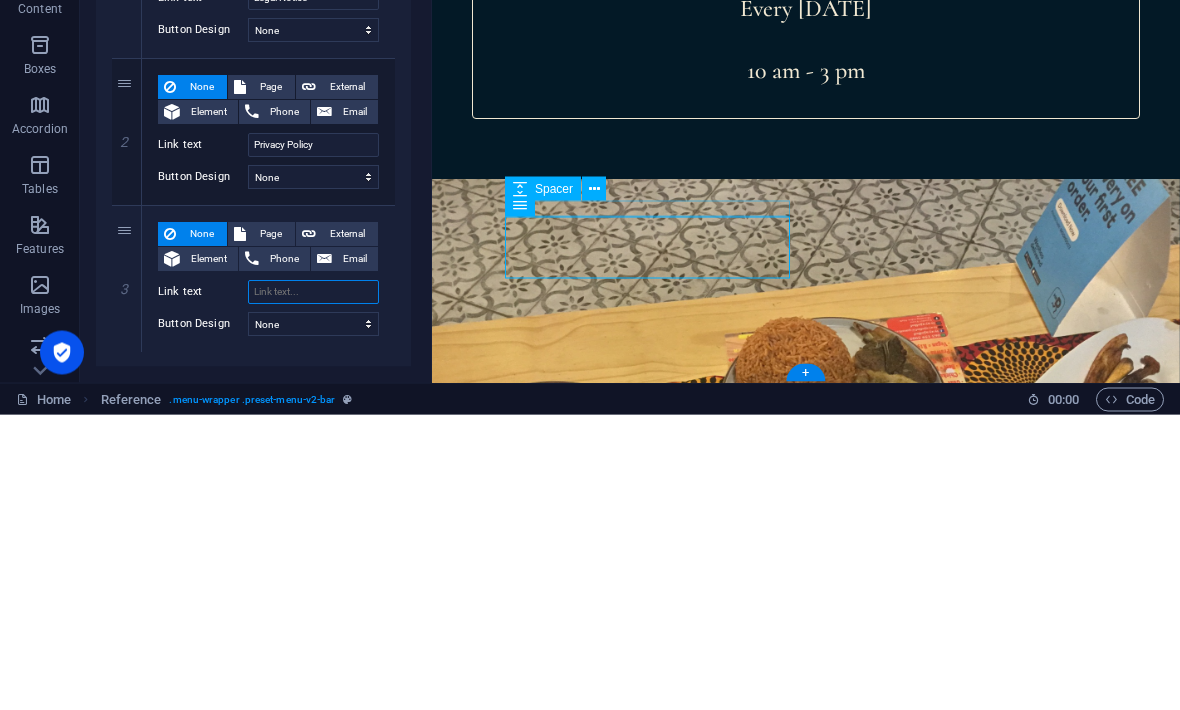 click on "Link text" at bounding box center (313, 588) 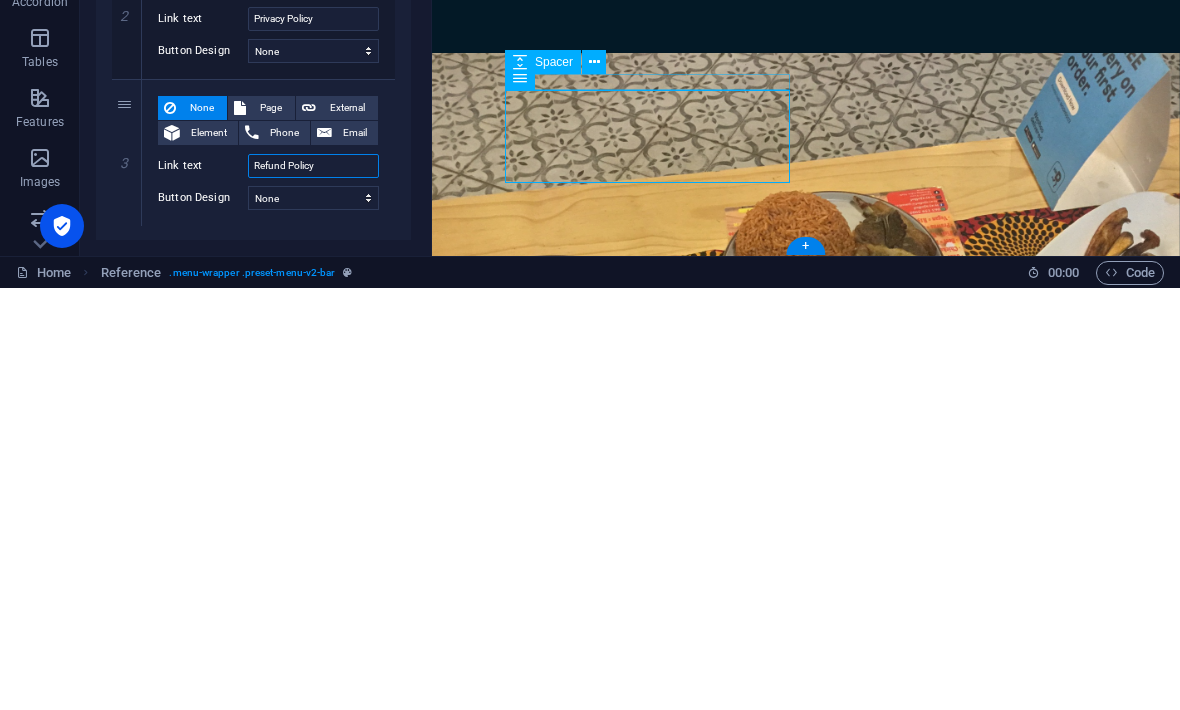 type on "Refund Policy" 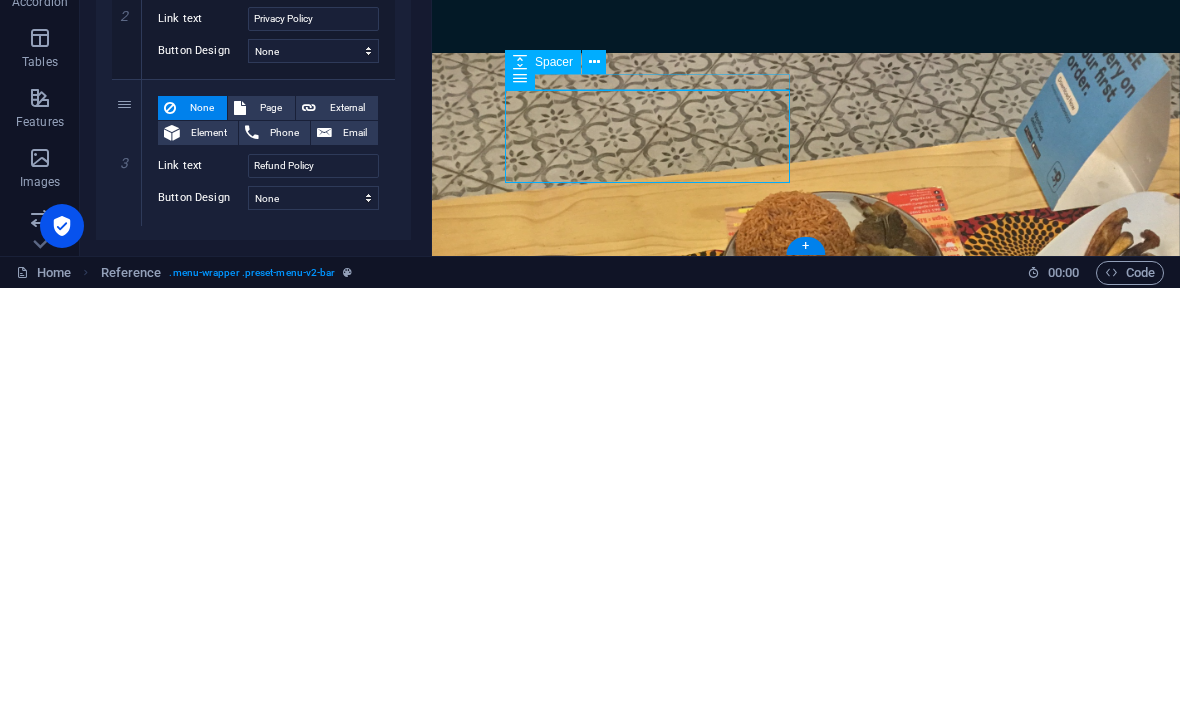 click on "Treat yourself to an ultimate variety of enjoying a buffet of West African  cuisine experience. Quick Links Home Menu Book a table Details Legal Notice Privacy Policy Refund Policy Contact 063 159 5905 info@iyaya.co.za 10:00 AM - 21:00 PM" at bounding box center [806, 3648] 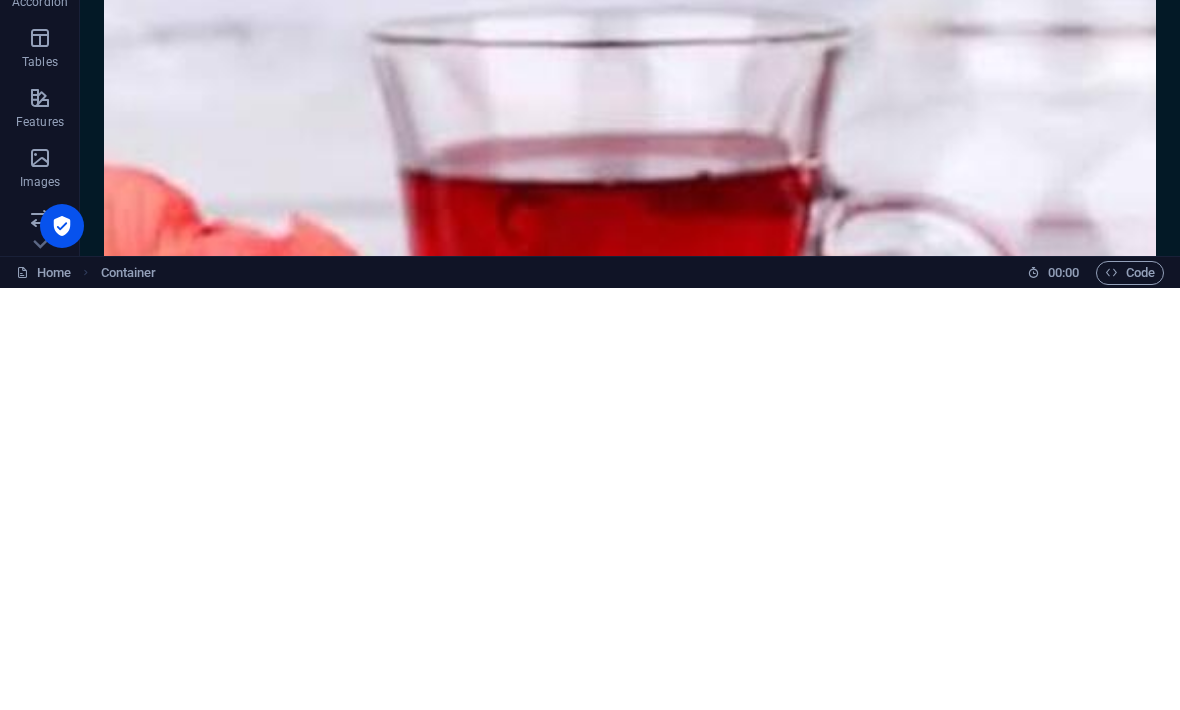 scroll, scrollTop: 6398, scrollLeft: 0, axis: vertical 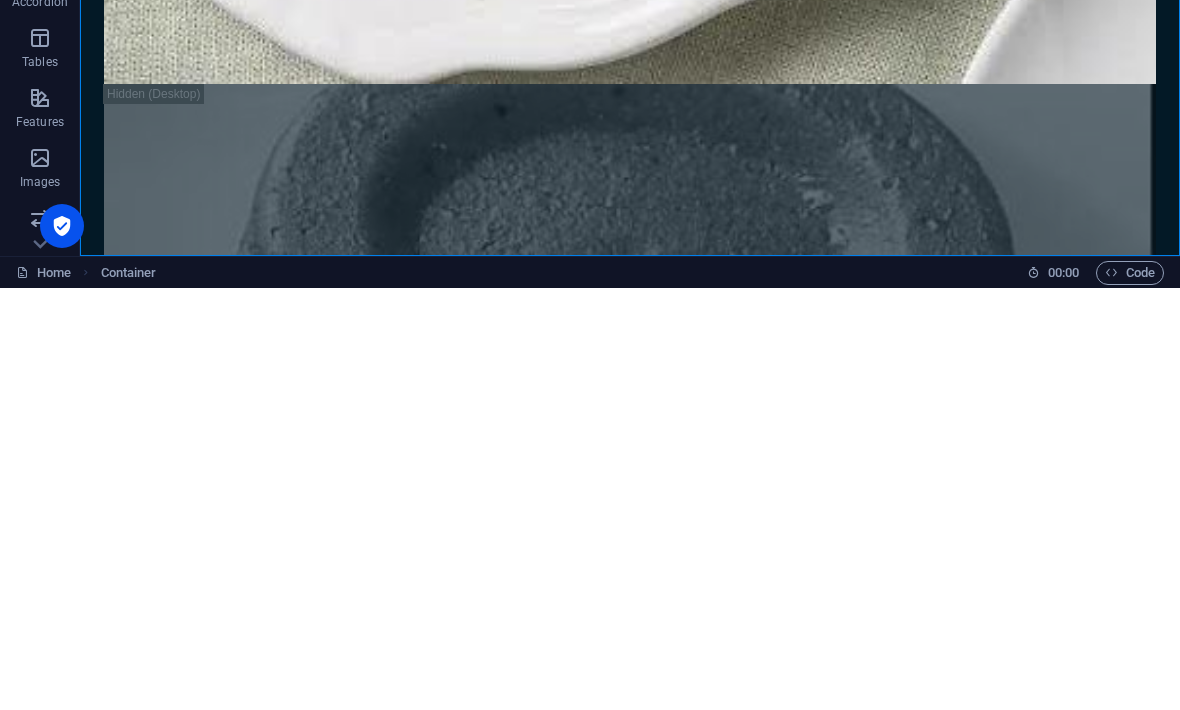 click on "Legal Notice Privacy Policy Refund Policy" at bounding box center (248, 12313) 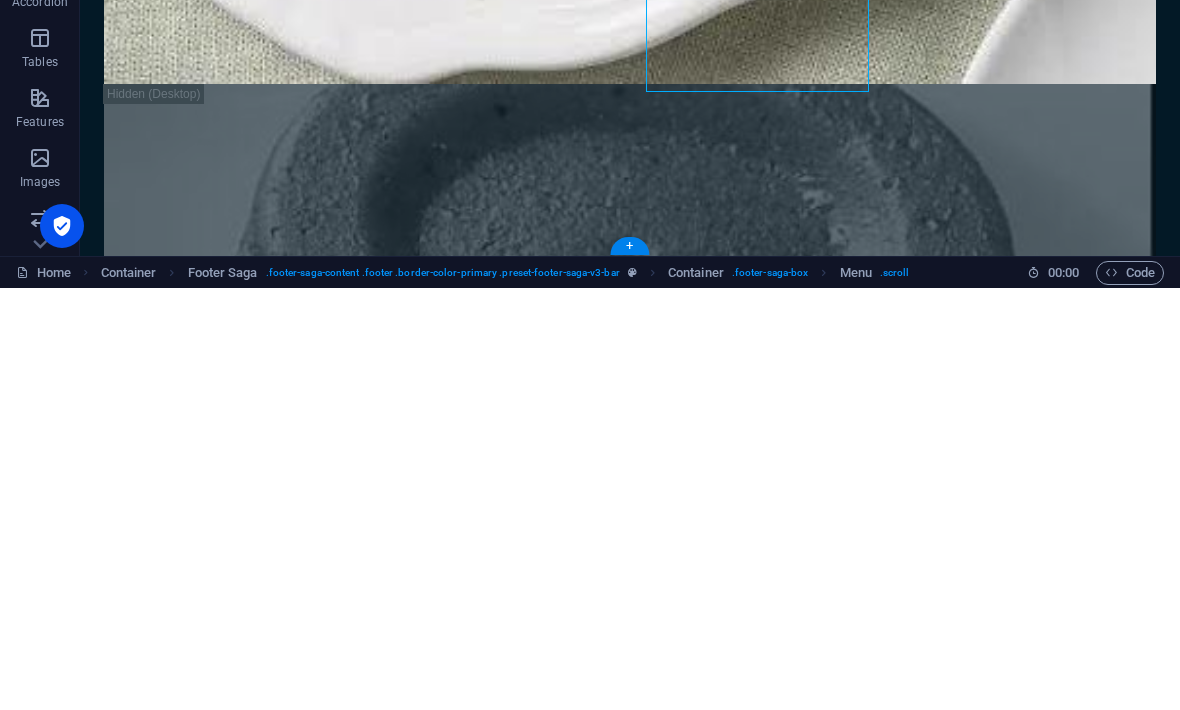 click on "Legal Notice Privacy Policy Refund Policy" at bounding box center [248, 12313] 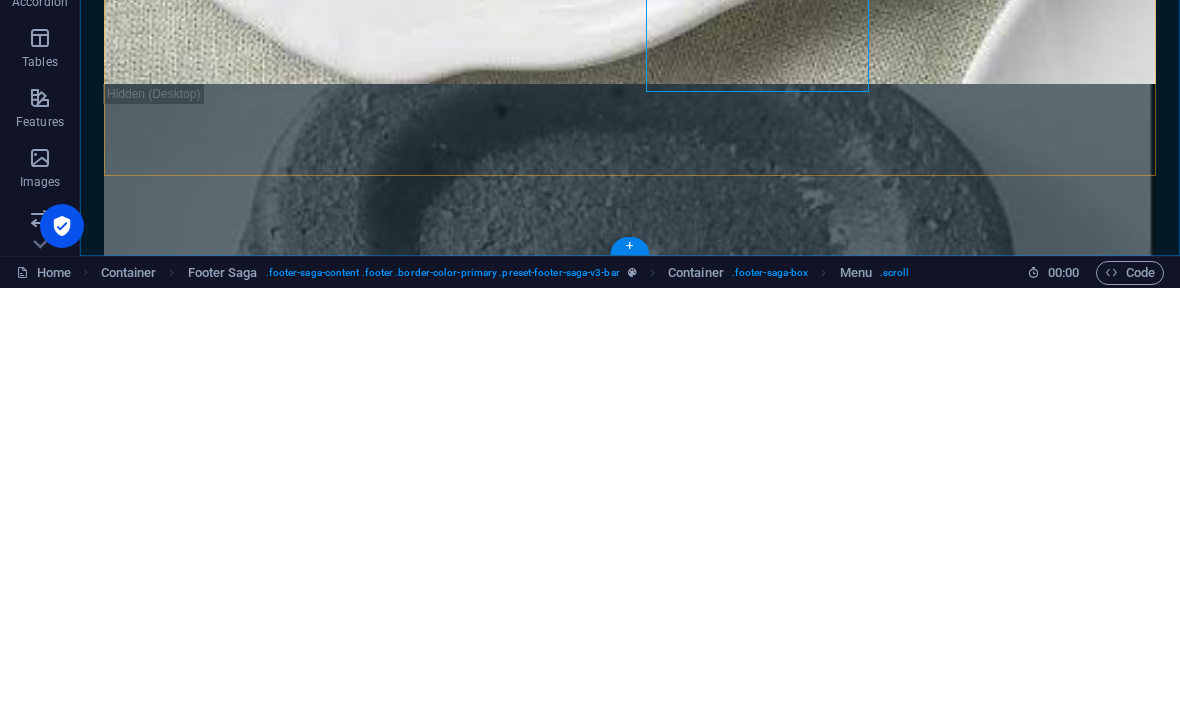 click at bounding box center (727, 409) 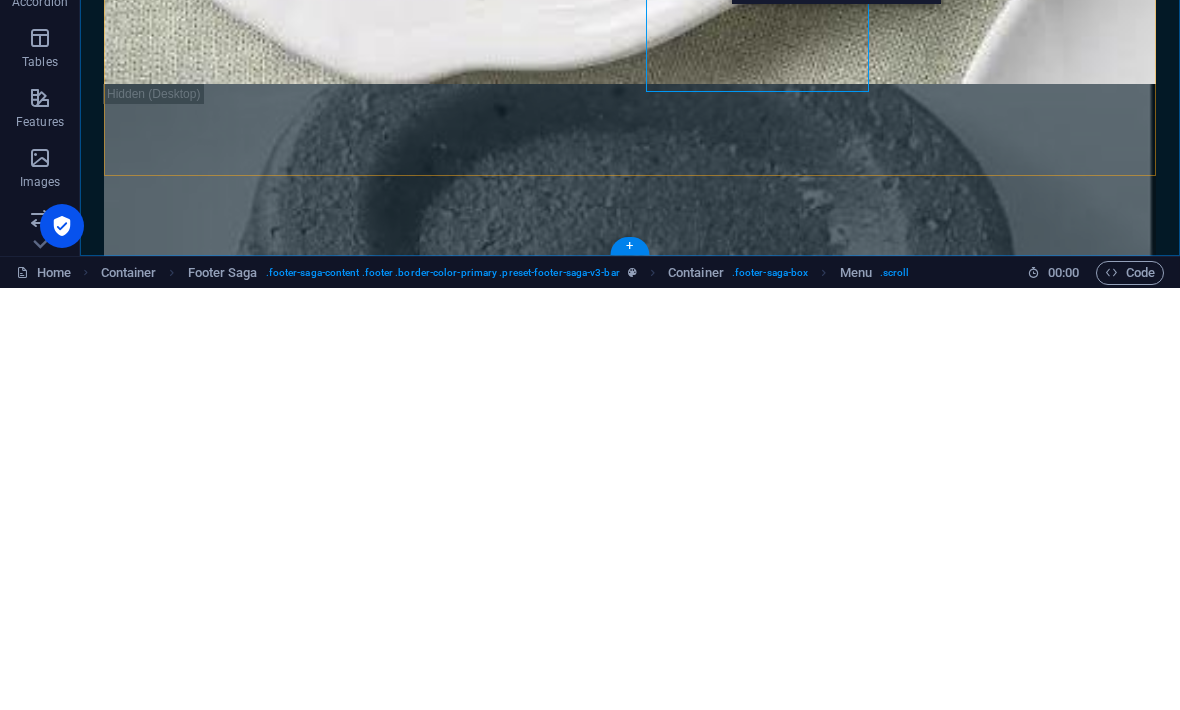 click on "⏎  Edit" at bounding box center [799, 79] 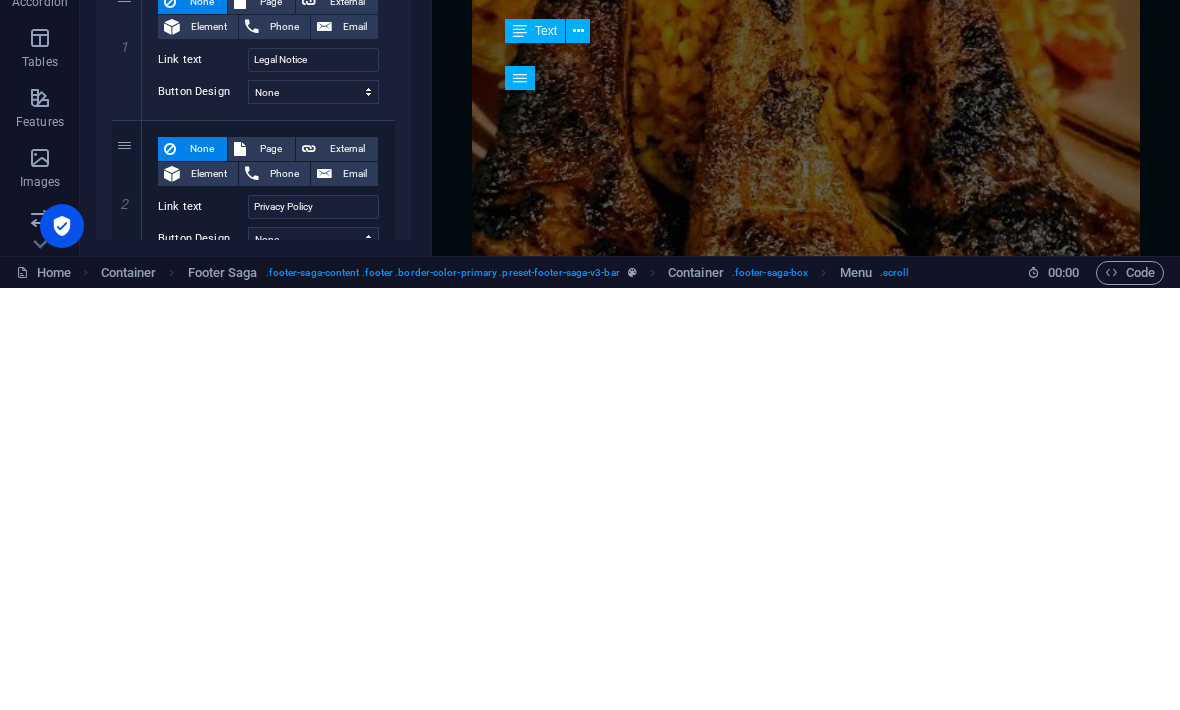 scroll, scrollTop: 10048, scrollLeft: 0, axis: vertical 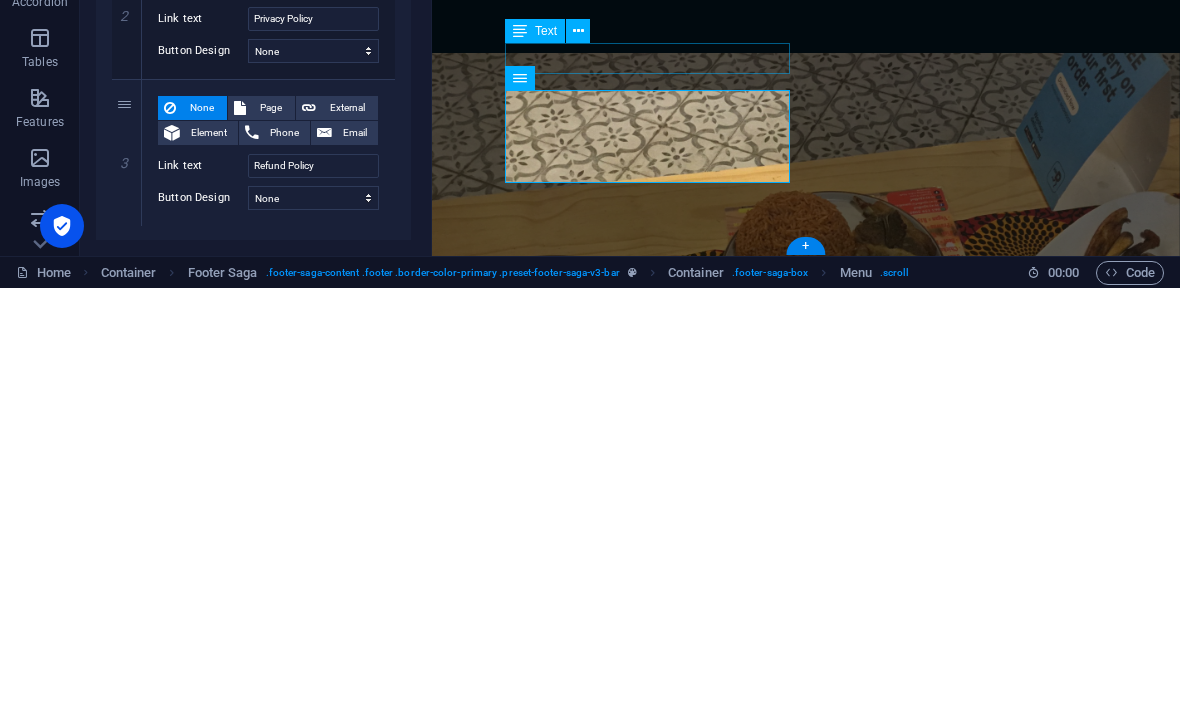 click on "External" at bounding box center [347, 530] 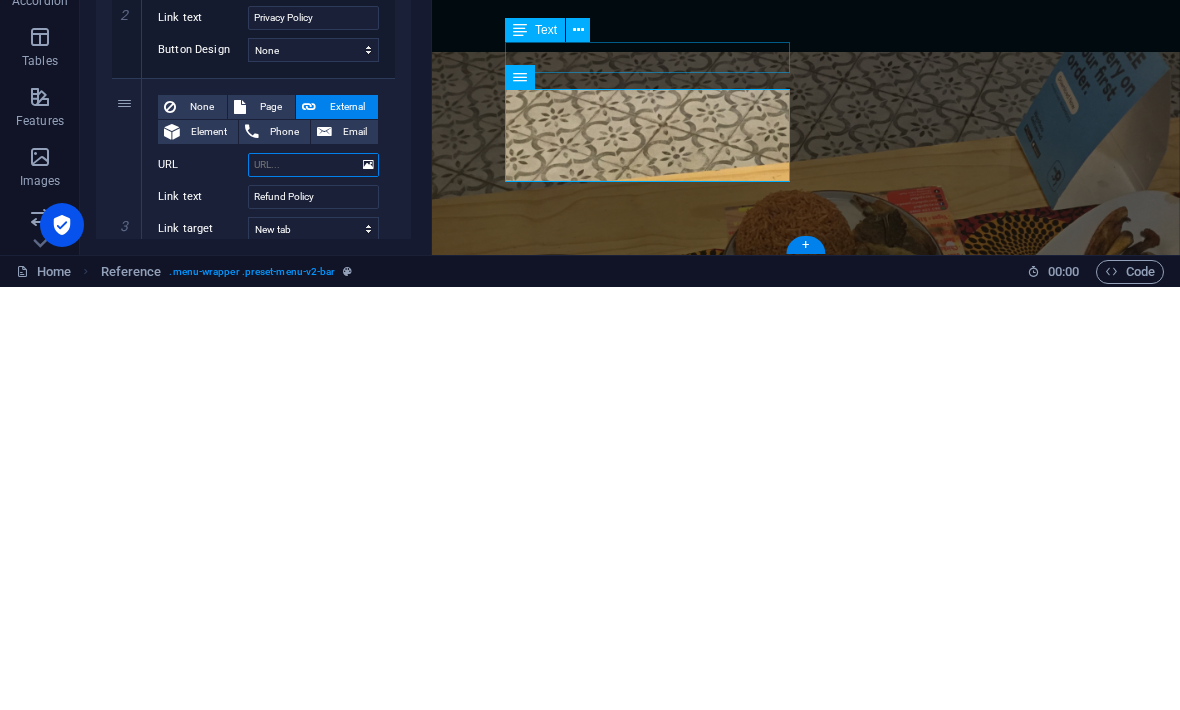 scroll, scrollTop: 1, scrollLeft: 0, axis: vertical 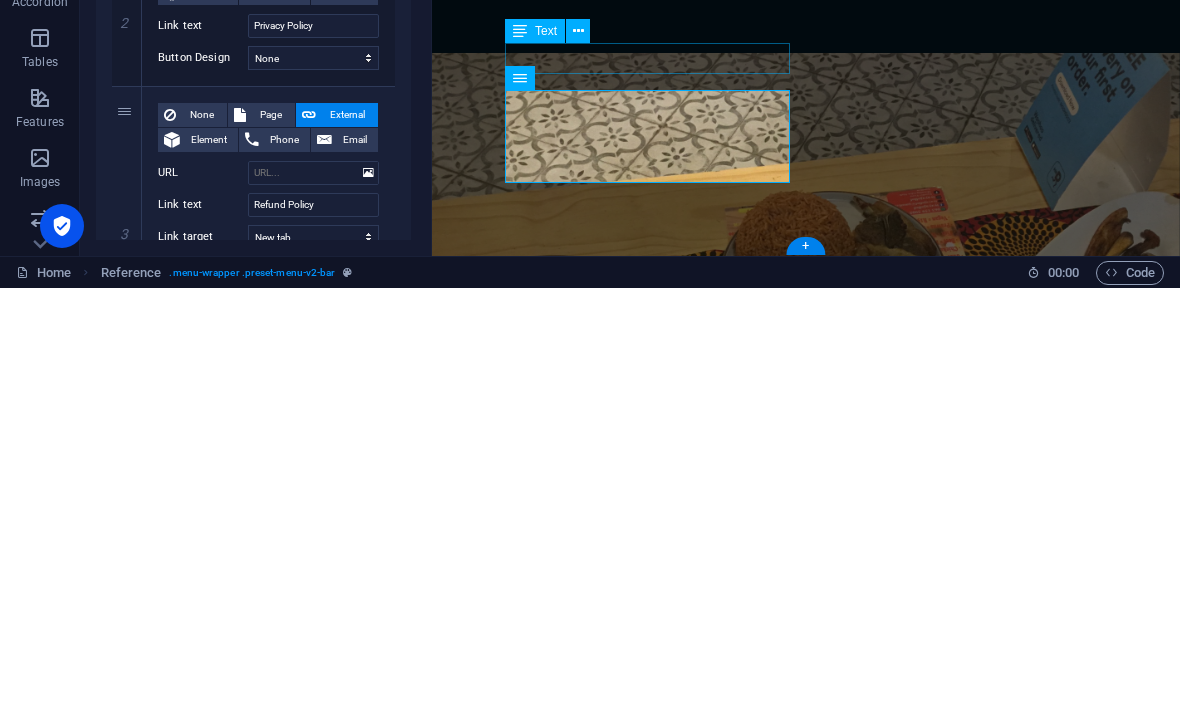 click on "Page" at bounding box center [270, 537] 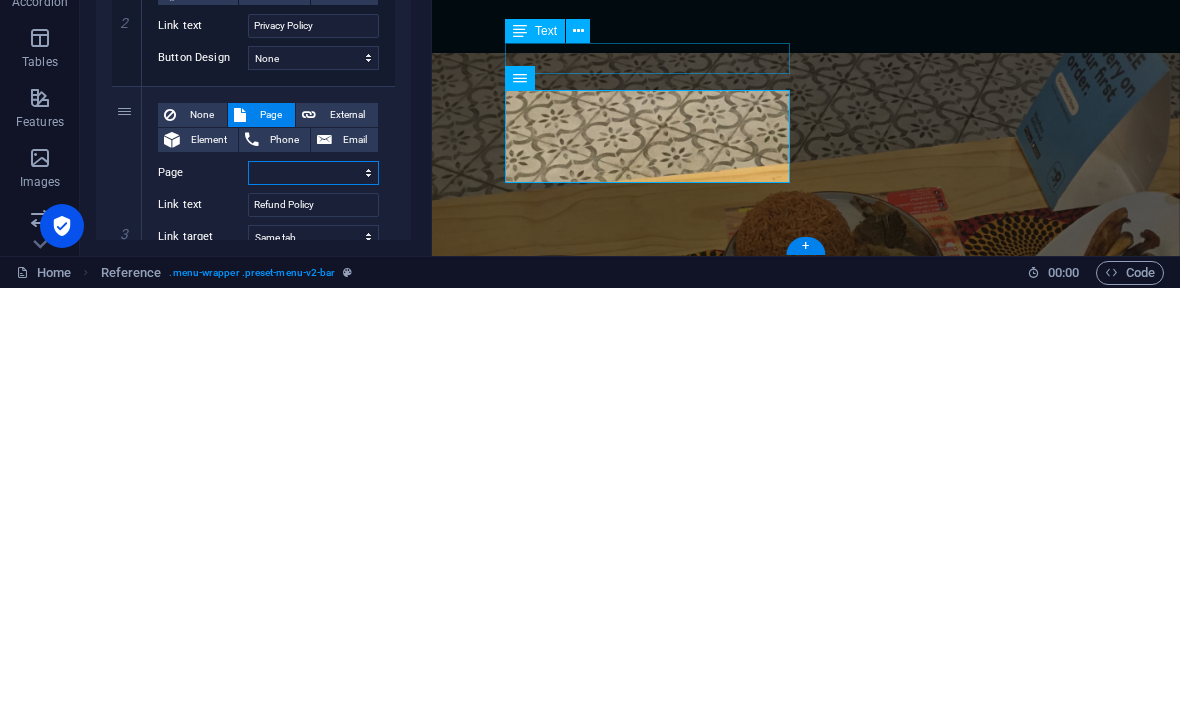 select on "5" 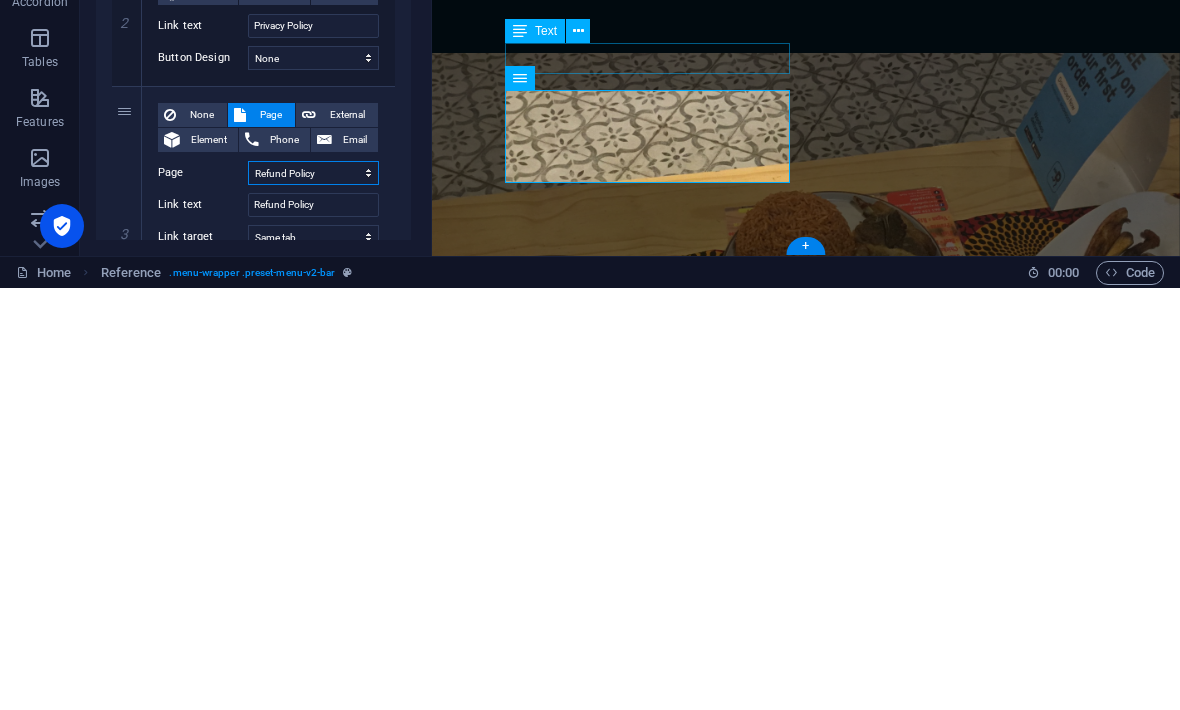 scroll, scrollTop: 0, scrollLeft: 0, axis: both 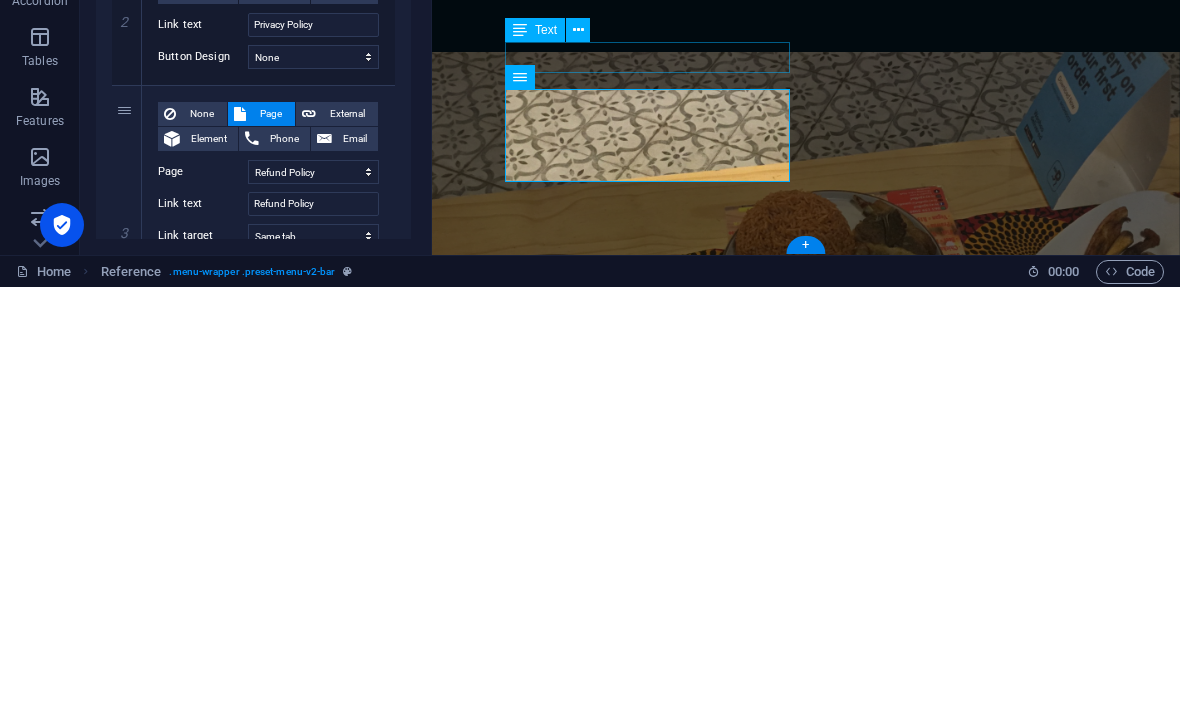 click on "Element" at bounding box center [198, 562] 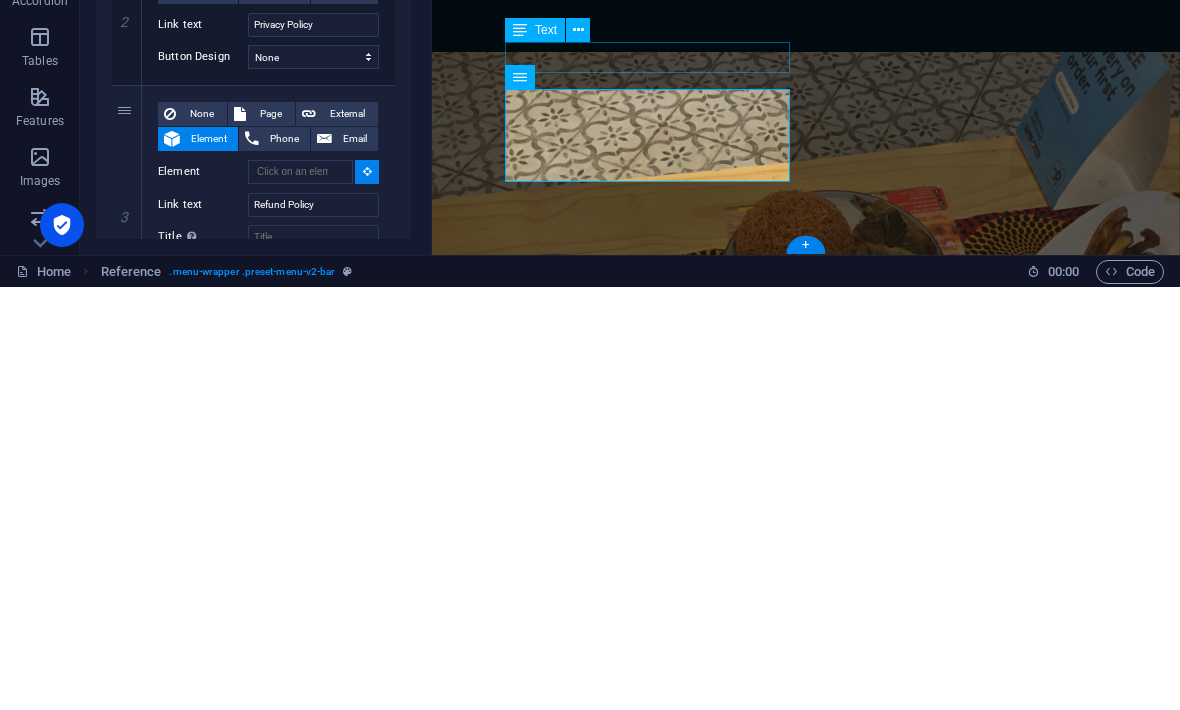 click on "None" at bounding box center [201, 537] 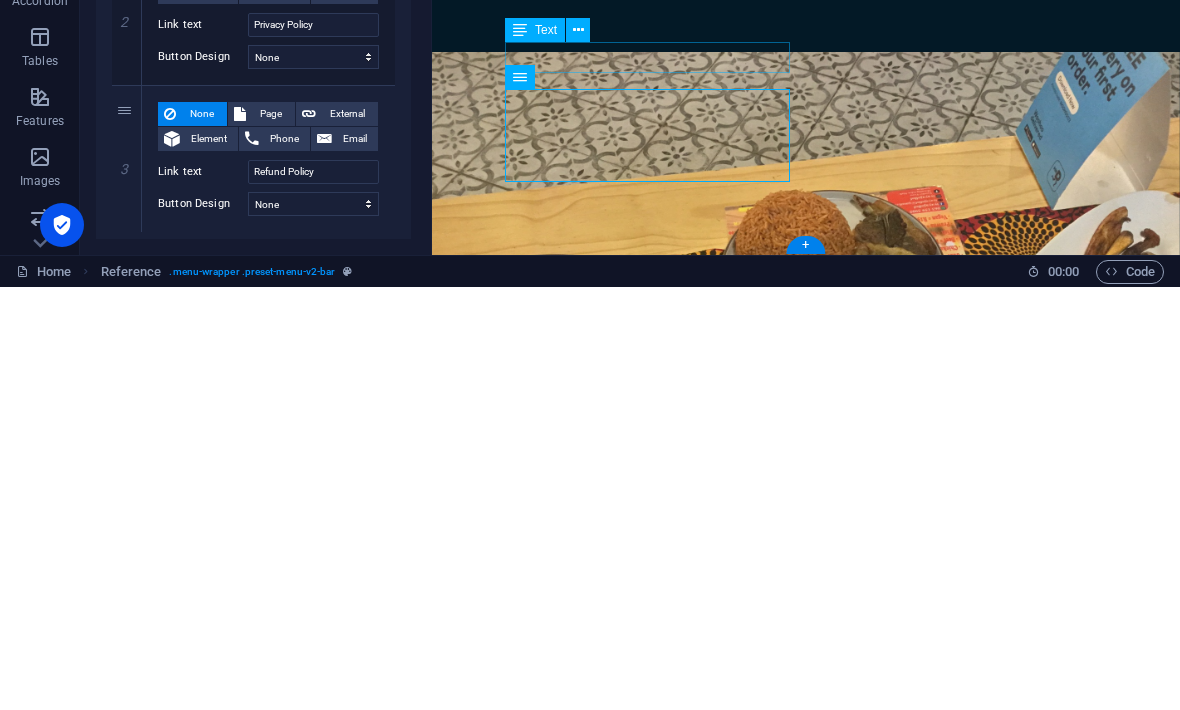 click on "External" at bounding box center (347, 537) 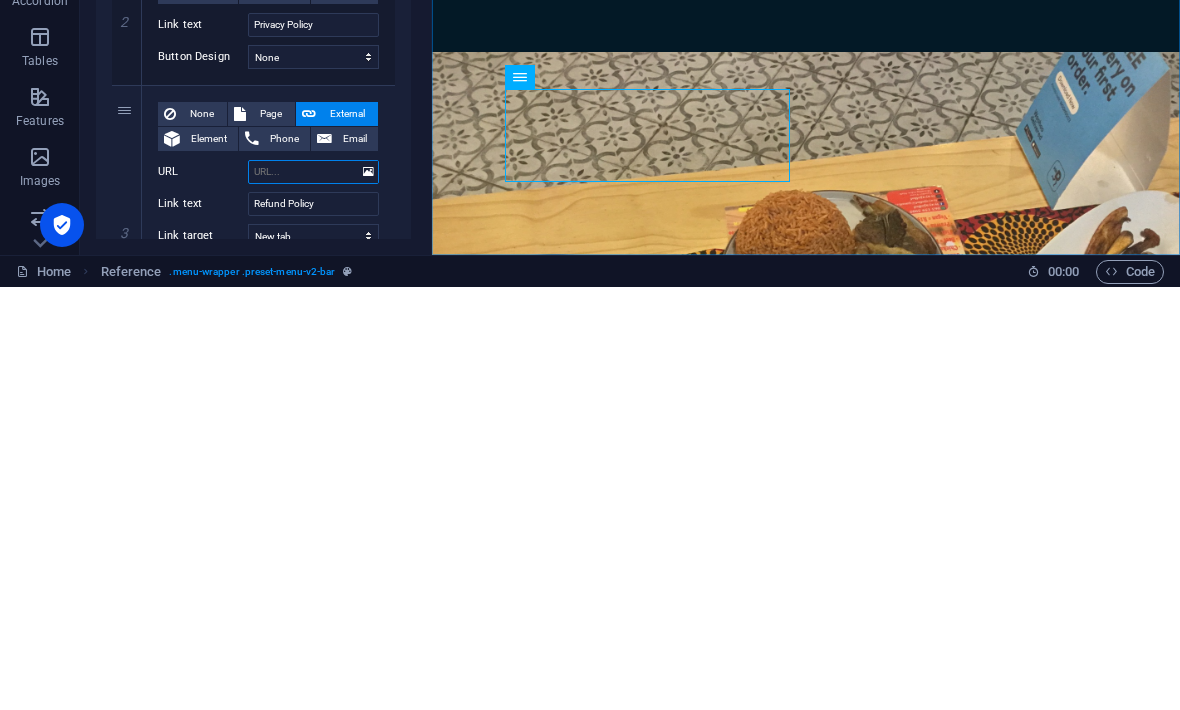 scroll, scrollTop: 1, scrollLeft: 0, axis: vertical 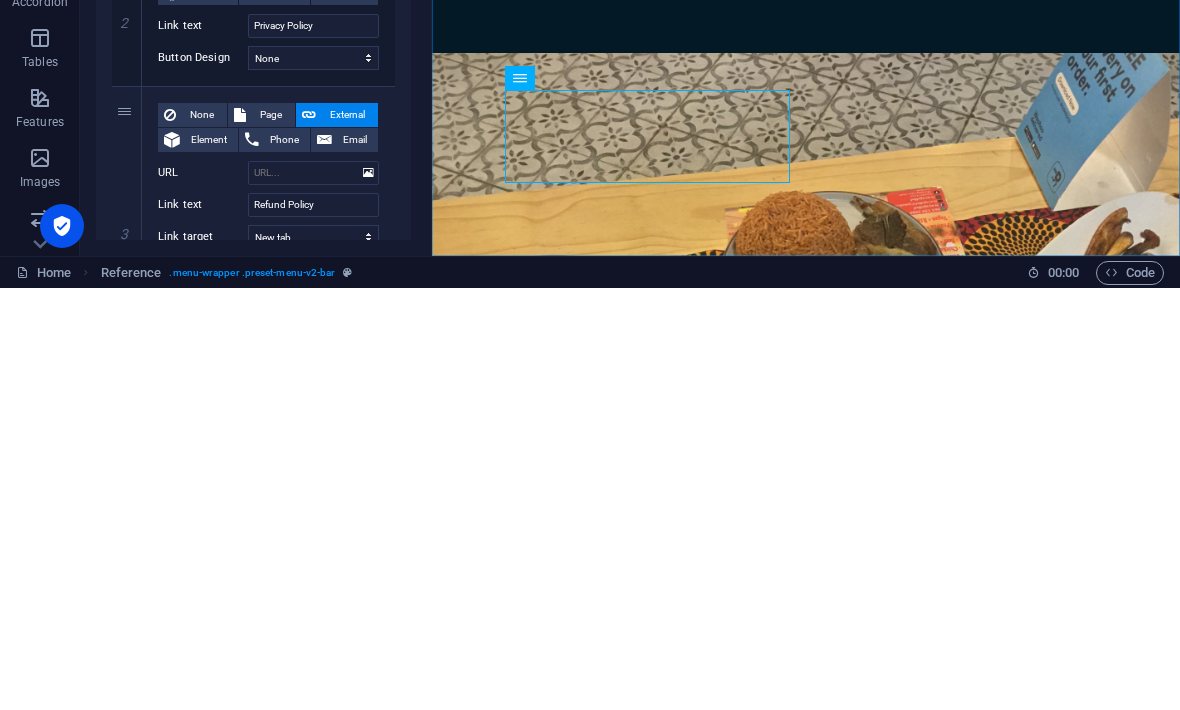 click on "Treat yourself to an ultimate variety of enjoying a buffet of West African  cuisine experience. Quick Links Home Menu Book a table Details Legal Notice Privacy Policy Refund Policy Contact 063 159 5905 info@iyaya.co.za 10:00 AM - 21:00 PM" at bounding box center [806, 3648] 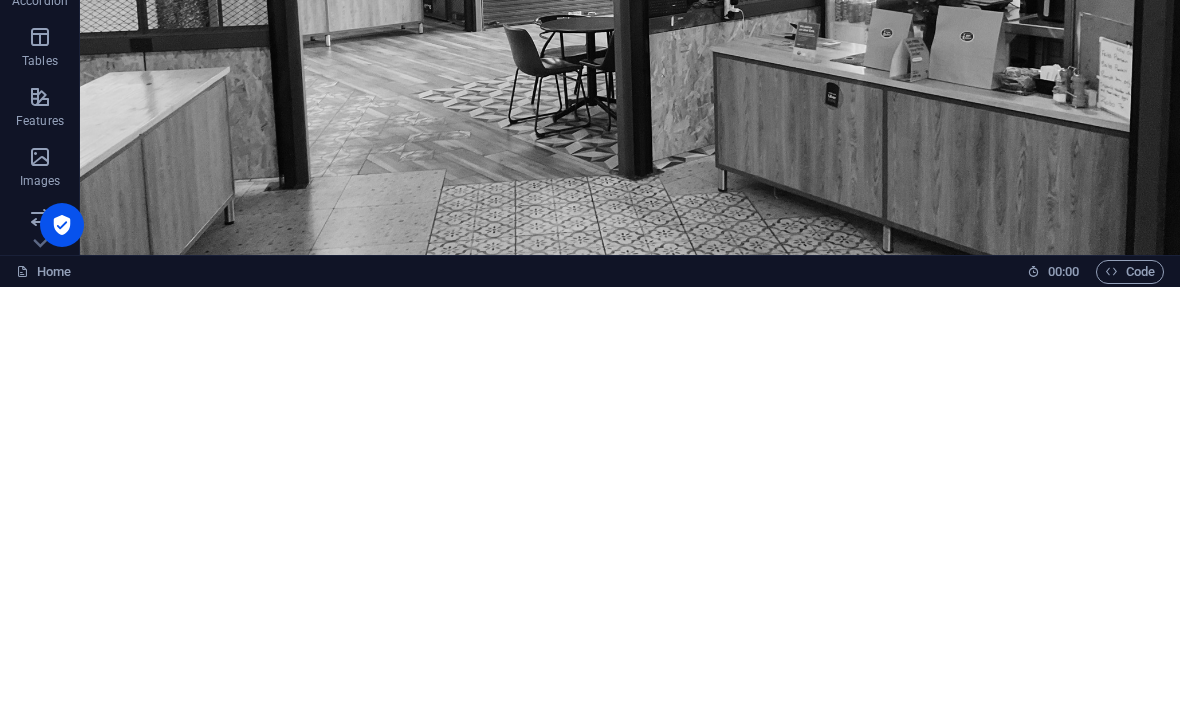 scroll, scrollTop: 0, scrollLeft: 0, axis: both 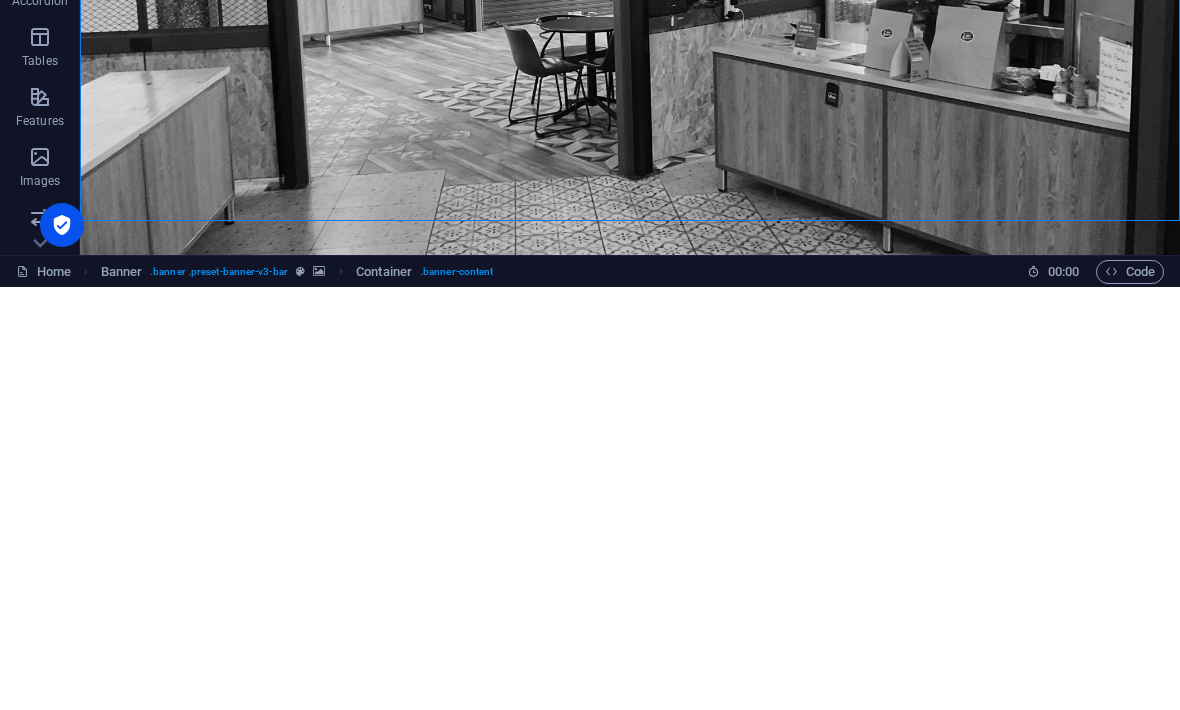 click at bounding box center [40, 460] 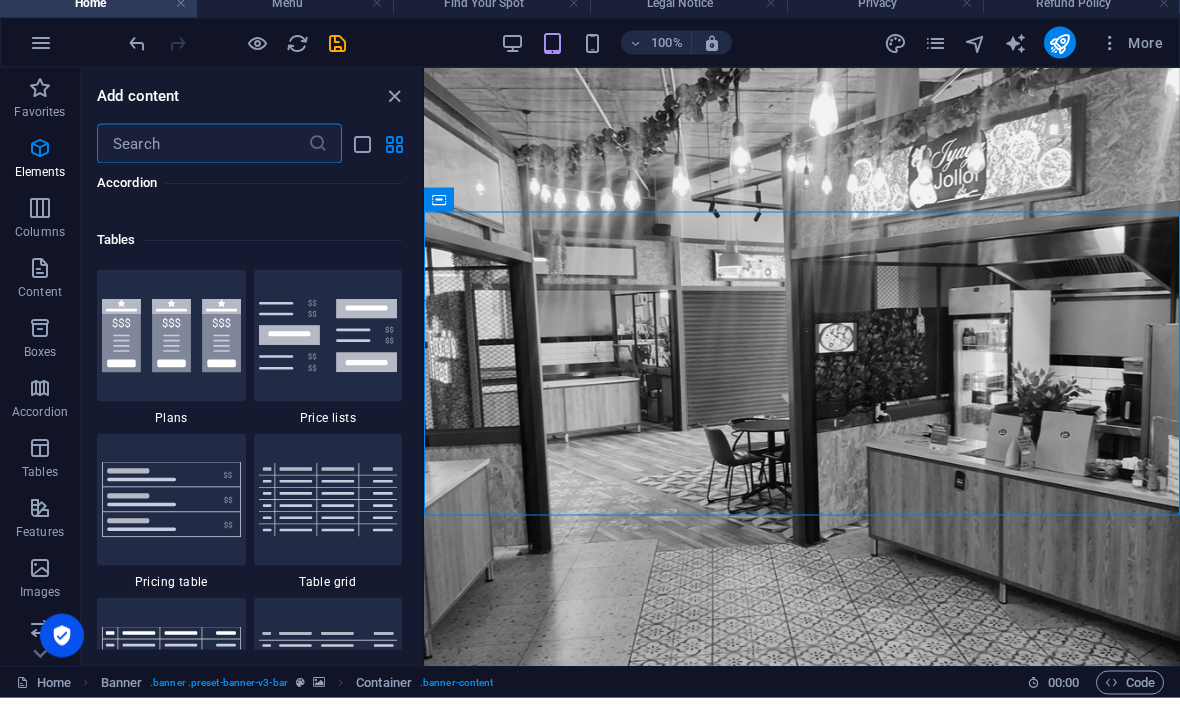 scroll, scrollTop: 6762, scrollLeft: 0, axis: vertical 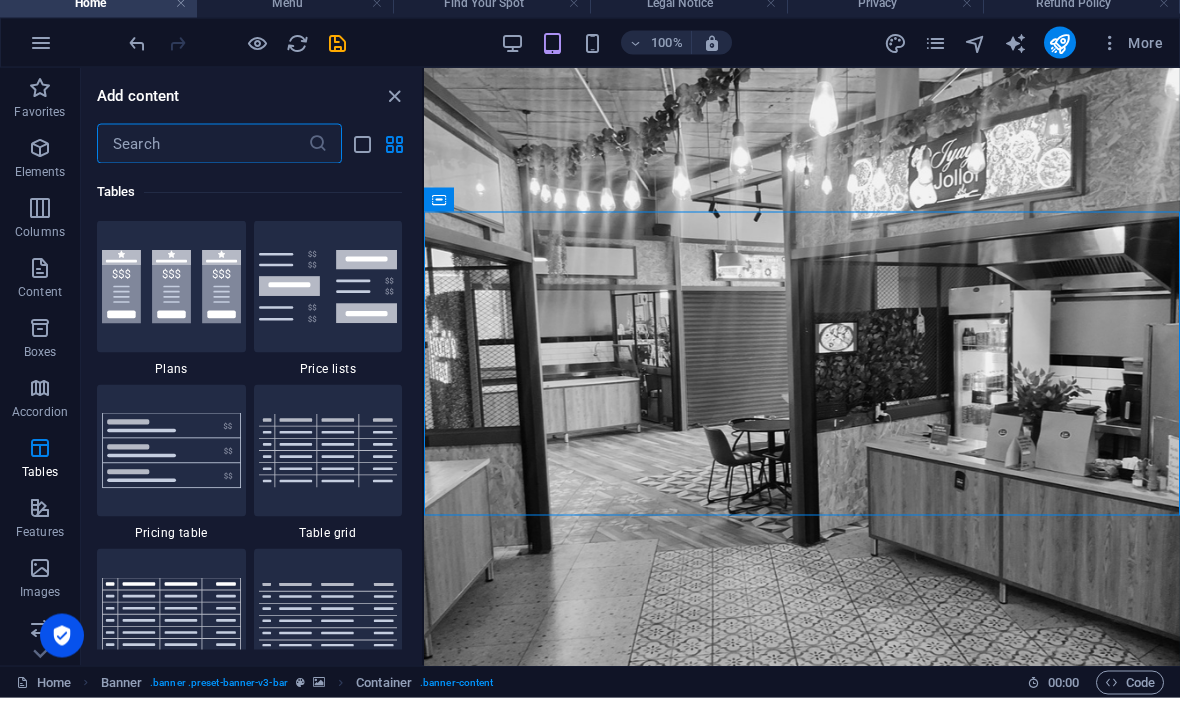 click on "100% More" at bounding box center (590, 55) 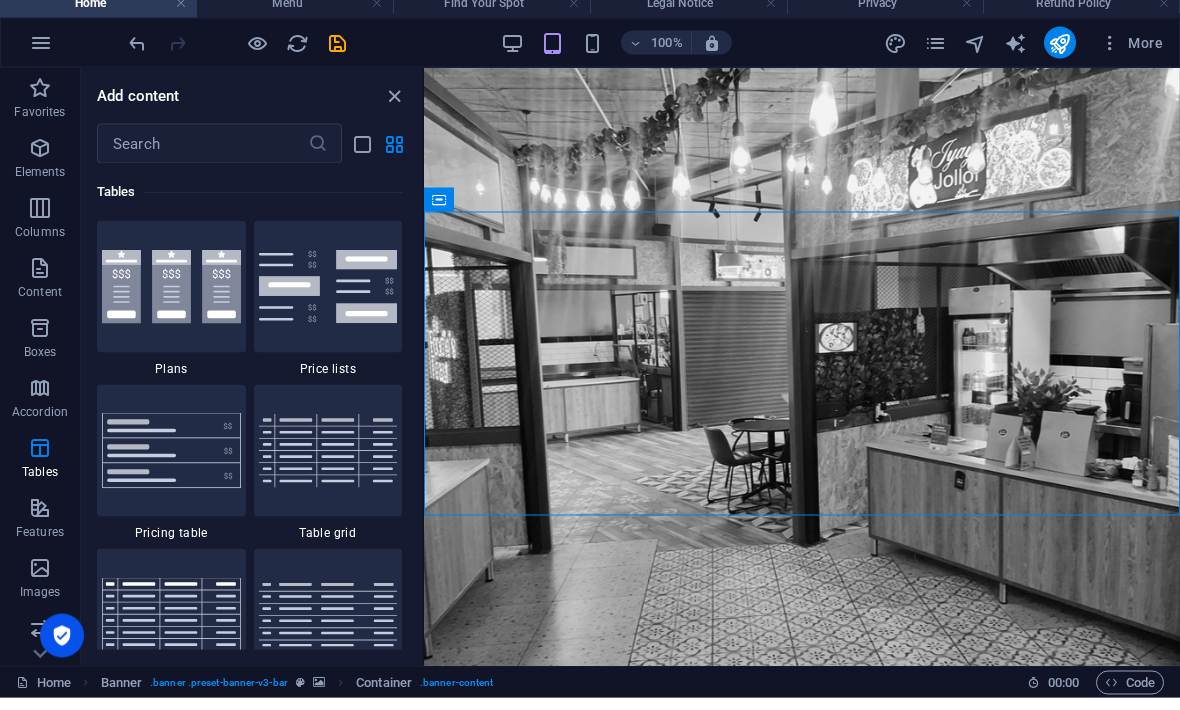 click at bounding box center (394, 108) 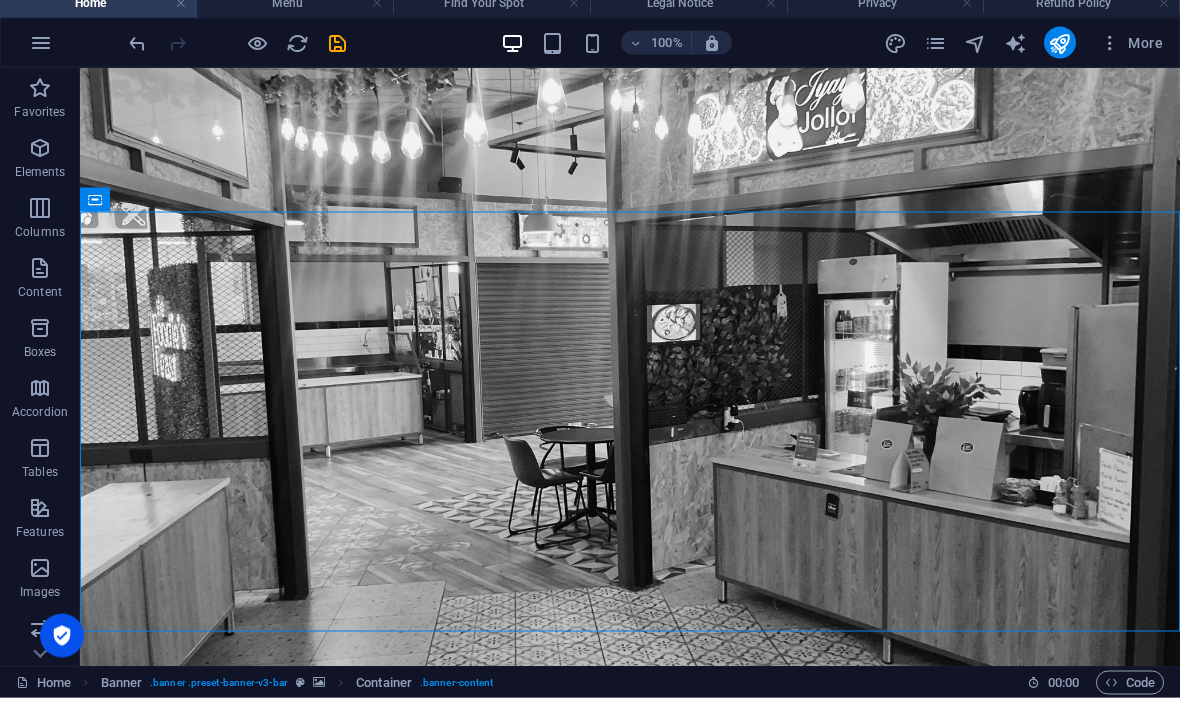 click at bounding box center [337, 55] 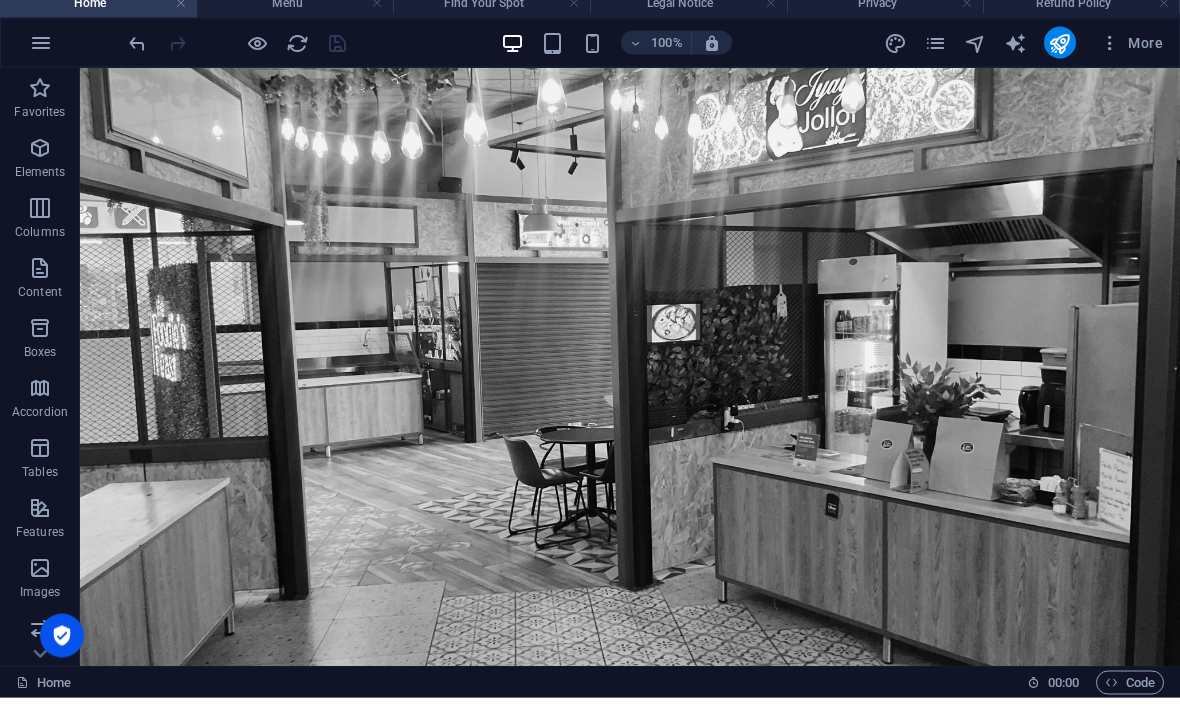 click on "Refund Policy" at bounding box center (1081, 15) 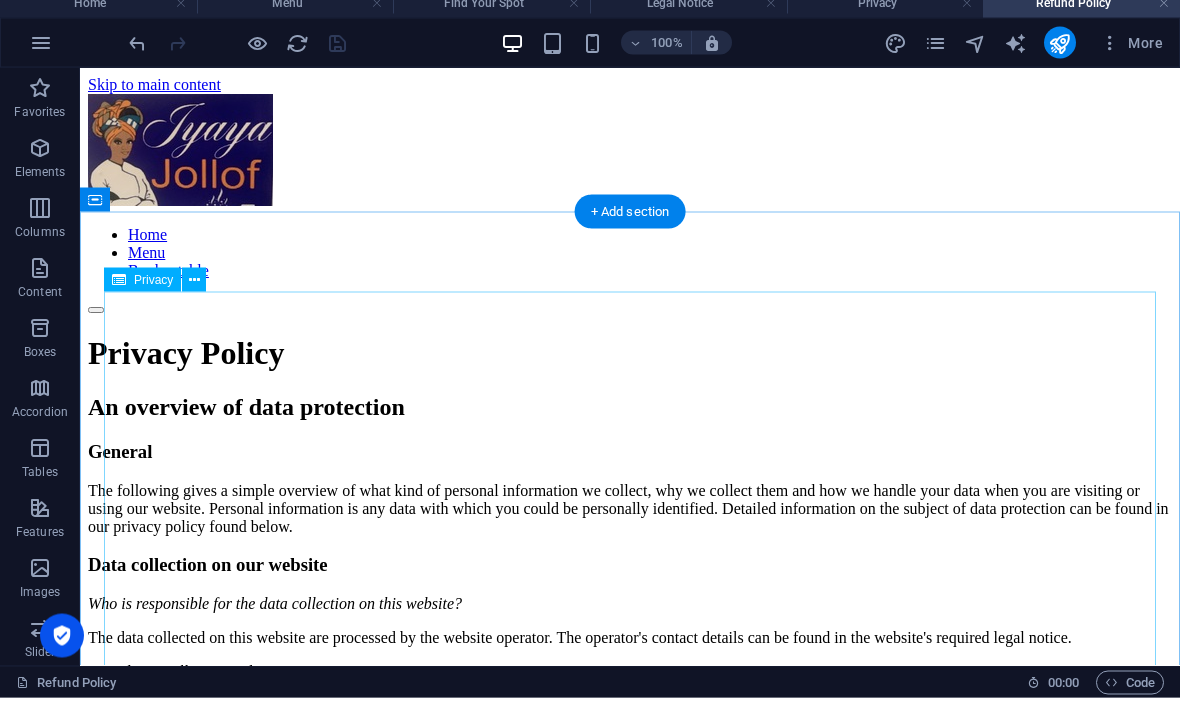 click on "Privacy Policy
An overview of data protection
General
The following gives a simple overview of what kind of personal information we collect, why we collect them and how we handle your data when you are visiting or using our website. Personal information is any data with which you could be personally identified. Detailed information on the subject of data protection can be found in our privacy policy found below.
Data collection on our website
Who is responsible for the data collection on this website?
The data collected on this website are processed by the website operator. The operator's contact details can be found in the website's required legal notice.
How do we collect your data?
Some data are collected when you provide them to us. This could, for example, be data you enter in a contact form.
What do we use your data for?
Part of the data is collected to ensure the proper functioning of the website. Other data can be used to analyze how visitors use the site." at bounding box center (630, 2195) 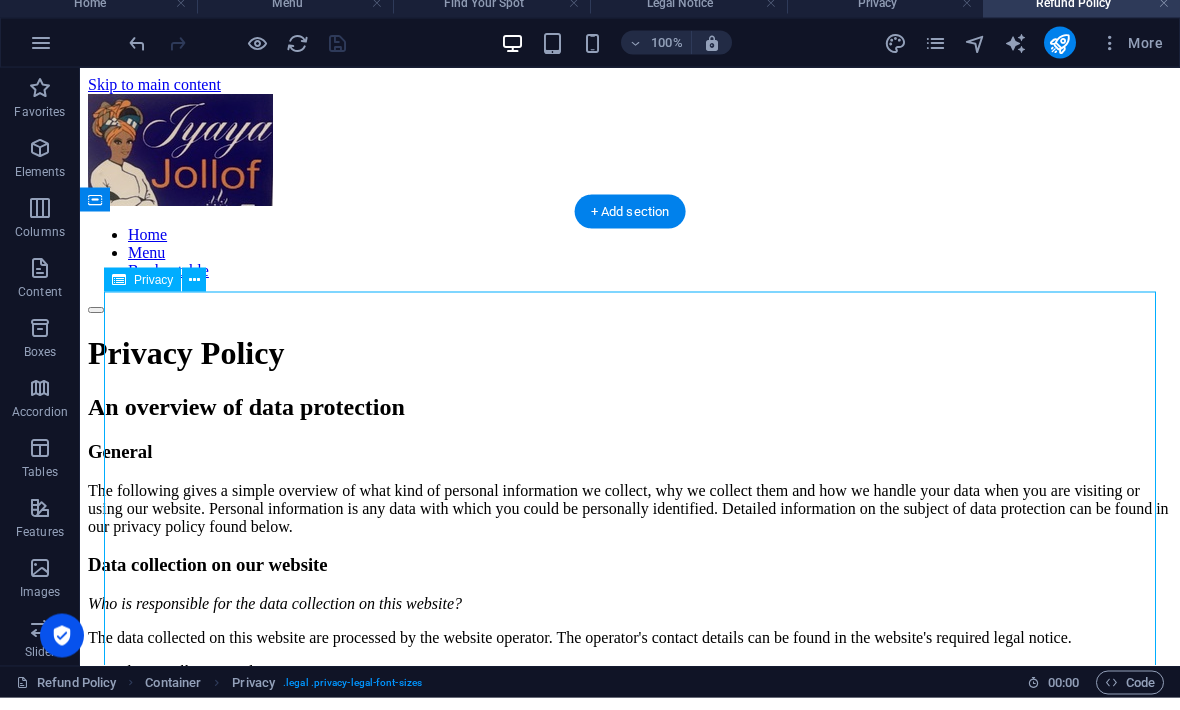 scroll, scrollTop: 0, scrollLeft: 0, axis: both 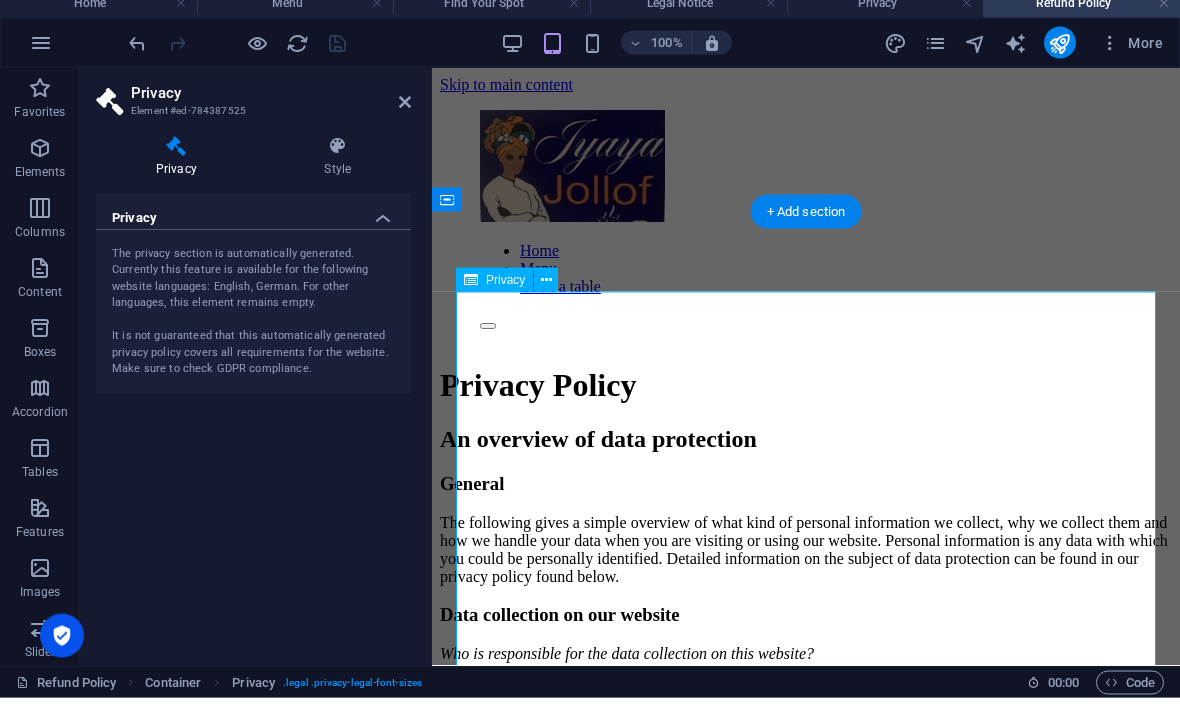 click on "Privacy Policy
An overview of data protection
General
The following gives a simple overview of what kind of personal information we collect, why we collect them and how we handle your data when you are visiting or using our website. Personal information is any data with which you could be personally identified. Detailed information on the subject of data protection can be found in our privacy policy found below.
Data collection on our website
Who is responsible for the data collection on this website?
The data collected on this website are processed by the website operator. The operator's contact details can be found in the website's required legal notice.
How do we collect your data?
Some data are collected when you provide them to us. This could, for example, be data you enter in a contact form.
What do we use your data for?
Part of the data is collected to ensure the proper functioning of the website. Other data can be used to analyze how visitors use the site." at bounding box center (806, 2506) 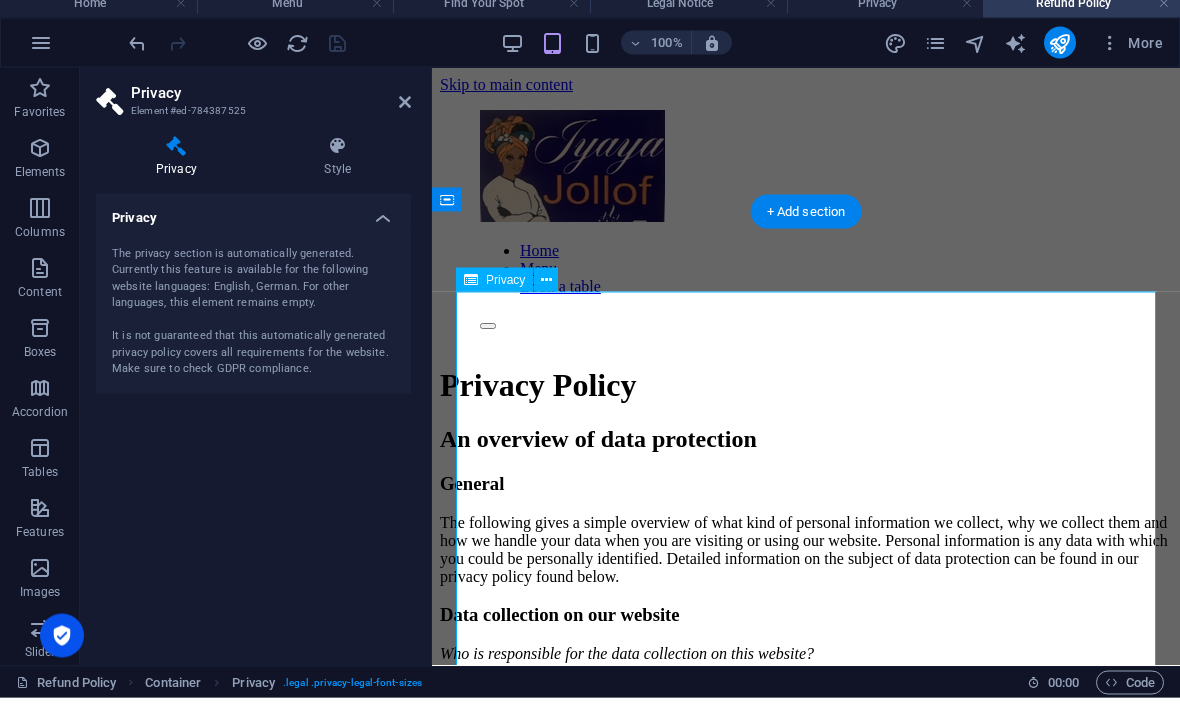 click on "Privacy Policy
An overview of data protection
General
The following gives a simple overview of what kind of personal information we collect, why we collect them and how we handle your data when you are visiting or using our website. Personal information is any data with which you could be personally identified. Detailed information on the subject of data protection can be found in our privacy policy found below.
Data collection on our website
Who is responsible for the data collection on this website?
The data collected on this website are processed by the website operator. The operator's contact details can be found in the website's required legal notice.
How do we collect your data?
Some data are collected when you provide them to us. This could, for example, be data you enter in a contact form.
What do we use your data for?
Part of the data is collected to ensure the proper functioning of the website. Other data can be used to analyze how visitors use the site." at bounding box center [806, 2506] 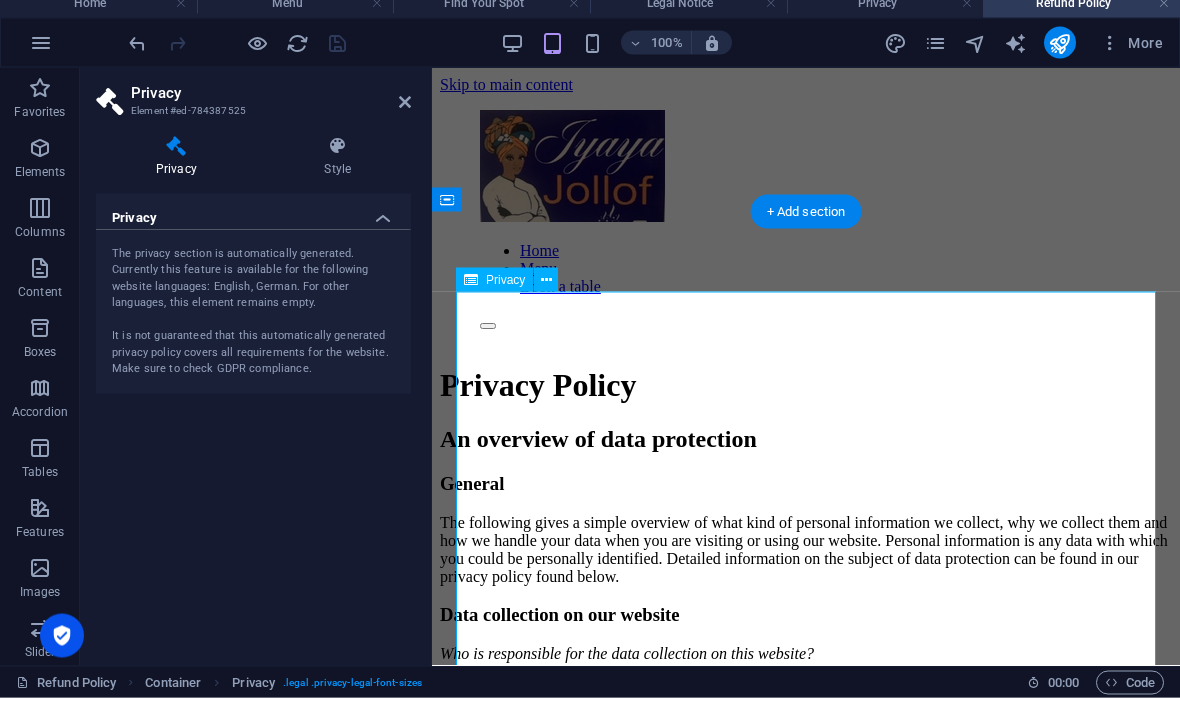 click on "Privacy Policy
An overview of data protection
General
The following gives a simple overview of what kind of personal information we collect, why we collect them and how we handle your data when you are visiting or using our website. Personal information is any data with which you could be personally identified. Detailed information on the subject of data protection can be found in our privacy policy found below.
Data collection on our website
Who is responsible for the data collection on this website?
The data collected on this website are processed by the website operator. The operator's contact details can be found in the website's required legal notice.
How do we collect your data?
Some data are collected when you provide them to us. This could, for example, be data you enter in a contact form.
What do we use your data for?
Part of the data is collected to ensure the proper functioning of the website. Other data can be used to analyze how visitors use the site." at bounding box center (806, 2506) 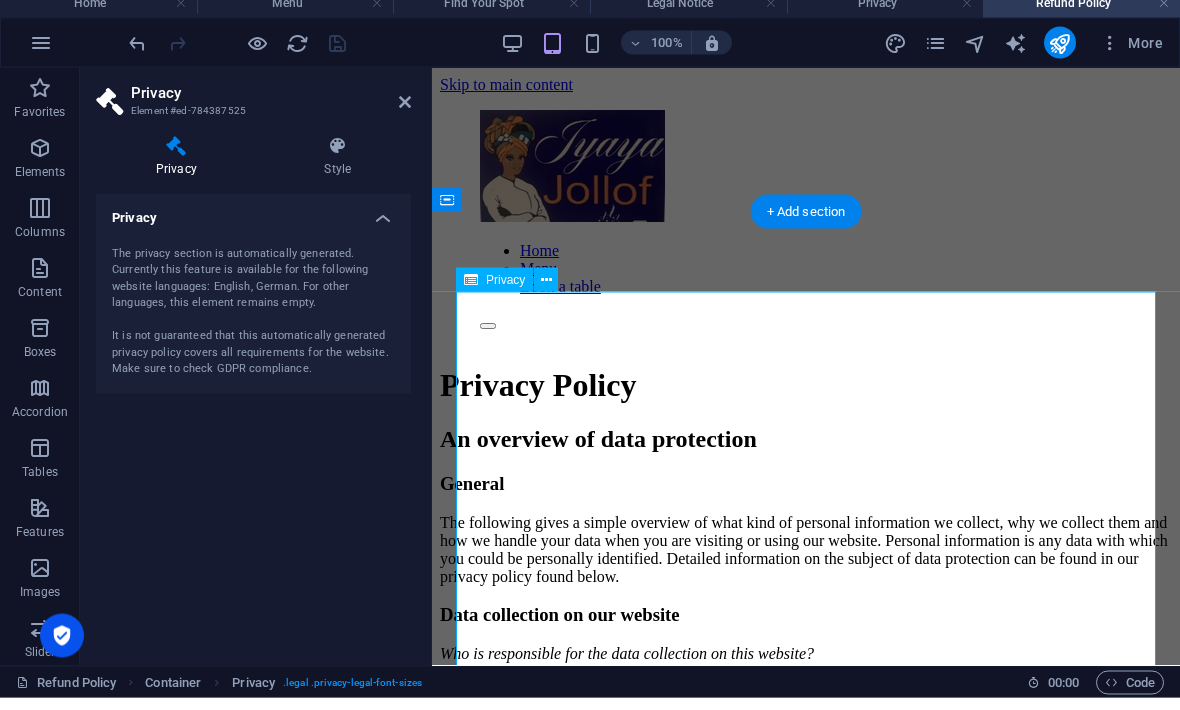 click on "Privacy Policy
An overview of data protection
General
The following gives a simple overview of what kind of personal information we collect, why we collect them and how we handle your data when you are visiting or using our website. Personal information is any data with which you could be personally identified. Detailed information on the subject of data protection can be found in our privacy policy found below.
Data collection on our website
Who is responsible for the data collection on this website?
The data collected on this website are processed by the website operator. The operator's contact details can be found in the website's required legal notice.
How do we collect your data?
Some data are collected when you provide them to us. This could, for example, be data you enter in a contact form.
What do we use your data for?
Part of the data is collected to ensure the proper functioning of the website. Other data can be used to analyze how visitors use the site." at bounding box center [806, 2506] 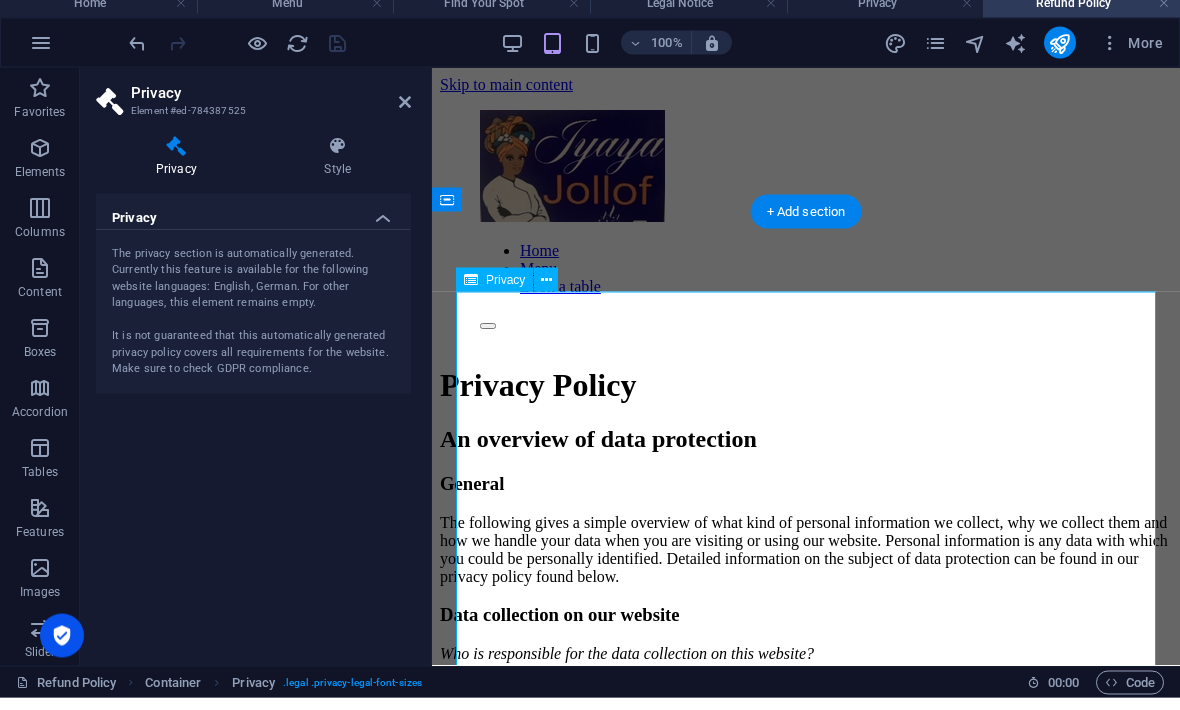 click on "Privacy Policy
An overview of data protection
General
The following gives a simple overview of what kind of personal information we collect, why we collect them and how we handle your data when you are visiting or using our website. Personal information is any data with which you could be personally identified. Detailed information on the subject of data protection can be found in our privacy policy found below.
Data collection on our website
Who is responsible for the data collection on this website?
The data collected on this website are processed by the website operator. The operator's contact details can be found in the website's required legal notice.
How do we collect your data?
Some data are collected when you provide them to us. This could, for example, be data you enter in a contact form.
What do we use your data for?
Part of the data is collected to ensure the proper functioning of the website. Other data can be used to analyze how visitors use the site." at bounding box center [806, 2506] 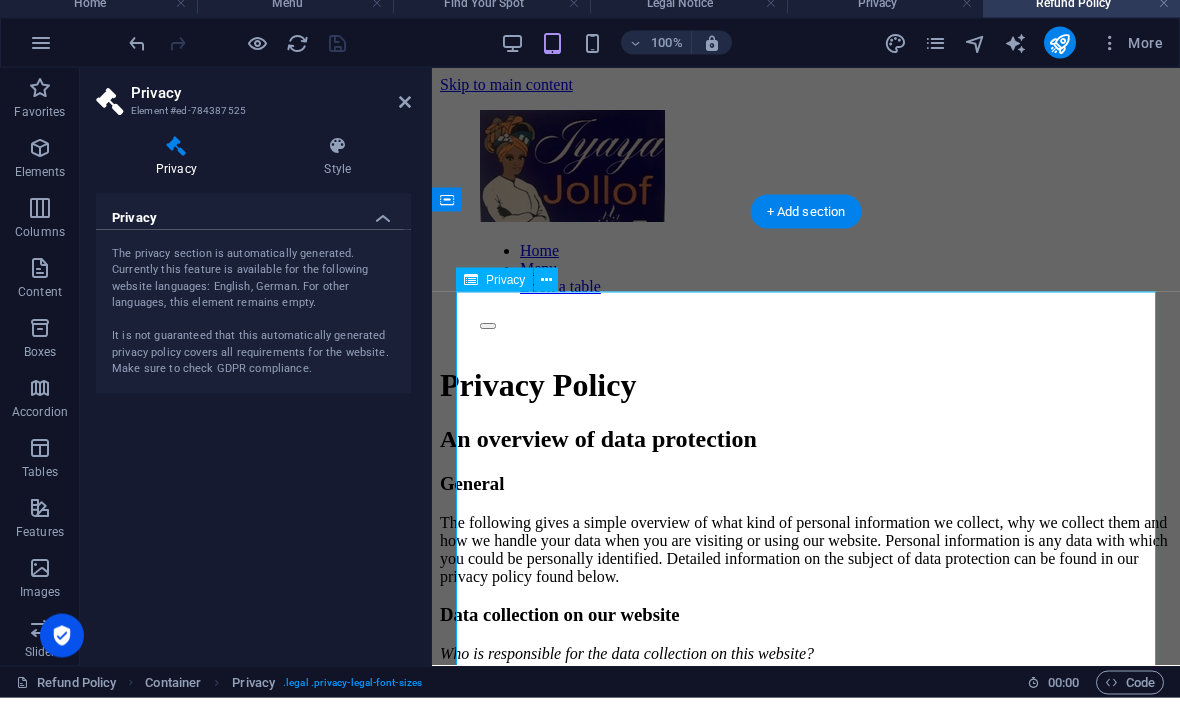 click at bounding box center (338, 158) 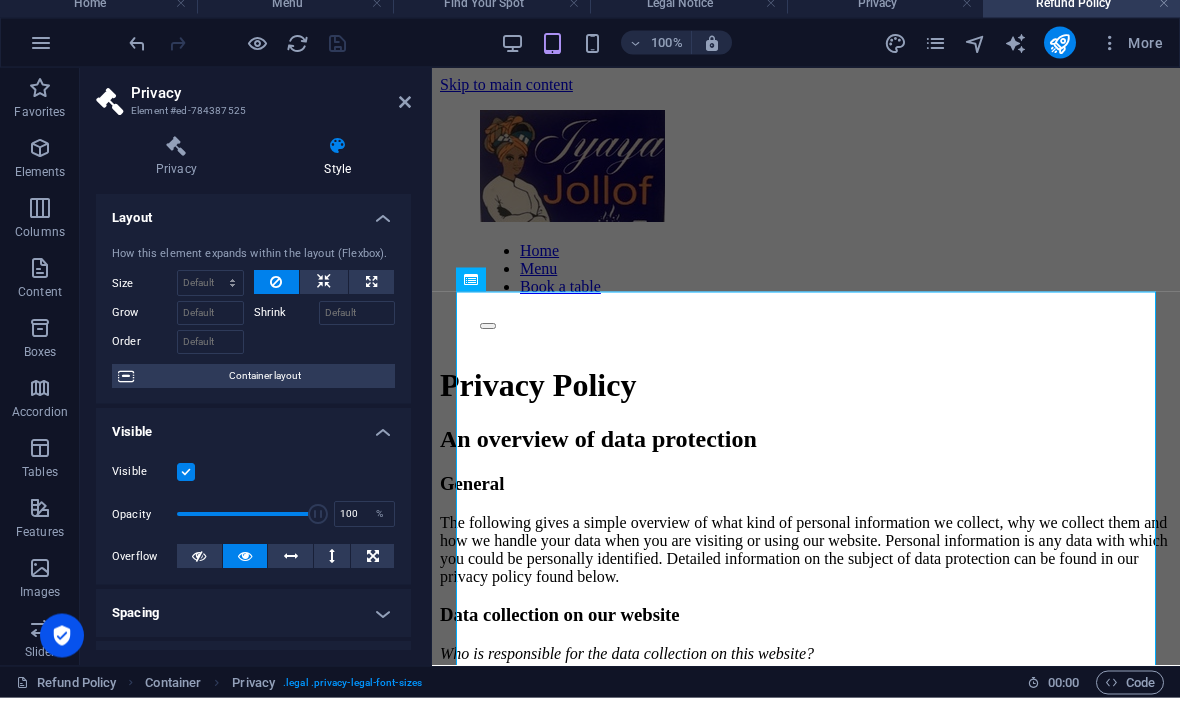click at bounding box center (176, 158) 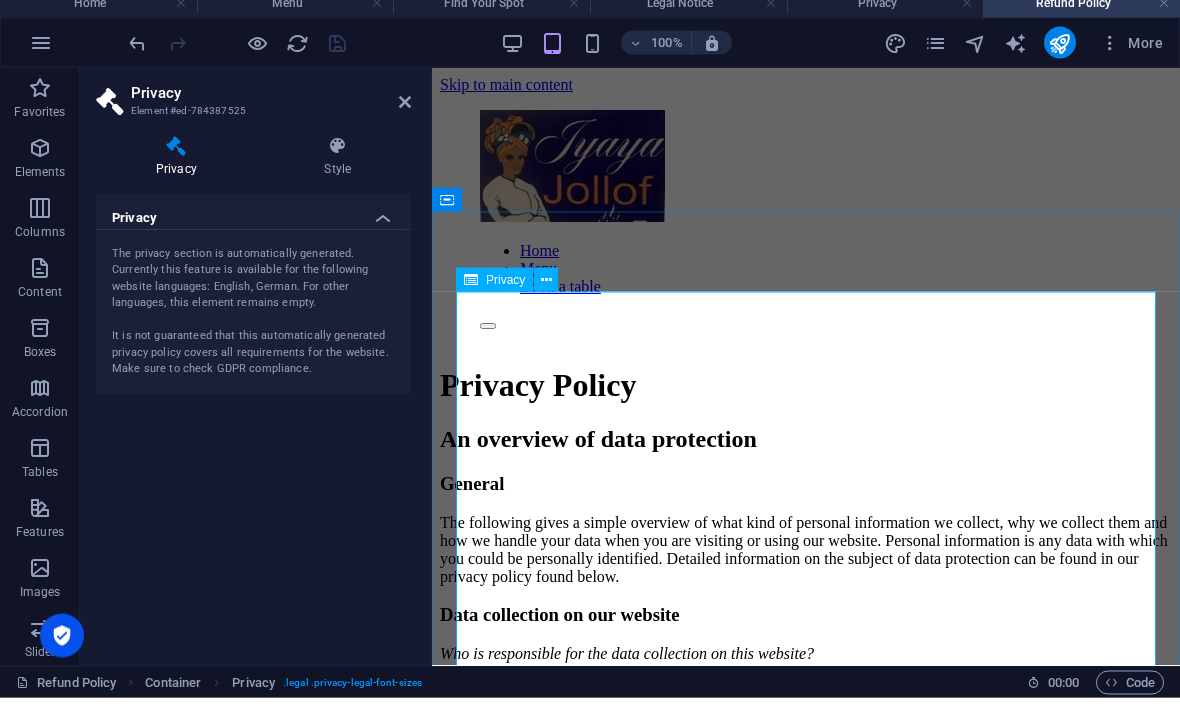 click on "Privacy Policy
An overview of data protection
General
The following gives a simple overview of what kind of personal information we collect, why we collect them and how we handle your data when you are visiting or using our website. Personal information is any data with which you could be personally identified. Detailed information on the subject of data protection can be found in our privacy policy found below.
Data collection on our website
Who is responsible for the data collection on this website?
The data collected on this website are processed by the website operator. The operator's contact details can be found in the website's required legal notice.
How do we collect your data?
Some data are collected when you provide them to us. This could, for example, be data you enter in a contact form.
What do we use your data for?
Part of the data is collected to ensure the proper functioning of the website. Other data can be used to analyze how visitors use the site." at bounding box center [806, 2506] 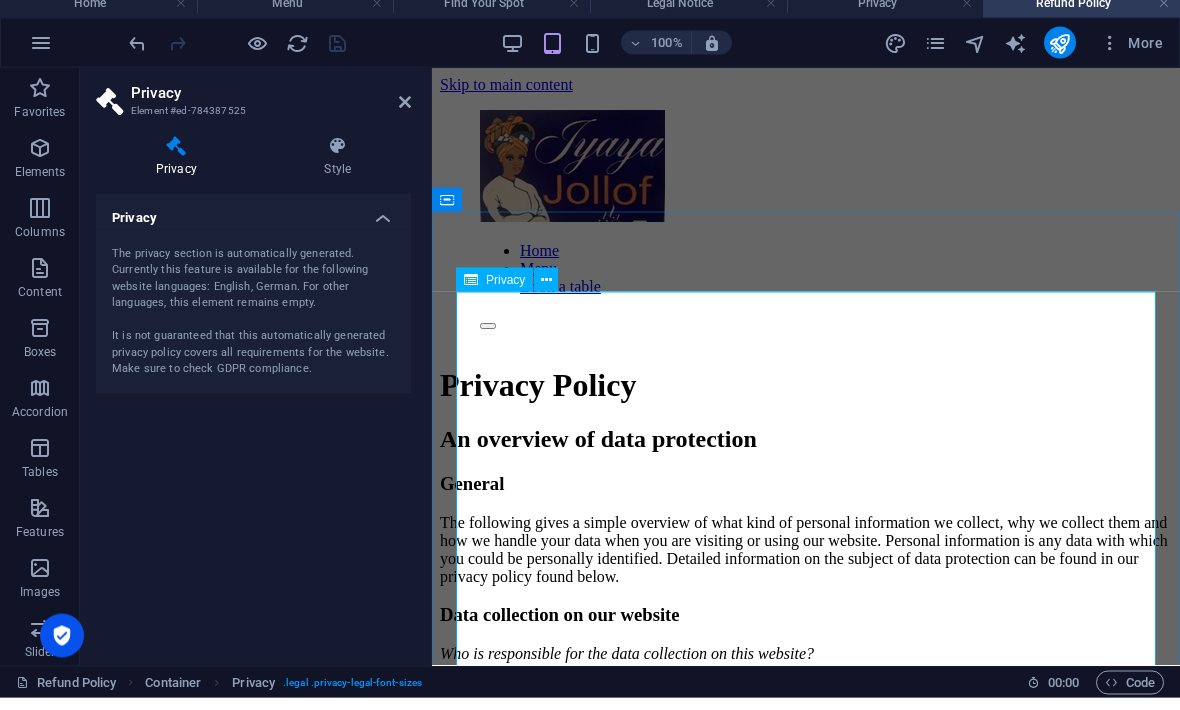 click on "Privacy Policy
An overview of data protection
General
The following gives a simple overview of what kind of personal information we collect, why we collect them and how we handle your data when you are visiting or using our website. Personal information is any data with which you could be personally identified. Detailed information on the subject of data protection can be found in our privacy policy found below.
Data collection on our website
Who is responsible for the data collection on this website?
The data collected on this website are processed by the website operator. The operator's contact details can be found in the website's required legal notice.
How do we collect your data?
Some data are collected when you provide them to us. This could, for example, be data you enter in a contact form.
What do we use your data for?
Part of the data is collected to ensure the proper functioning of the website. Other data can be used to analyze how visitors use the site." at bounding box center (806, 2506) 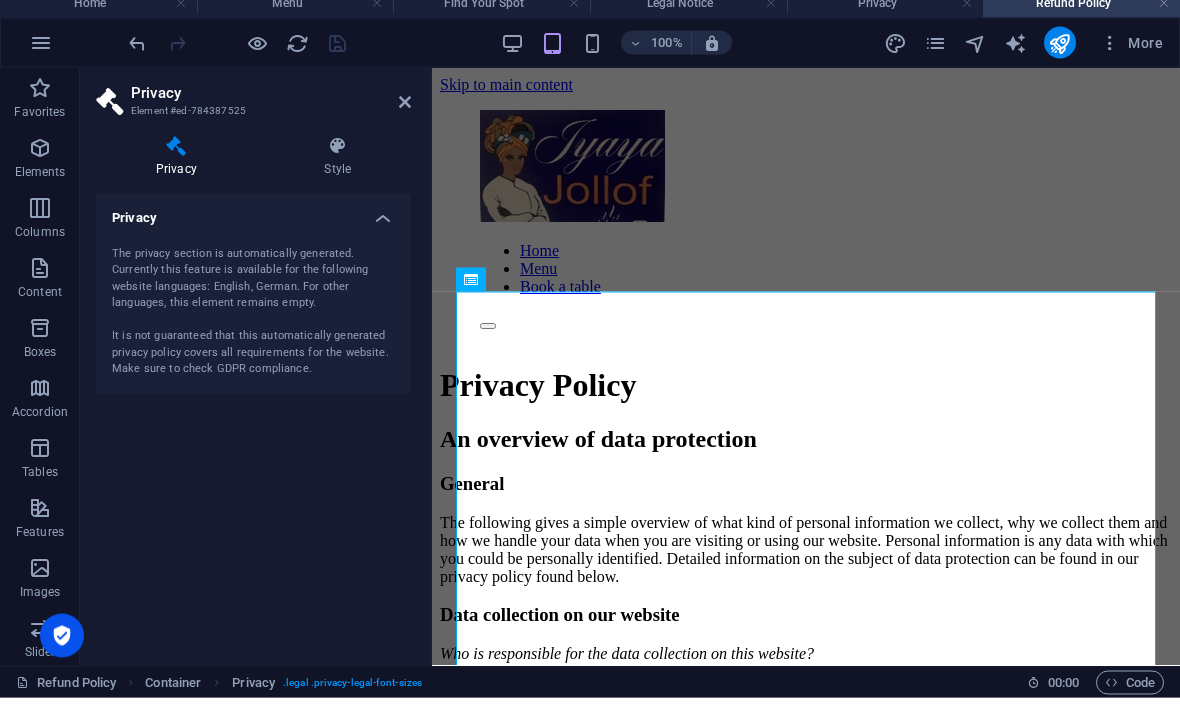 click at bounding box center (338, 158) 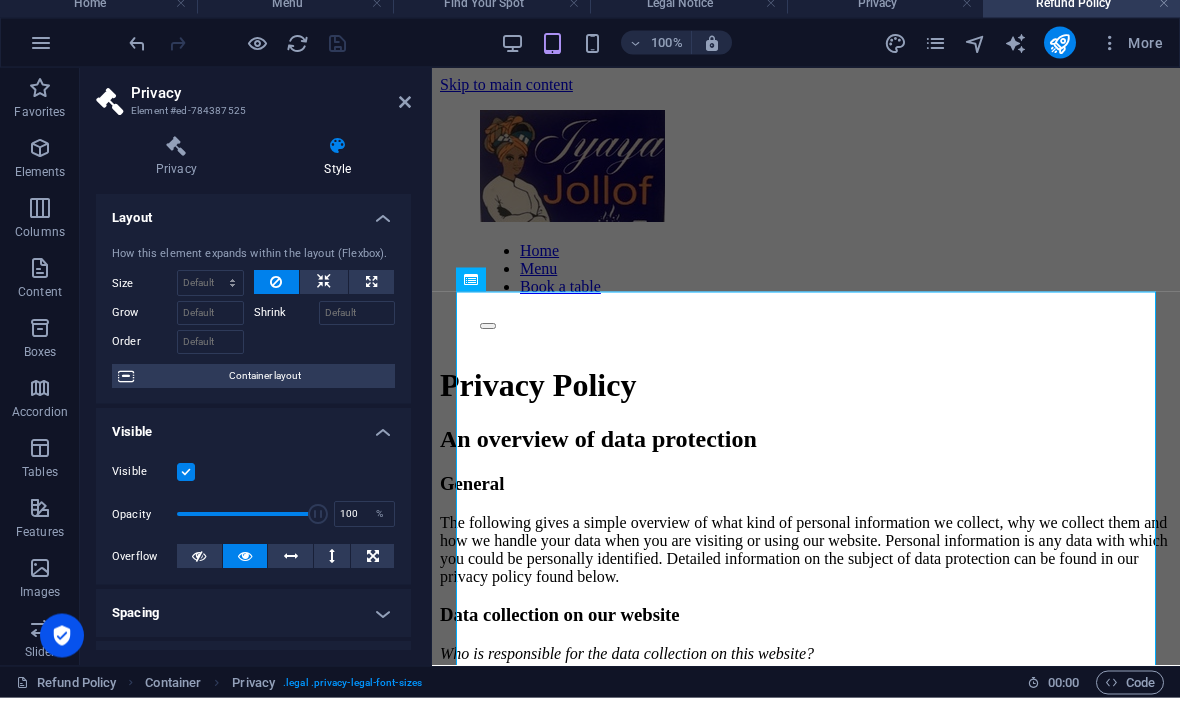 click on "Privacy Policy
An overview of data protection
General
The following gives a simple overview of what kind of personal information we collect, why we collect them and how we handle your data when you are visiting or using our website. Personal information is any data with which you could be personally identified. Detailed information on the subject of data protection can be found in our privacy policy found below.
Data collection on our website
Who is responsible for the data collection on this website?
The data collected on this website are processed by the website operator. The operator's contact details can be found in the website's required legal notice.
How do we collect your data?
Some data are collected when you provide them to us. This could, for example, be data you enter in a contact form.
What do we use your data for?
Part of the data is collected to ensure the proper functioning of the website. Other data can be used to analyze how visitors use the site." at bounding box center [806, 2506] 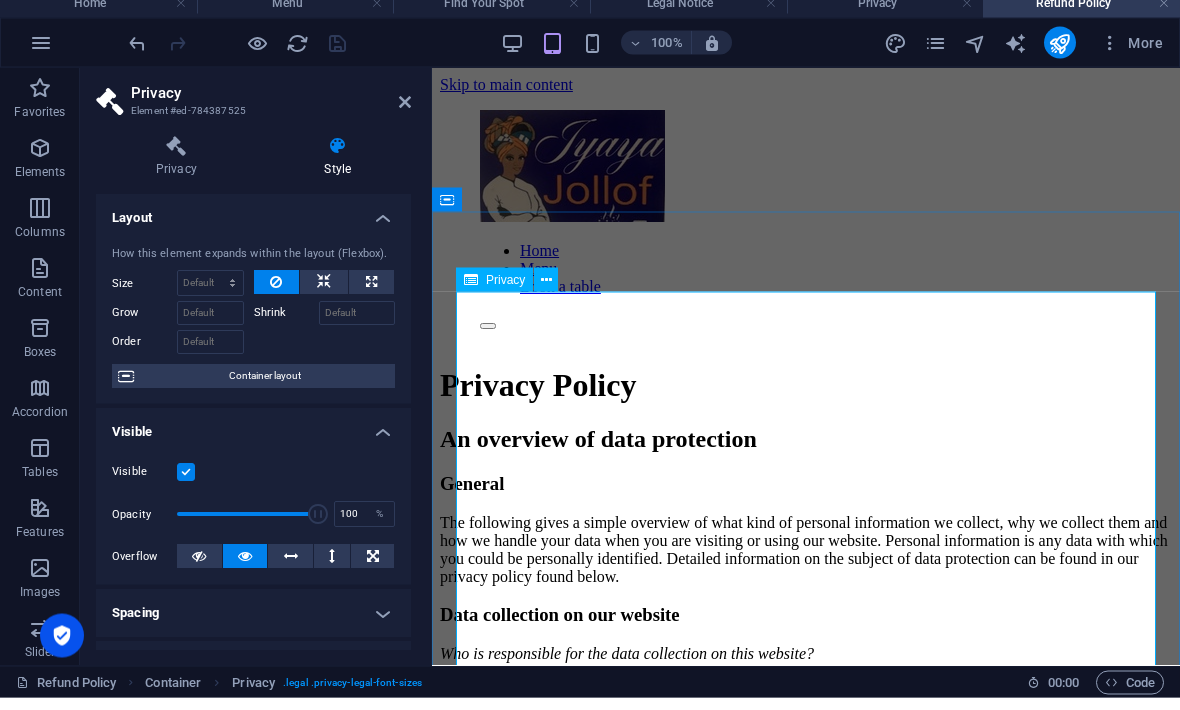 click on "Privacy Policy
An overview of data protection
General
The following gives a simple overview of what kind of personal information we collect, why we collect them and how we handle your data when you are visiting or using our website. Personal information is any data with which you could be personally identified. Detailed information on the subject of data protection can be found in our privacy policy found below.
Data collection on our website
Who is responsible for the data collection on this website?
The data collected on this website are processed by the website operator. The operator's contact details can be found in the website's required legal notice.
How do we collect your data?
Some data are collected when you provide them to us. This could, for example, be data you enter in a contact form.
What do we use your data for?
Part of the data is collected to ensure the proper functioning of the website. Other data can be used to analyze how visitors use the site." at bounding box center [806, 2506] 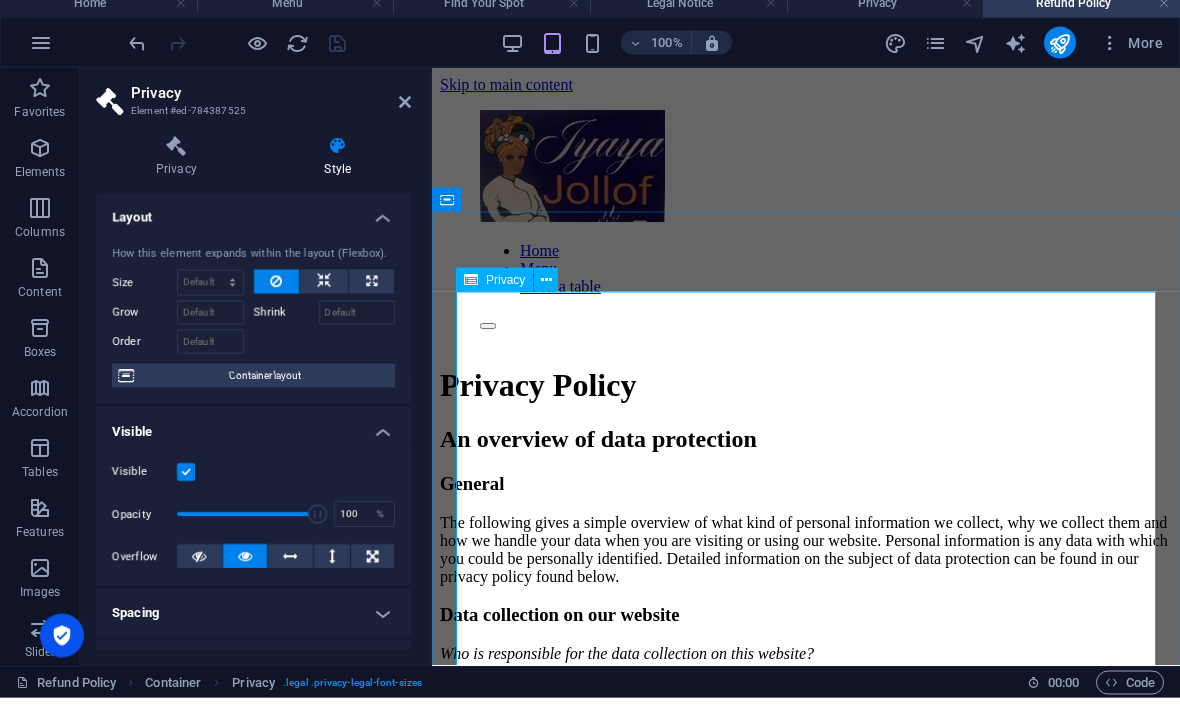 click on "Privacy Policy
An overview of data protection
General
The following gives a simple overview of what kind of personal information we collect, why we collect them and how we handle your data when you are visiting or using our website. Personal information is any data with which you could be personally identified. Detailed information on the subject of data protection can be found in our privacy policy found below.
Data collection on our website
Who is responsible for the data collection on this website?
The data collected on this website are processed by the website operator. The operator's contact details can be found in the website's required legal notice.
How do we collect your data?
Some data are collected when you provide them to us. This could, for example, be data you enter in a contact form.
What do we use your data for?
Part of the data is collected to ensure the proper functioning of the website. Other data can be used to analyze how visitors use the site." at bounding box center (806, 2506) 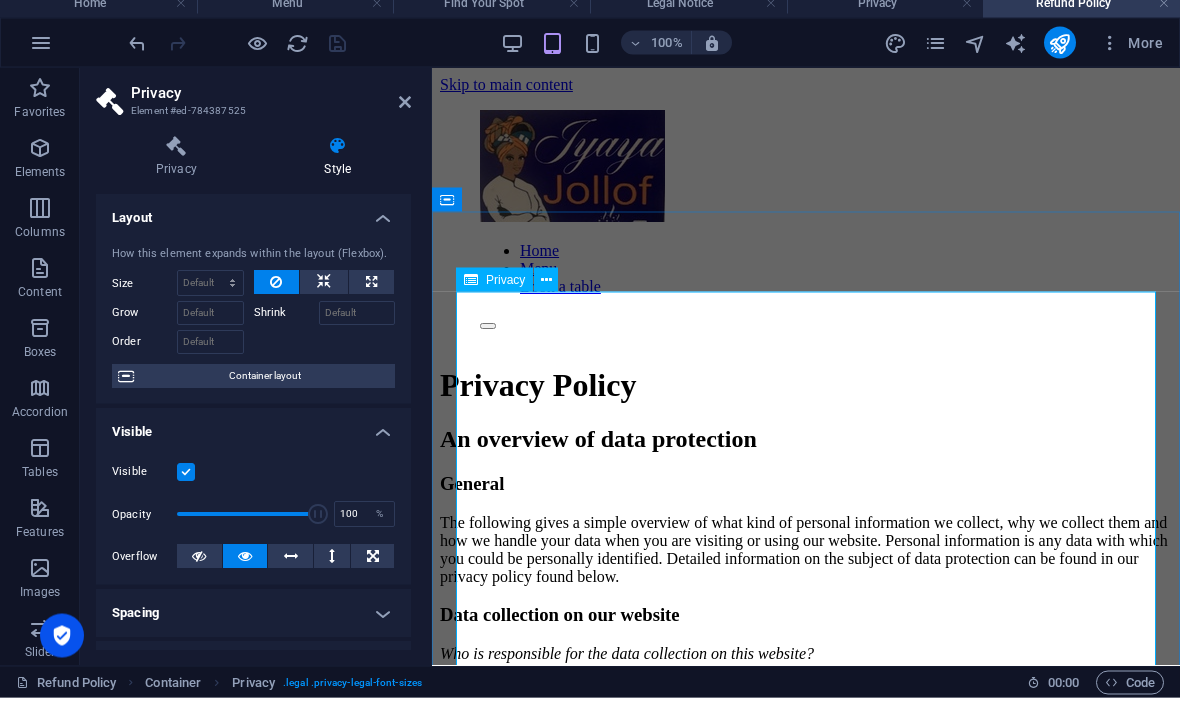 click at bounding box center (546, 292) 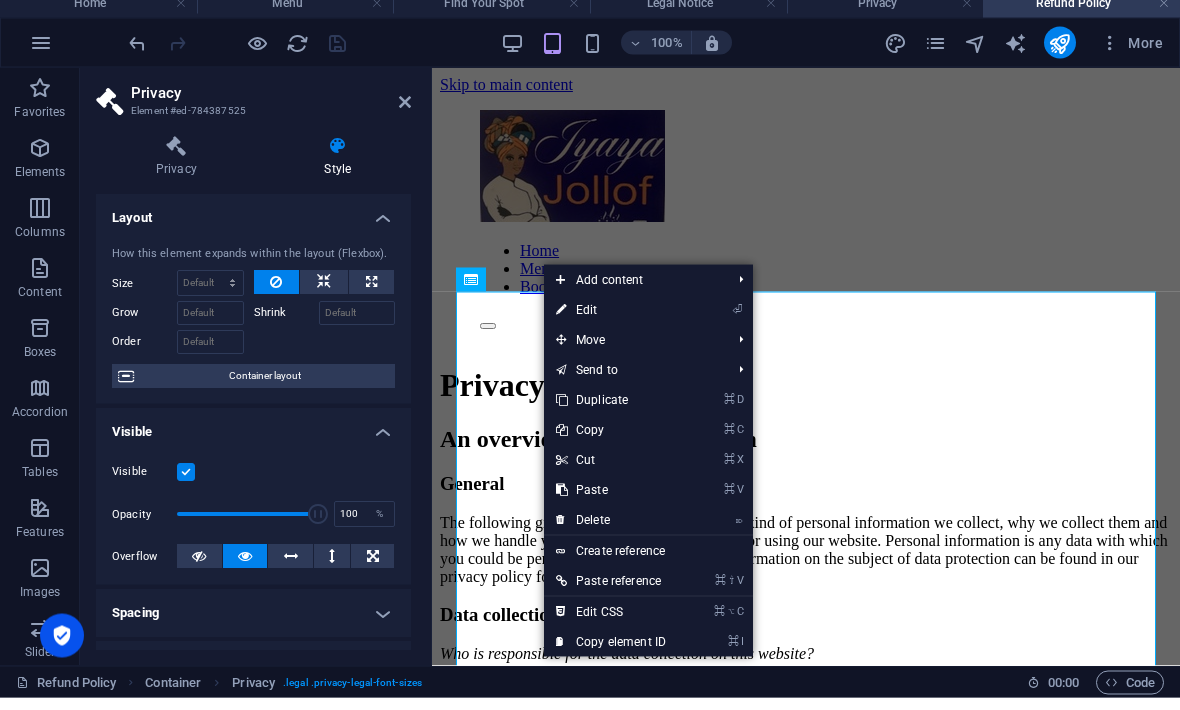 click on "⏎  Edit" at bounding box center [611, 322] 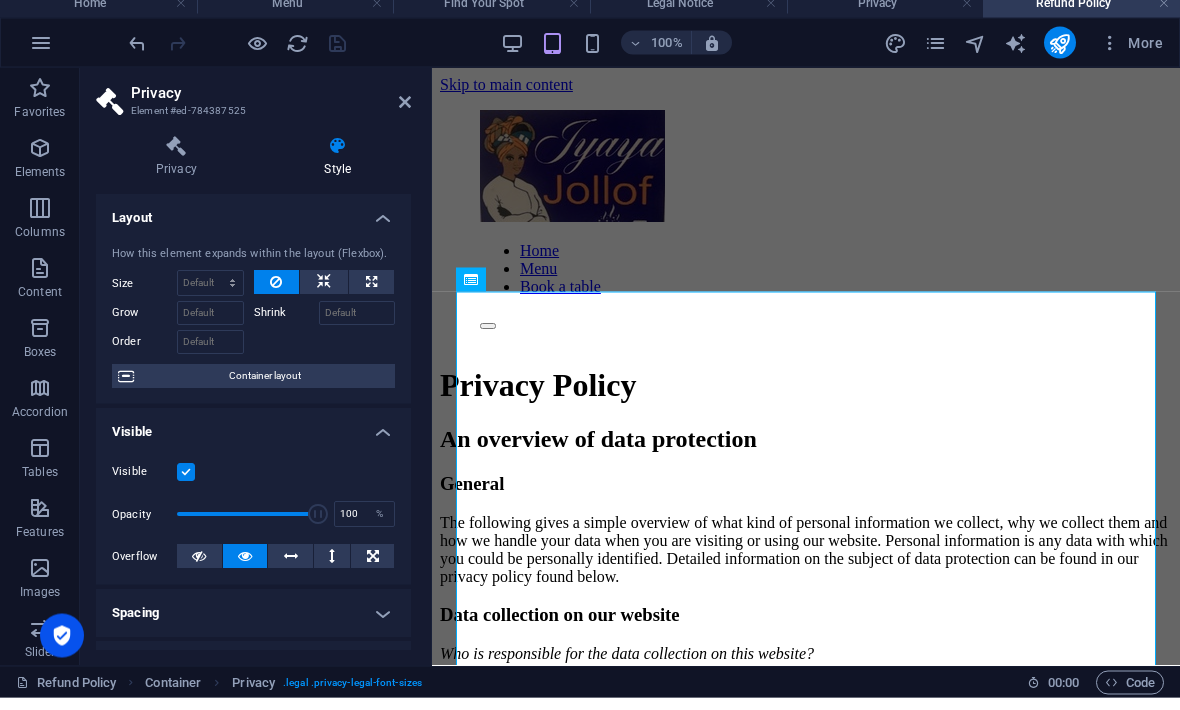 click on "Privacy" at bounding box center (180, 169) 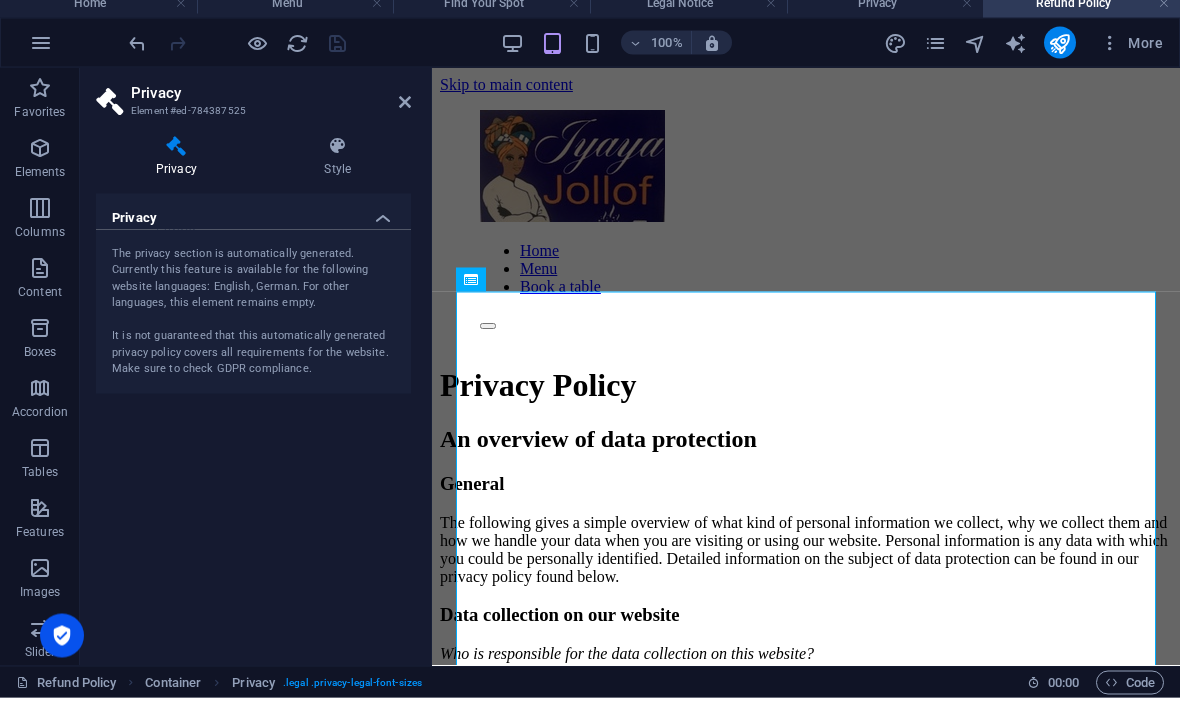 click on "Style" at bounding box center [338, 169] 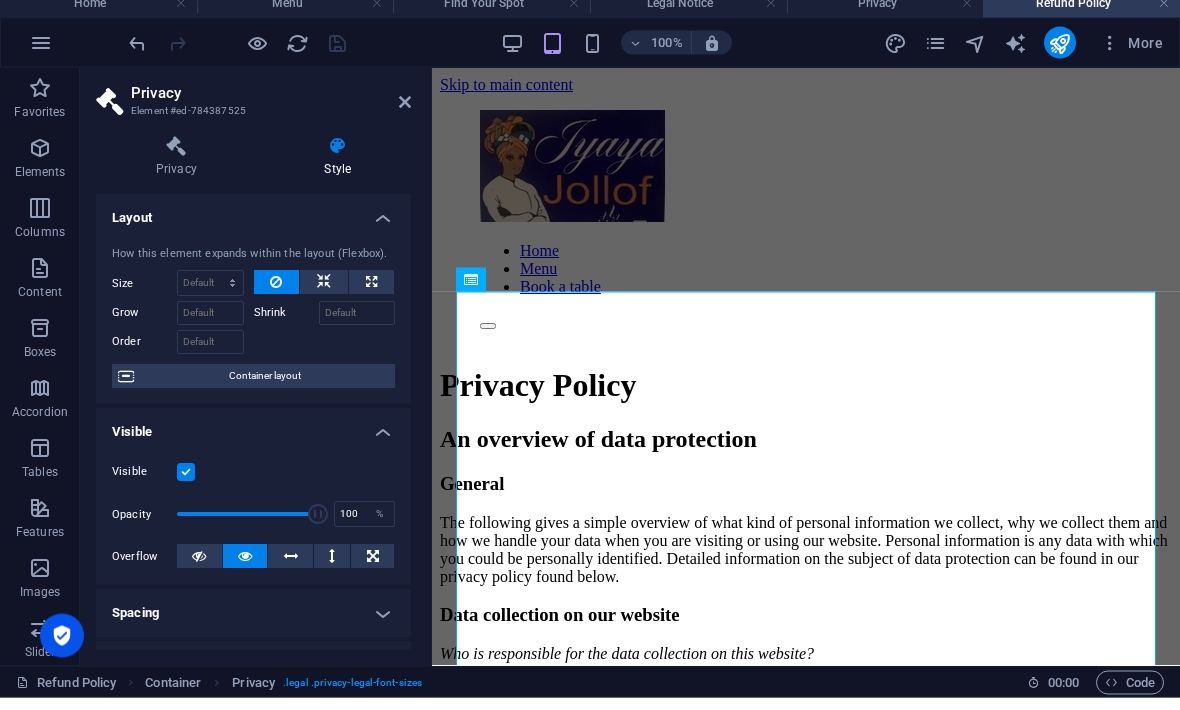 scroll, scrollTop: 0, scrollLeft: 0, axis: both 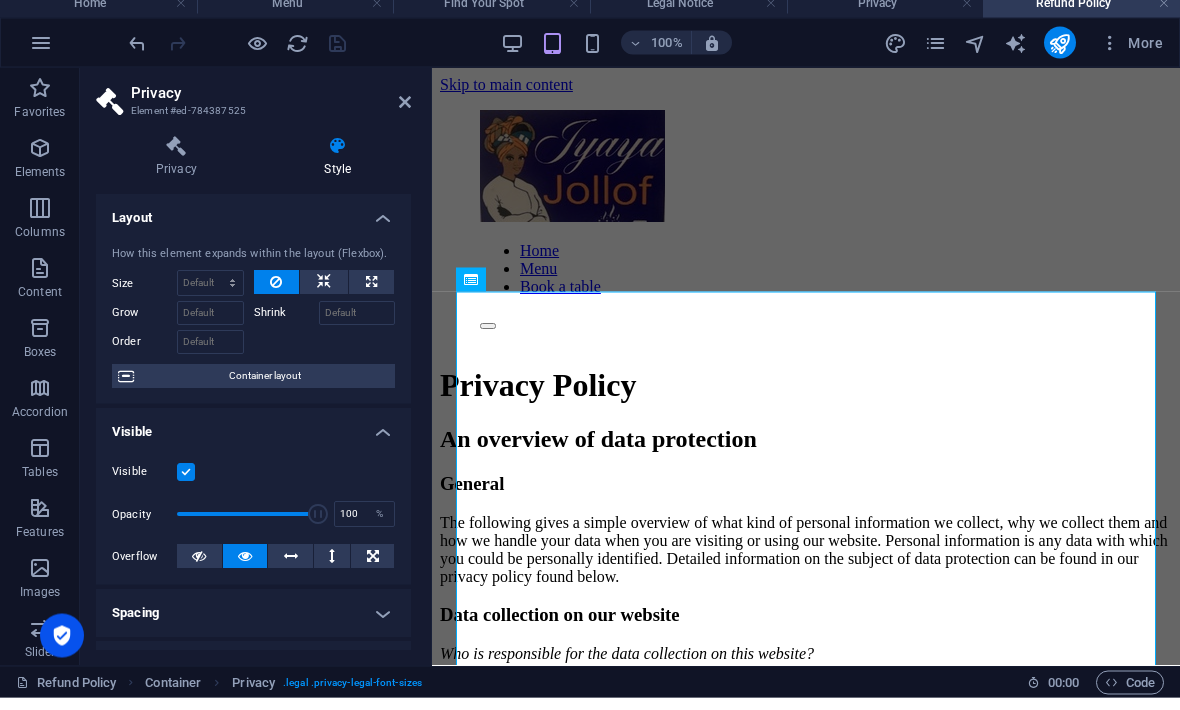 click at bounding box center [405, 114] 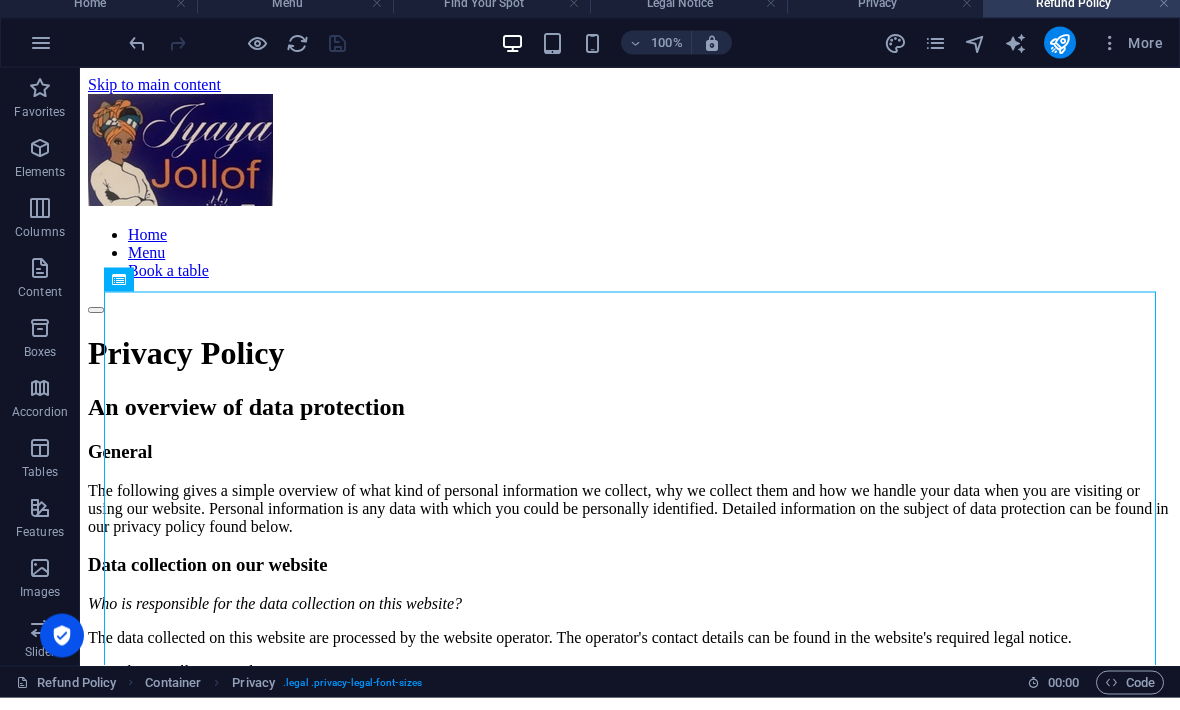 click on "Privacy Policy
An overview of data protection
General
The following gives a simple overview of what kind of personal information we collect, why we collect them and how we handle your data when you are visiting or using our website. Personal information is any data with which you could be personally identified. Detailed information on the subject of data protection can be found in our privacy policy found below.
Data collection on our website
Who is responsible for the data collection on this website?
The data collected on this website are processed by the website operator. The operator's contact details can be found in the website's required legal notice.
How do we collect your data?
Some data are collected when you provide them to us. This could, for example, be data you enter in a contact form.
What do we use your data for?
Part of the data is collected to ensure the proper functioning of the website. Other data can be used to analyze how visitors use the site." at bounding box center (630, 2195) 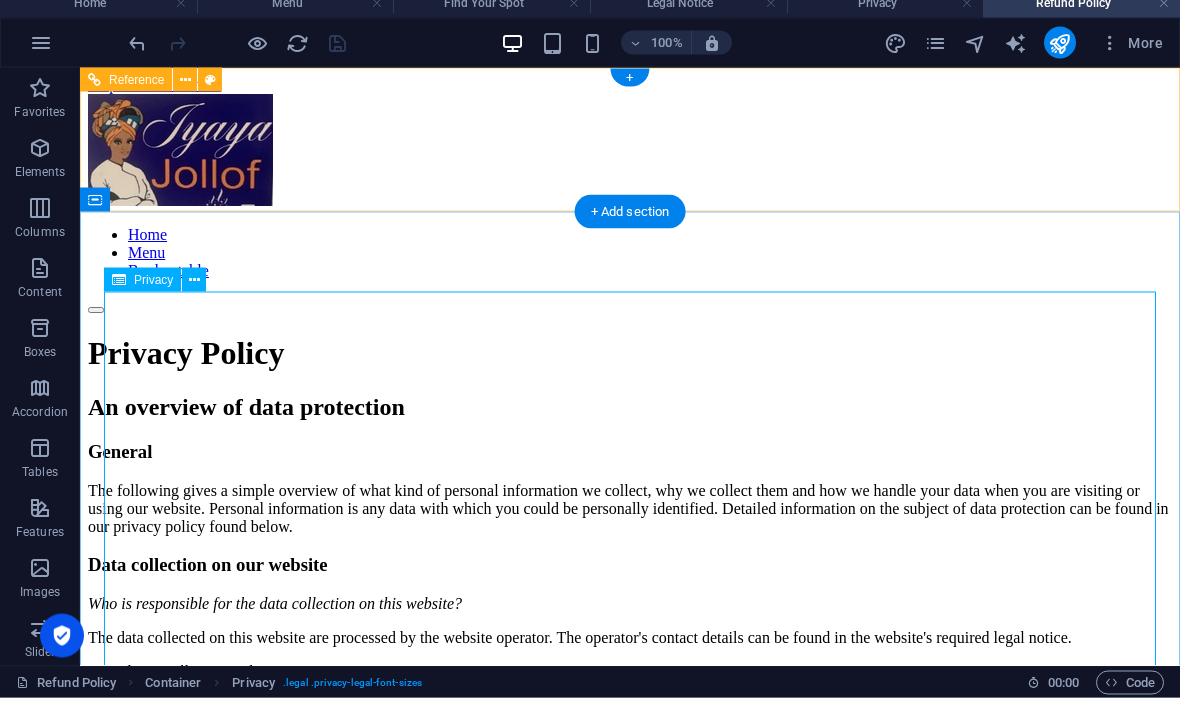 click at bounding box center (194, 292) 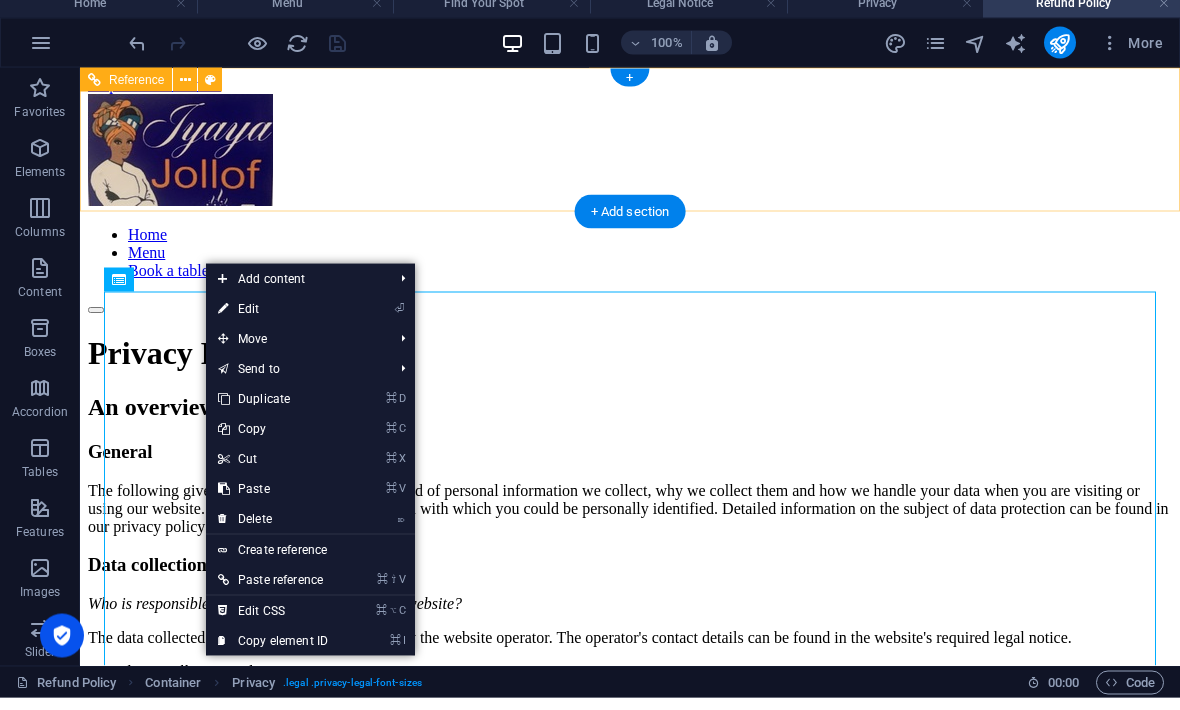 click on "⏎  Edit" at bounding box center (273, 321) 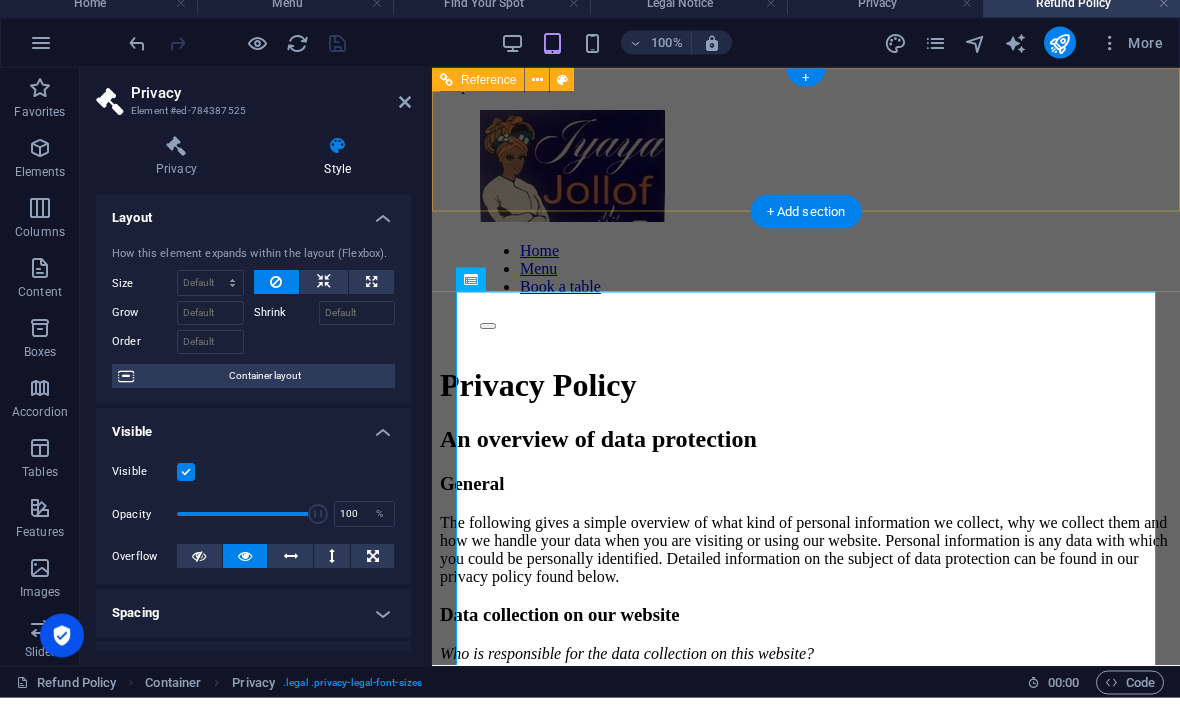 click on "Privacy Policy
An overview of data protection
General
The following gives a simple overview of what kind of personal information we collect, why we collect them and how we handle your data when you are visiting or using our website. Personal information is any data with which you could be personally identified. Detailed information on the subject of data protection can be found in our privacy policy found below.
Data collection on our website
Who is responsible for the data collection on this website?
The data collected on this website are processed by the website operator. The operator's contact details can be found in the website's required legal notice.
How do we collect your data?
Some data are collected when you provide them to us. This could, for example, be data you enter in a contact form.
What do we use your data for?
Part of the data is collected to ensure the proper functioning of the website. Other data can be used to analyze how visitors use the site." at bounding box center (806, 2506) 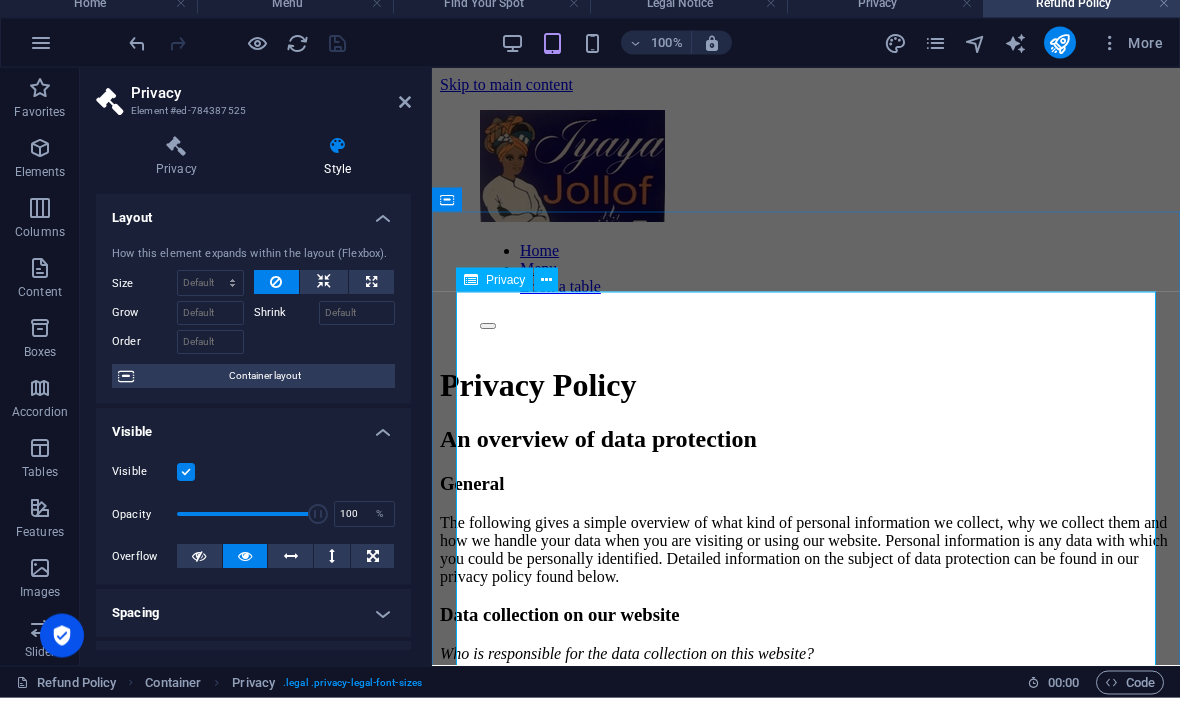 click on "Privacy Policy
An overview of data protection
General
The following gives a simple overview of what kind of personal information we collect, why we collect them and how we handle your data when you are visiting or using our website. Personal information is any data with which you could be personally identified. Detailed information on the subject of data protection can be found in our privacy policy found below.
Data collection on our website
Who is responsible for the data collection on this website?
The data collected on this website are processed by the website operator. The operator's contact details can be found in the website's required legal notice.
How do we collect your data?
Some data are collected when you provide them to us. This could, for example, be data you enter in a contact form.
What do we use your data for?
Part of the data is collected to ensure the proper functioning of the website. Other data can be used to analyze how visitors use the site." at bounding box center [806, 2506] 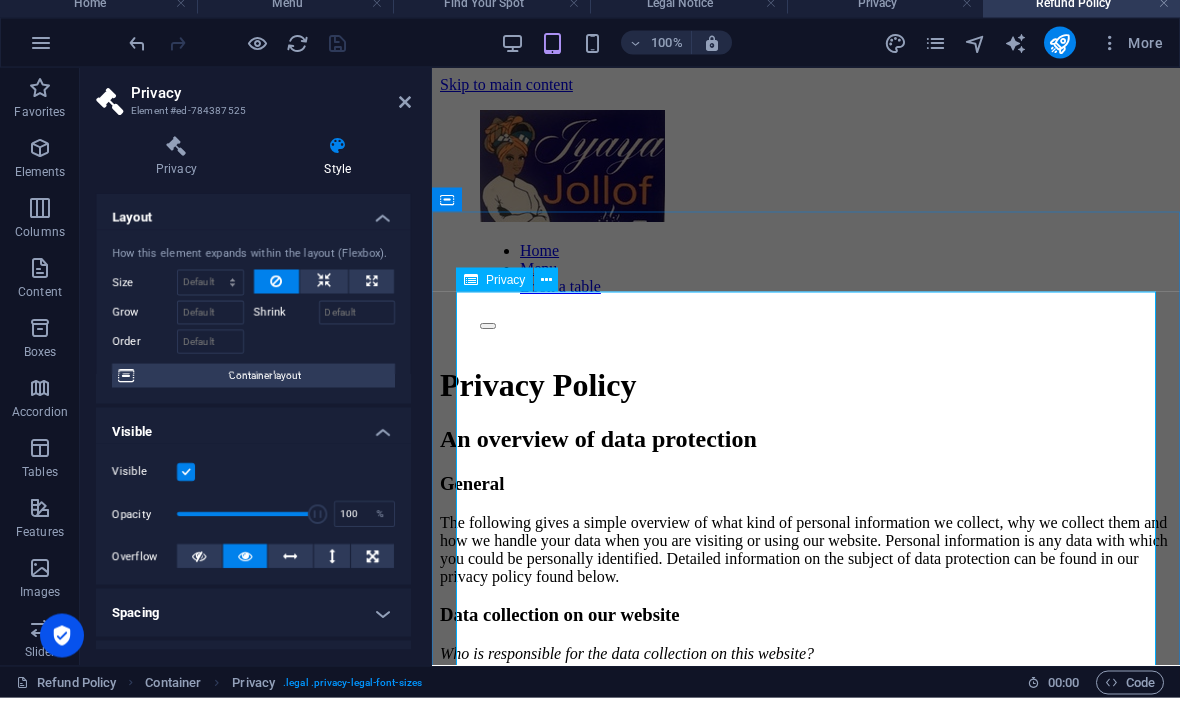 click on "Privacy Policy
An overview of data protection
General
The following gives a simple overview of what kind of personal information we collect, why we collect them and how we handle your data when you are visiting or using our website. Personal information is any data with which you could be personally identified. Detailed information on the subject of data protection can be found in our privacy policy found below.
Data collection on our website
Who is responsible for the data collection on this website?
The data collected on this website are processed by the website operator. The operator's contact details can be found in the website's required legal notice.
How do we collect your data?
Some data are collected when you provide them to us. This could, for example, be data you enter in a contact form.
What do we use your data for?
Part of the data is collected to ensure the proper functioning of the website. Other data can be used to analyze how visitors use the site." at bounding box center (806, 2506) 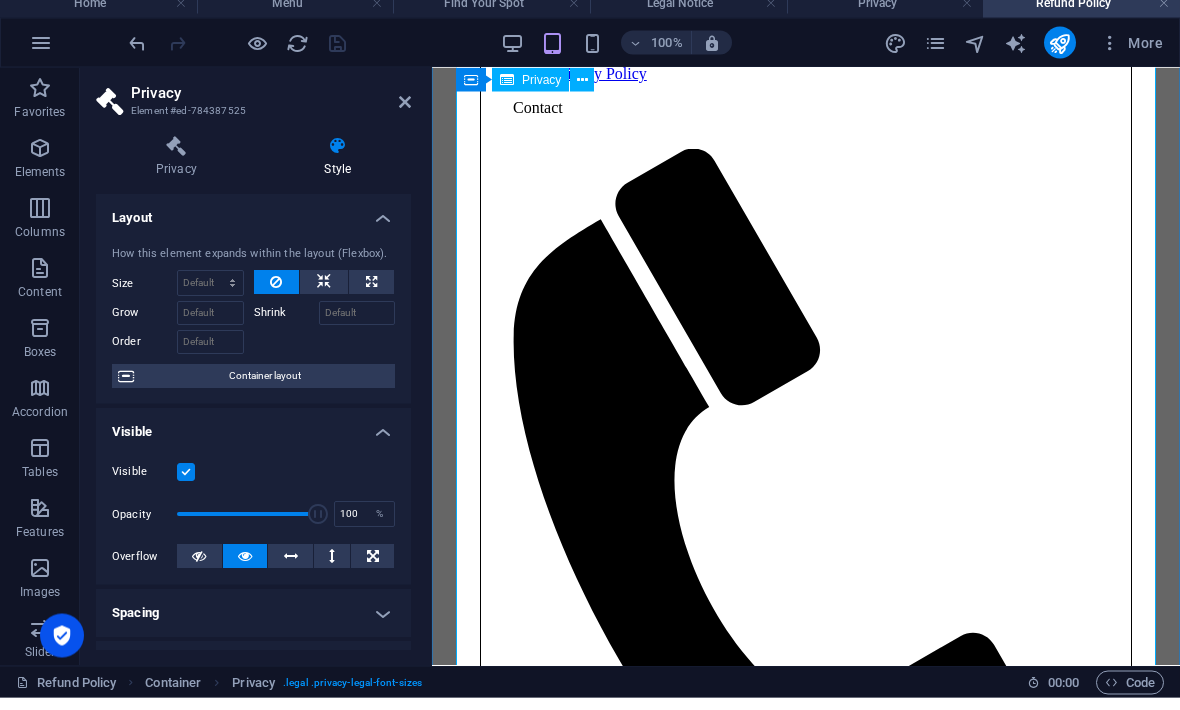 scroll, scrollTop: 7470, scrollLeft: 0, axis: vertical 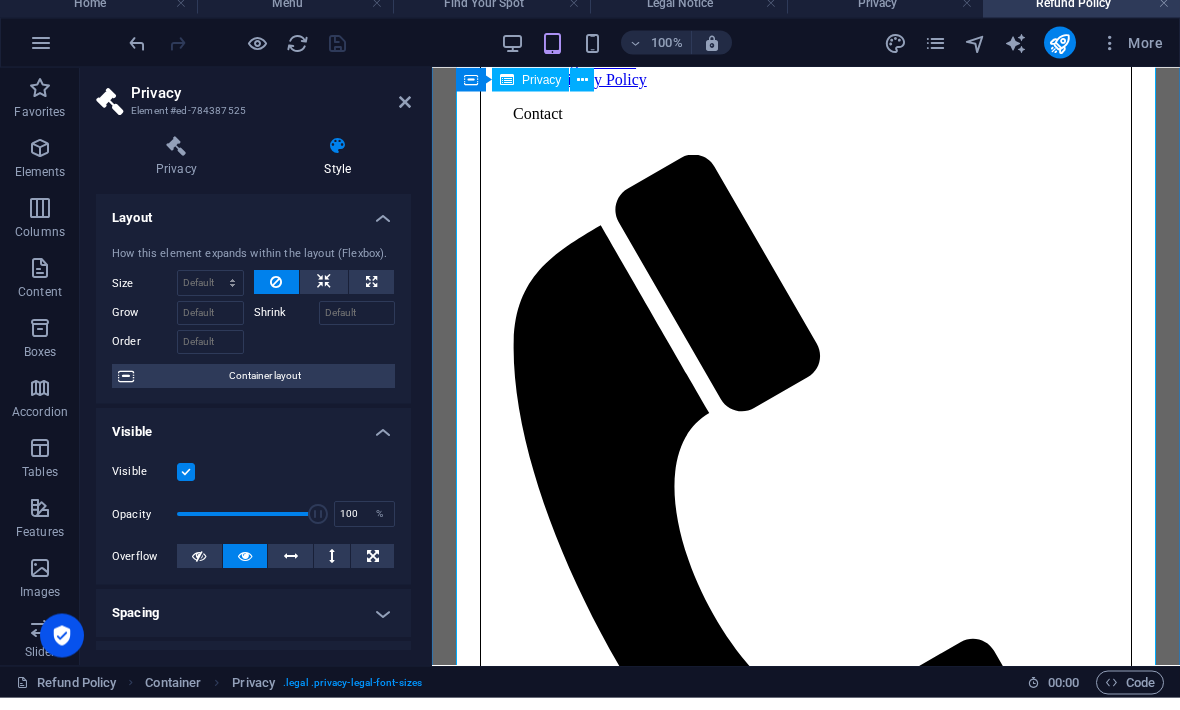 click on "Privacy Policy
An overview of data protection
General
The following gives a simple overview of what kind of personal information we collect, why we collect them and how we handle your data when you are visiting or using our website. Personal information is any data with which you could be personally identified. Detailed information on the subject of data protection can be found in our privacy policy found below.
Data collection on our website
Who is responsible for the data collection on this website?
The data collected on this website are processed by the website operator. The operator's contact details can be found in the website's required legal notice.
How do we collect your data?
Some data are collected when you provide them to us. This could, for example, be data you enter in a contact form.
What do we use your data for?
Part of the data is collected to ensure the proper functioning of the website. Other data can be used to analyze how visitors use the site." at bounding box center [806, -4964] 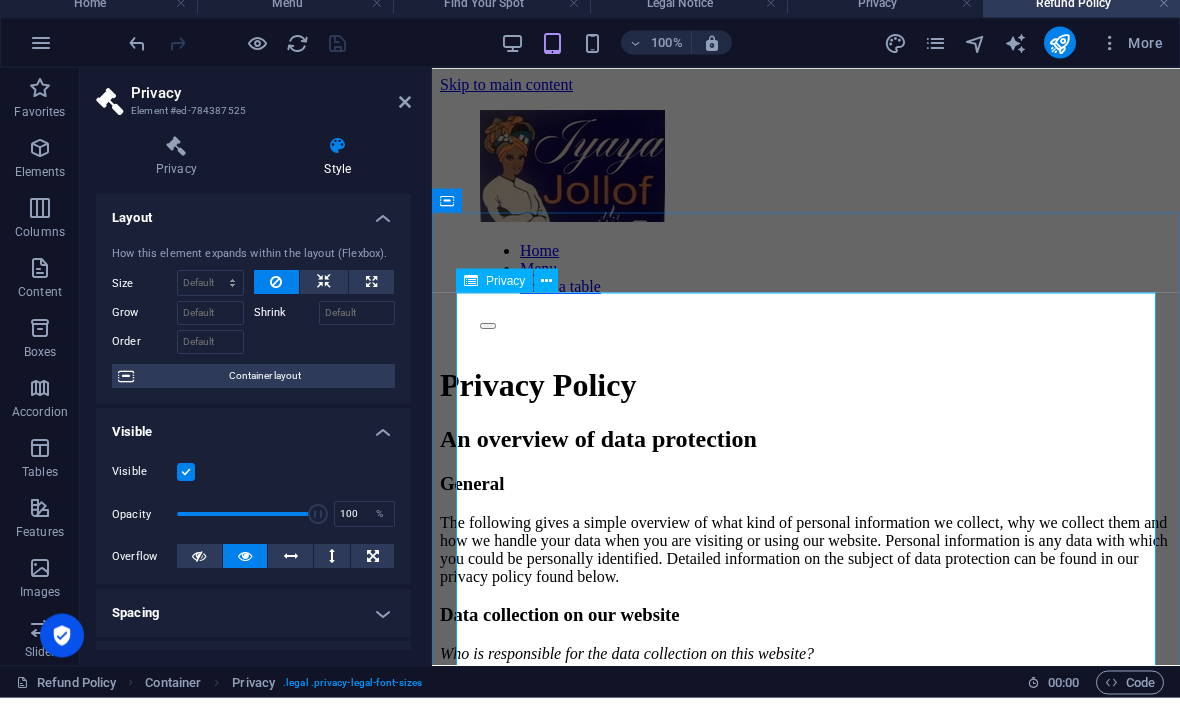 scroll, scrollTop: 0, scrollLeft: 0, axis: both 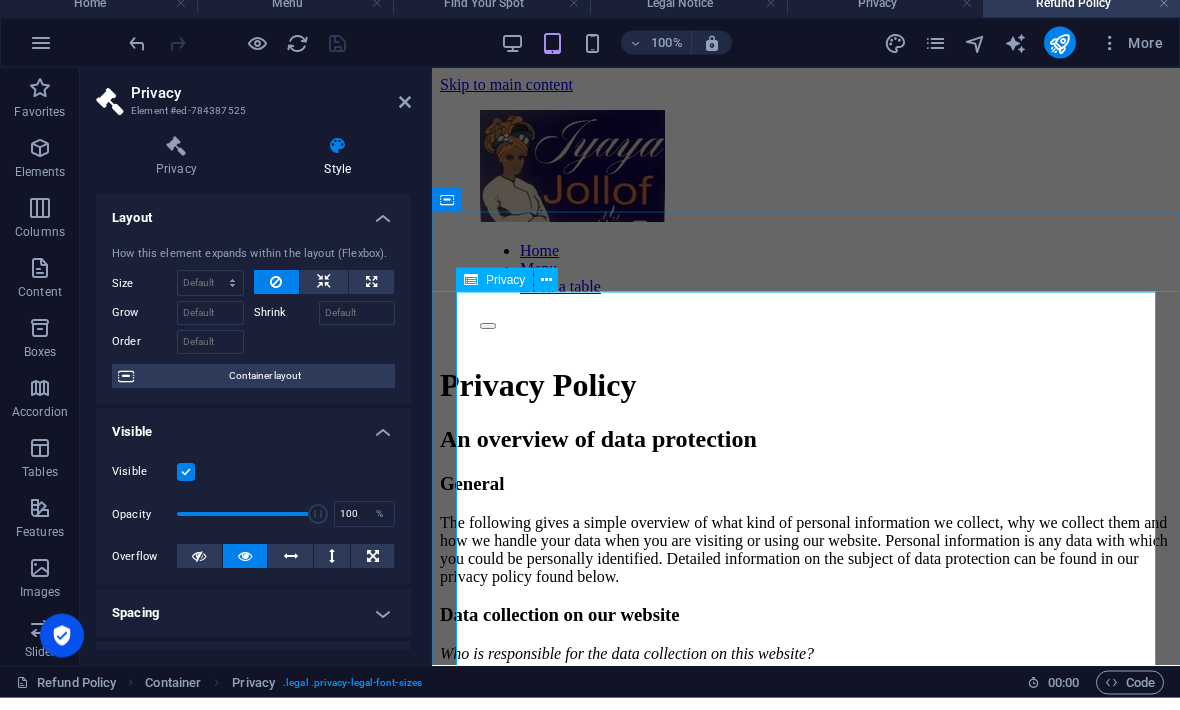 click on "Privacy" at bounding box center (494, 292) 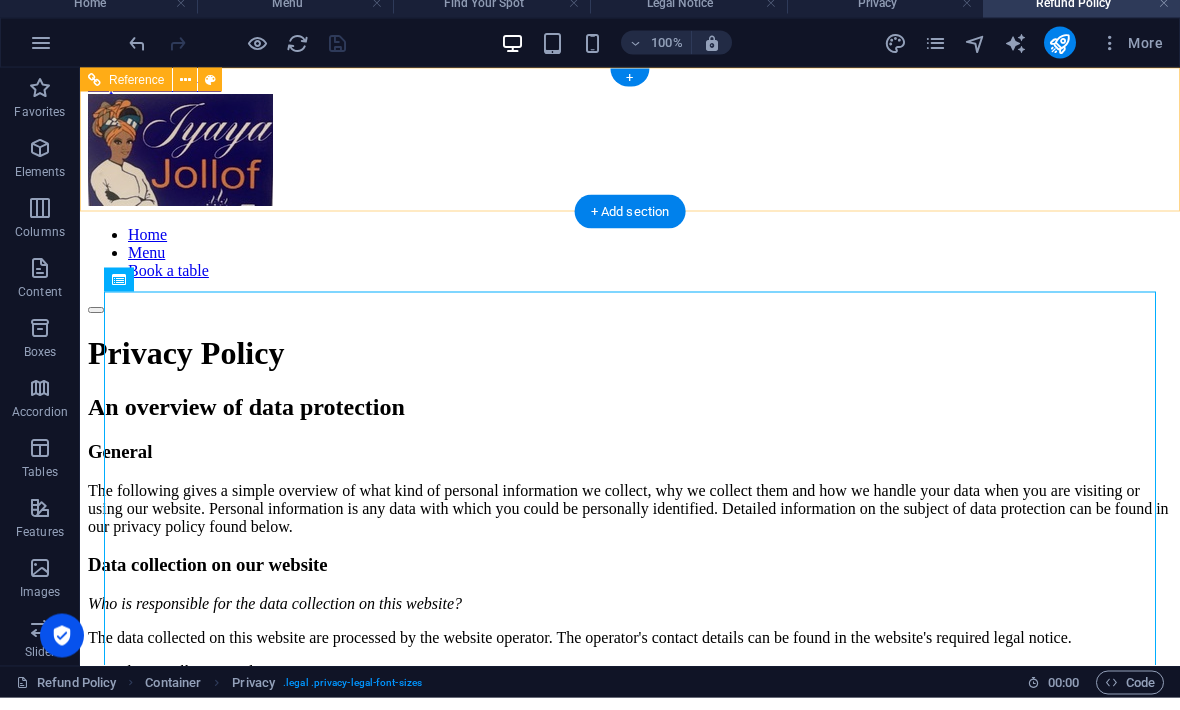 click on "Home Menu Book a table" at bounding box center (630, 203) 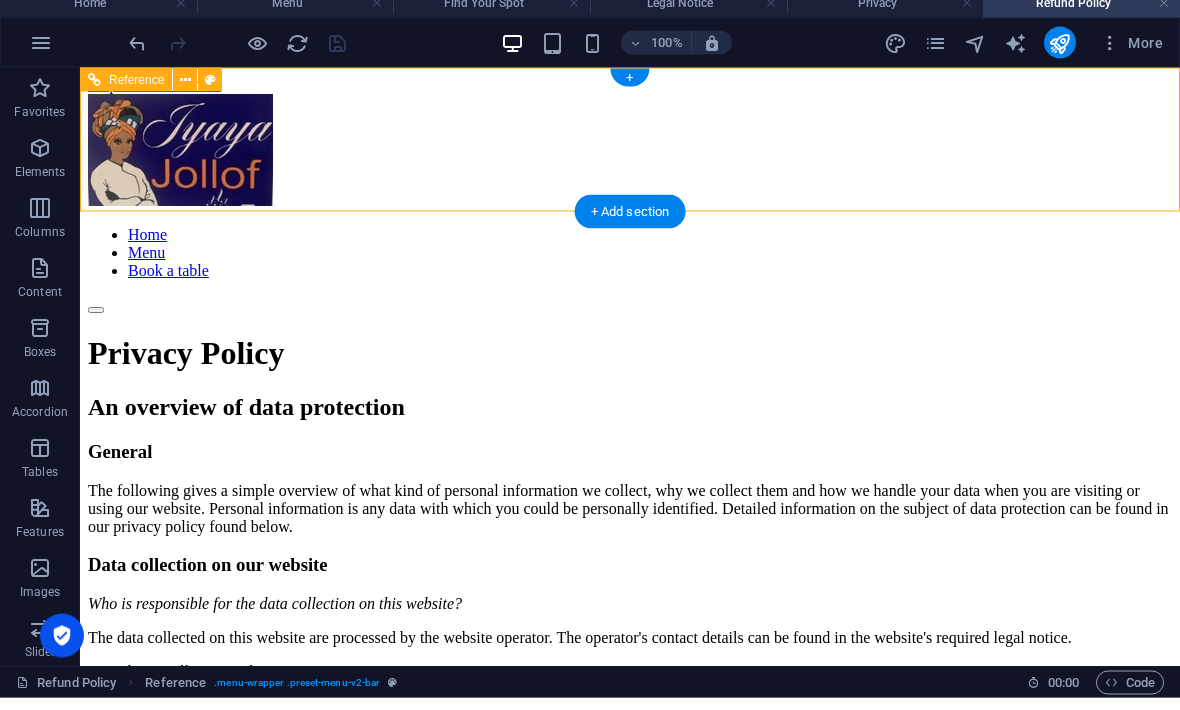 click at bounding box center (935, 55) 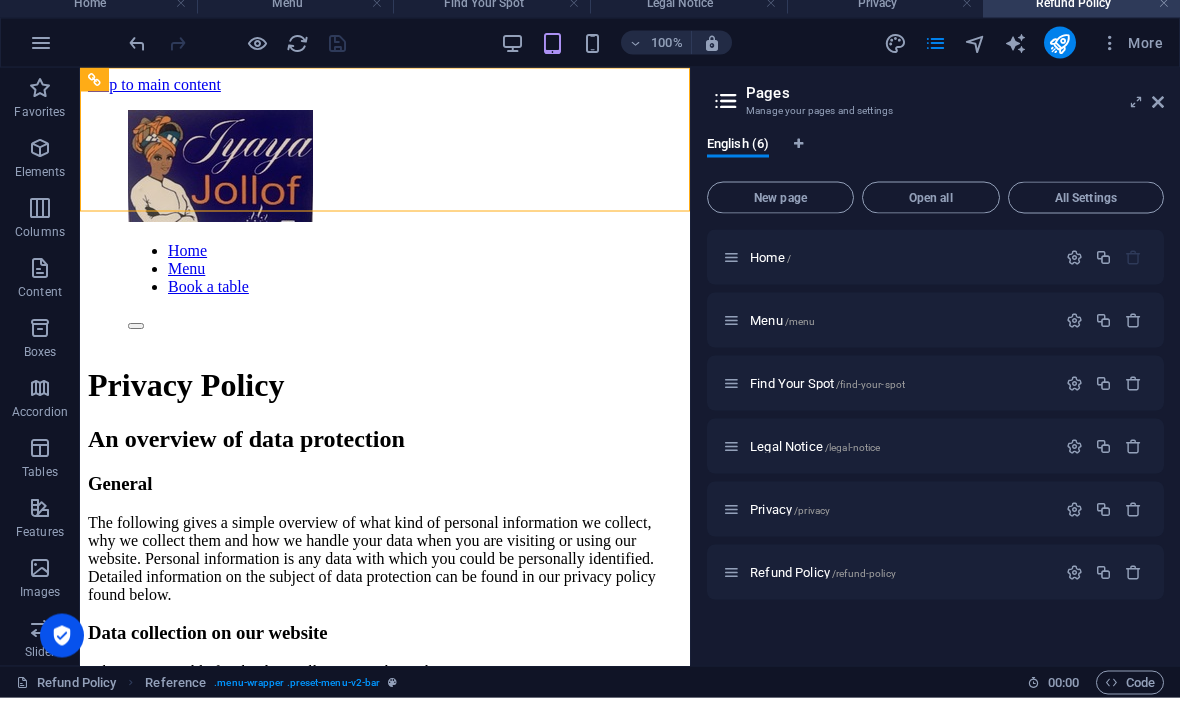 click at bounding box center (1133, 584) 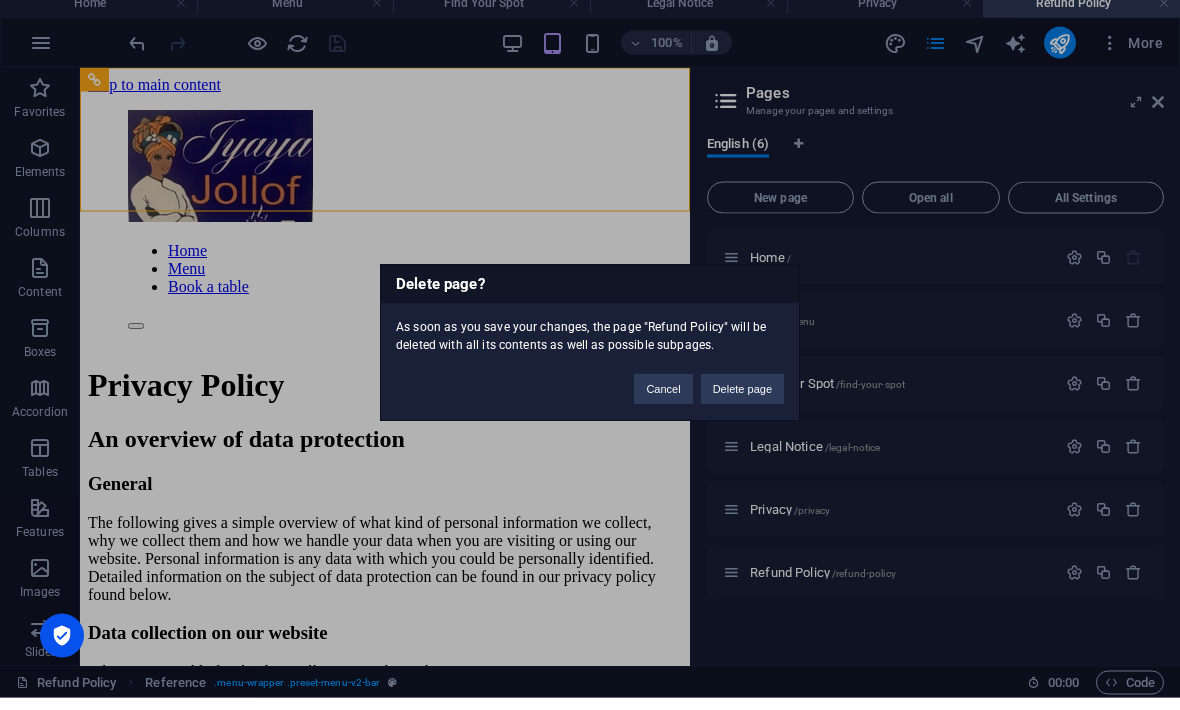 click on "Delete page" at bounding box center [742, 402] 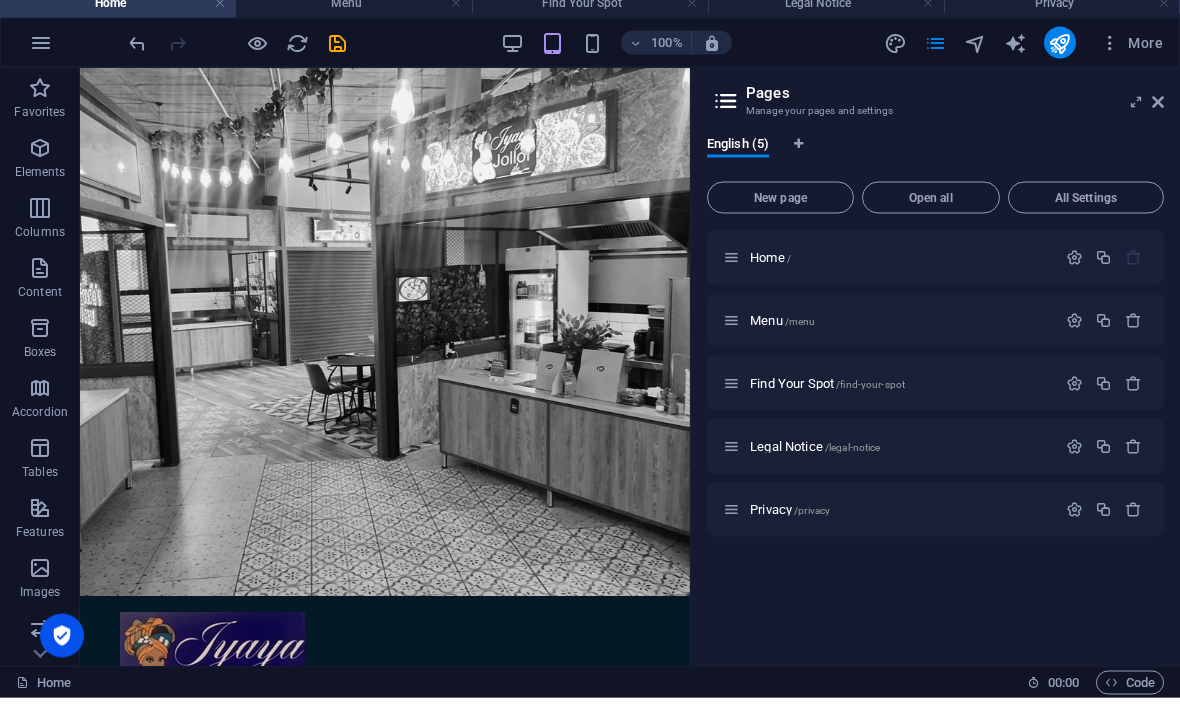 click at bounding box center [1158, 114] 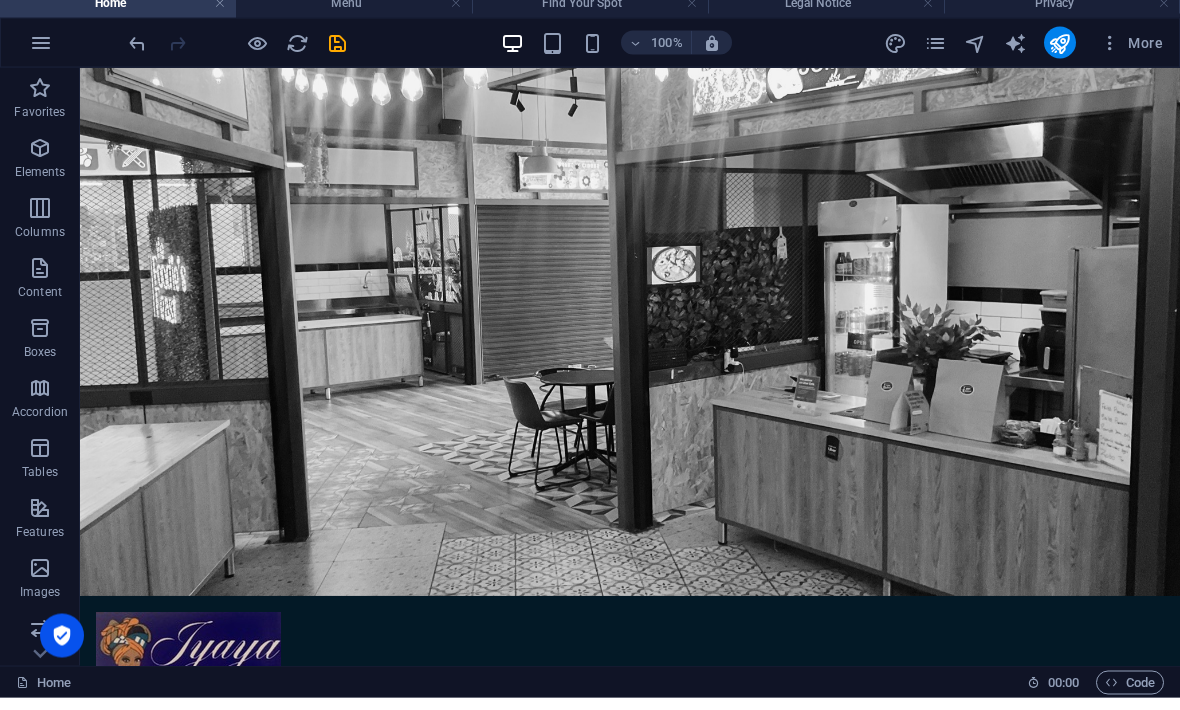 click at bounding box center (337, 55) 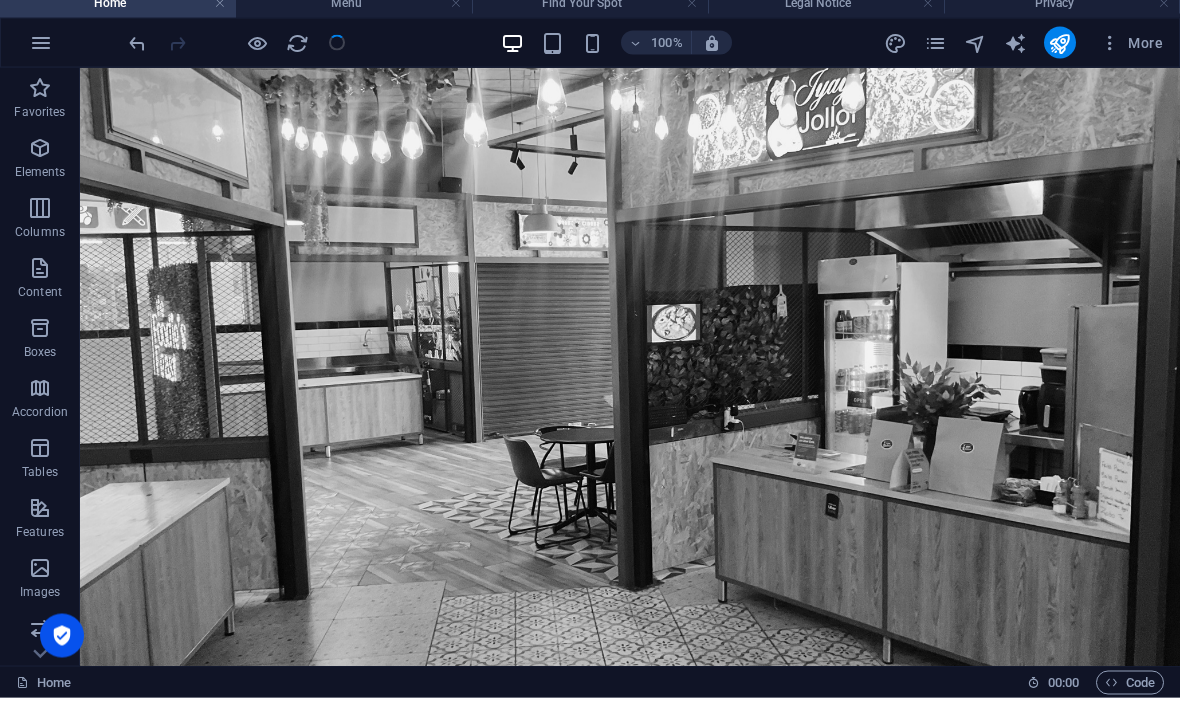 click at bounding box center (137, 55) 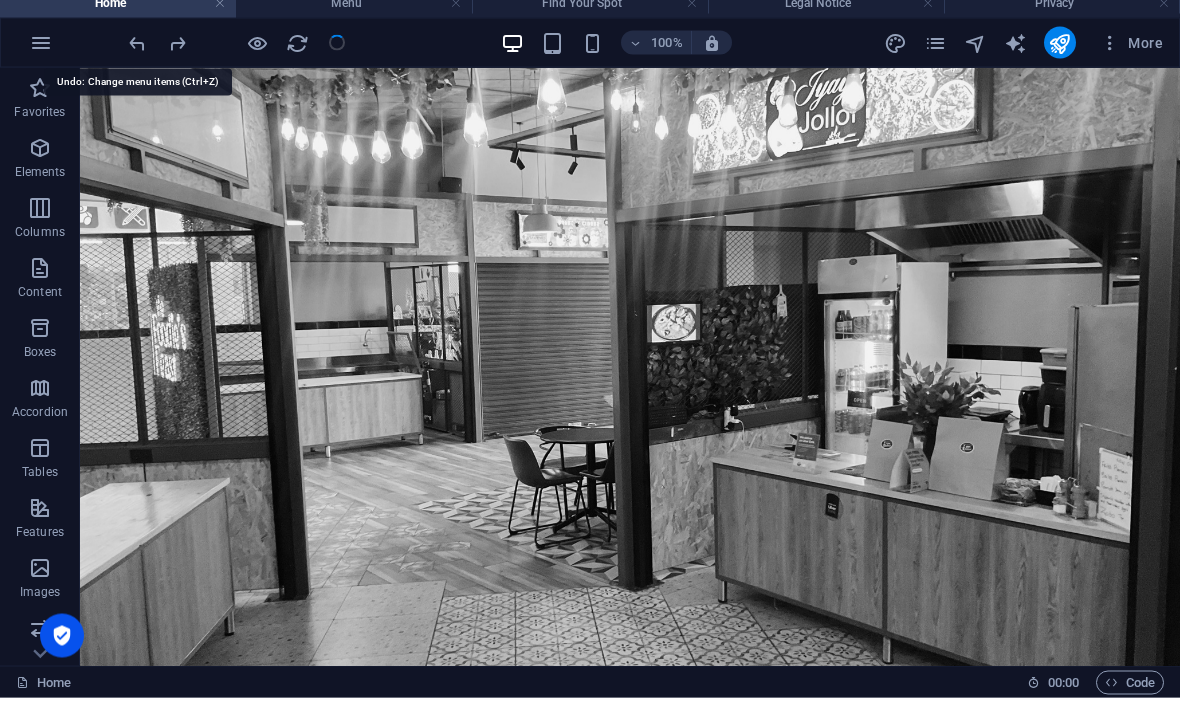 click at bounding box center (137, 55) 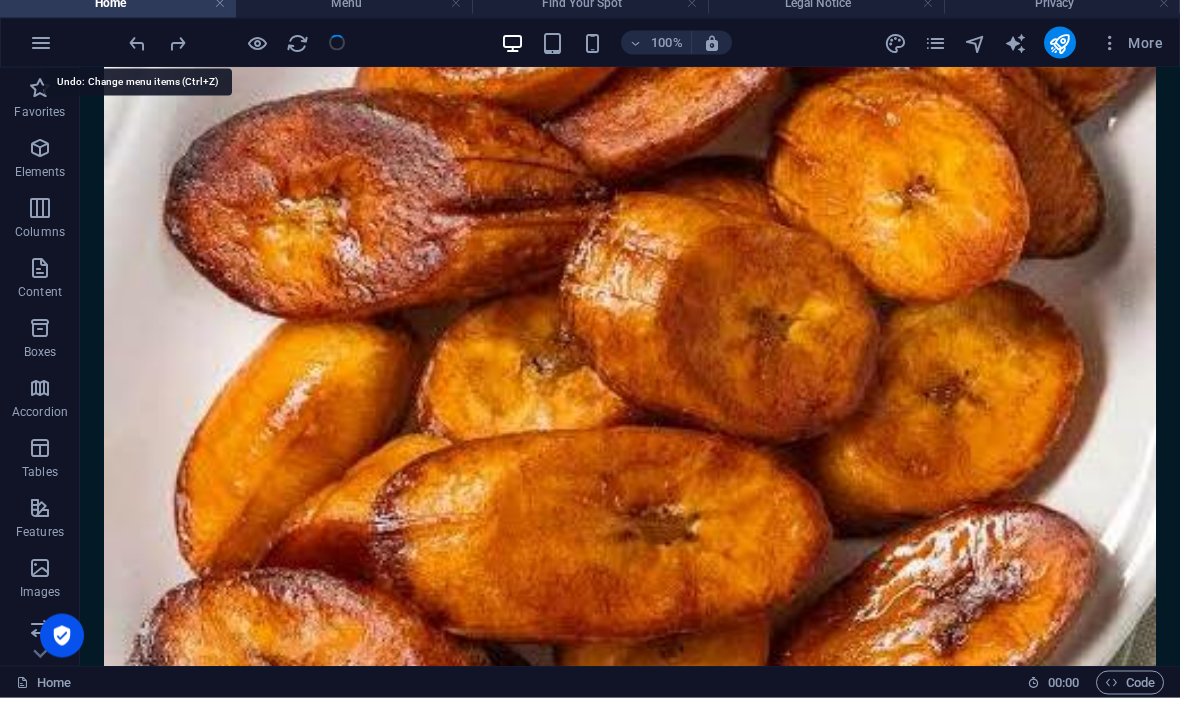 scroll, scrollTop: 6398, scrollLeft: 0, axis: vertical 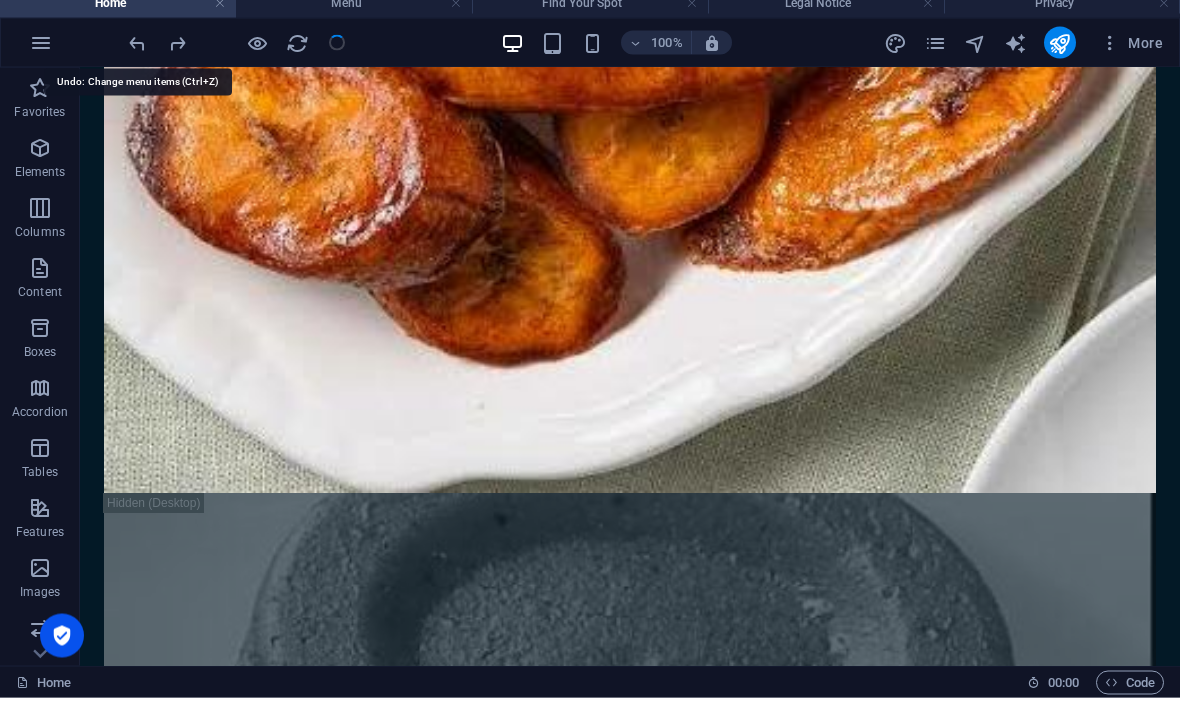 click at bounding box center [137, 55] 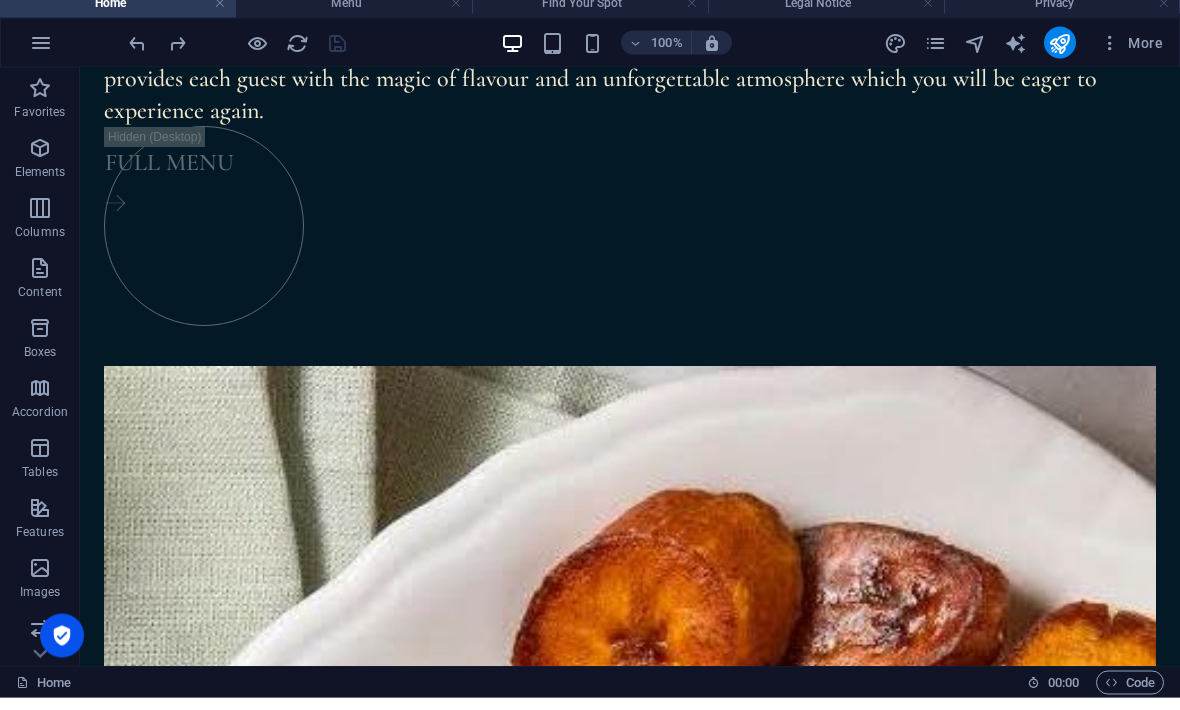 click at bounding box center [177, 55] 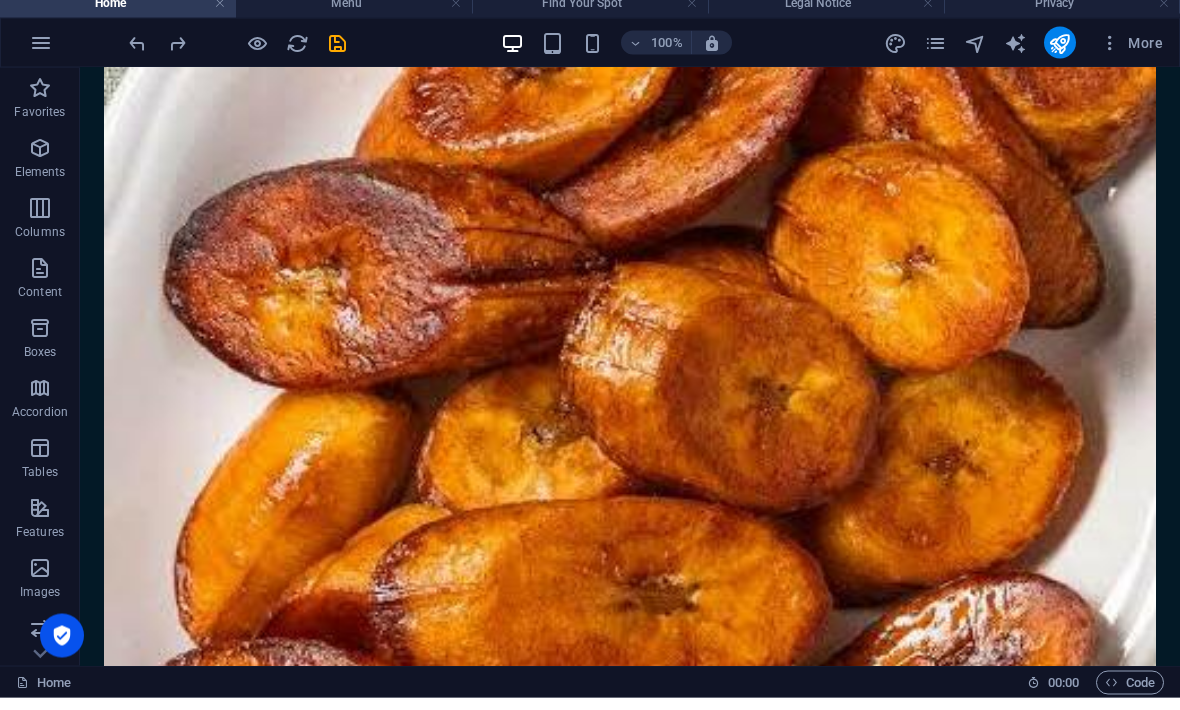 scroll, scrollTop: 6398, scrollLeft: 0, axis: vertical 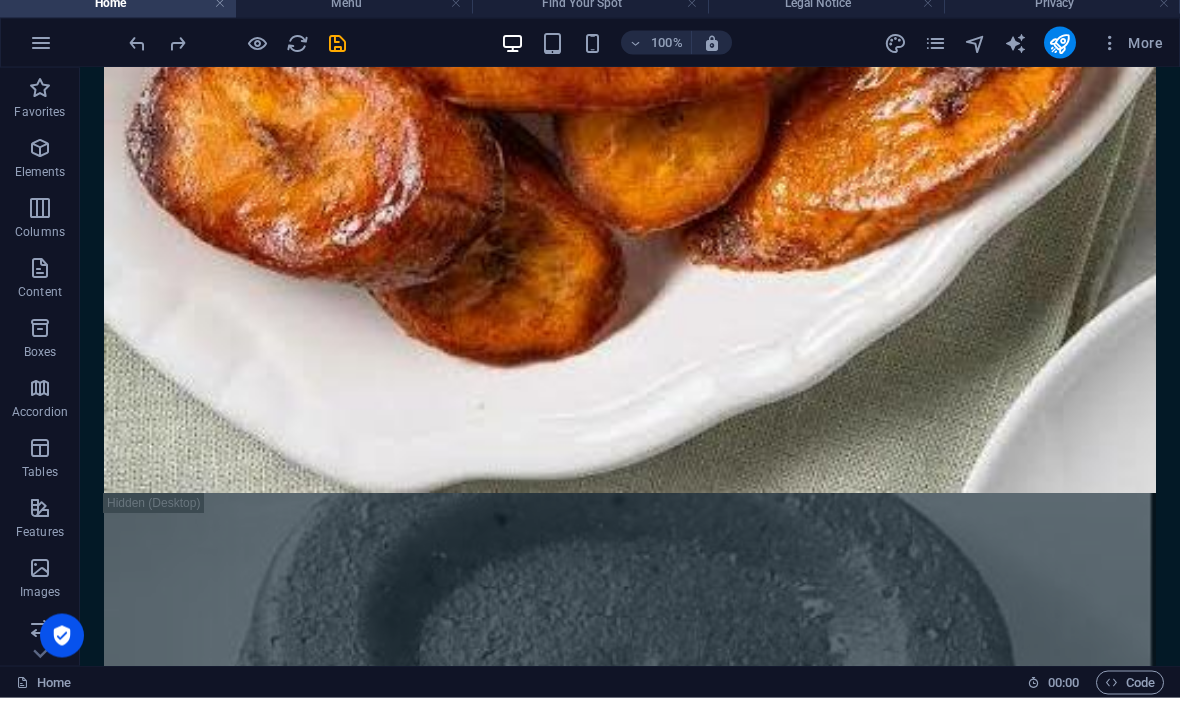 click at bounding box center (177, 55) 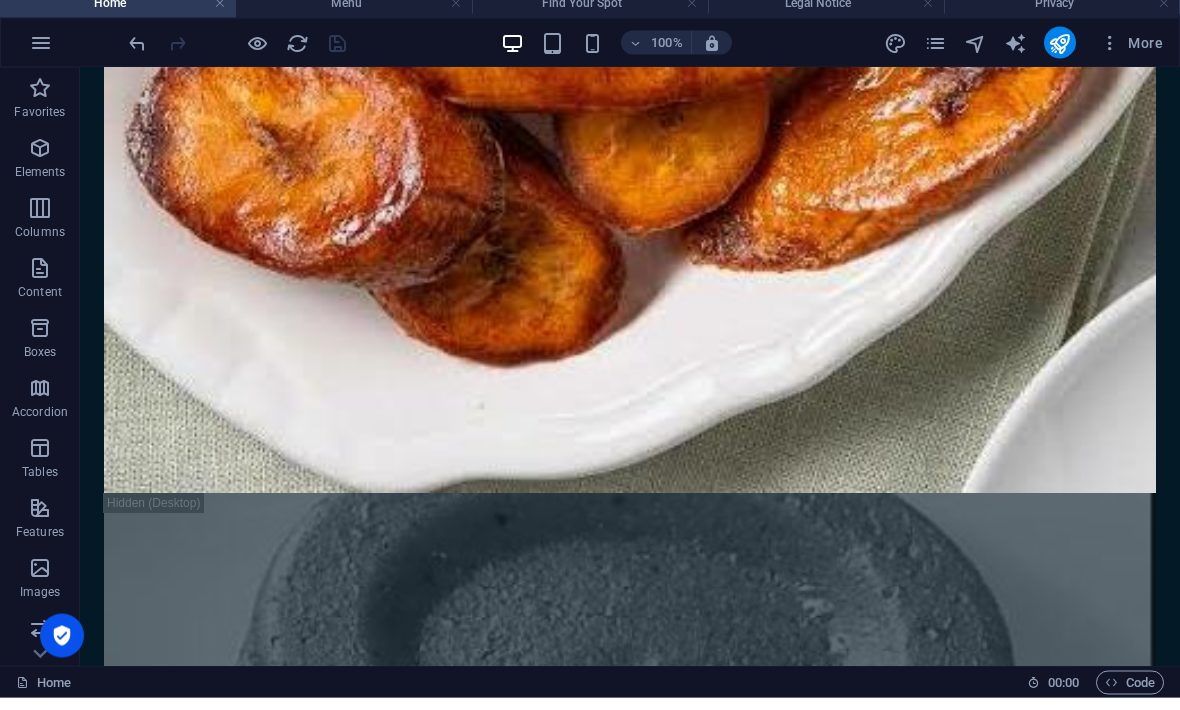 click at bounding box center (137, 55) 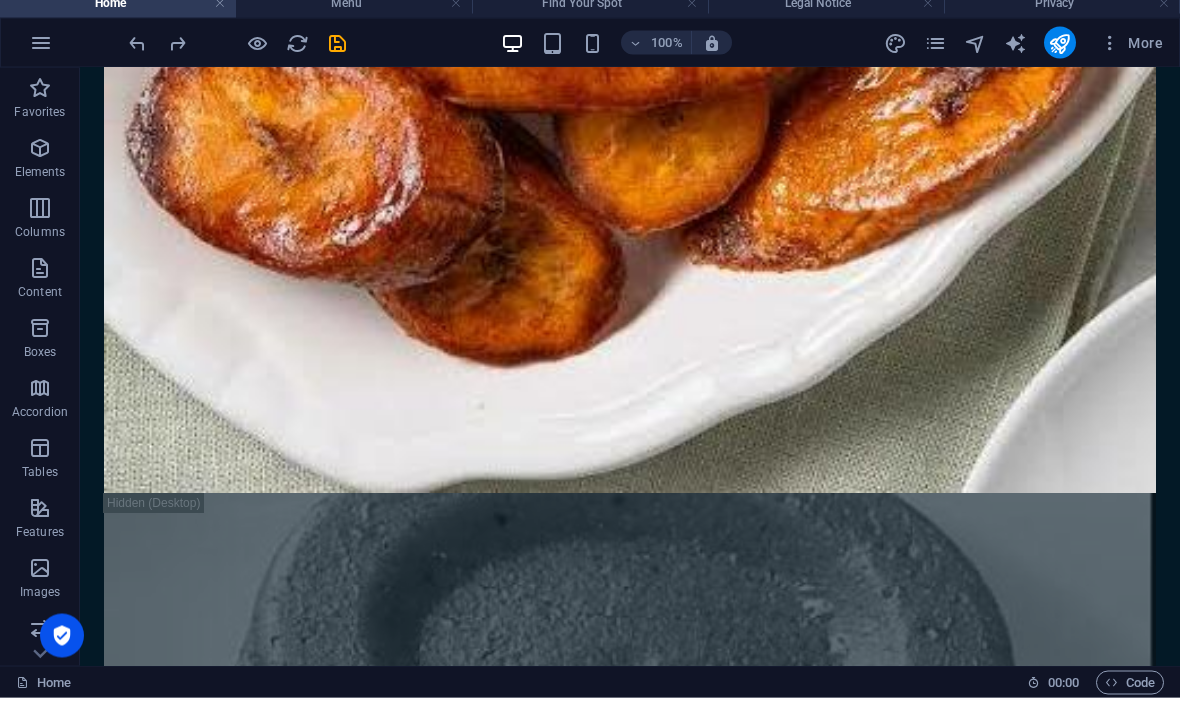 click at bounding box center (137, 55) 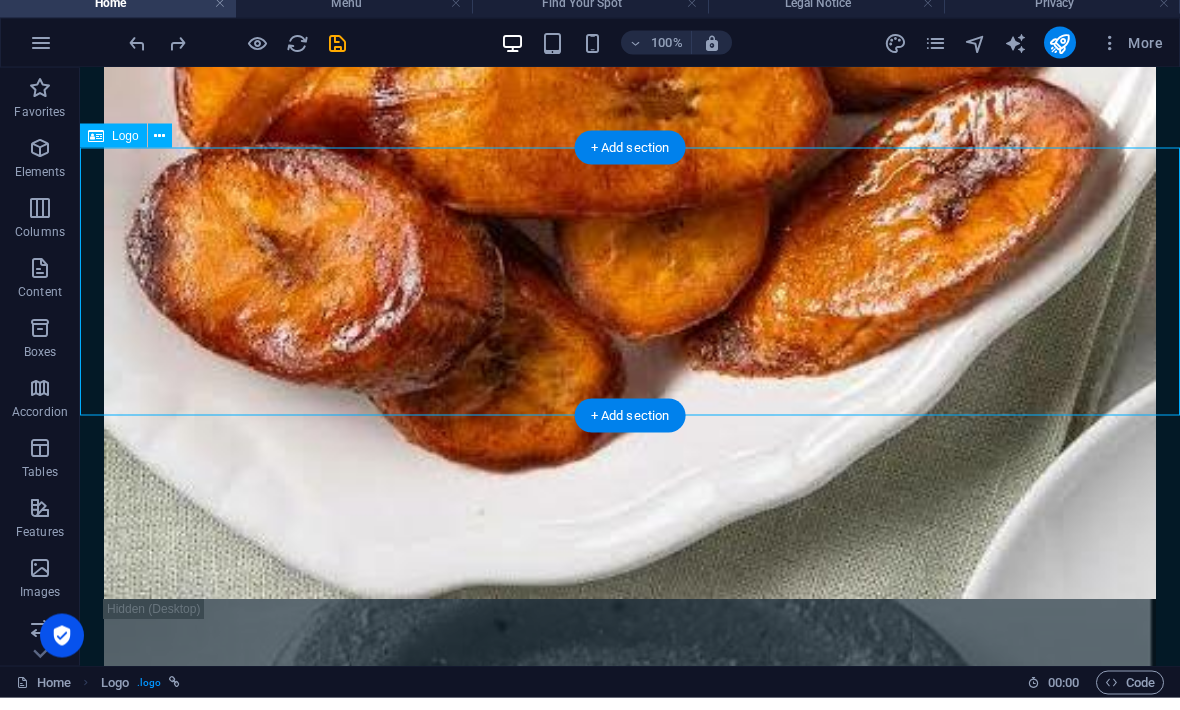 scroll, scrollTop: 6299, scrollLeft: 0, axis: vertical 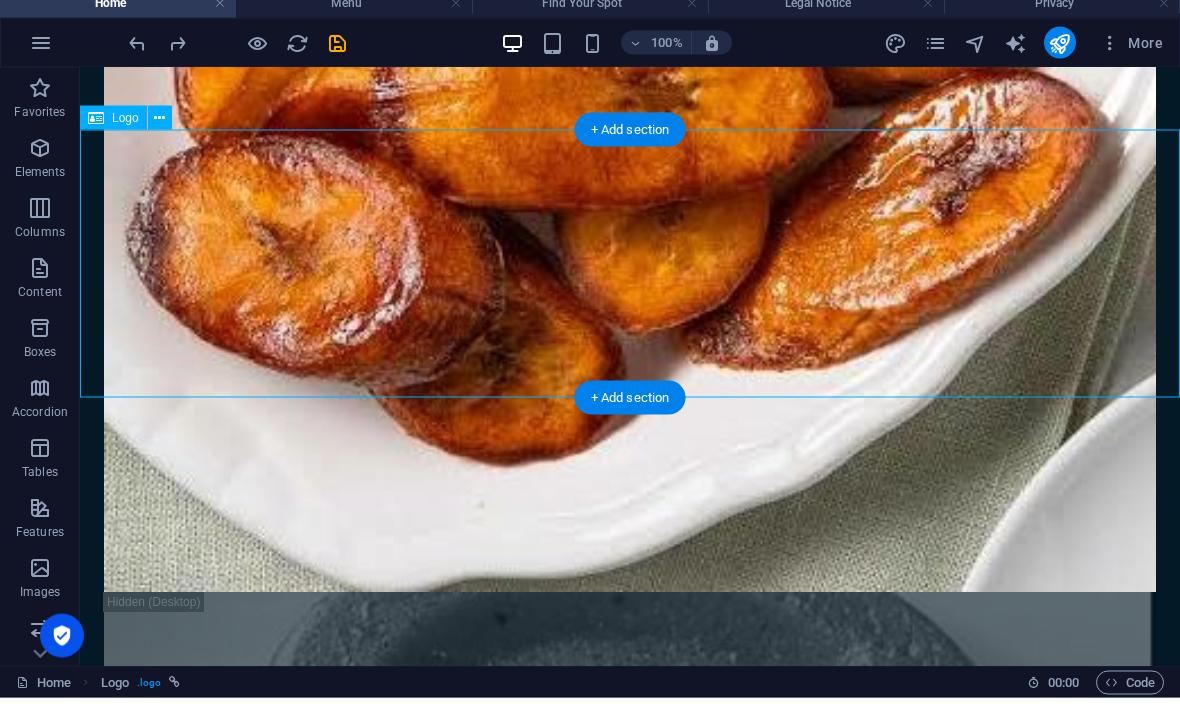 click at bounding box center (137, 55) 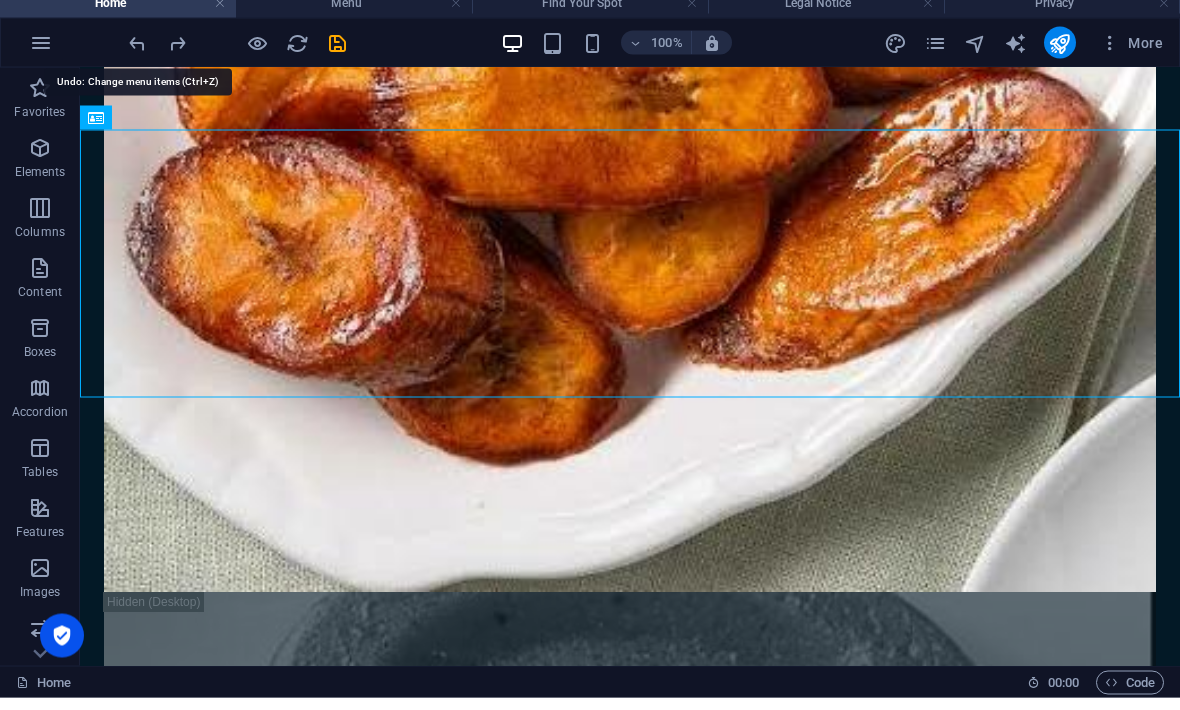 click at bounding box center [137, 55] 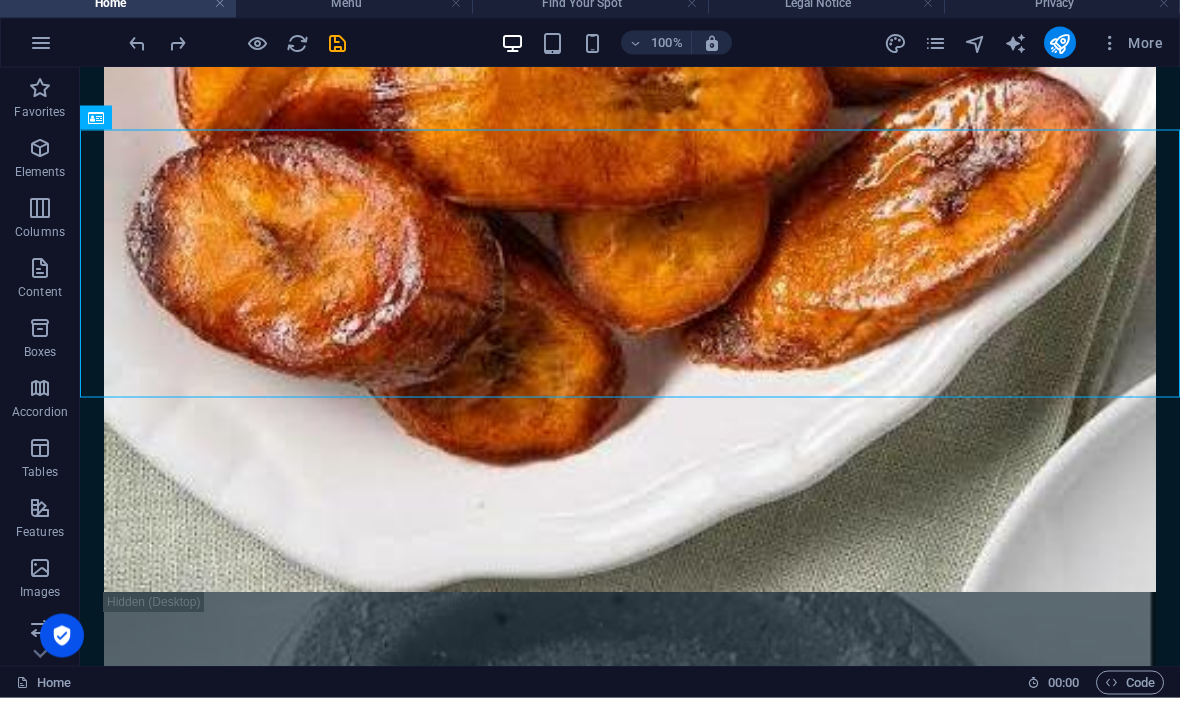 click at bounding box center (137, 55) 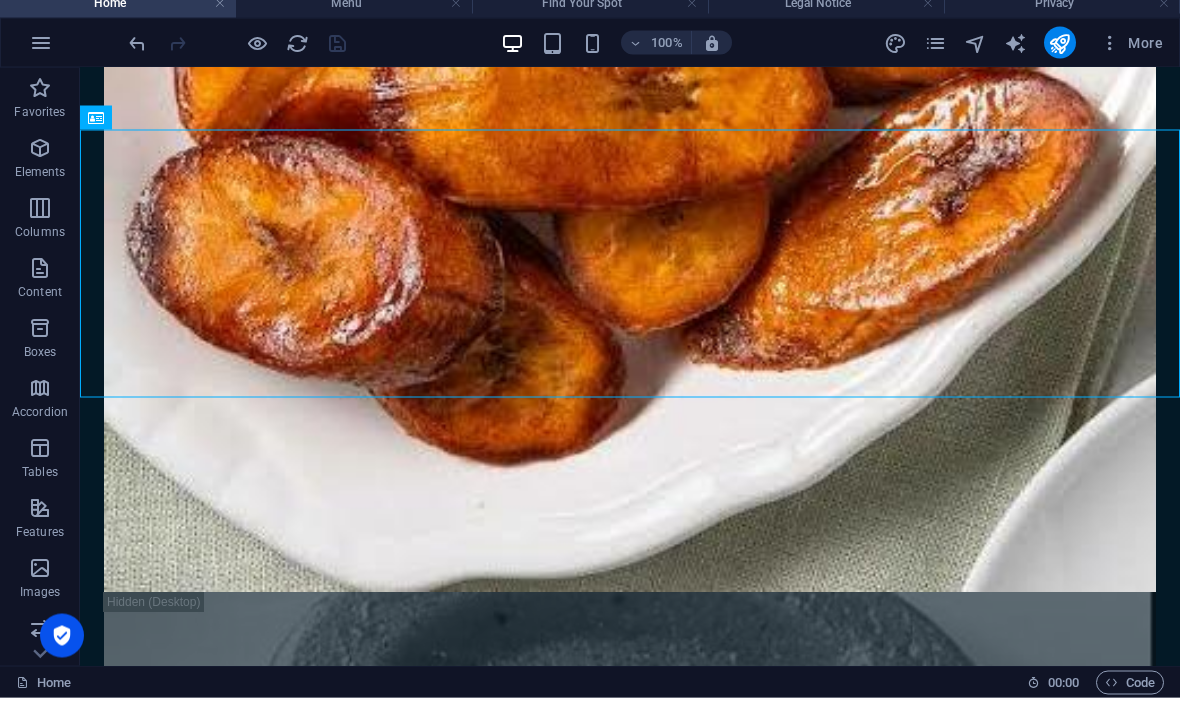 click at bounding box center (237, 55) 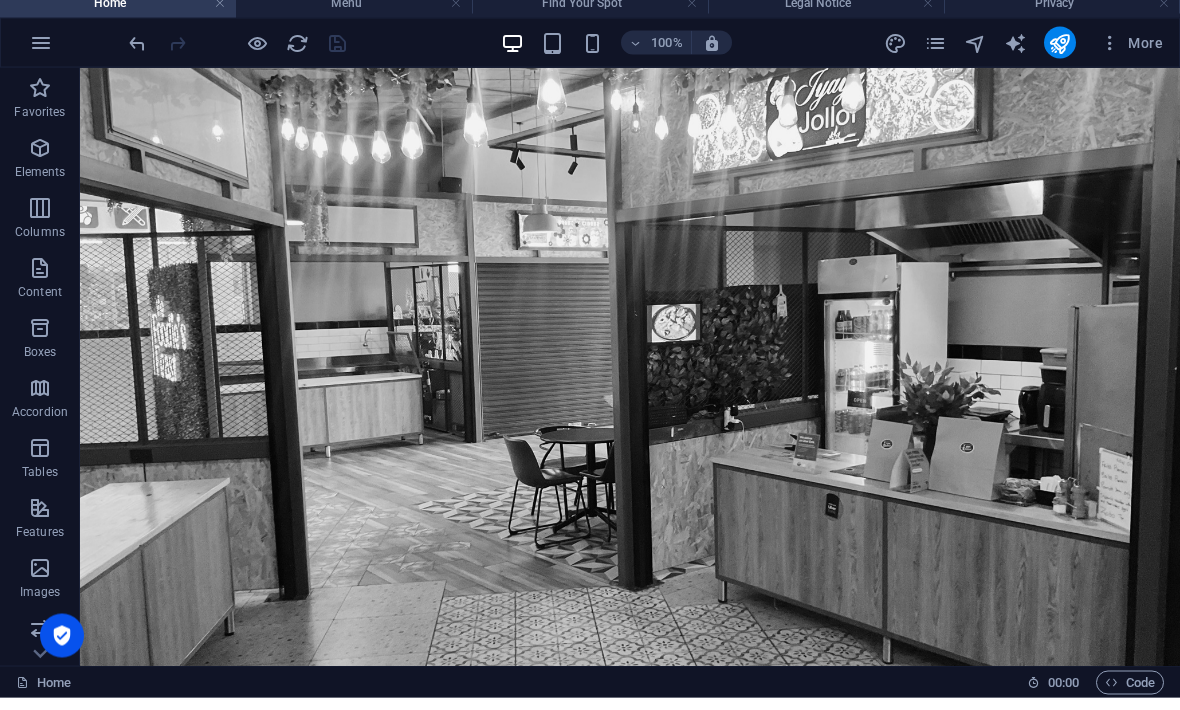 scroll, scrollTop: 0, scrollLeft: 0, axis: both 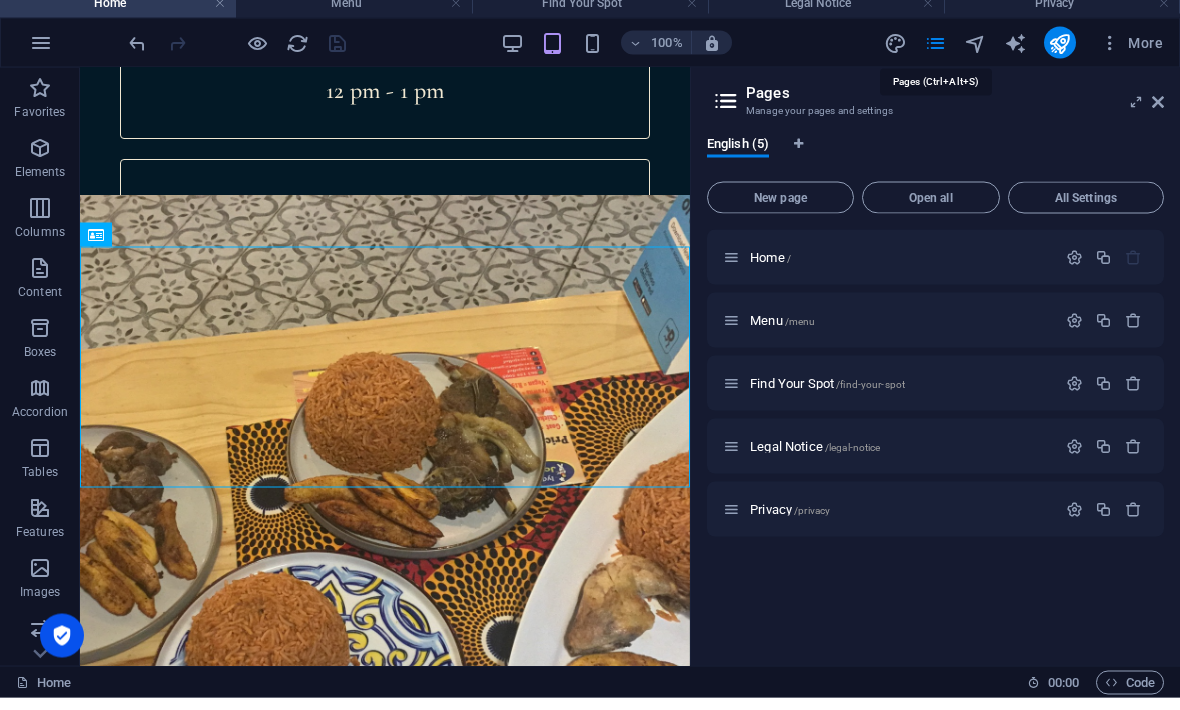 click on "New page" at bounding box center [780, 210] 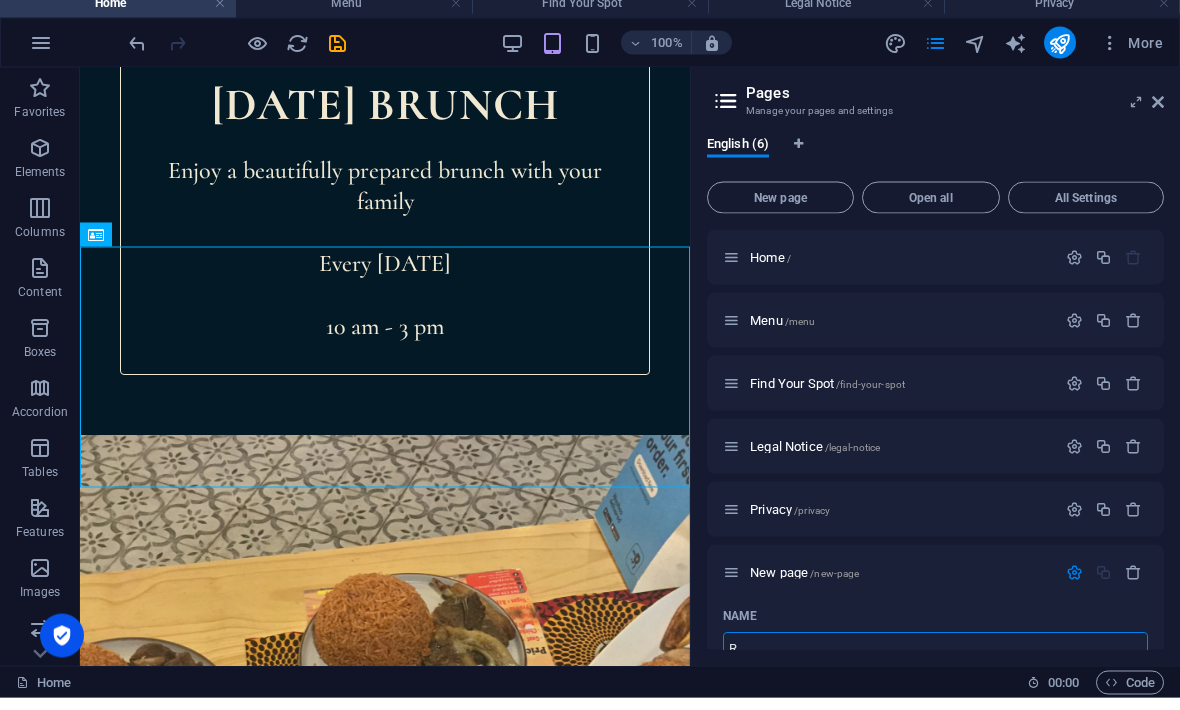 scroll, scrollTop: 7, scrollLeft: 0, axis: vertical 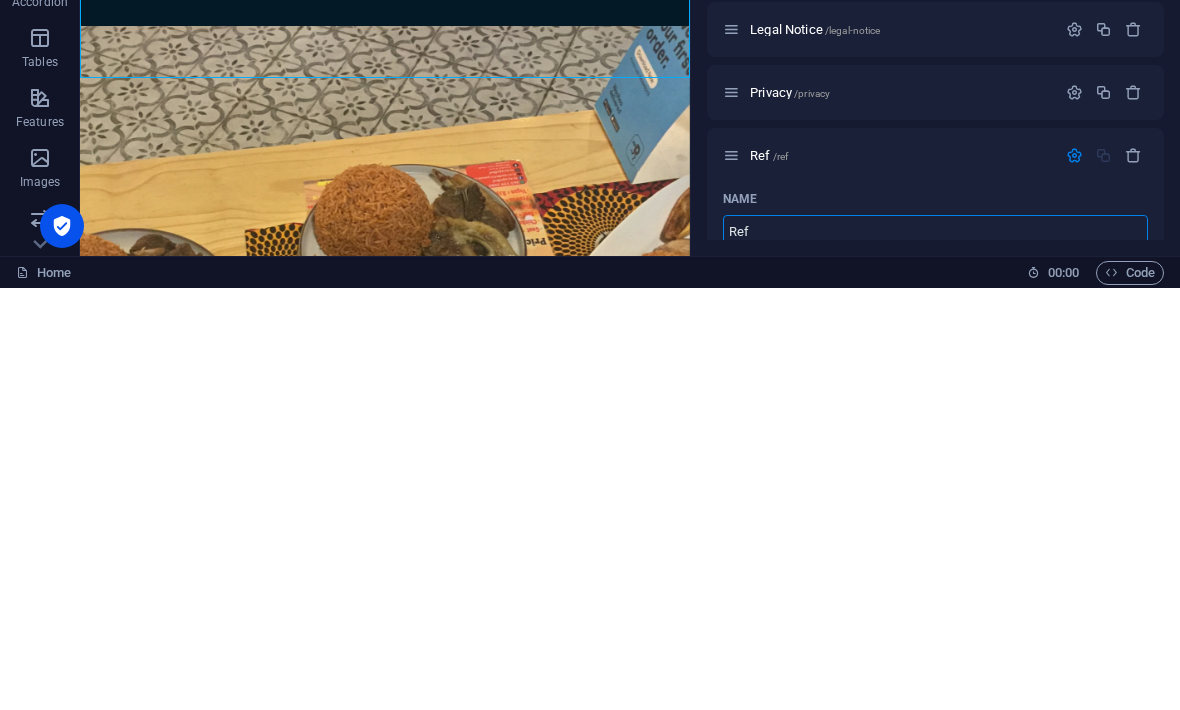 type on "Ref" 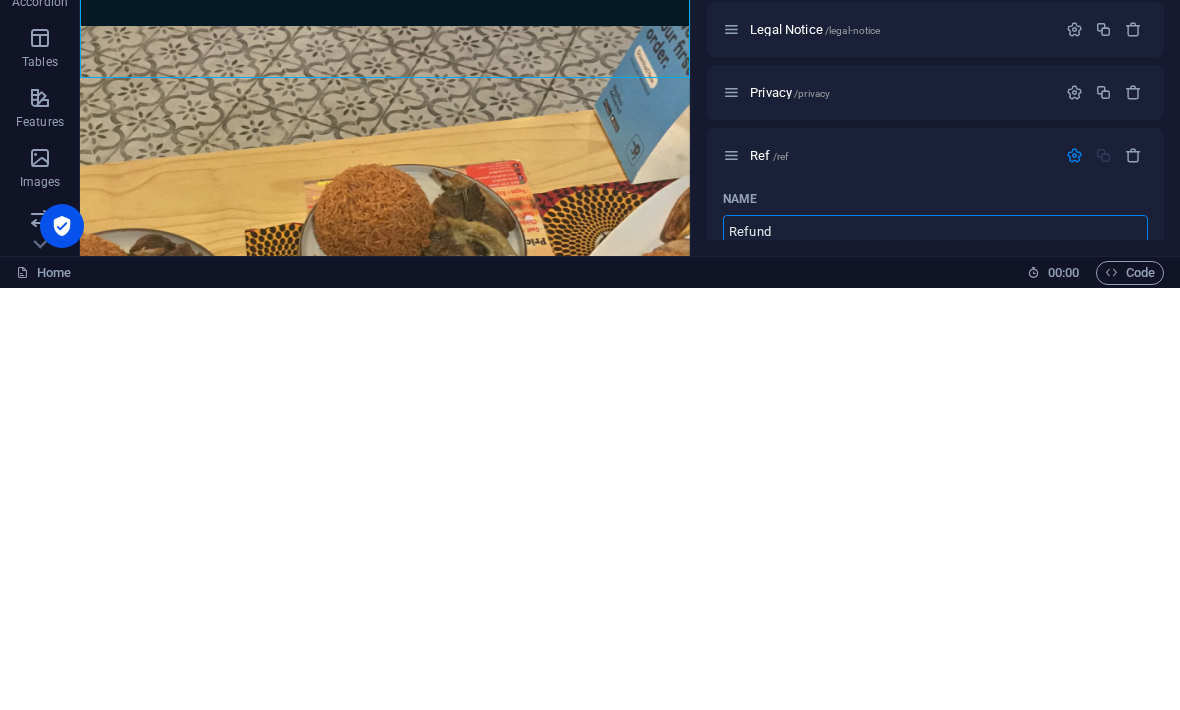 type on "Refund" 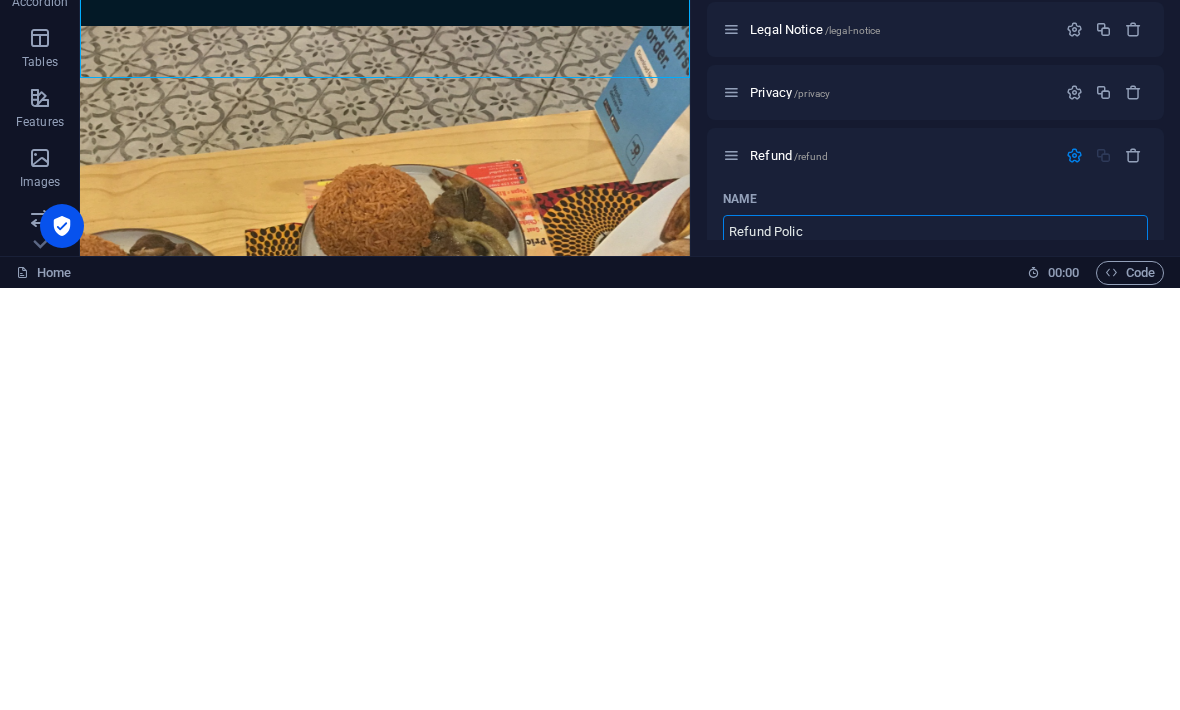 type on "Refund Polic" 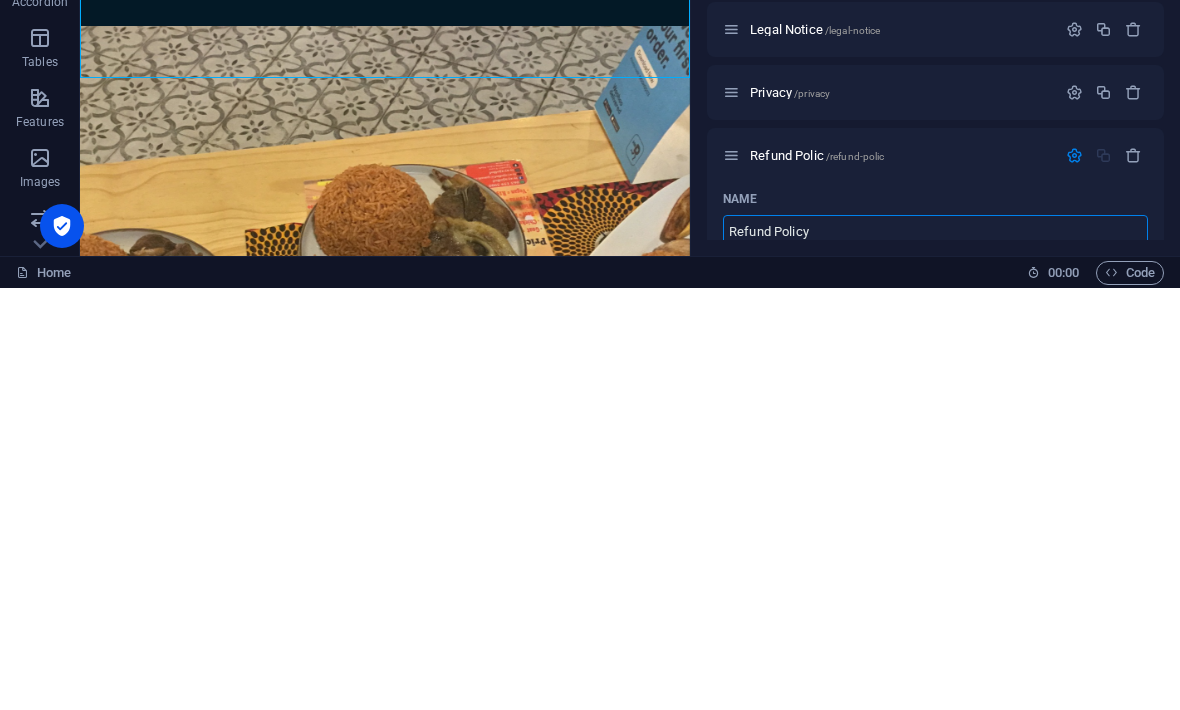 type on "Refund Policy" 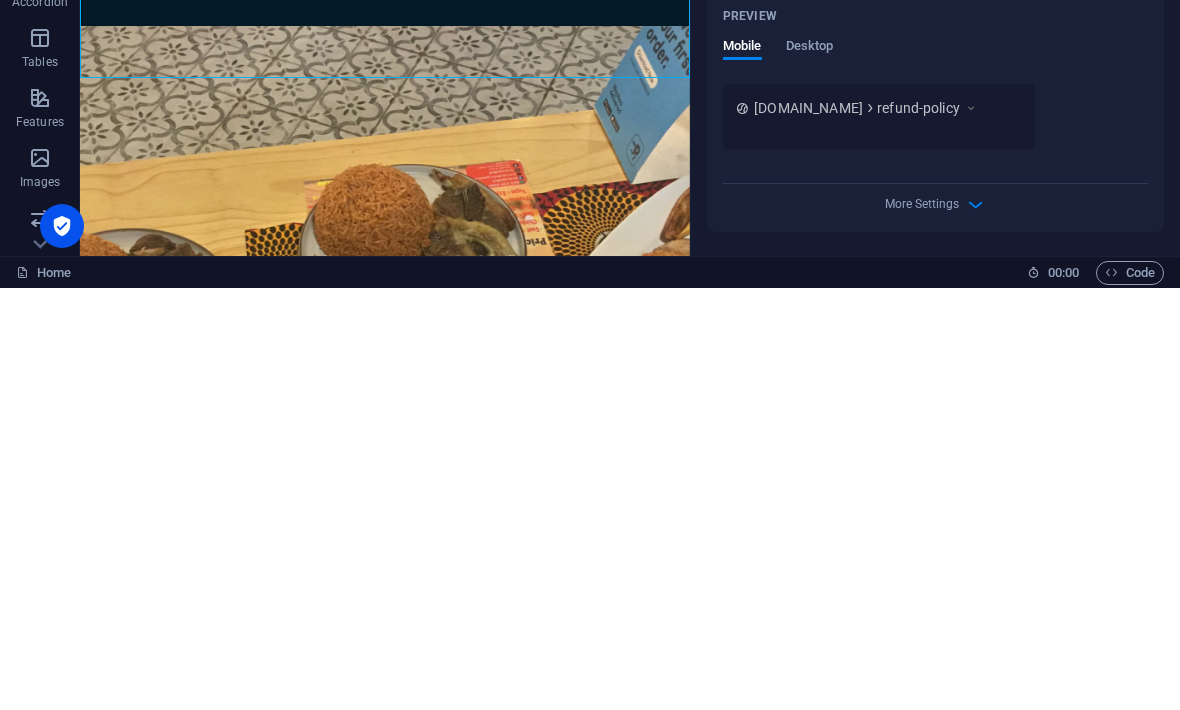 scroll, scrollTop: 655, scrollLeft: 0, axis: vertical 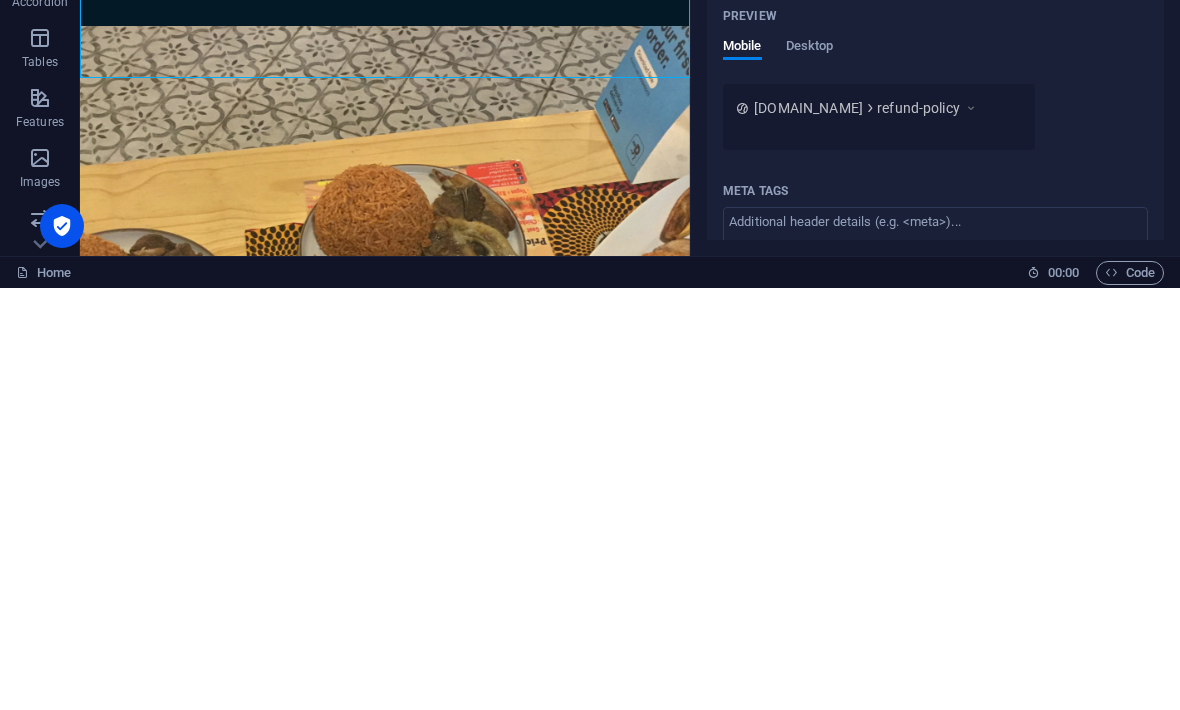 click at bounding box center (337, 55) 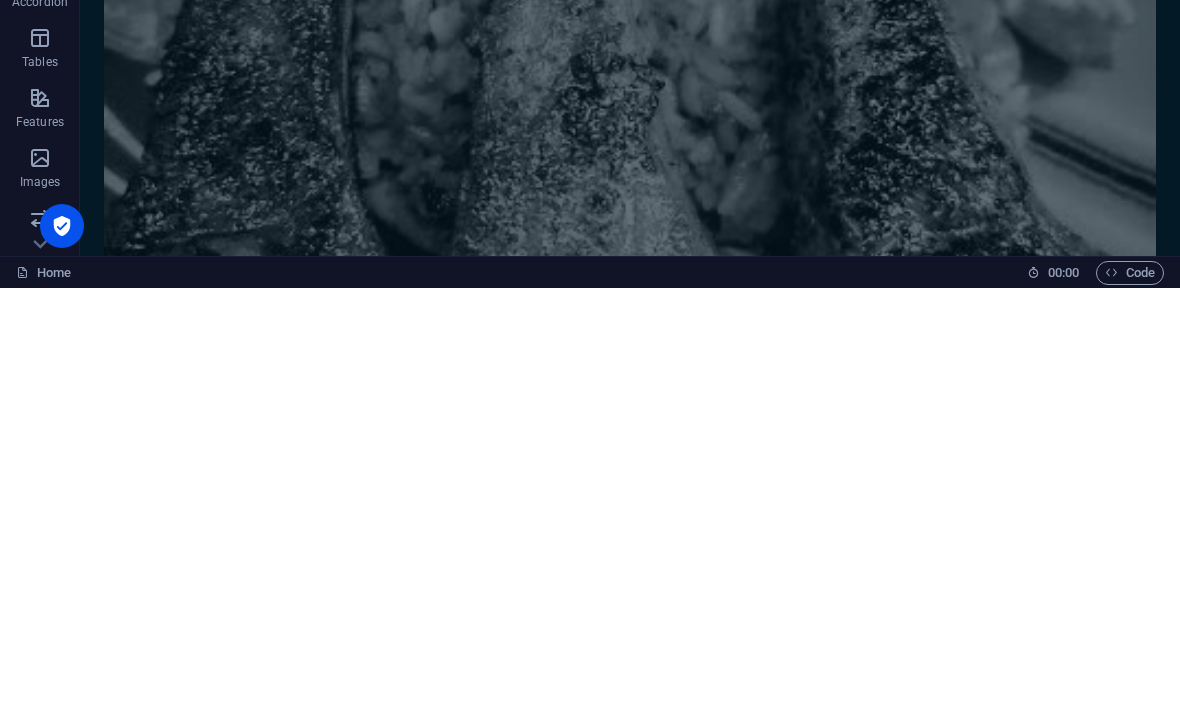 scroll, scrollTop: 6398, scrollLeft: 0, axis: vertical 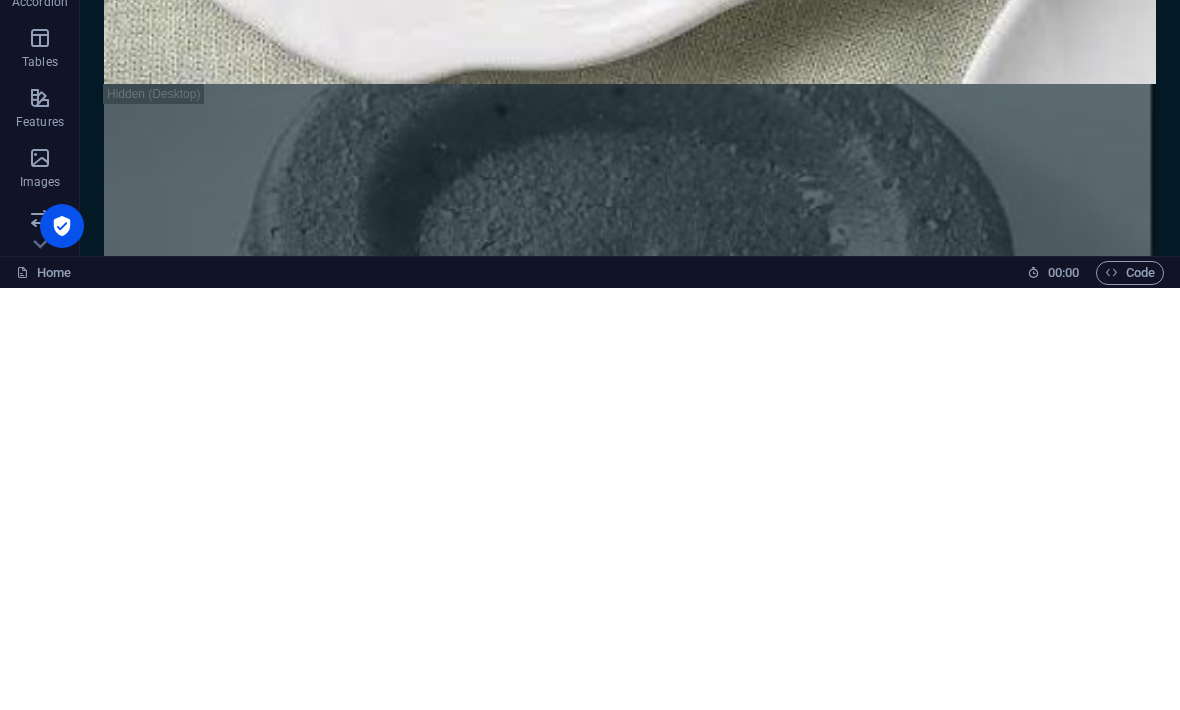 click on "Menu" at bounding box center [354, 15] 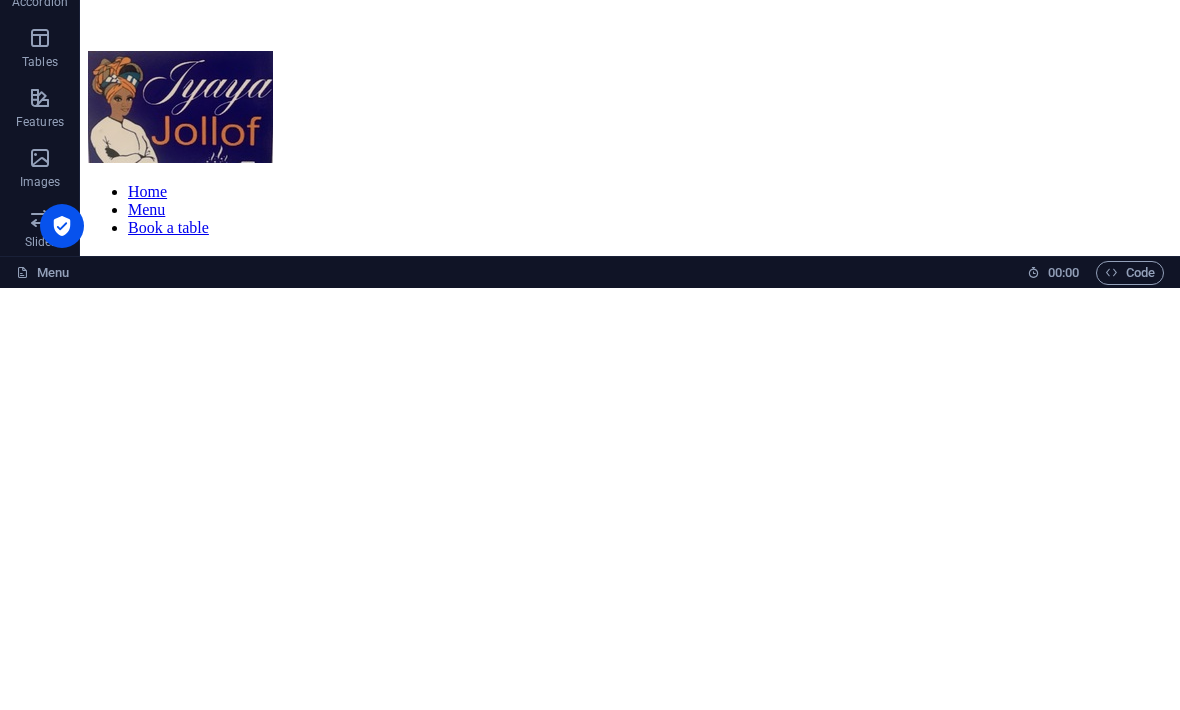 click on "Home" at bounding box center [118, 15] 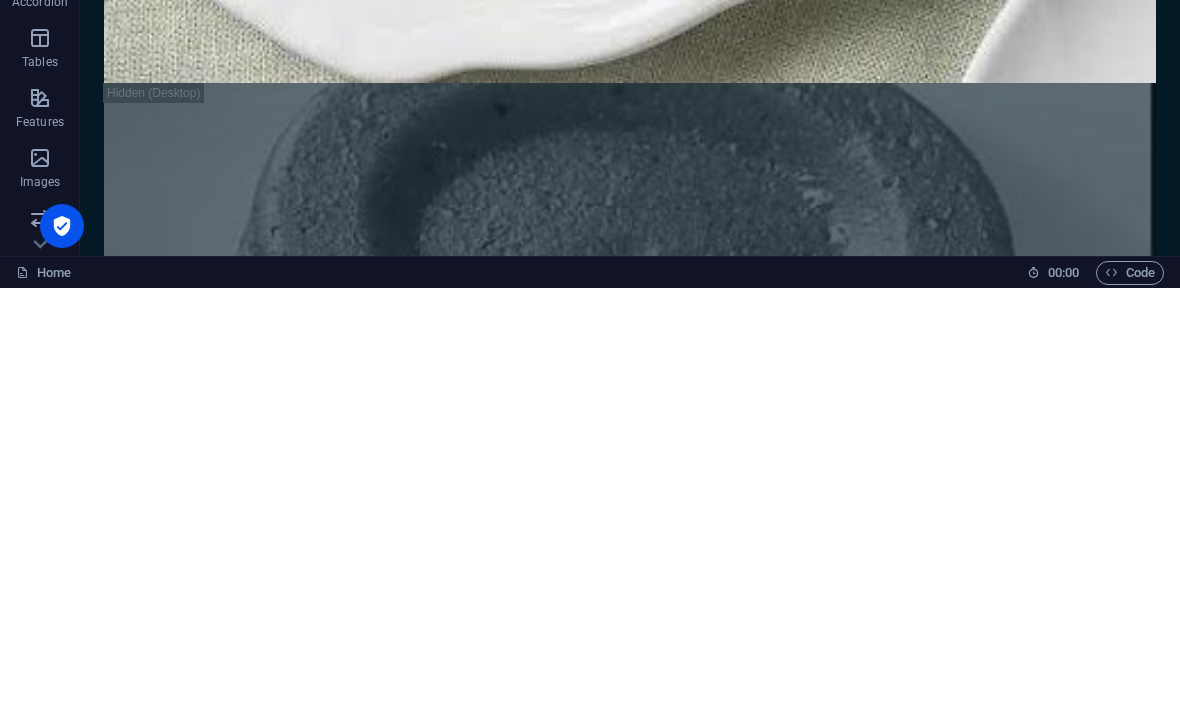 scroll, scrollTop: 6398, scrollLeft: 0, axis: vertical 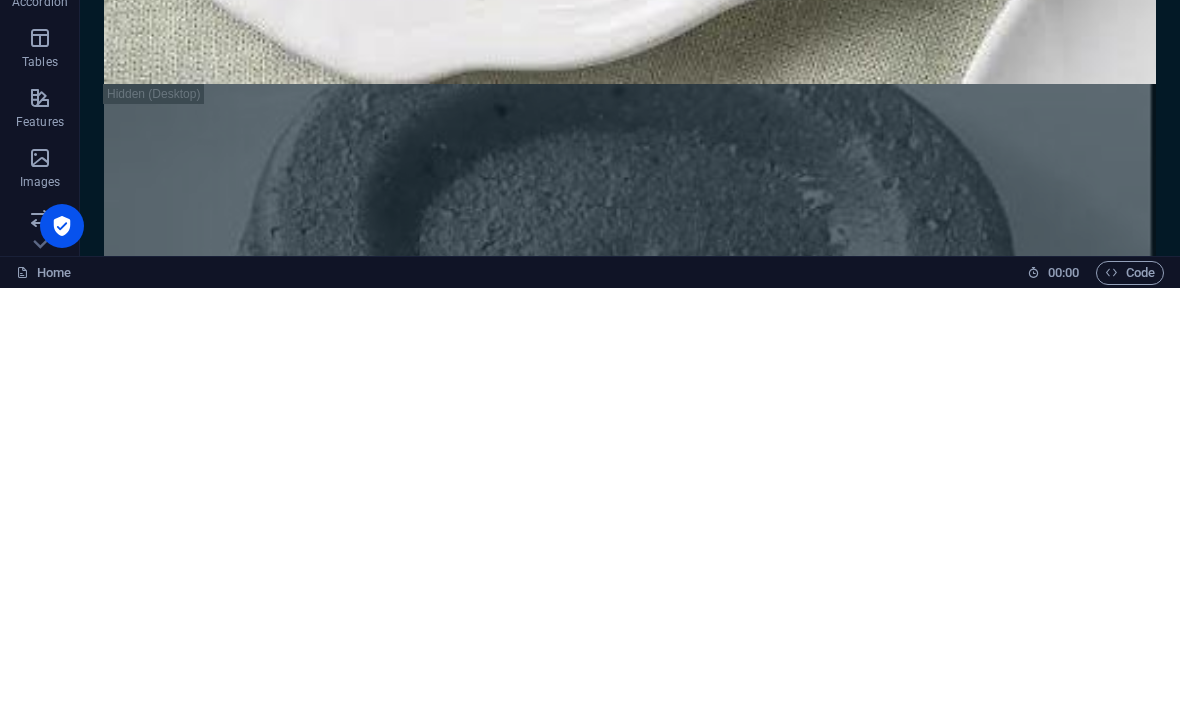 click on "Legal Notice Privacy Policy Refund Policy" at bounding box center (248, 12313) 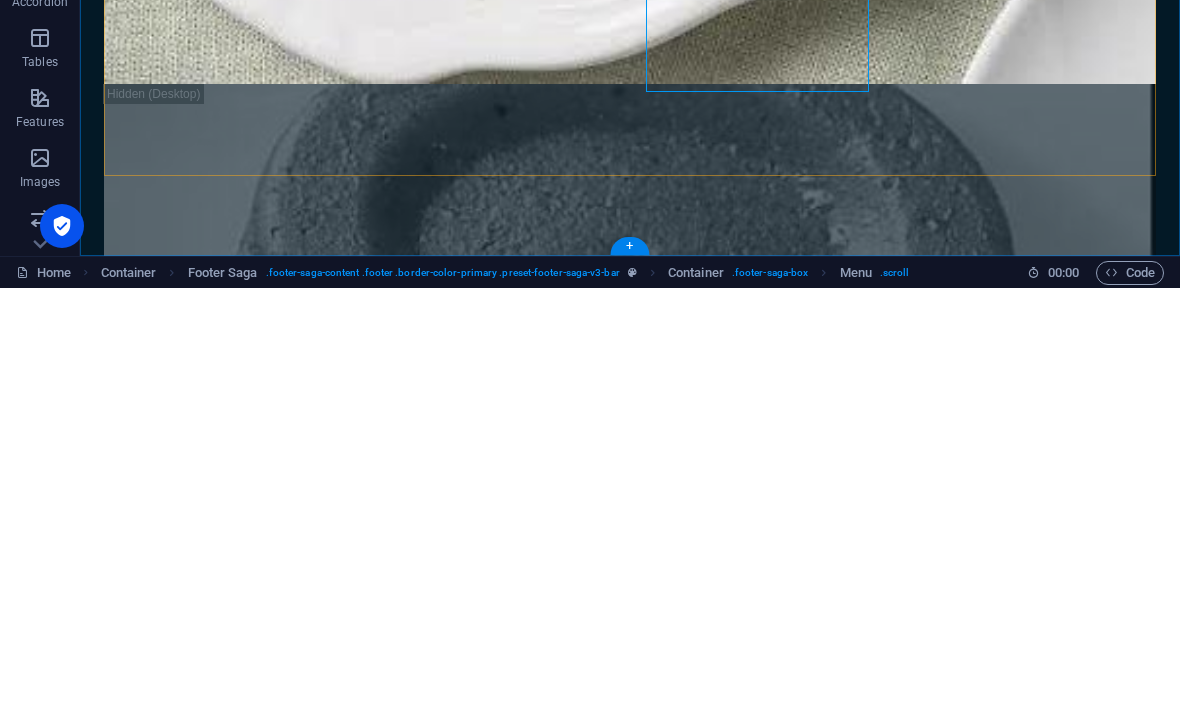 click at bounding box center (936, 55) 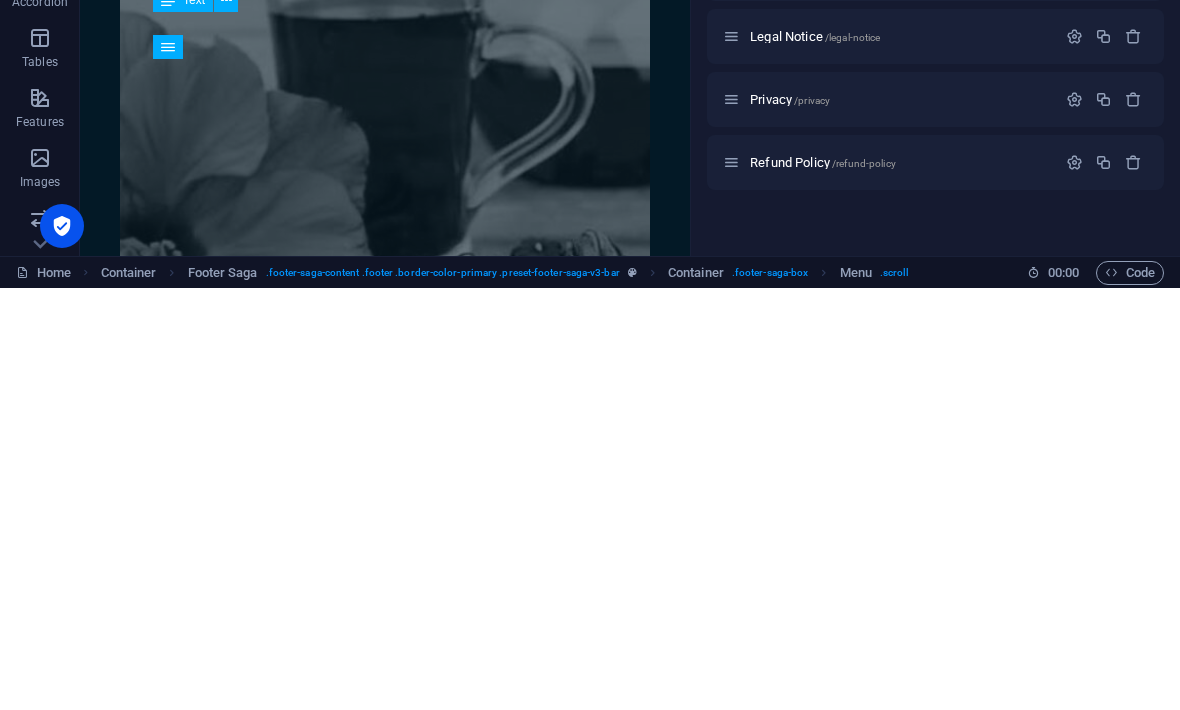 scroll, scrollTop: 9475, scrollLeft: 0, axis: vertical 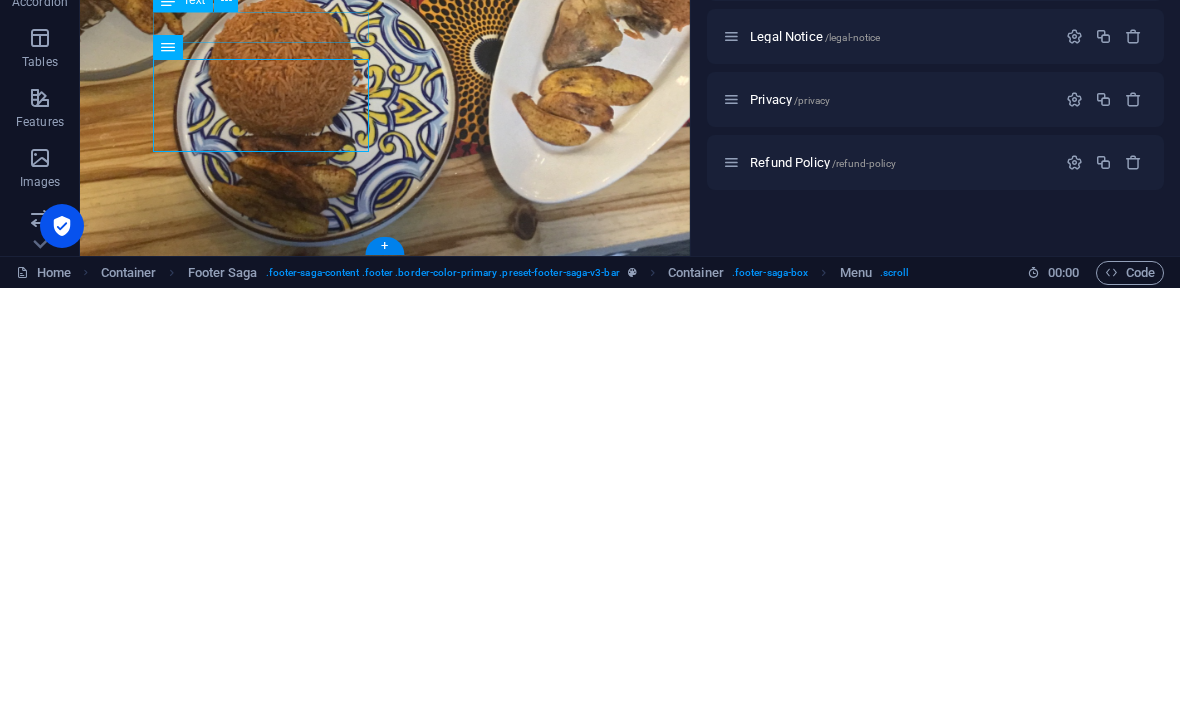 click on "Open all" at bounding box center (931, 210) 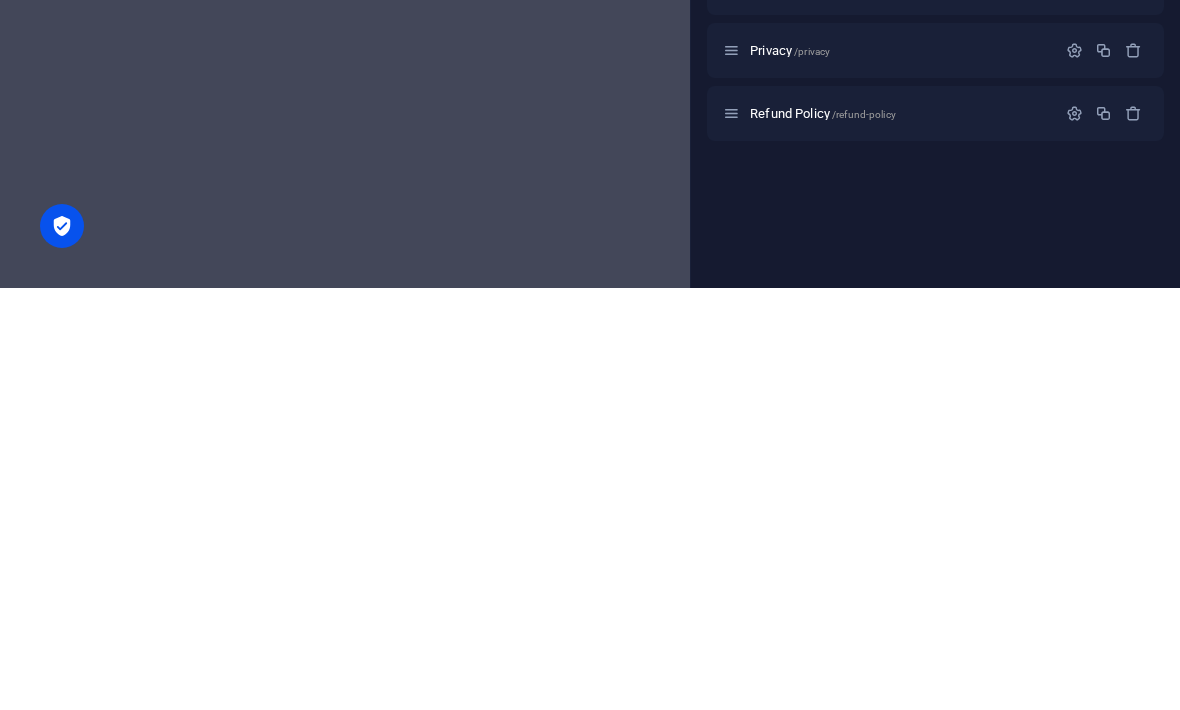 click on "Privacy" at bounding box center (885, 15) 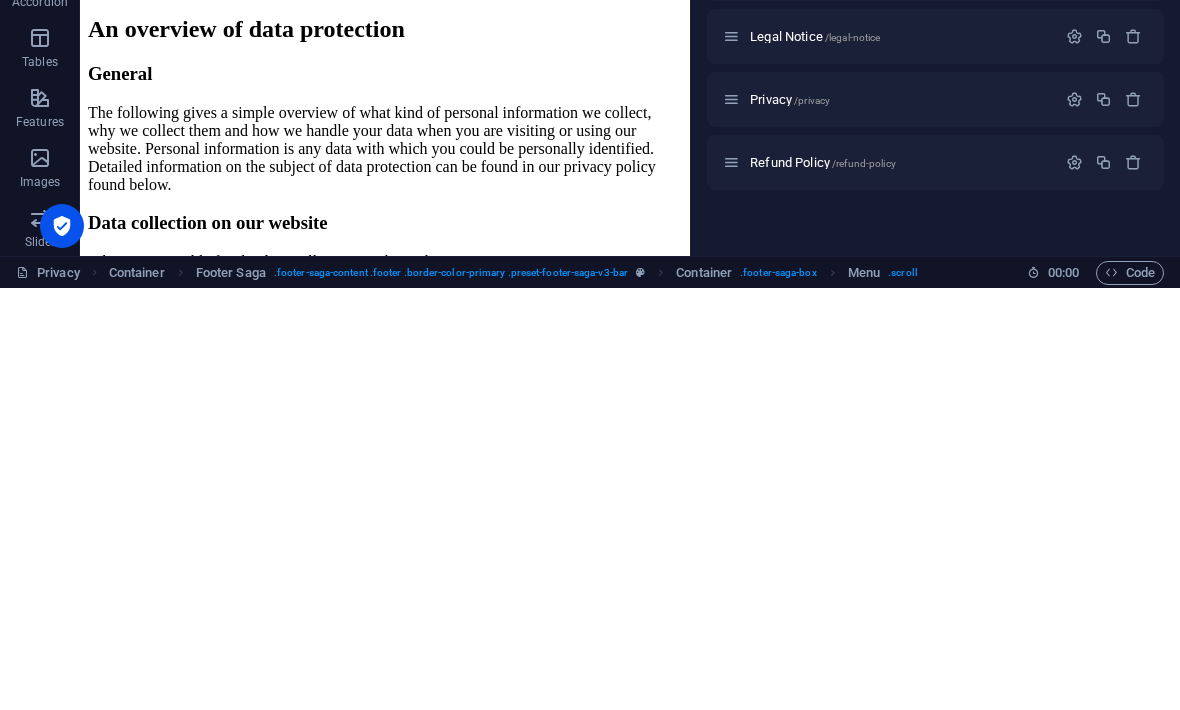 click on "Home" at bounding box center (98, 15) 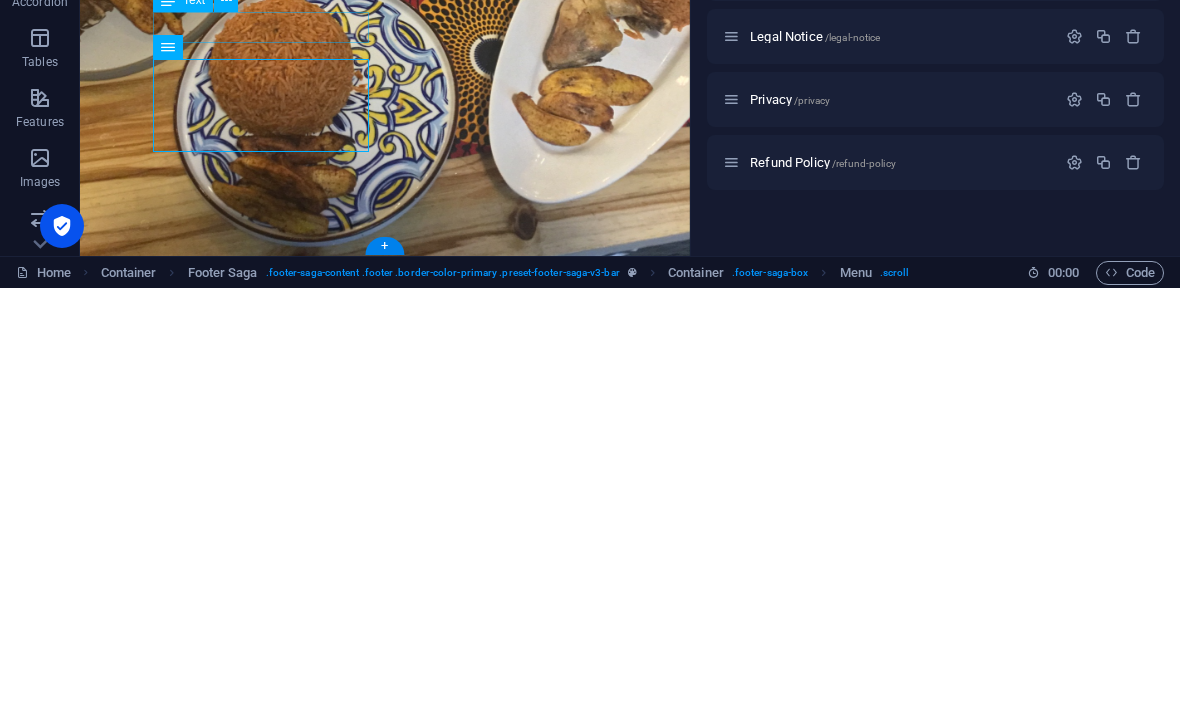 scroll, scrollTop: 0, scrollLeft: 0, axis: both 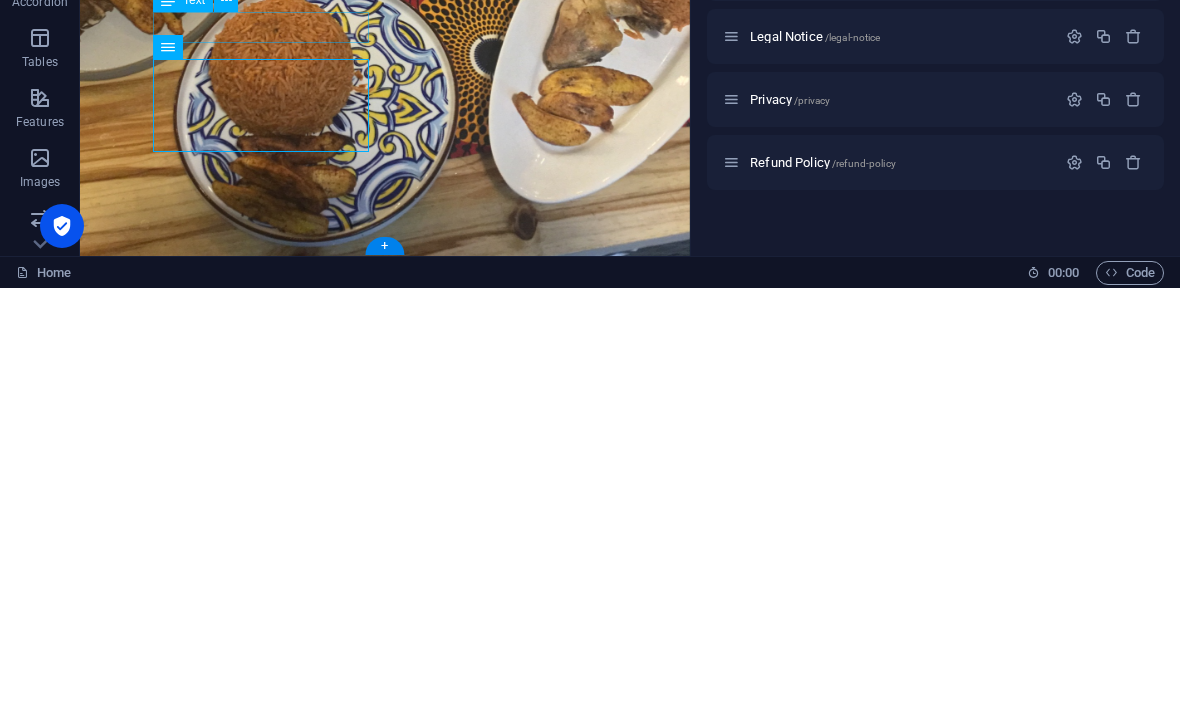 click at bounding box center [1158, 114] 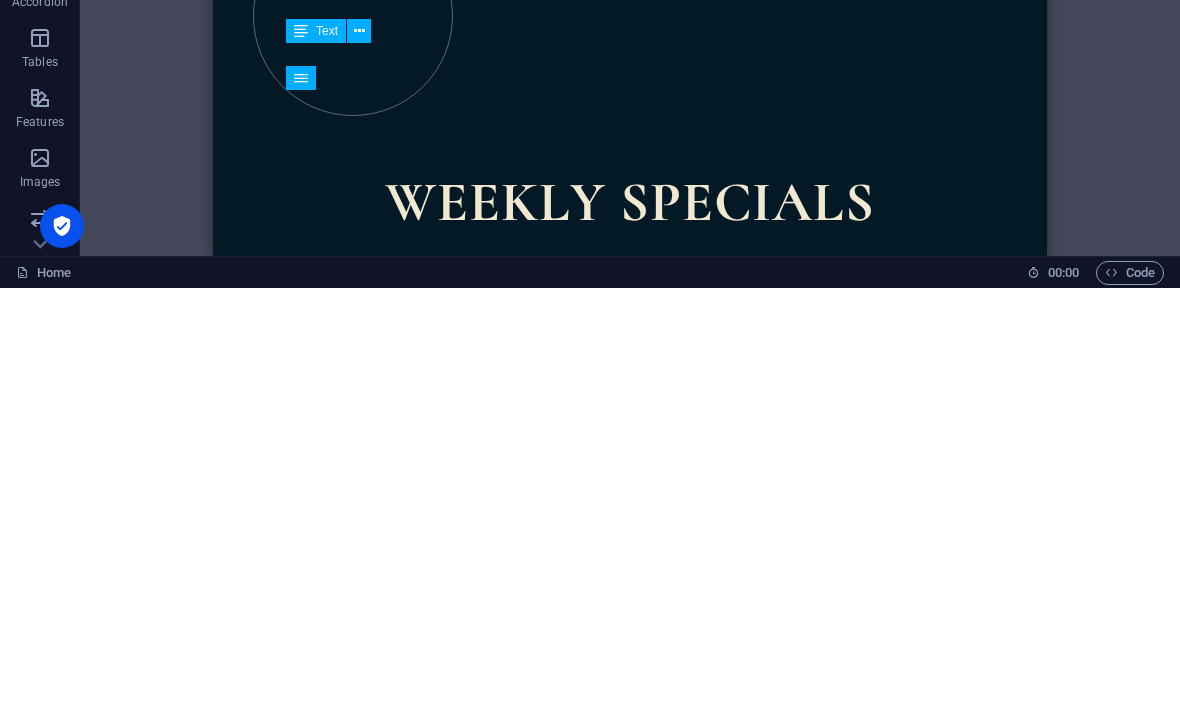 scroll, scrollTop: 10520, scrollLeft: 0, axis: vertical 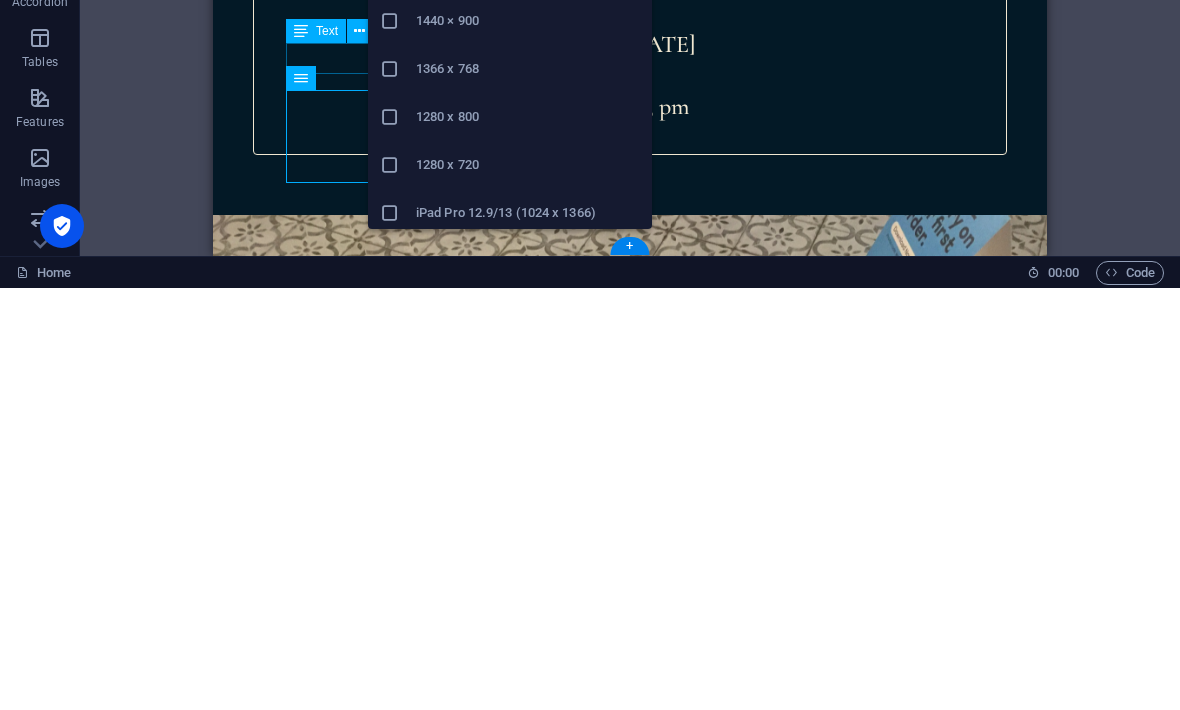 click on "Desktop (100% x 100%)" at bounding box center (528, 155) 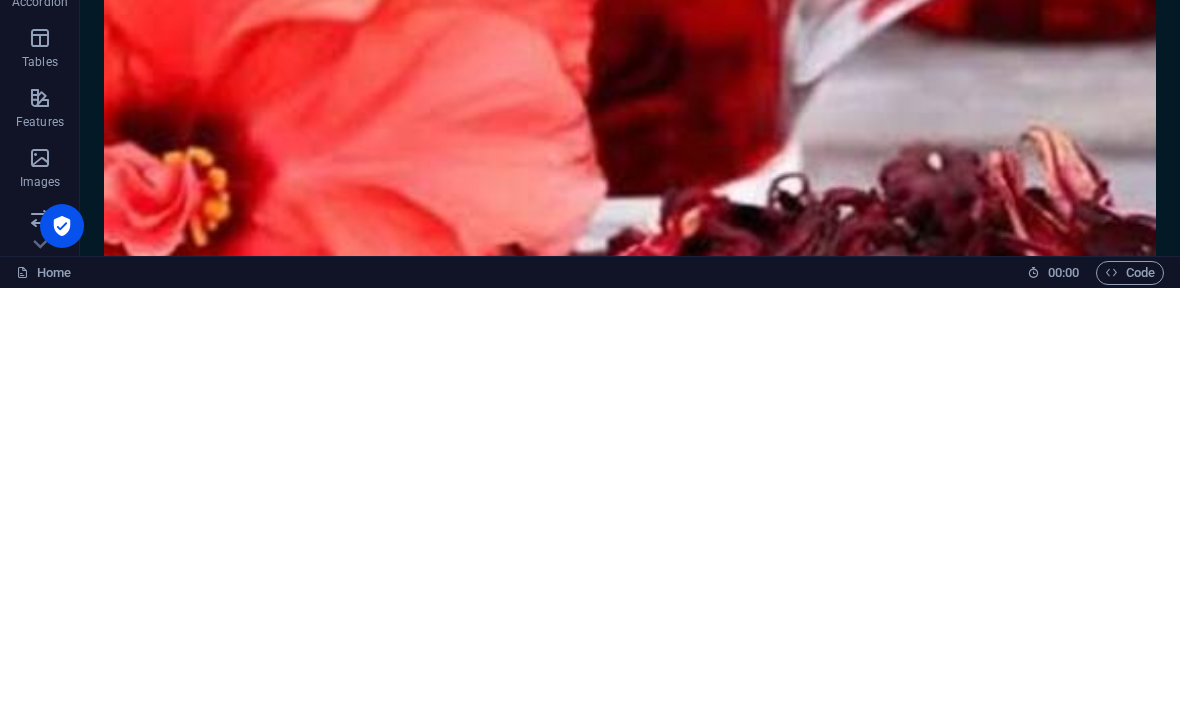scroll, scrollTop: 6398, scrollLeft: 0, axis: vertical 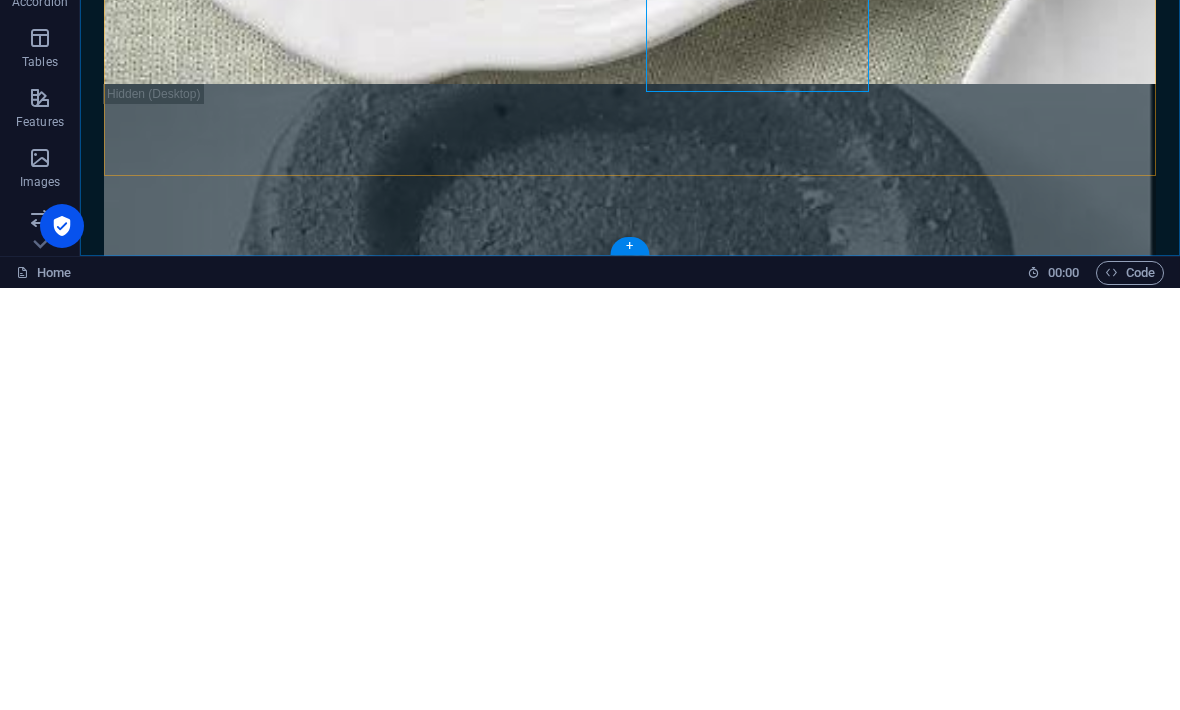 click at bounding box center (727, 409) 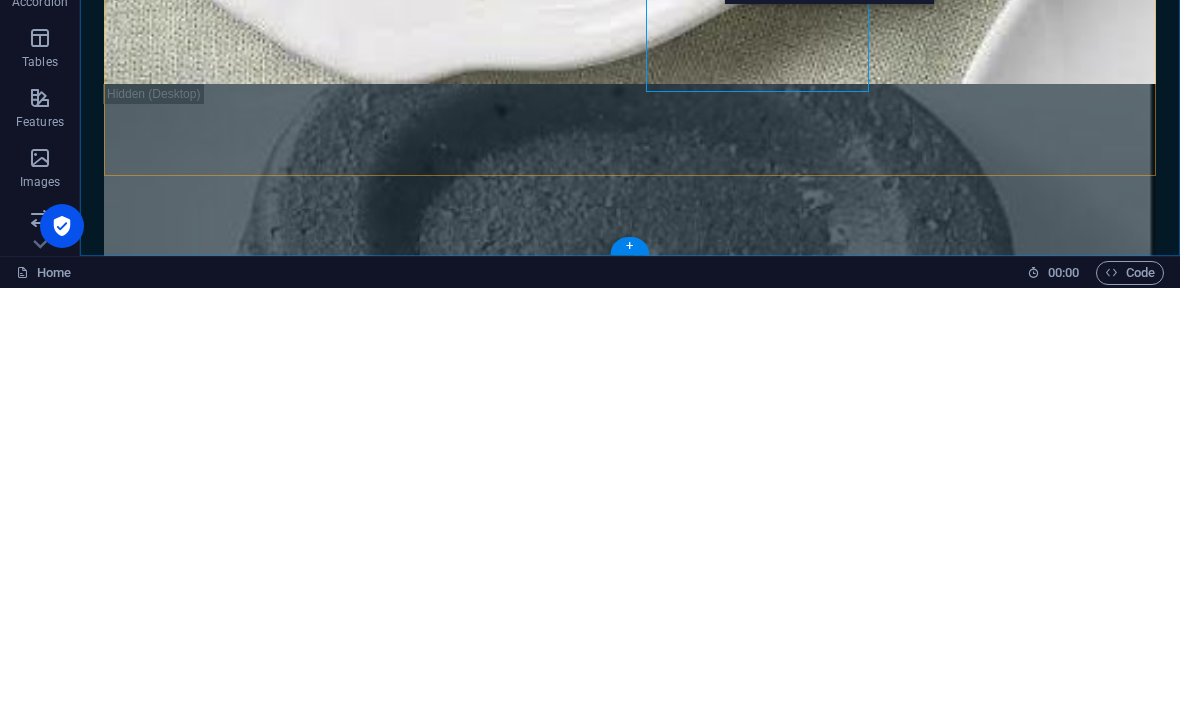 click on "⏎  Edit" at bounding box center [792, 79] 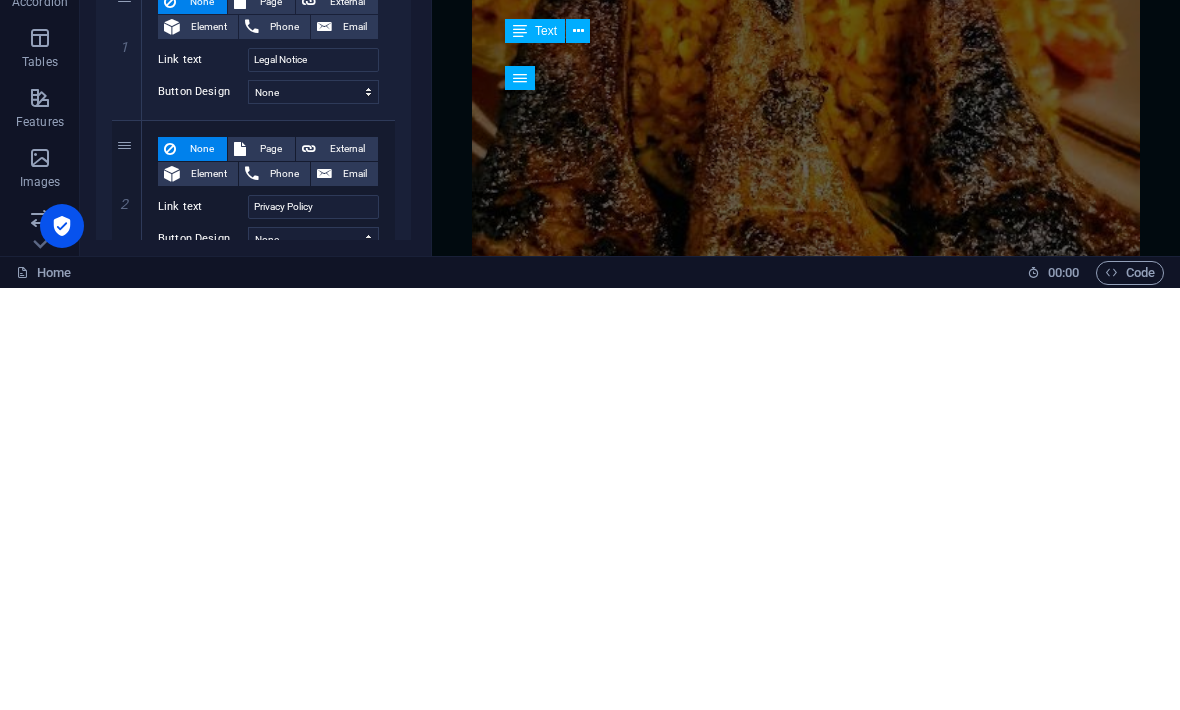 scroll, scrollTop: 10048, scrollLeft: 0, axis: vertical 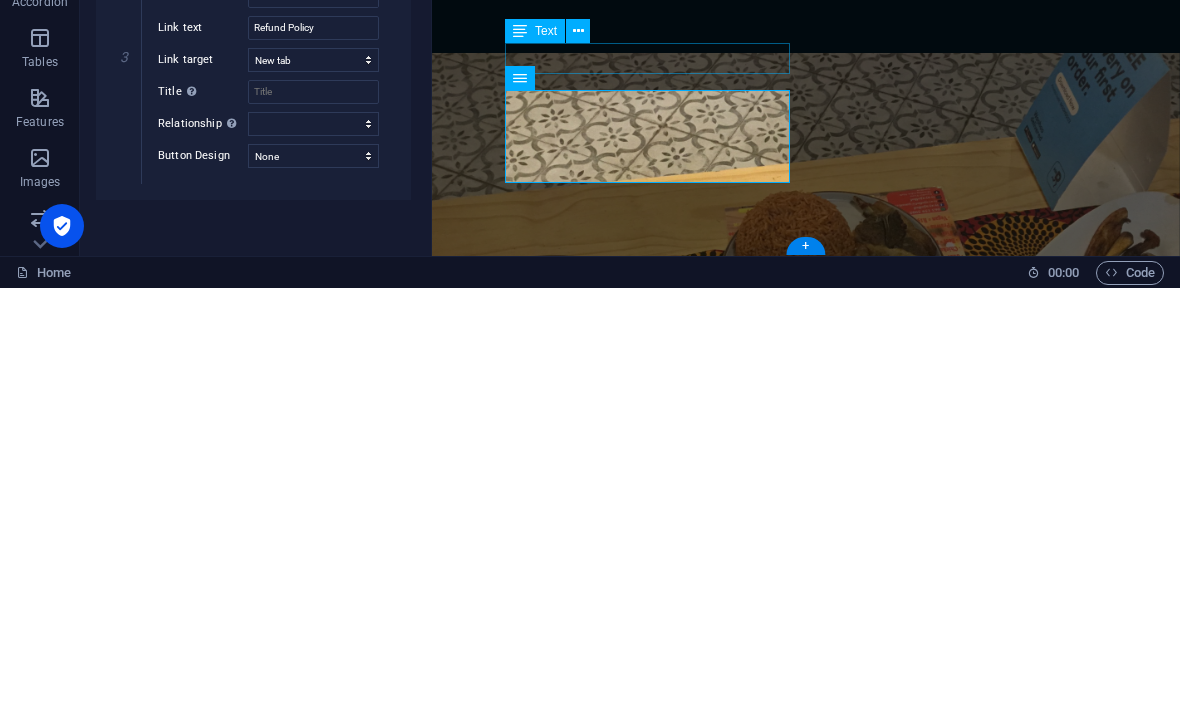 click at bounding box center [0, 0] 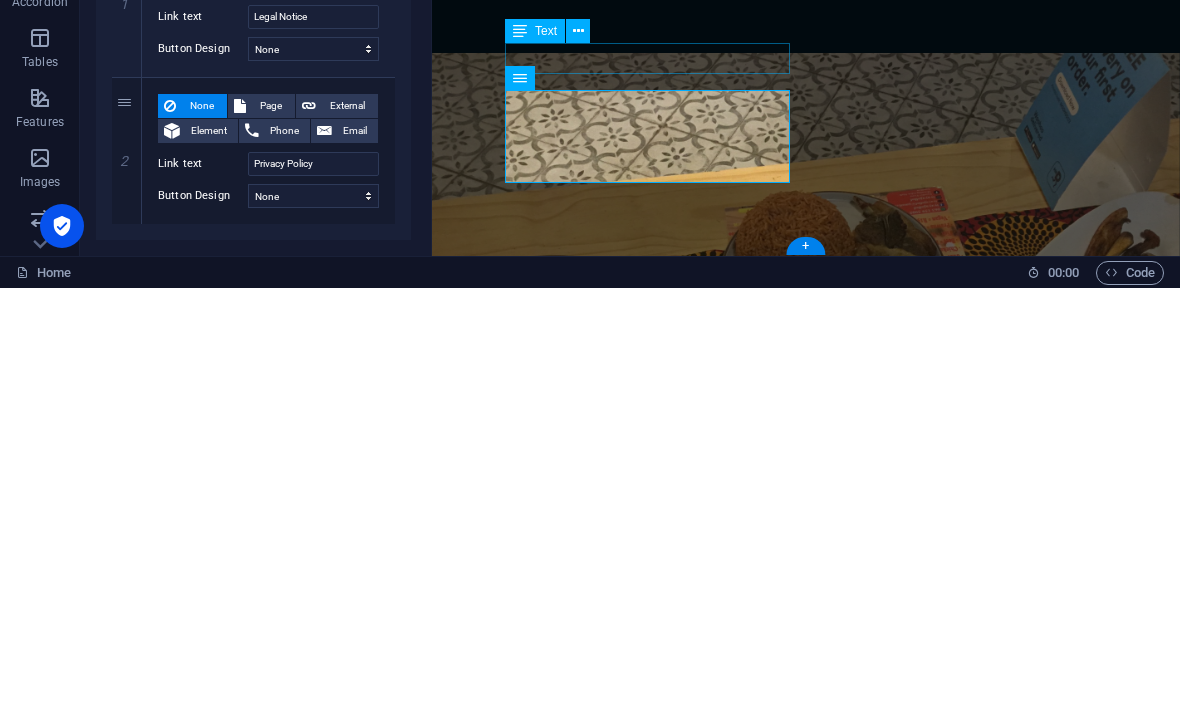 scroll, scrollTop: 41, scrollLeft: 0, axis: vertical 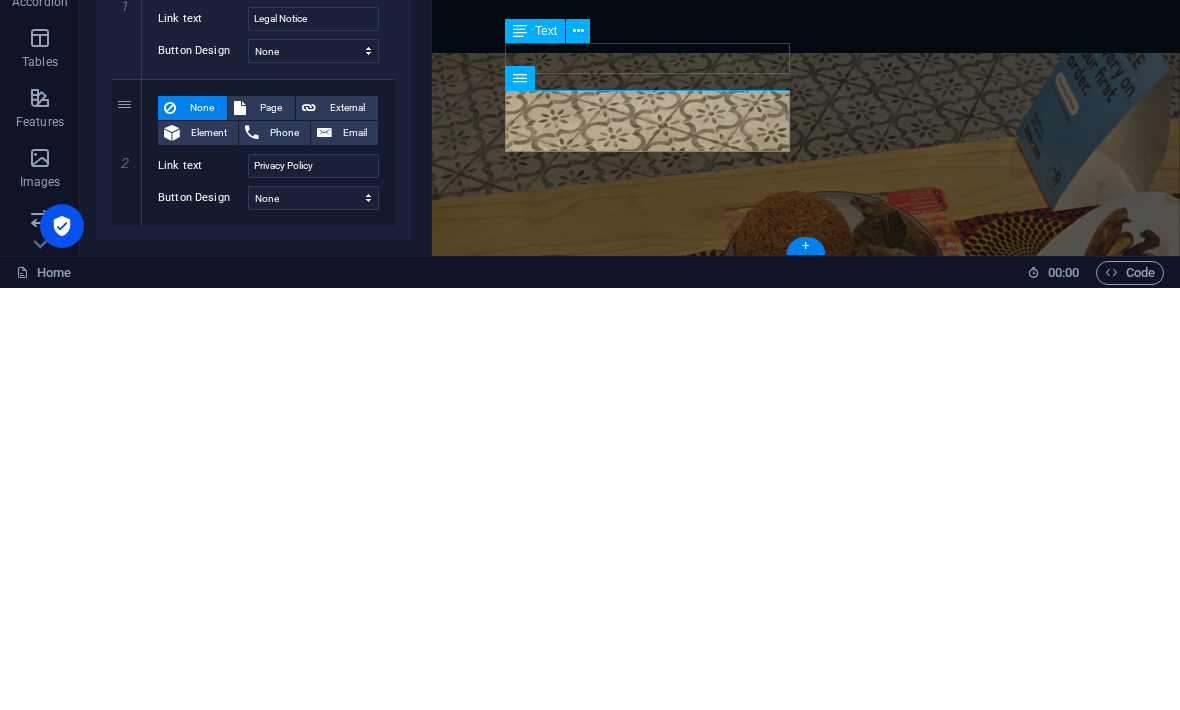 click at bounding box center (0, 0) 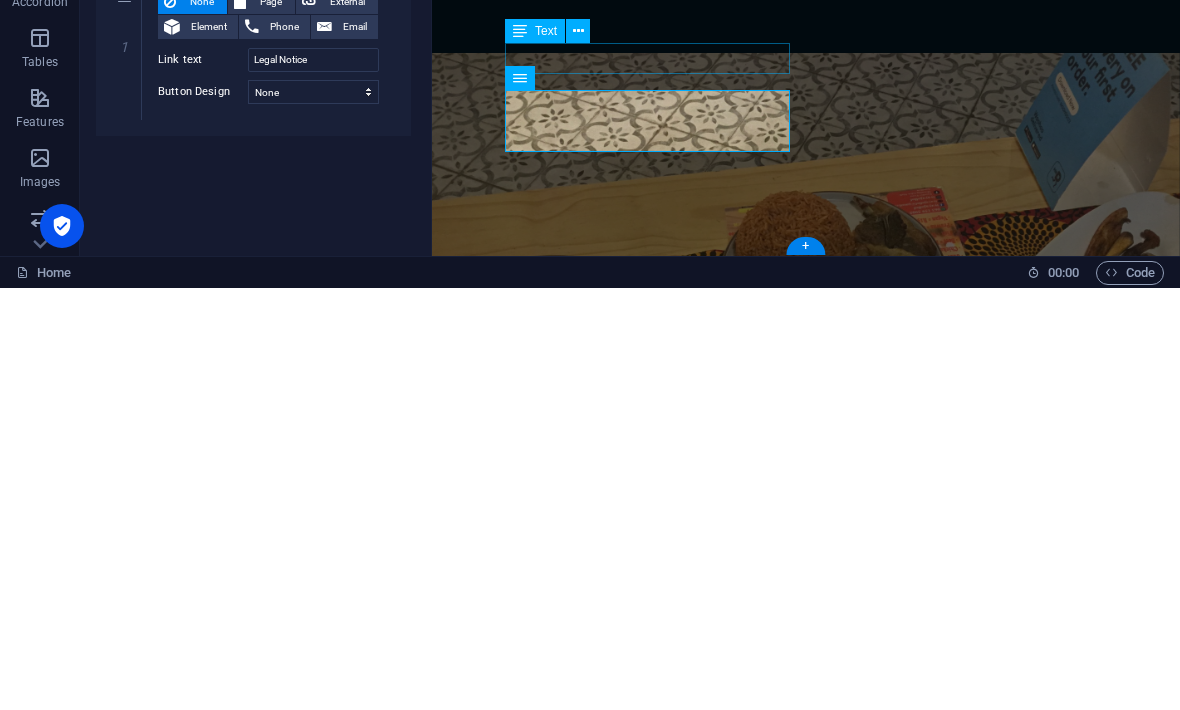 scroll, scrollTop: 0, scrollLeft: 0, axis: both 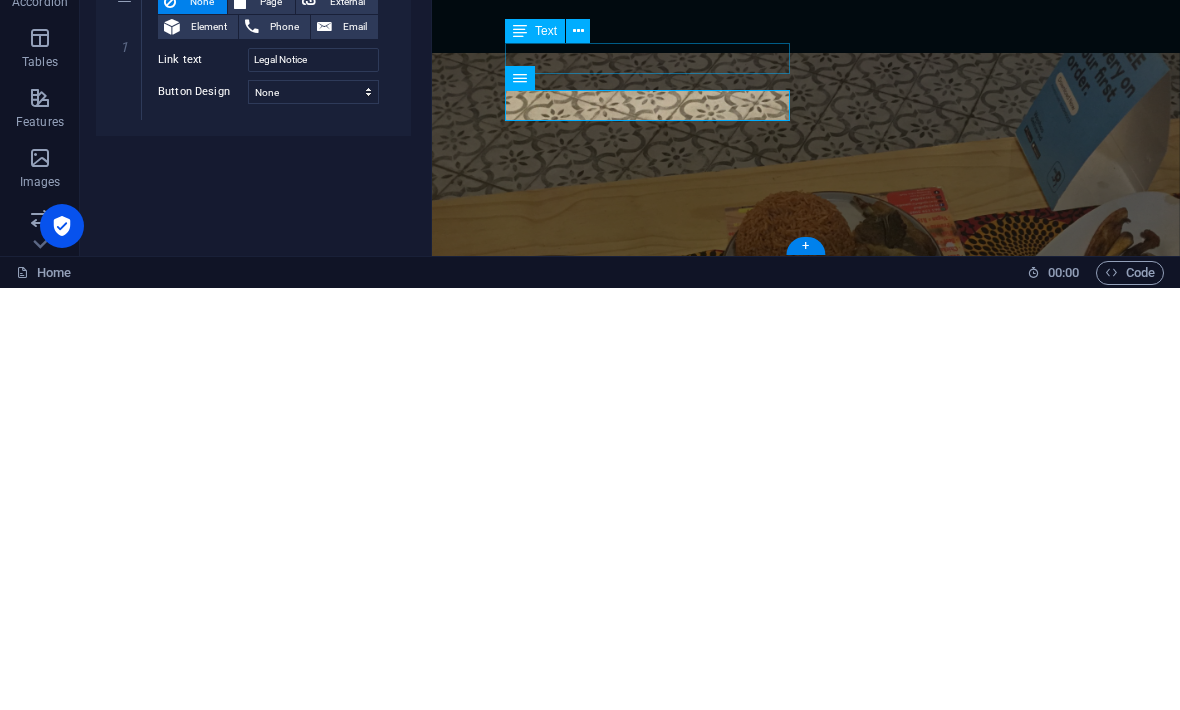 click at bounding box center [137, 55] 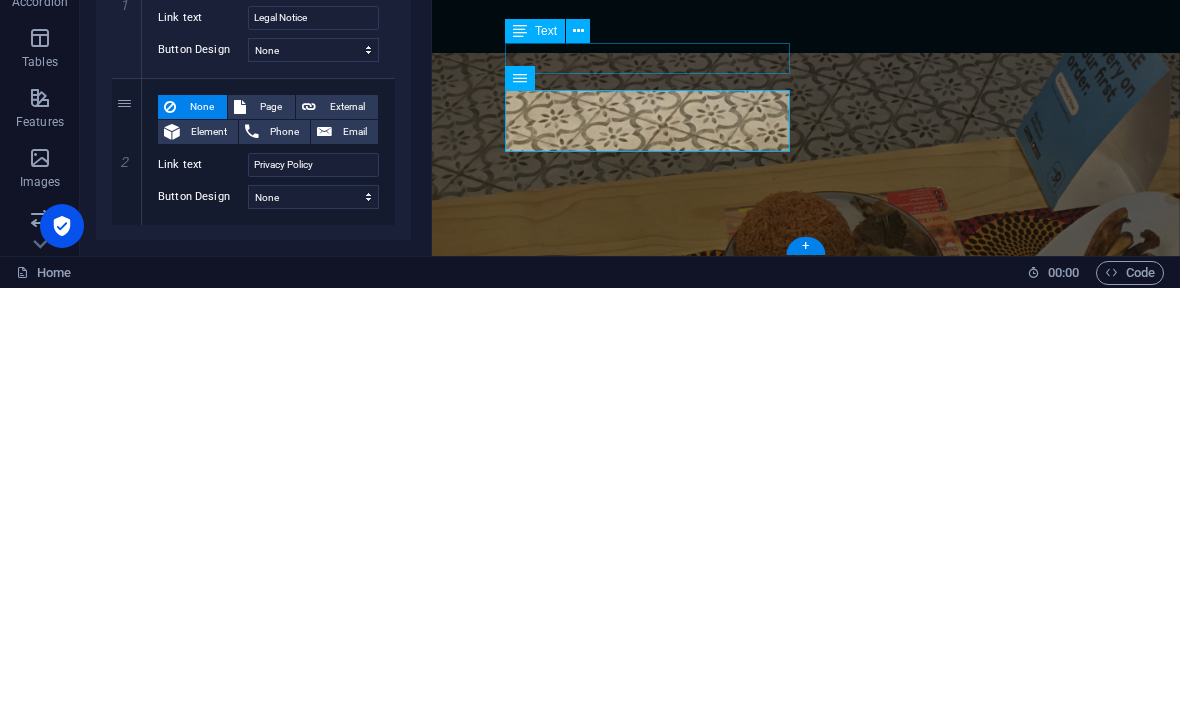 scroll, scrollTop: 41, scrollLeft: 0, axis: vertical 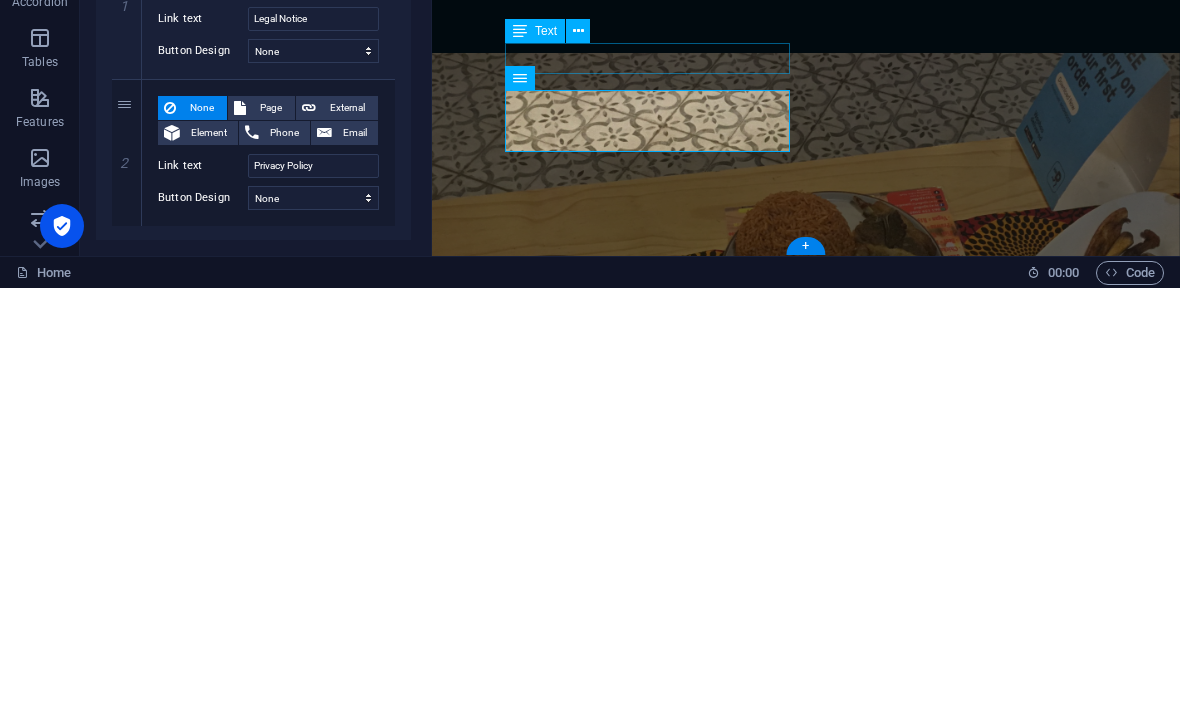 click at bounding box center (0, 0) 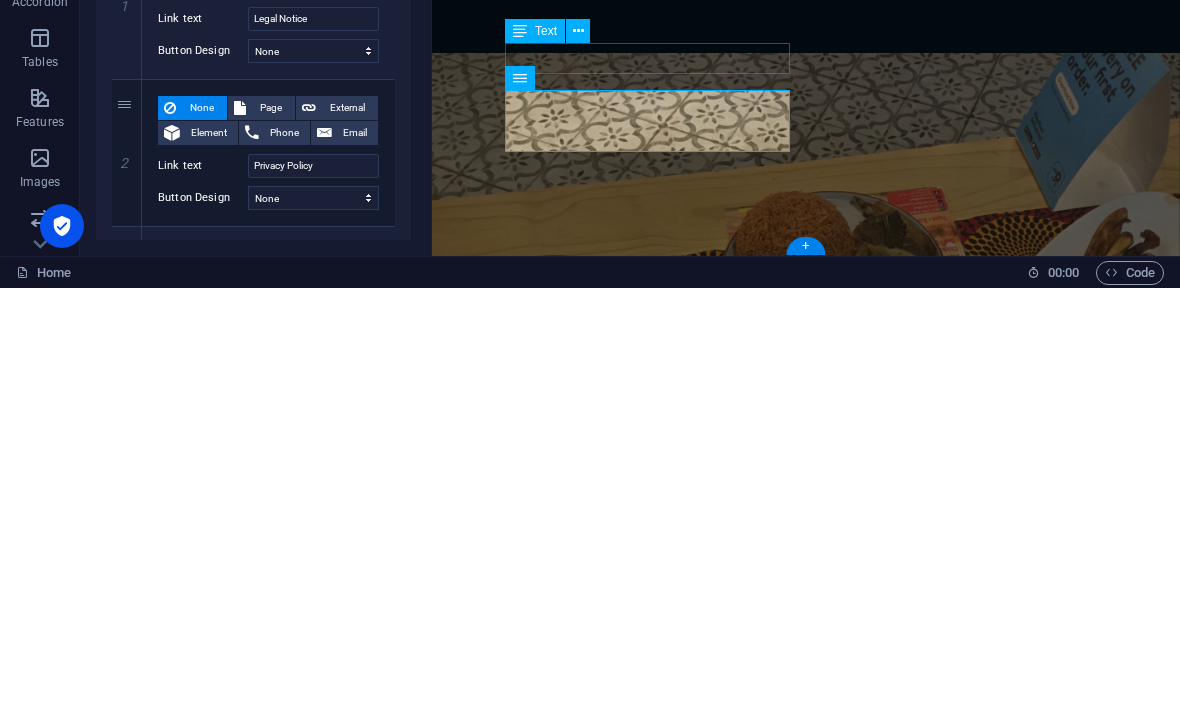 click at bounding box center [0, 0] 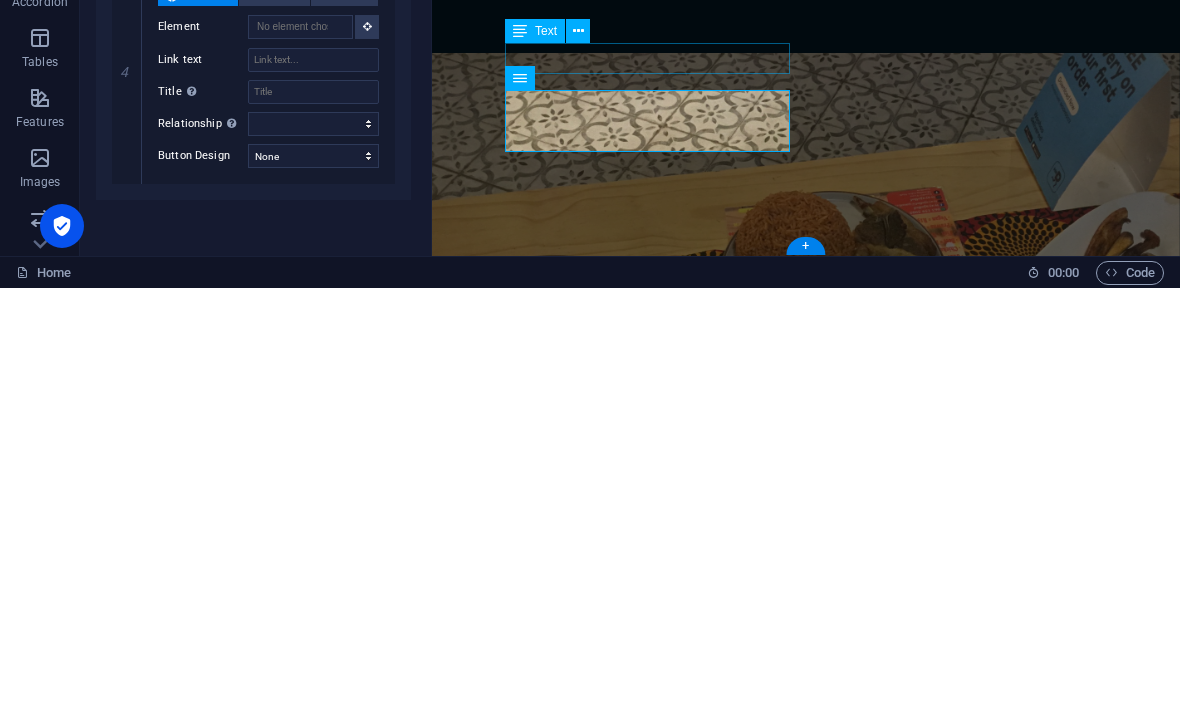 scroll, scrollTop: 572, scrollLeft: 0, axis: vertical 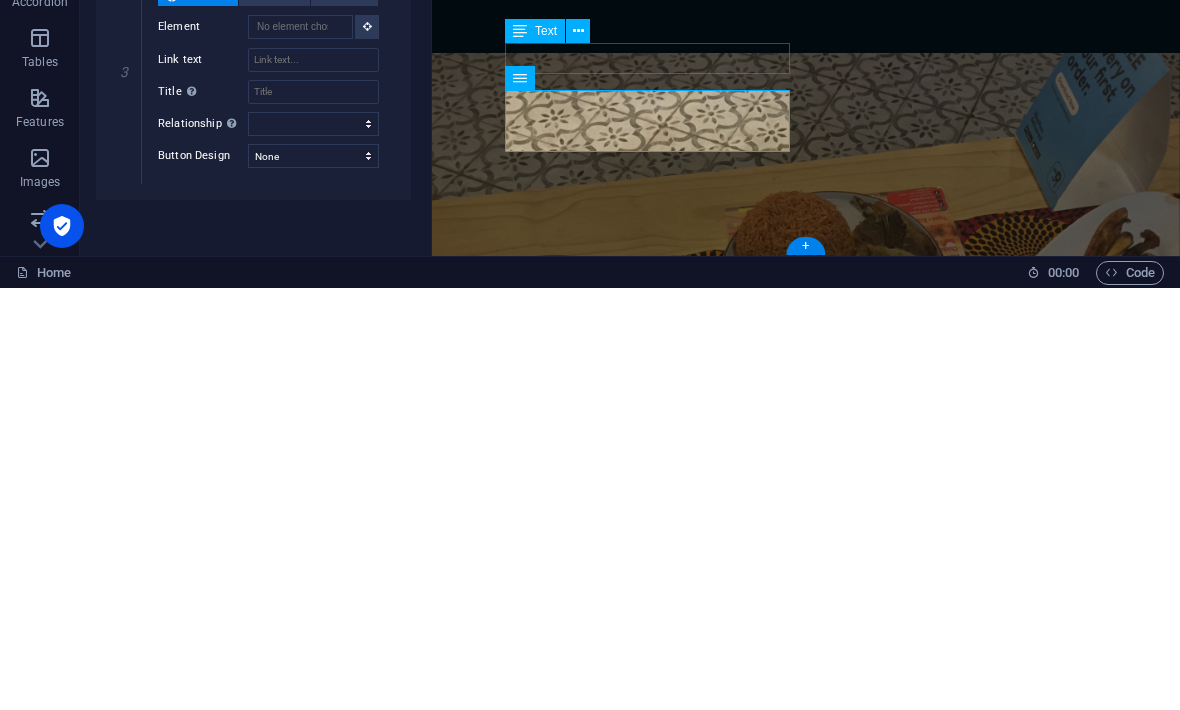 click on "None" at bounding box center (201, 391) 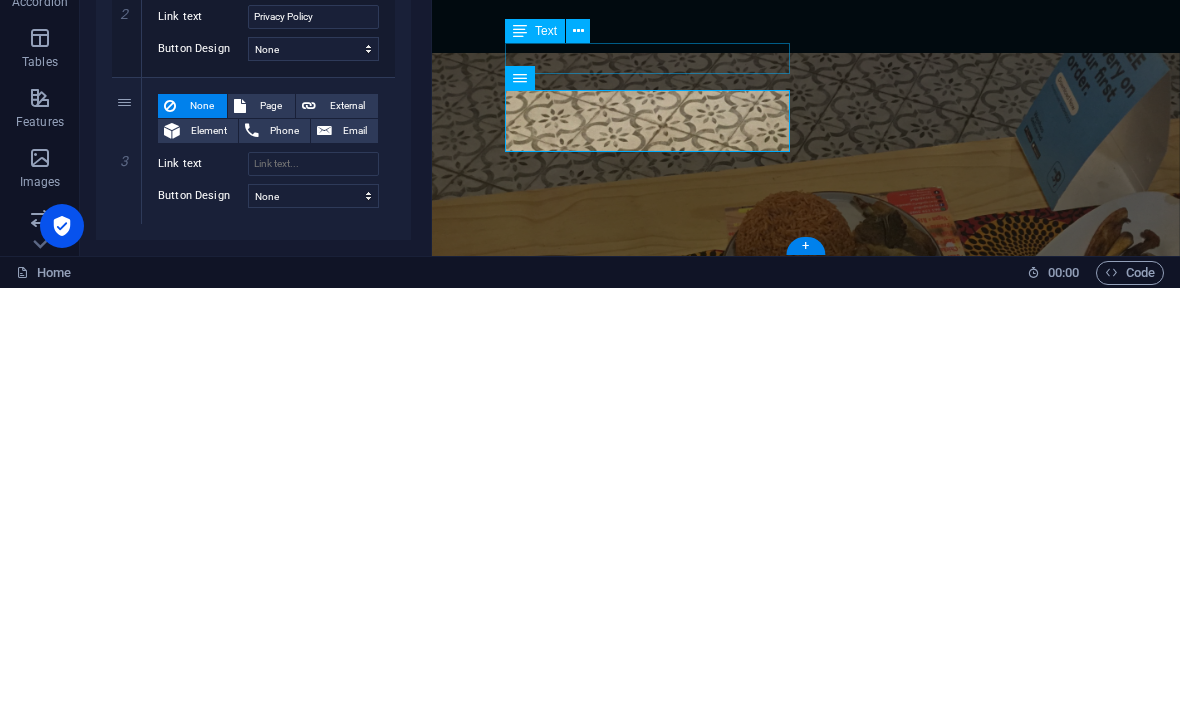scroll, scrollTop: 188, scrollLeft: 0, axis: vertical 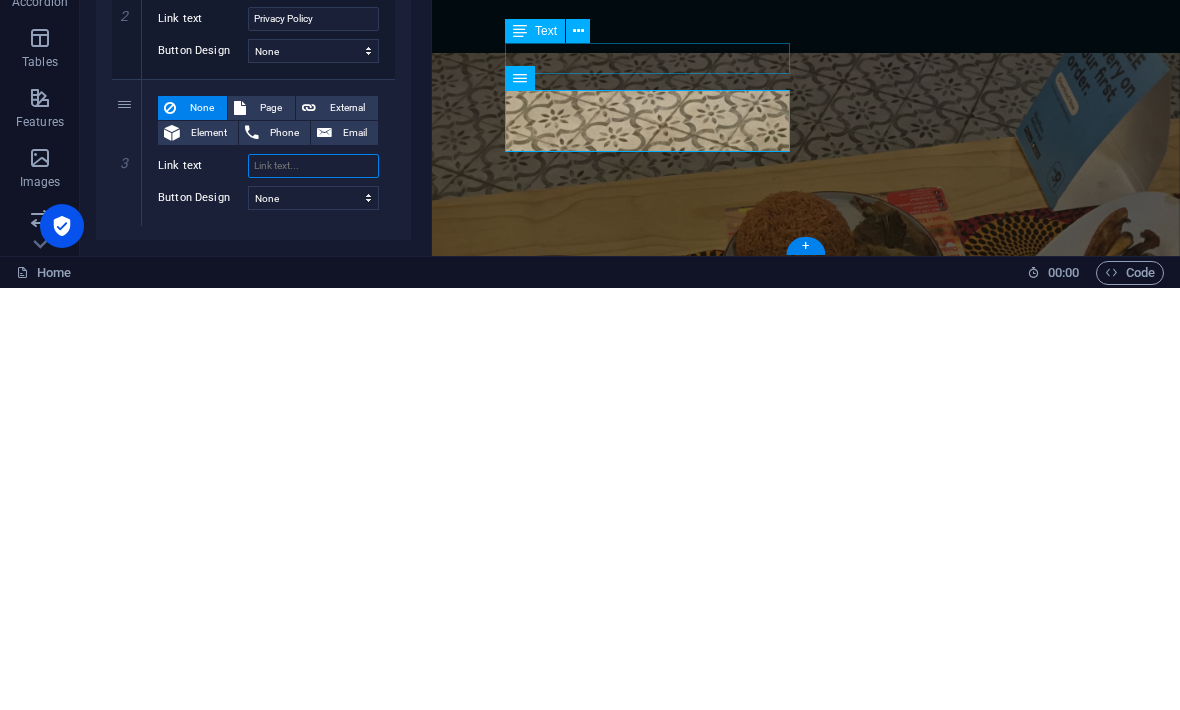 click on "Link text" at bounding box center [313, 588] 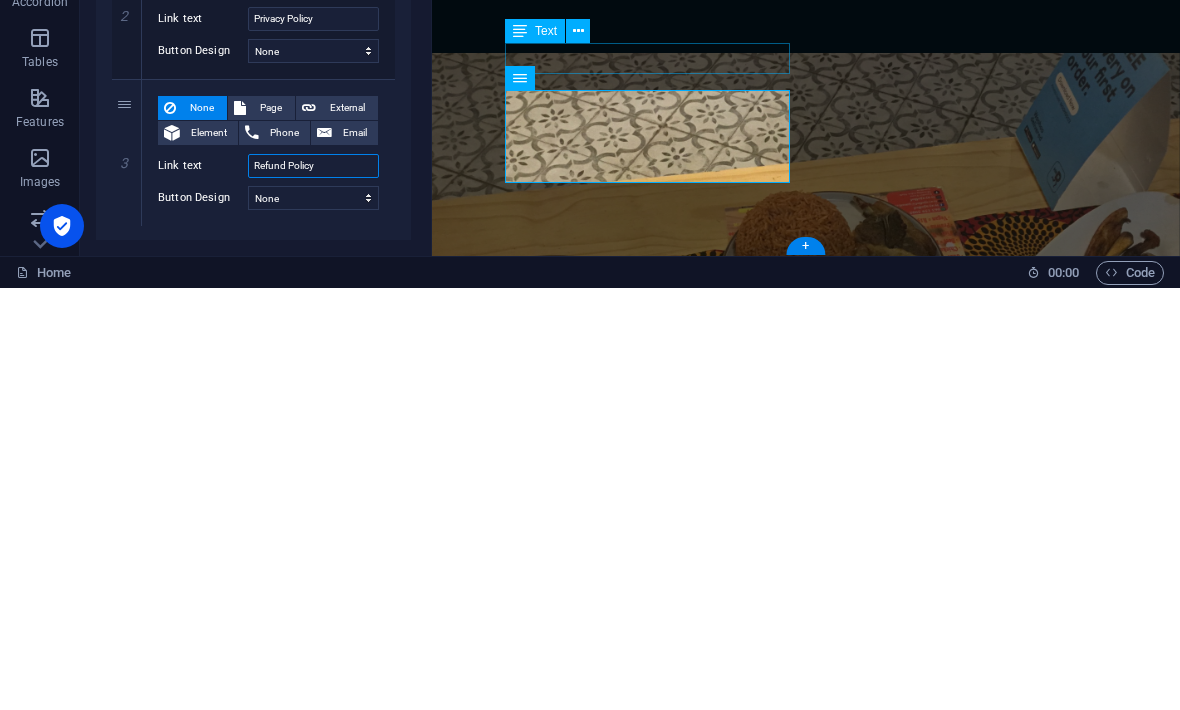 type on "Refund Policy" 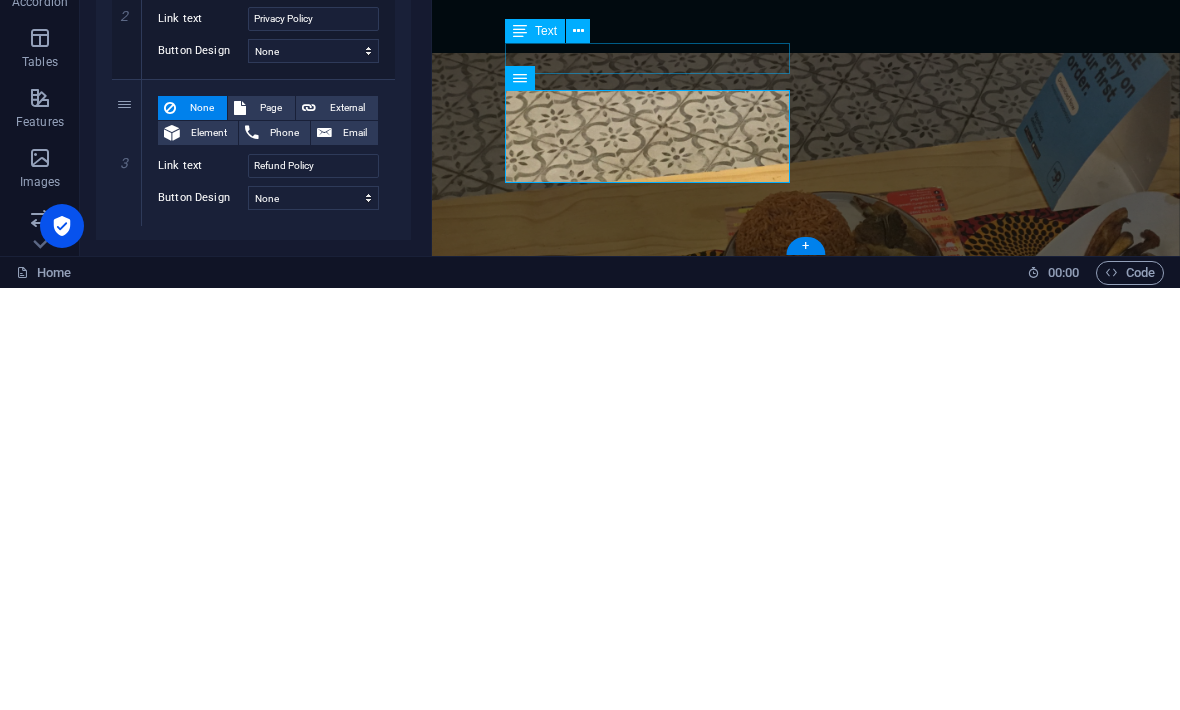 click on "Page" at bounding box center [270, 530] 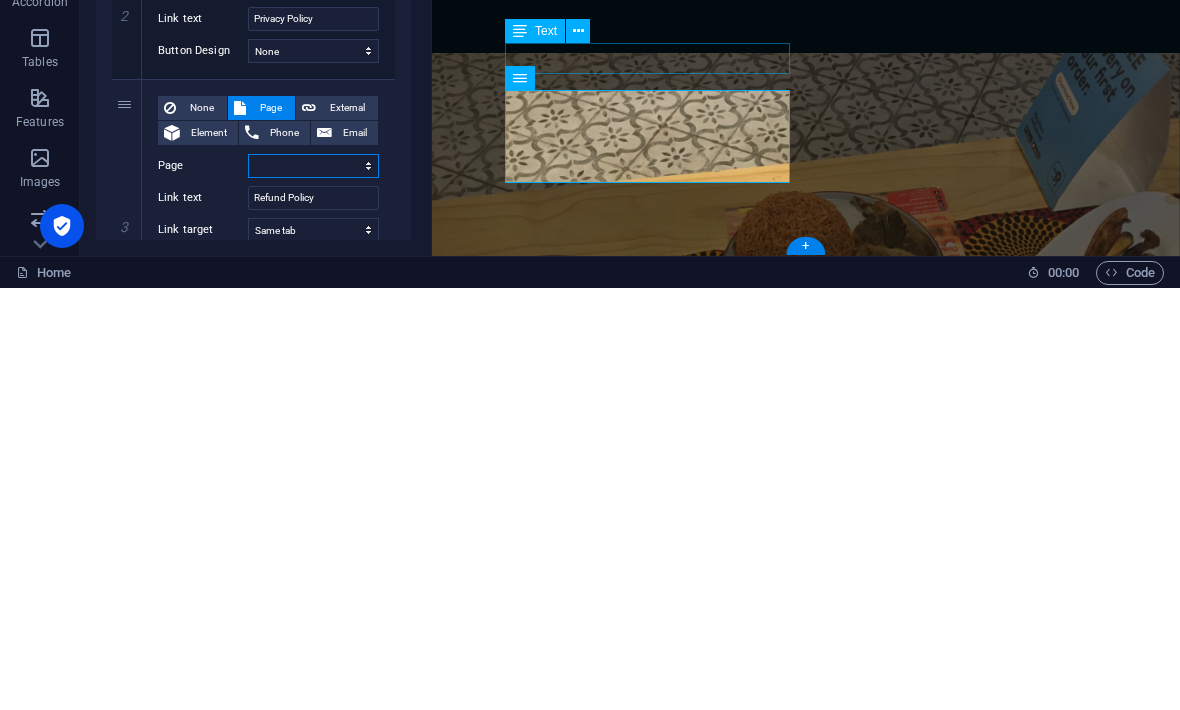 select on "5" 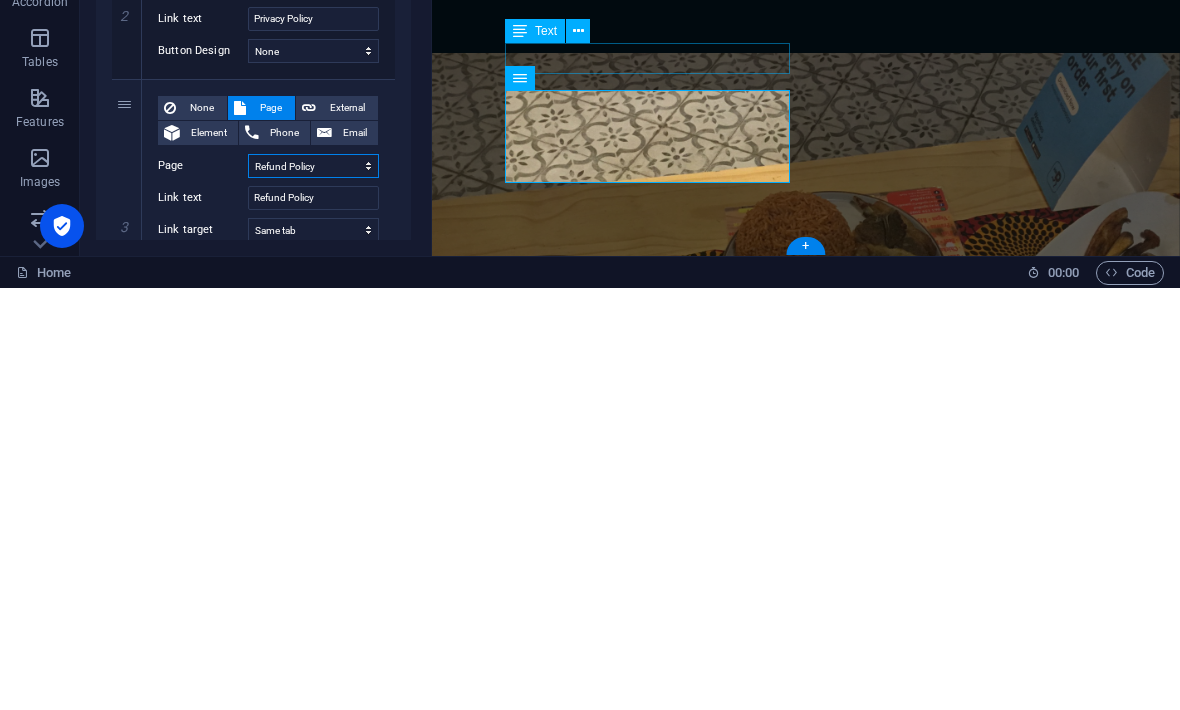 select 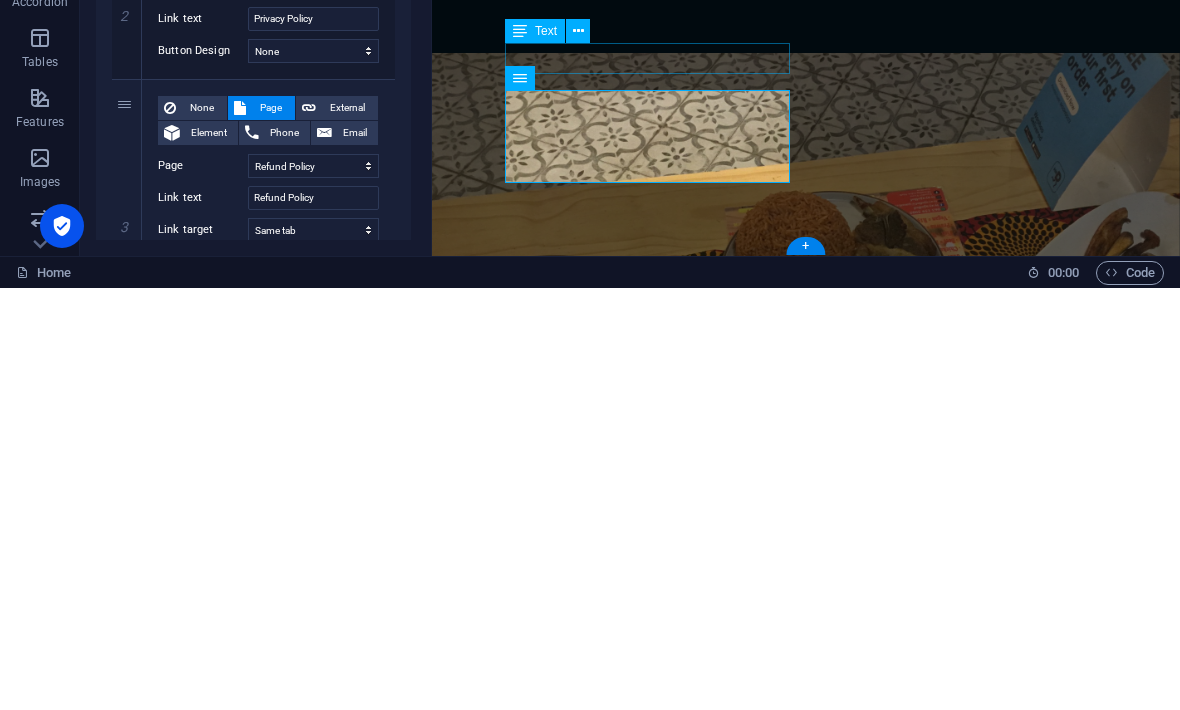 click on "External" at bounding box center (347, 530) 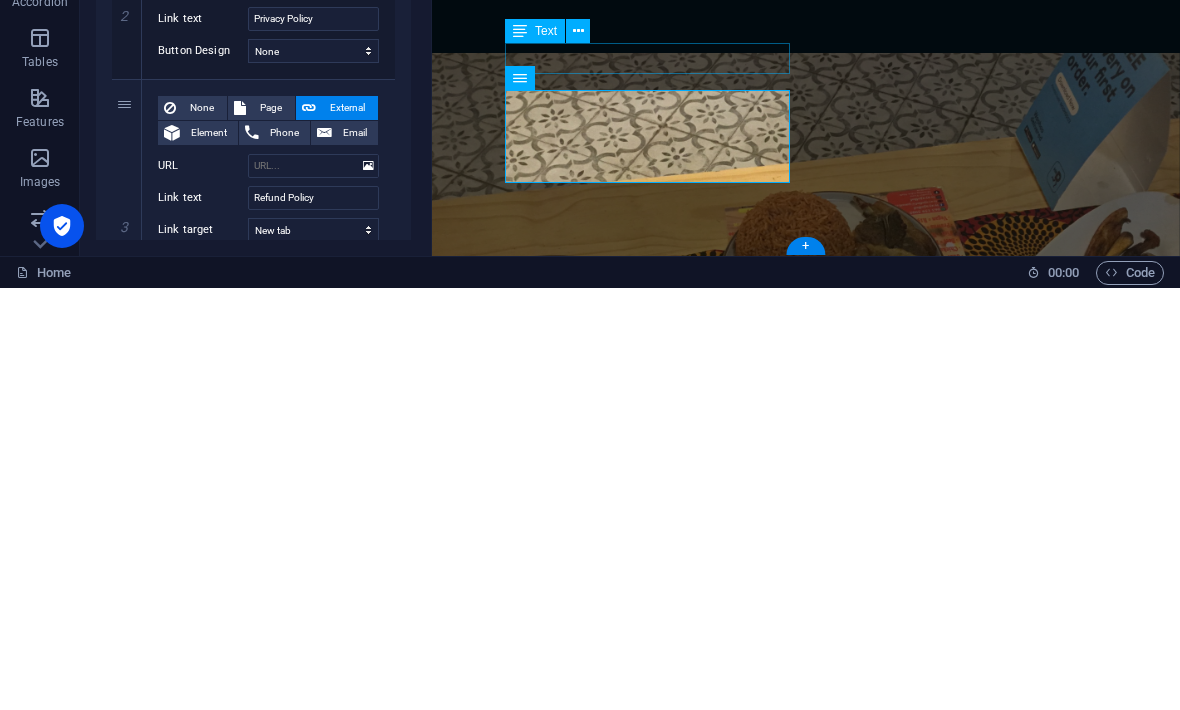 click on "None" at bounding box center [201, 530] 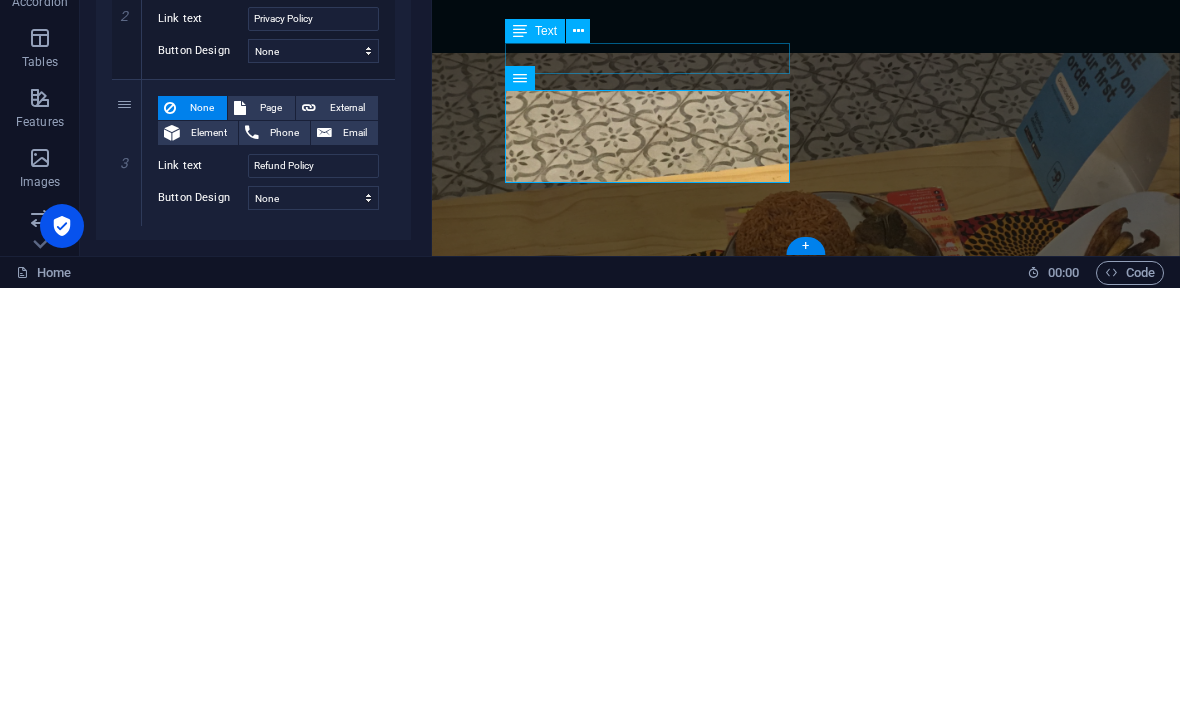 click at bounding box center [337, 55] 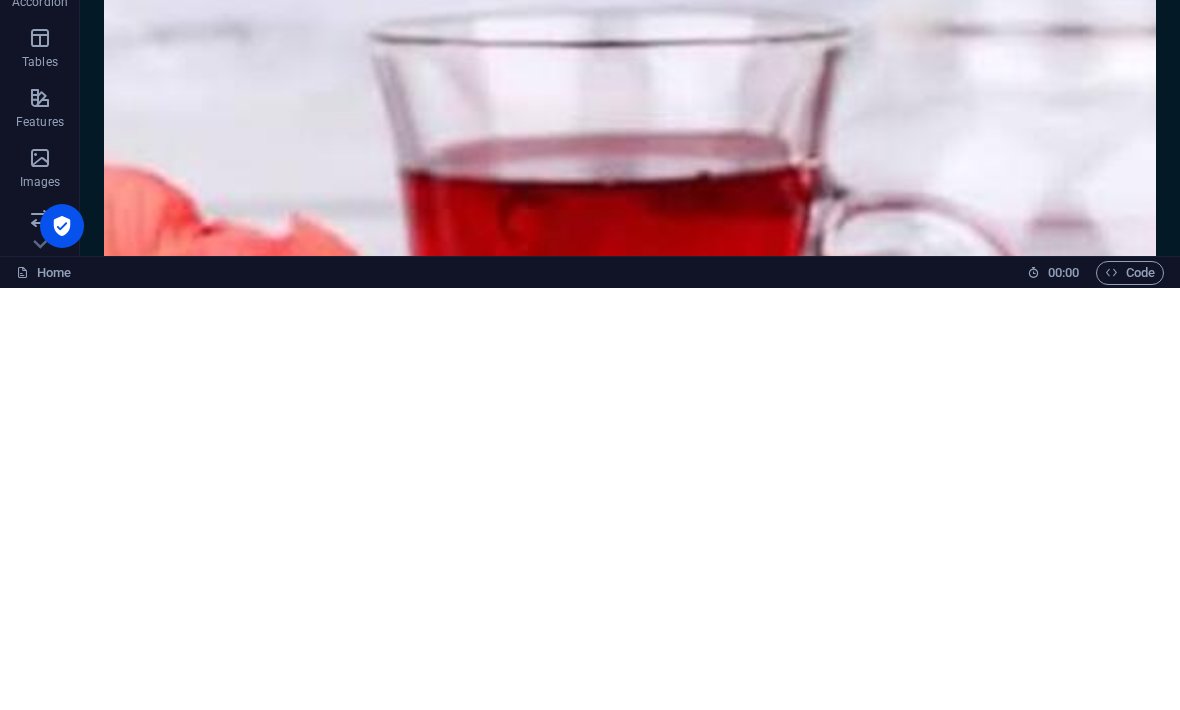 scroll, scrollTop: 6398, scrollLeft: 0, axis: vertical 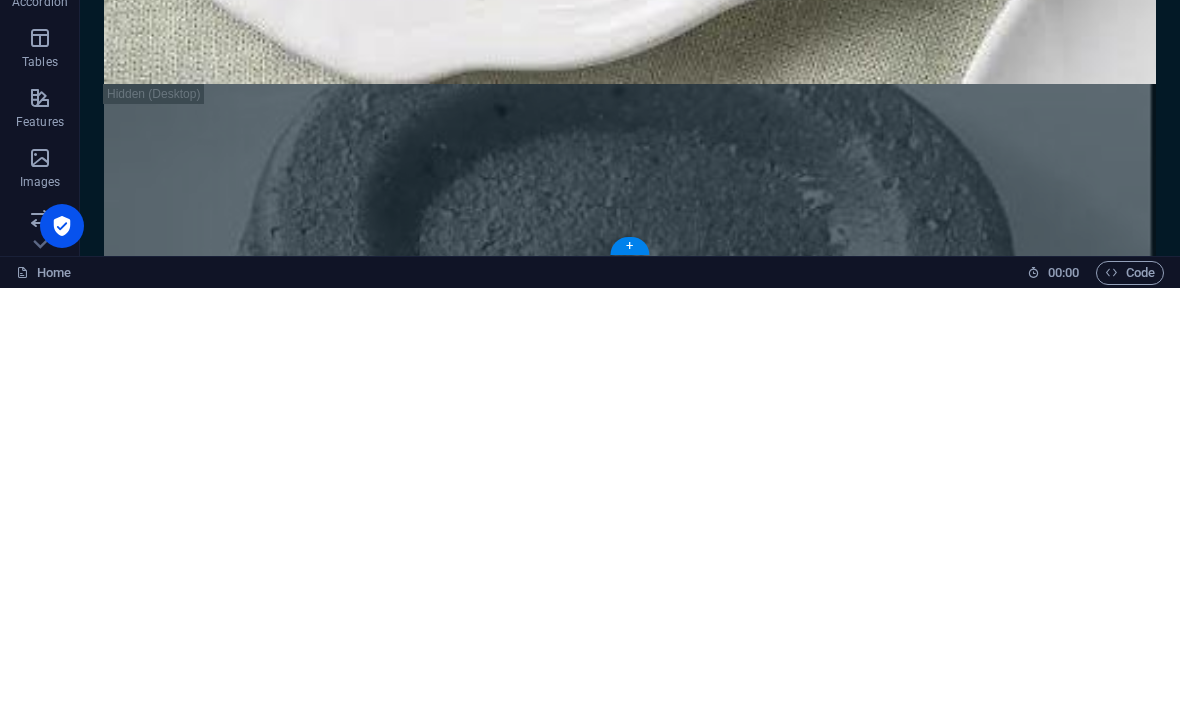 click on "Refund Policy" at bounding box center [1081, 15] 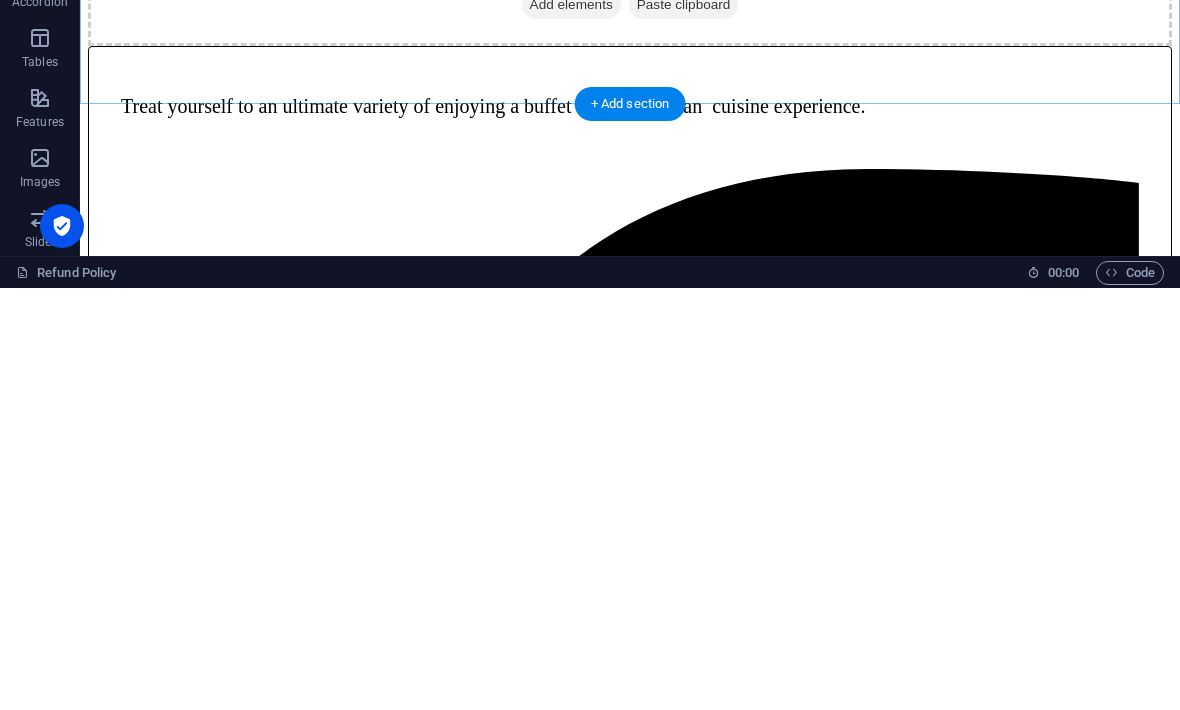 click on "Add elements" at bounding box center (571, 5) 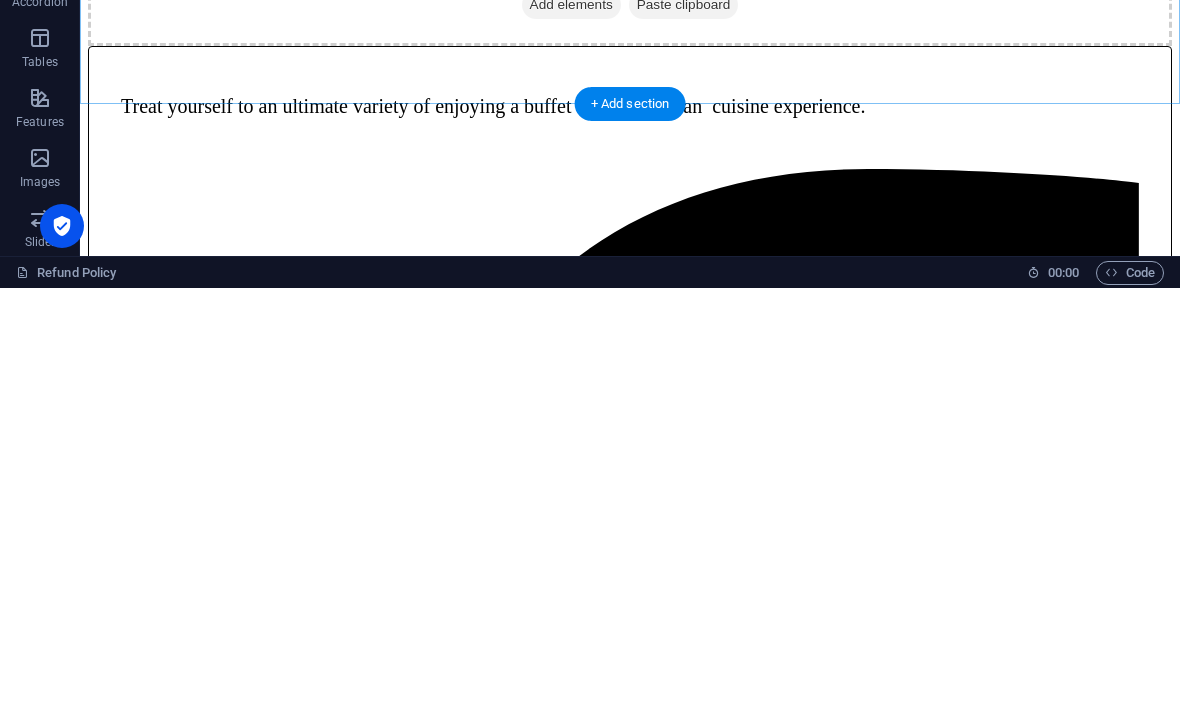 click on "Add elements" at bounding box center [571, 5] 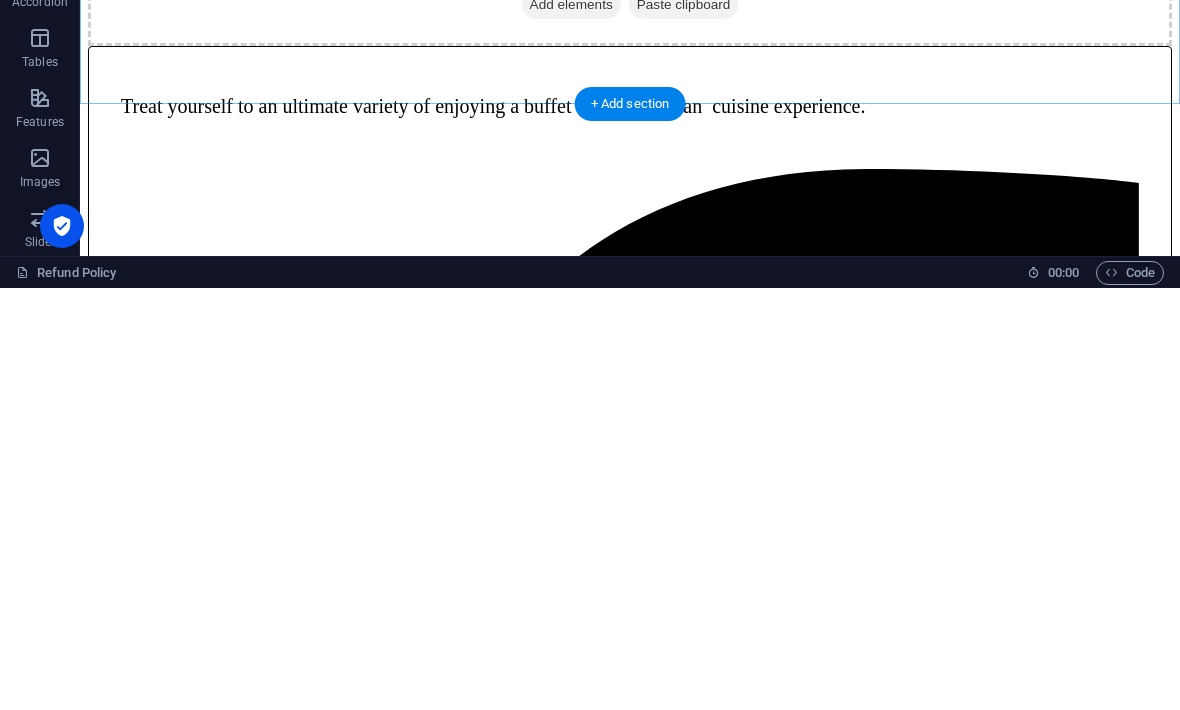click on "Add elements" at bounding box center [571, 5] 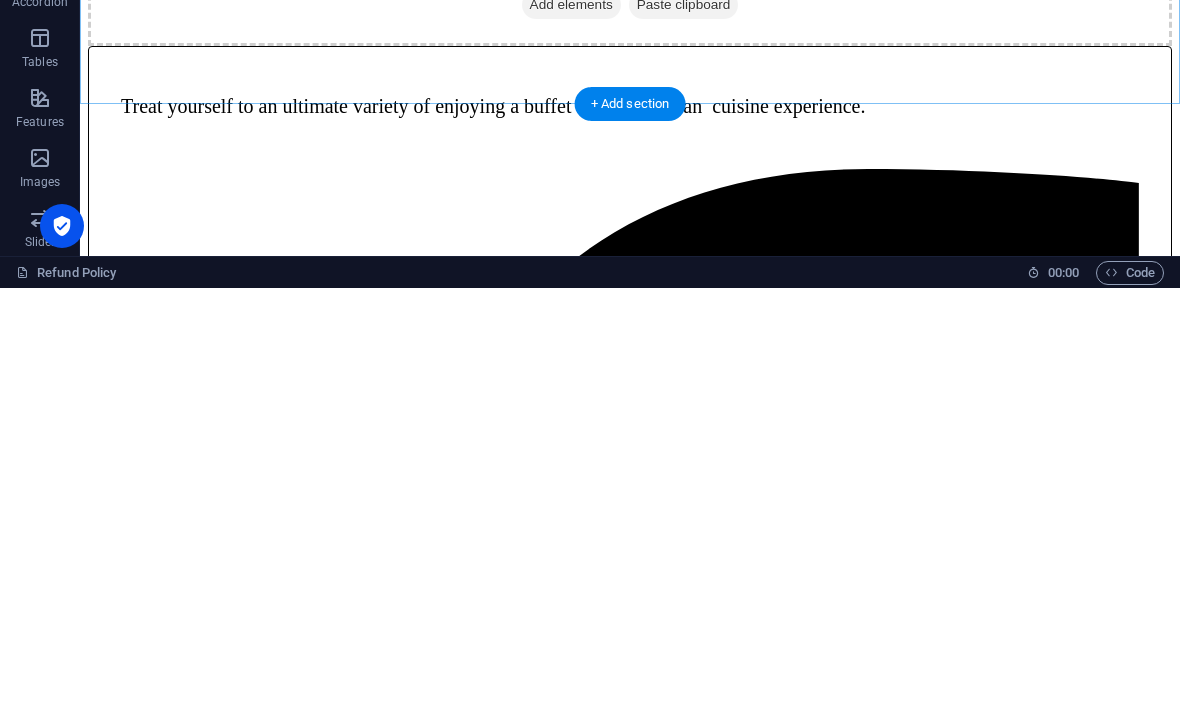 click on "Drop content here or  Add elements  Paste clipboard" at bounding box center (630, -25) 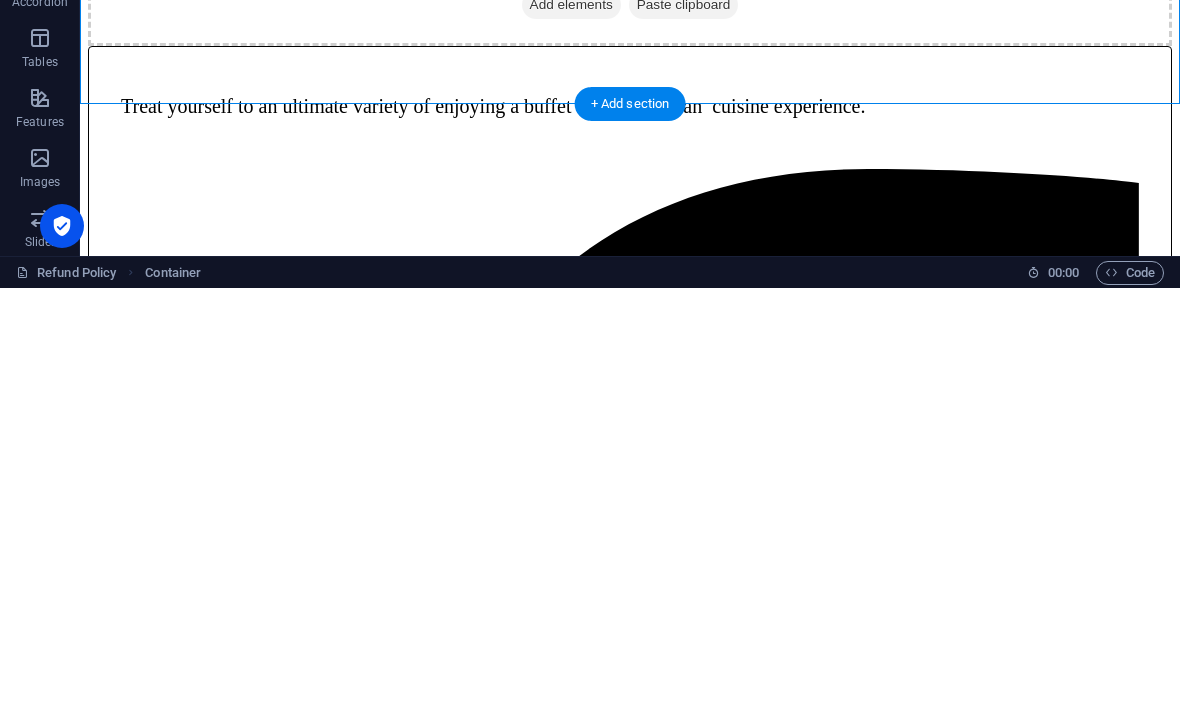 click on "Add elements" at bounding box center (571, 5) 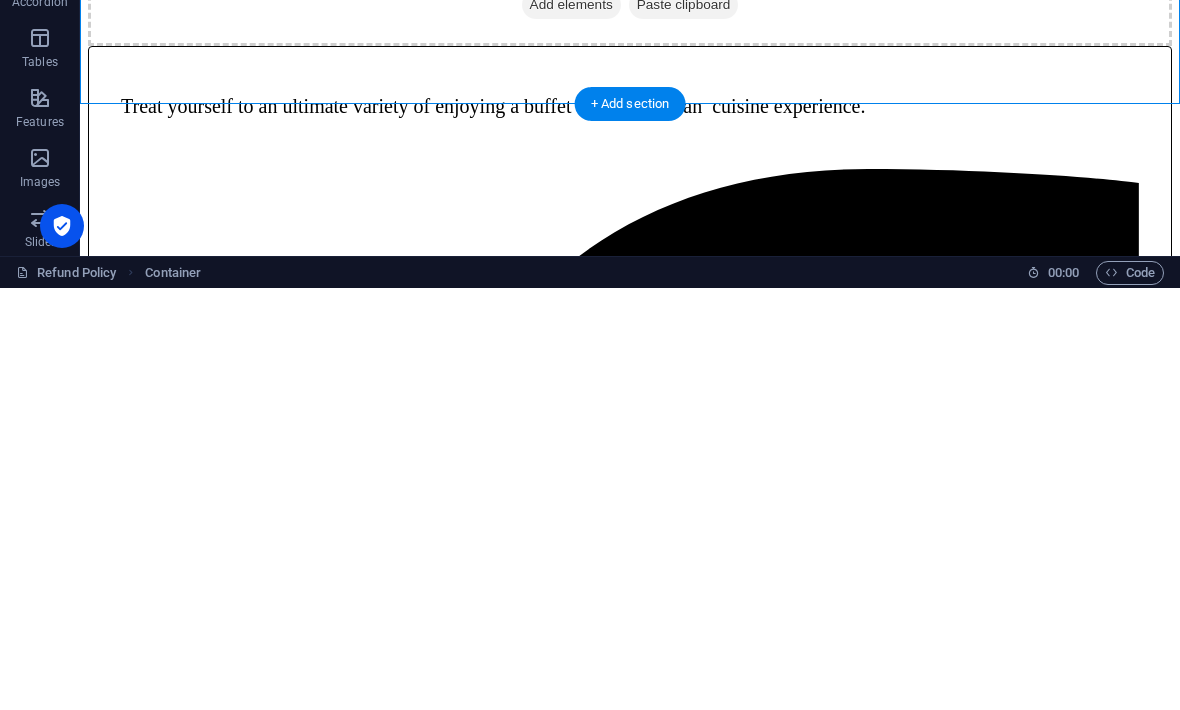 click on "⌘ ⏎  More elements ..." at bounding box center [621, 356] 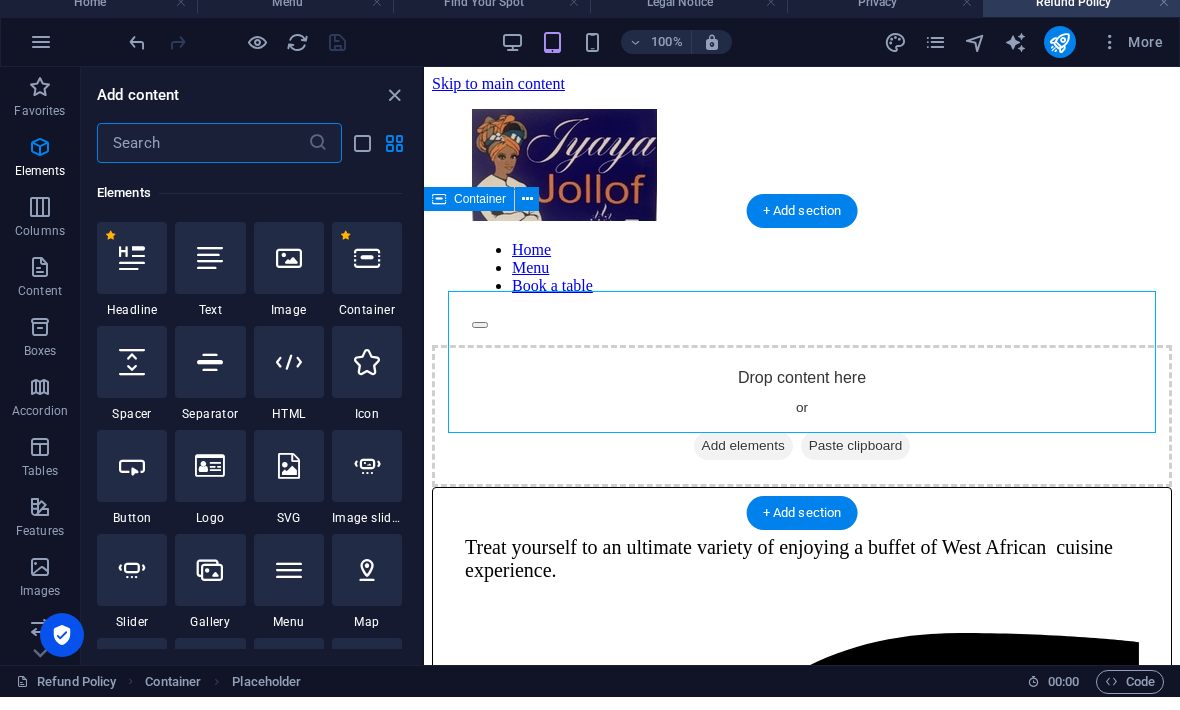 scroll, scrollTop: 213, scrollLeft: 0, axis: vertical 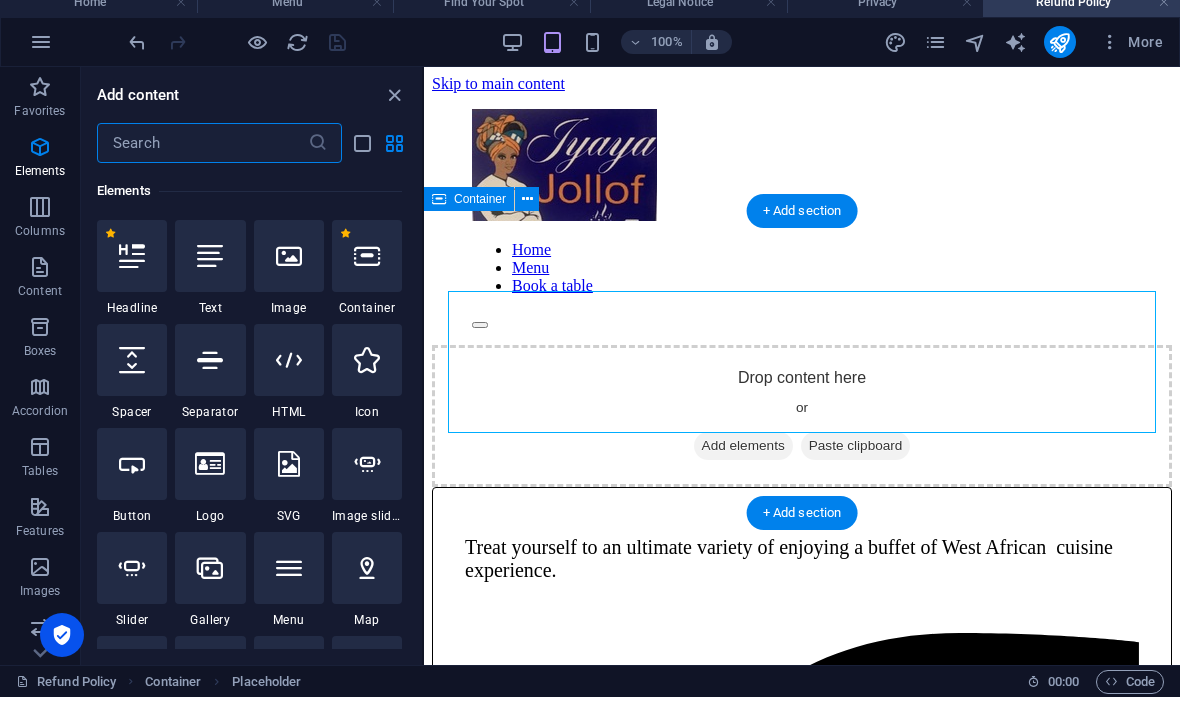 click on "Elements" at bounding box center [249, 204] 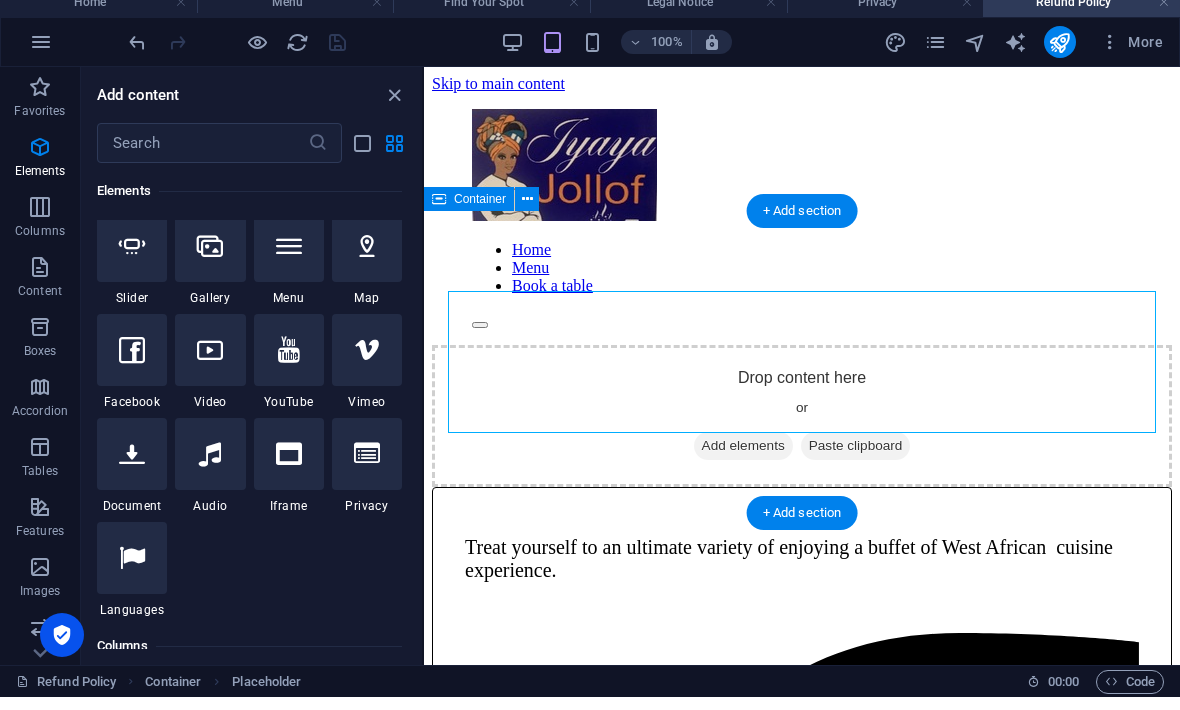 scroll, scrollTop: 526, scrollLeft: 0, axis: vertical 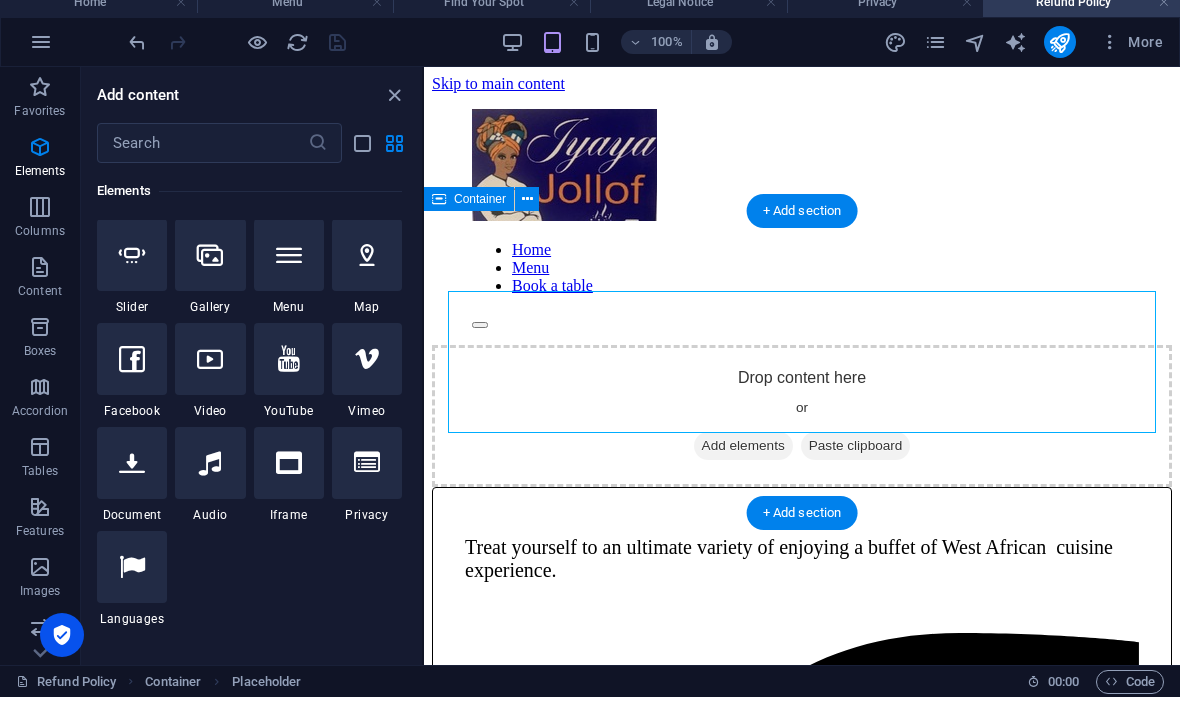 click at bounding box center (367, 476) 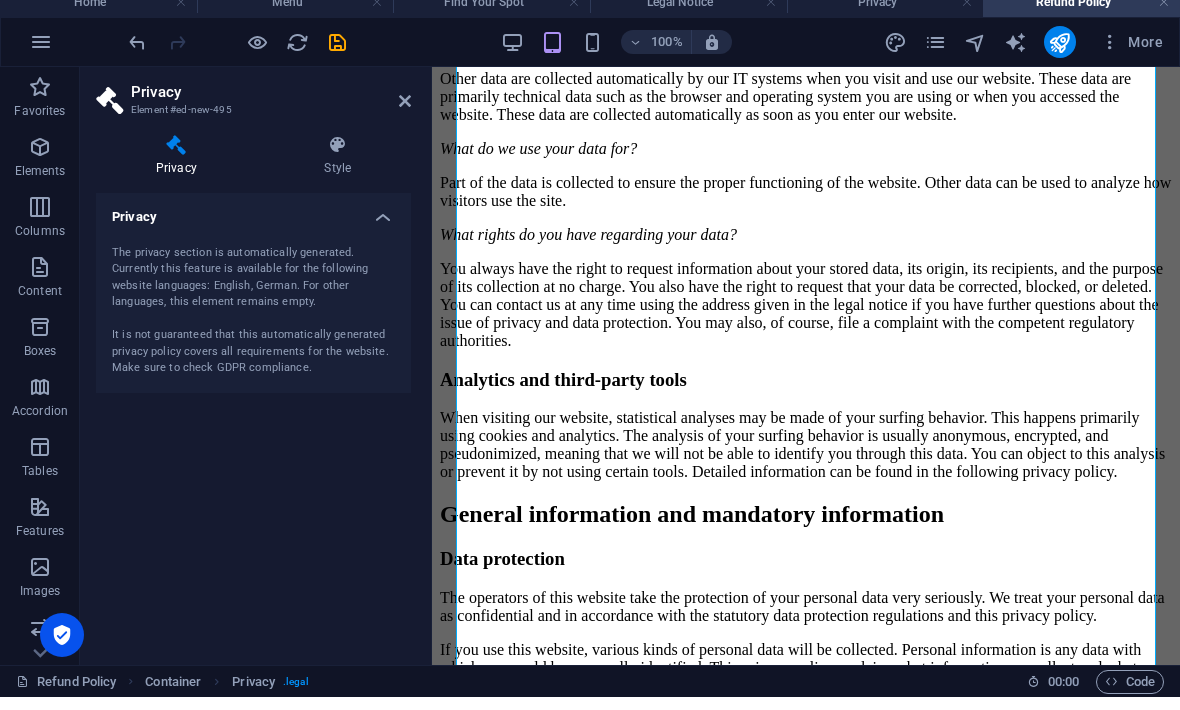 scroll, scrollTop: 753, scrollLeft: 0, axis: vertical 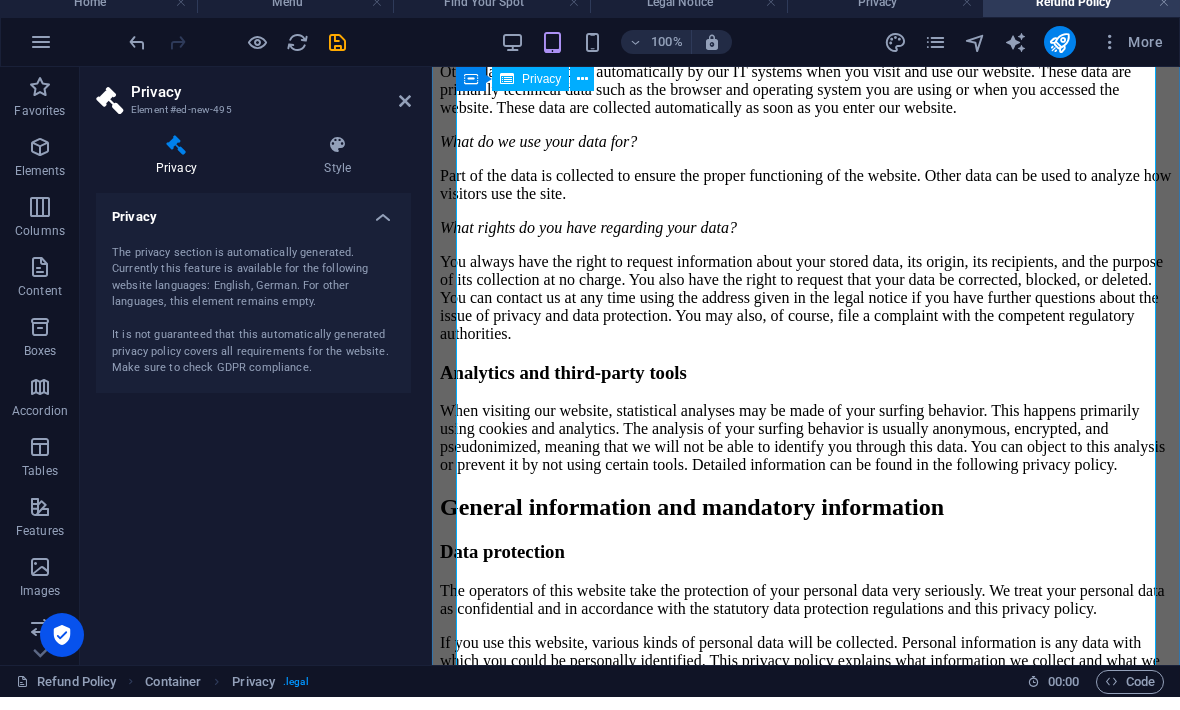 click on "Privacy Policy
An overview of data protection
General
The following gives a simple overview of what kind of personal information we collect, why we collect them and how we handle your data when you are visiting or using our website. Personal information is any data with which you could be personally identified. Detailed information on the subject of data protection can be found in our privacy policy found below.
Data collection on our website
Who is responsible for the data collection on this website?
The data collected on this website are processed by the website operator. The operator's contact details can be found in the website's required legal notice.
How do we collect your data?
Some data are collected when you provide them to us. This could, for example, be data you enter in a contact form.
What do we use your data for?
Part of the data is collected to ensure the proper functioning of the website. Other data can be used to analyze how visitors use the site." at bounding box center [806, 1753] 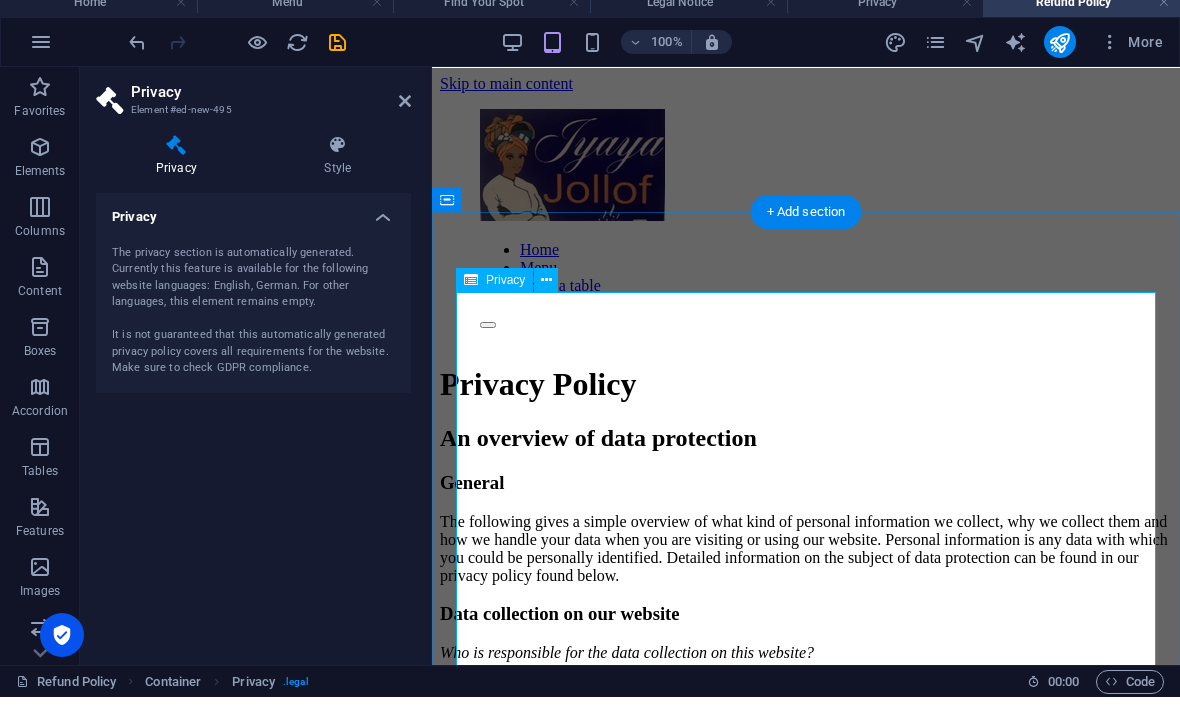 scroll, scrollTop: -1, scrollLeft: 0, axis: vertical 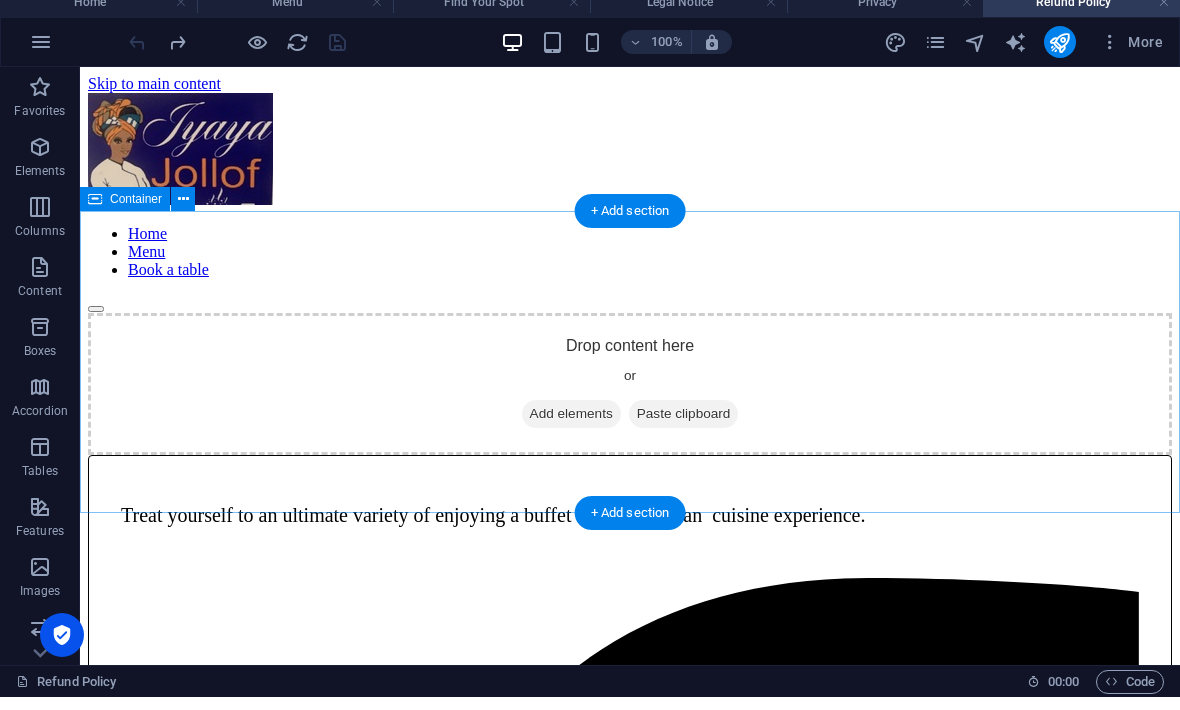 click on "Add elements" at bounding box center [571, 414] 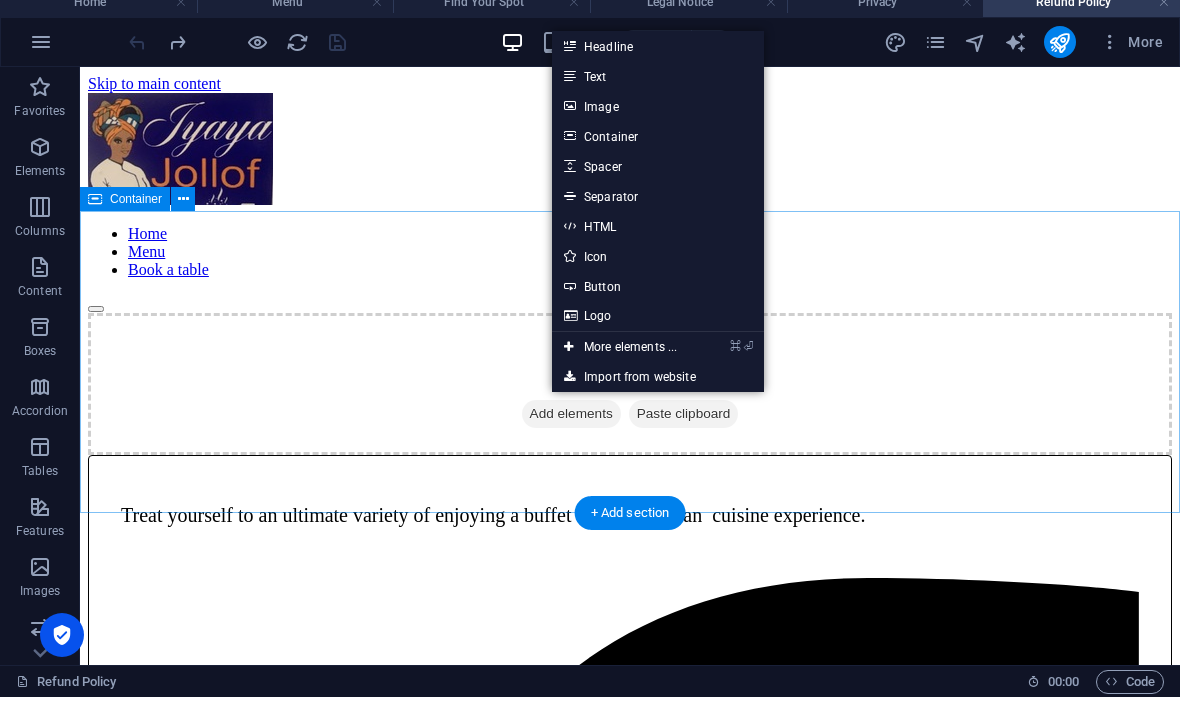 click on "⌘ ⏎  More elements ..." at bounding box center [620, 360] 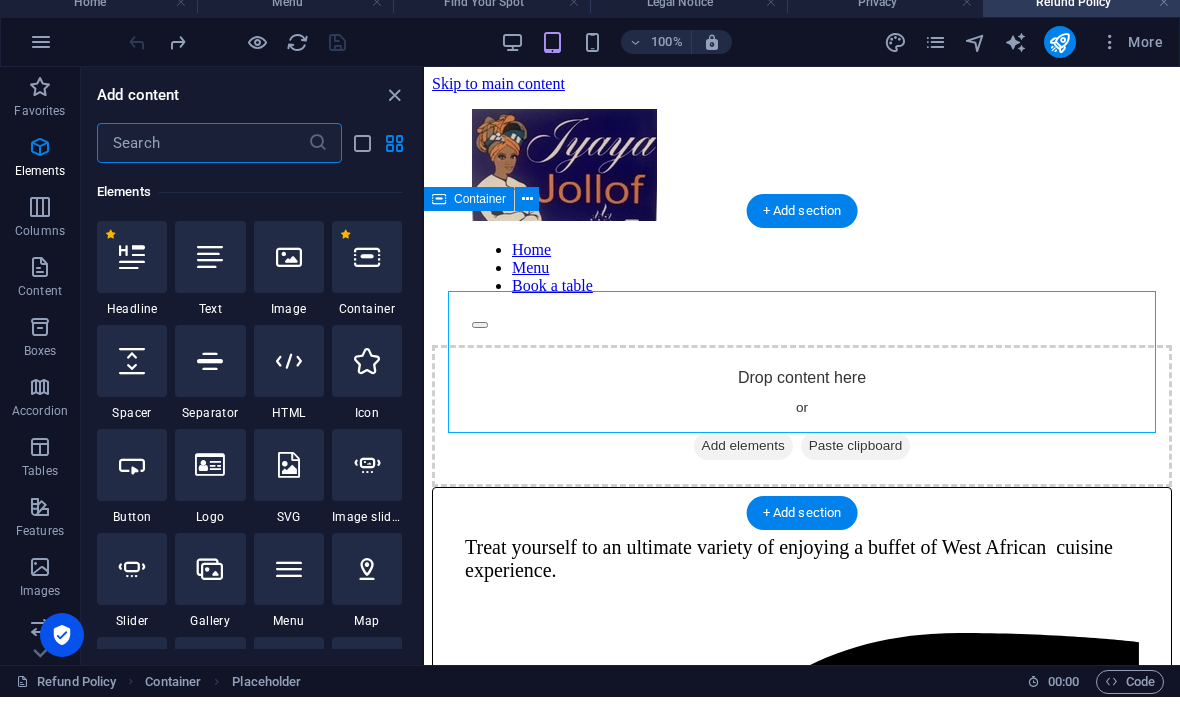 scroll, scrollTop: 213, scrollLeft: 0, axis: vertical 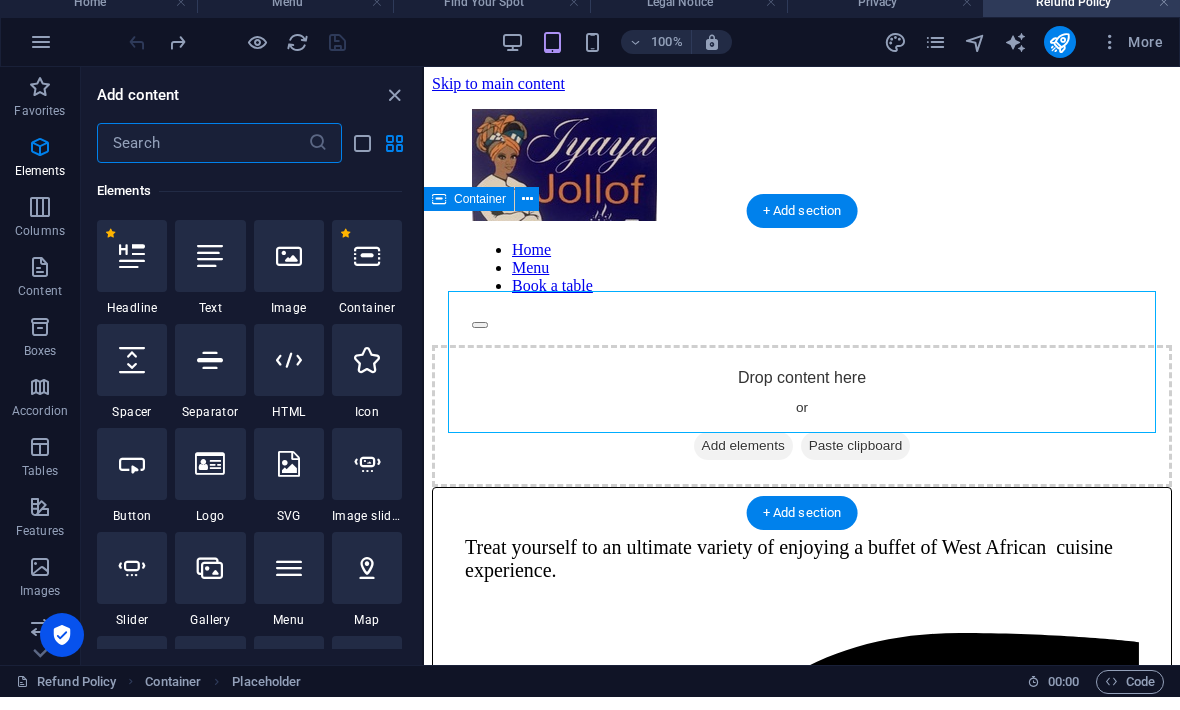 click on "Elements" at bounding box center [249, 204] 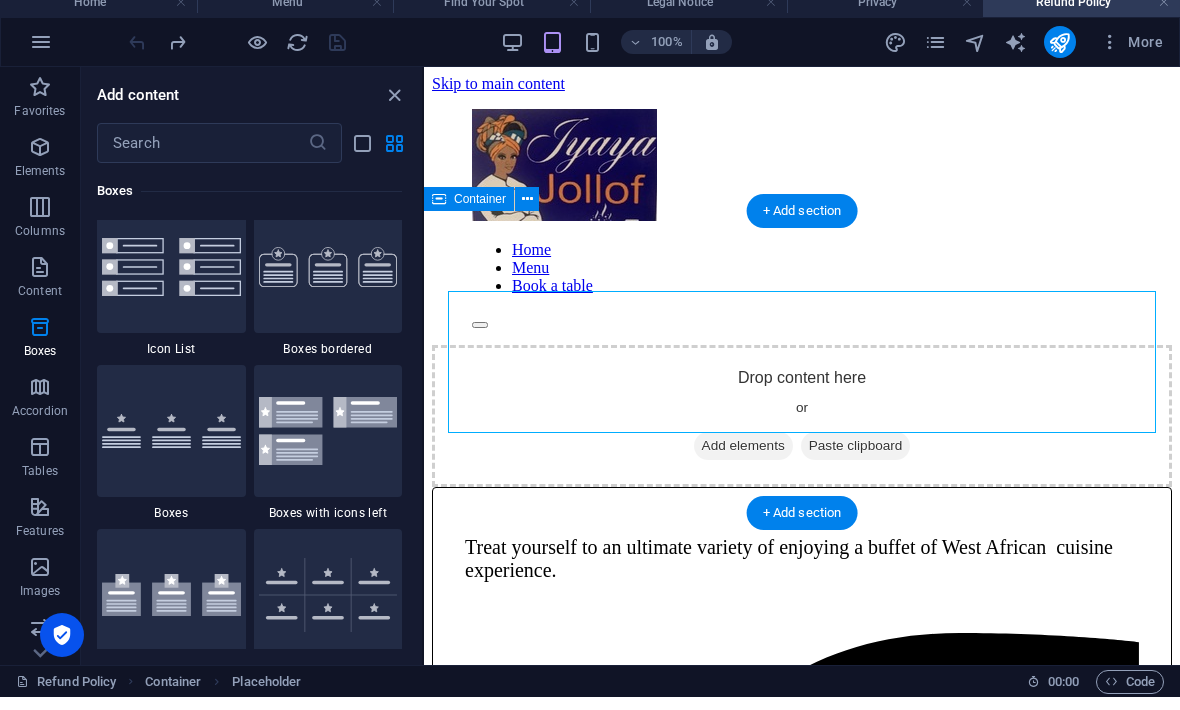 scroll, scrollTop: 5372, scrollLeft: 0, axis: vertical 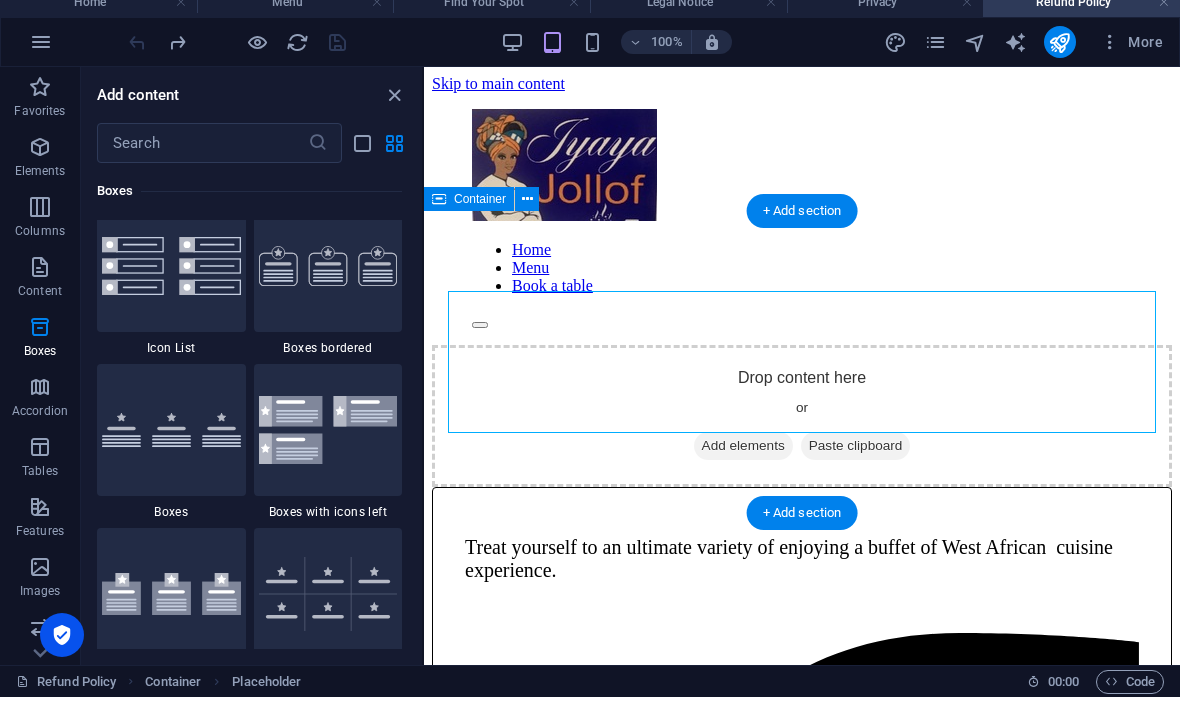 click at bounding box center [202, 156] 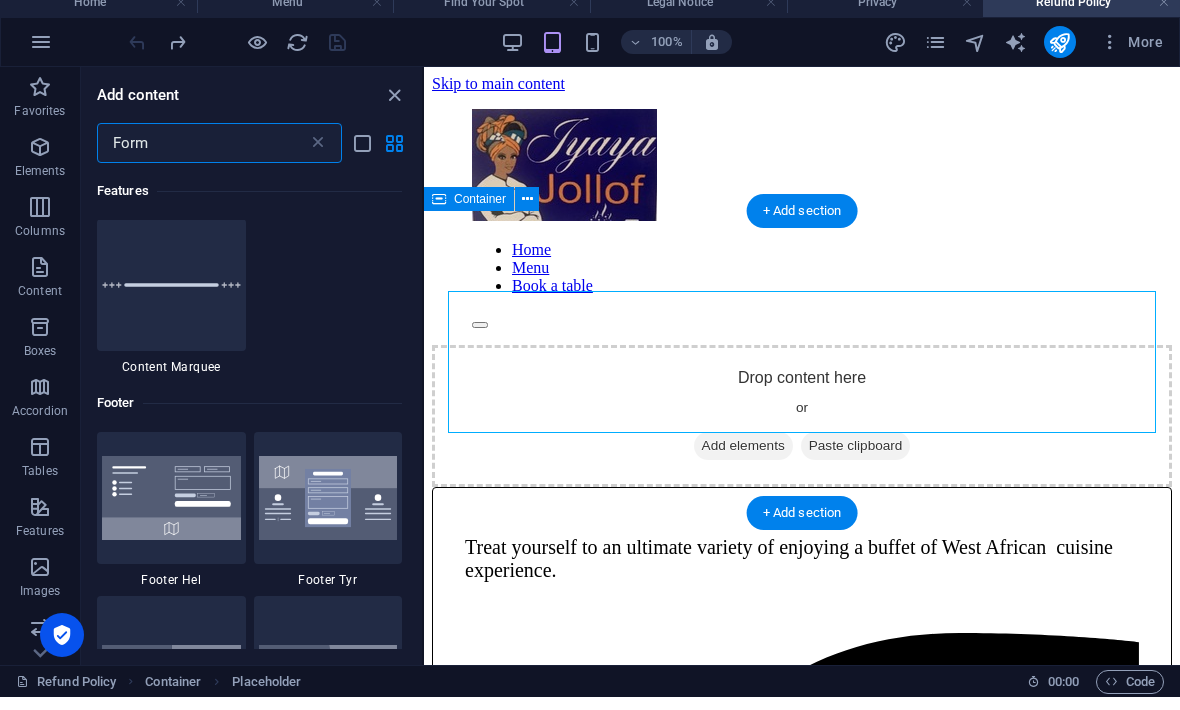 scroll, scrollTop: 0, scrollLeft: 0, axis: both 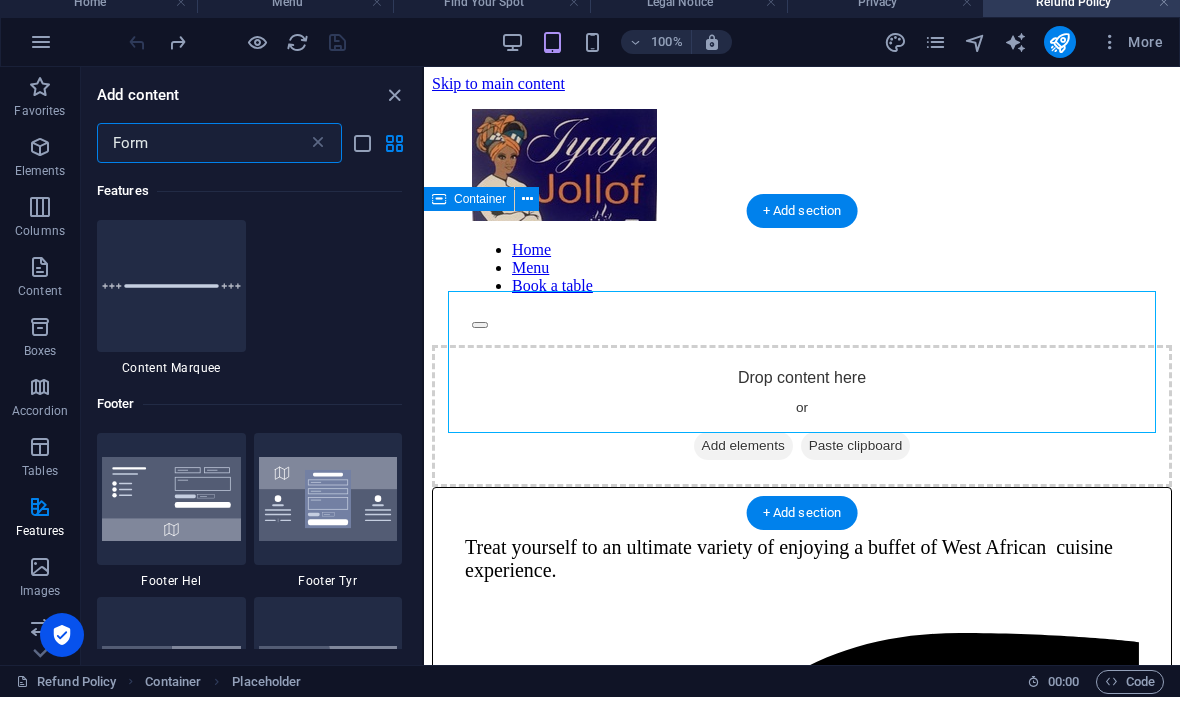 type on "Form" 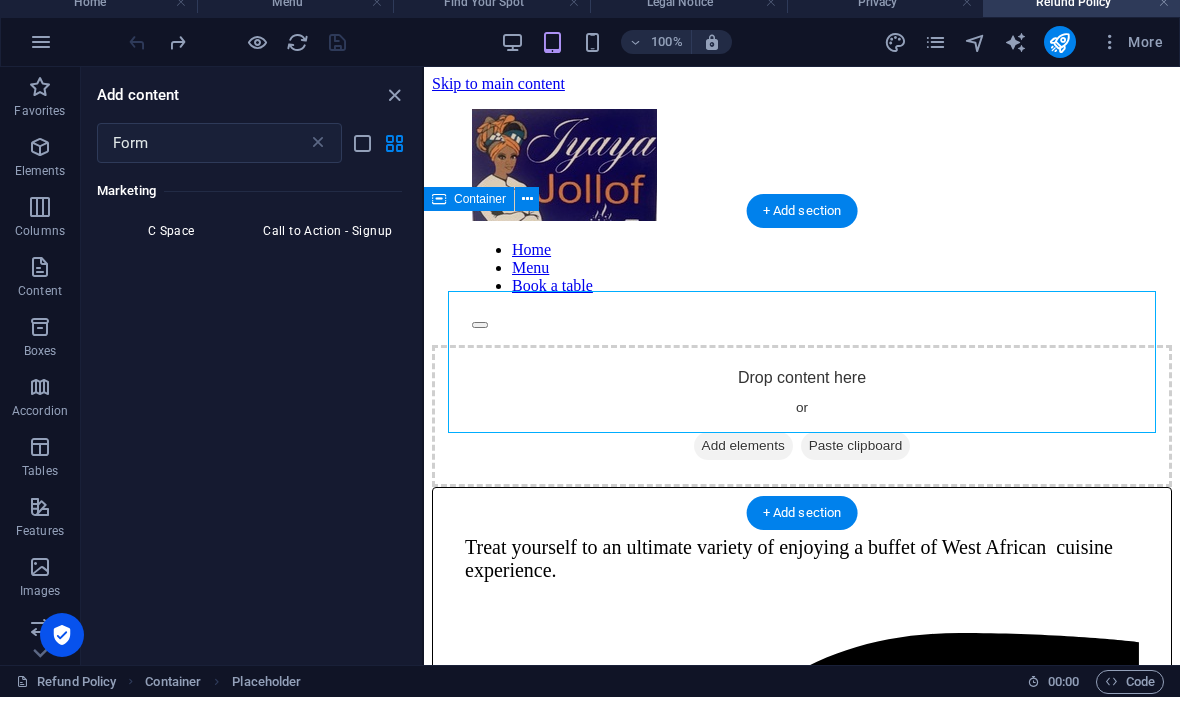 scroll, scrollTop: 2482, scrollLeft: 0, axis: vertical 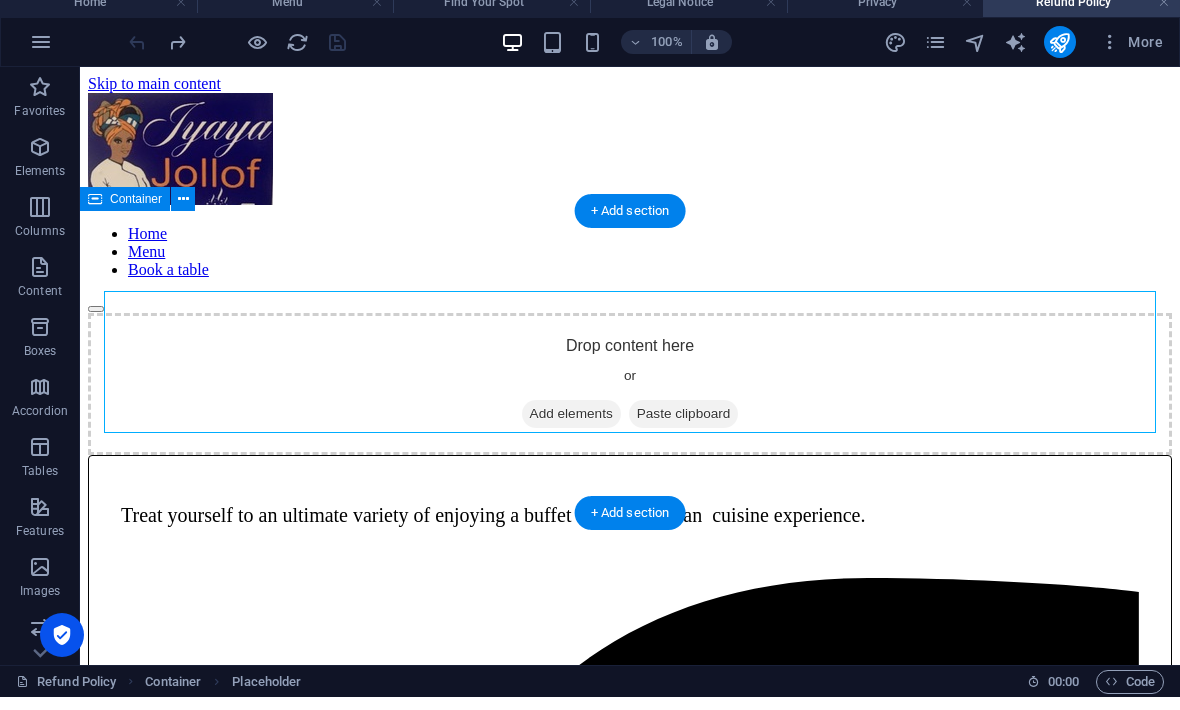 click on "Add elements" at bounding box center [571, 414] 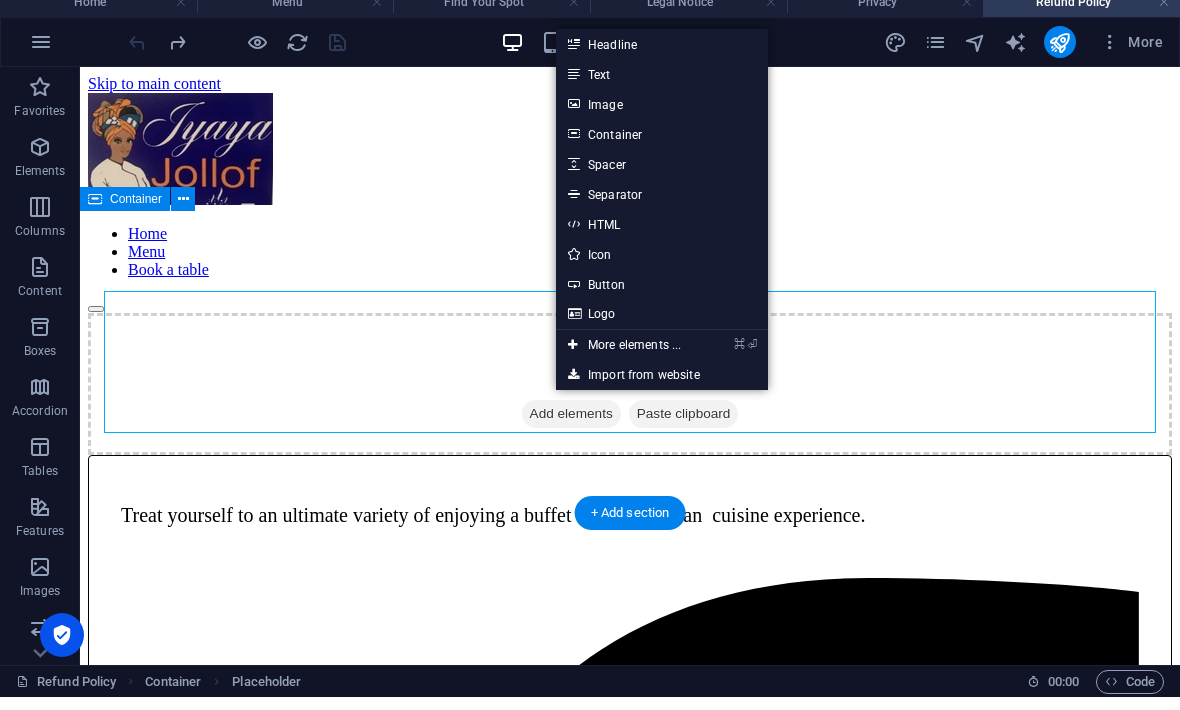 click on "Add elements" at bounding box center (571, 414) 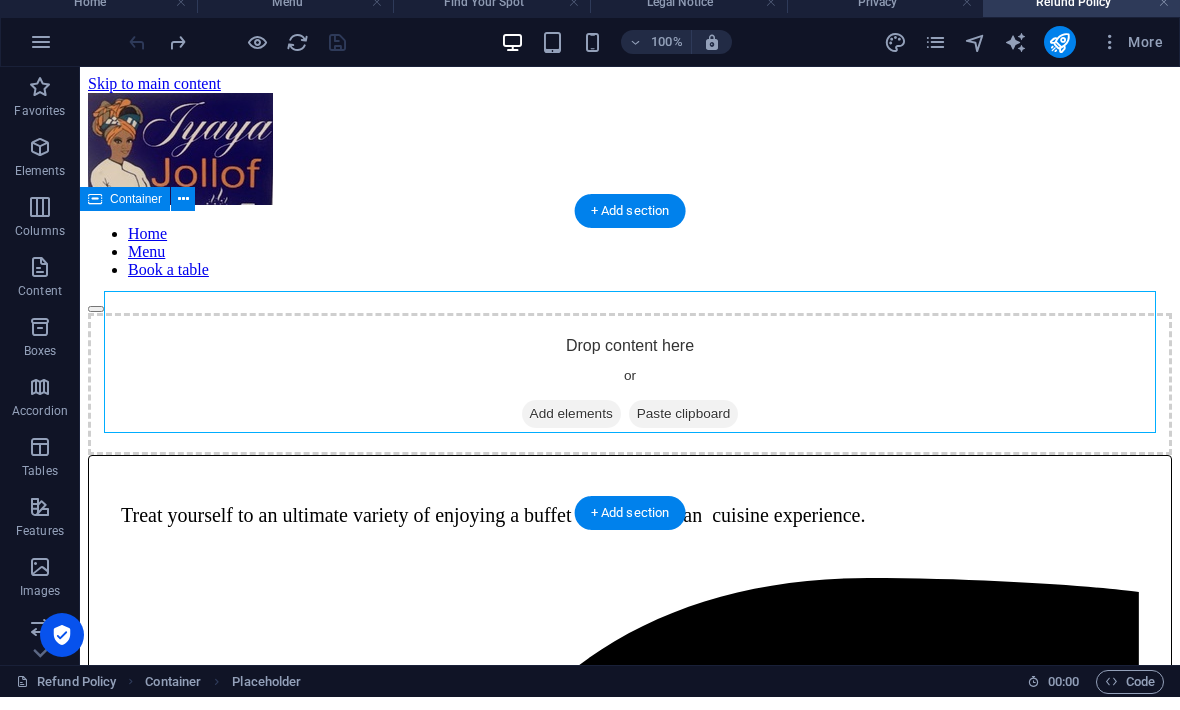click on "Add elements" at bounding box center [571, 414] 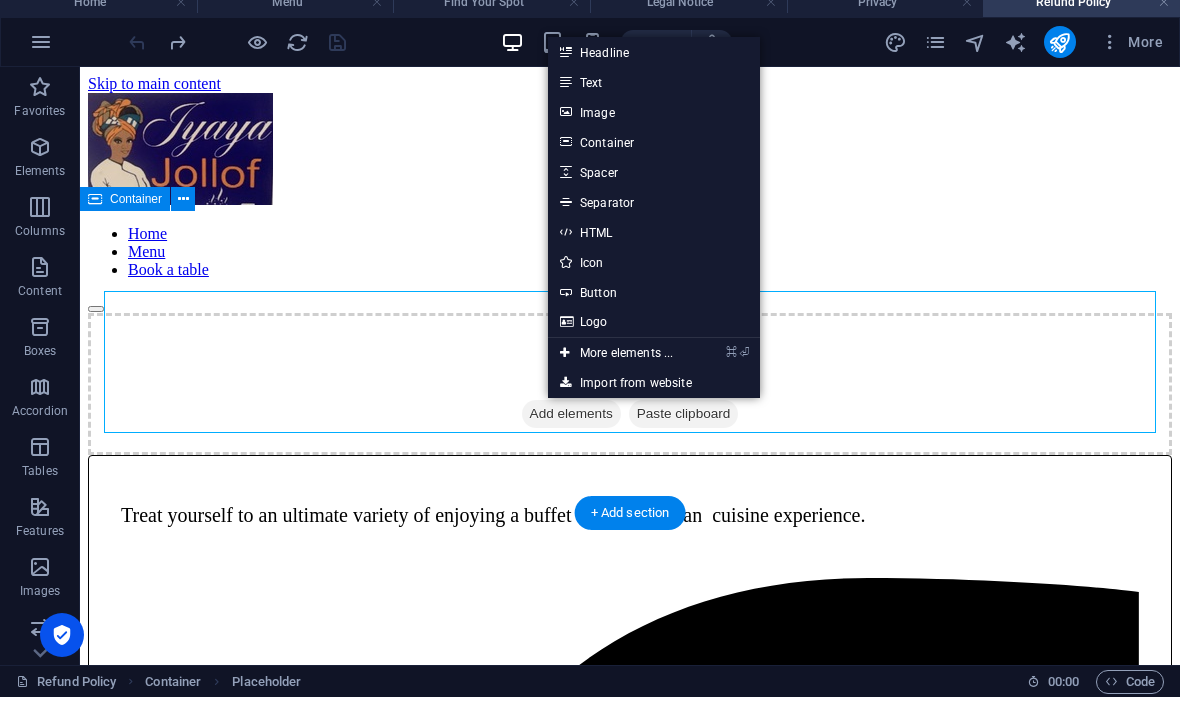 click on "Import from website" at bounding box center [654, 396] 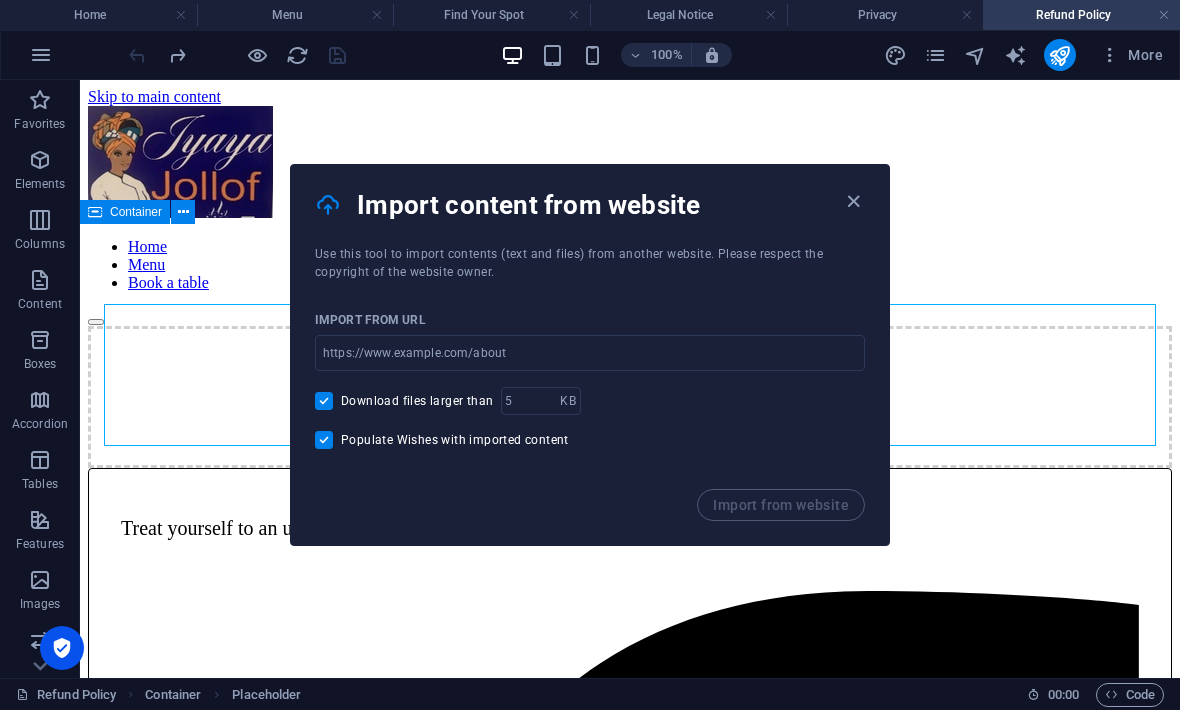 click at bounding box center (853, 201) 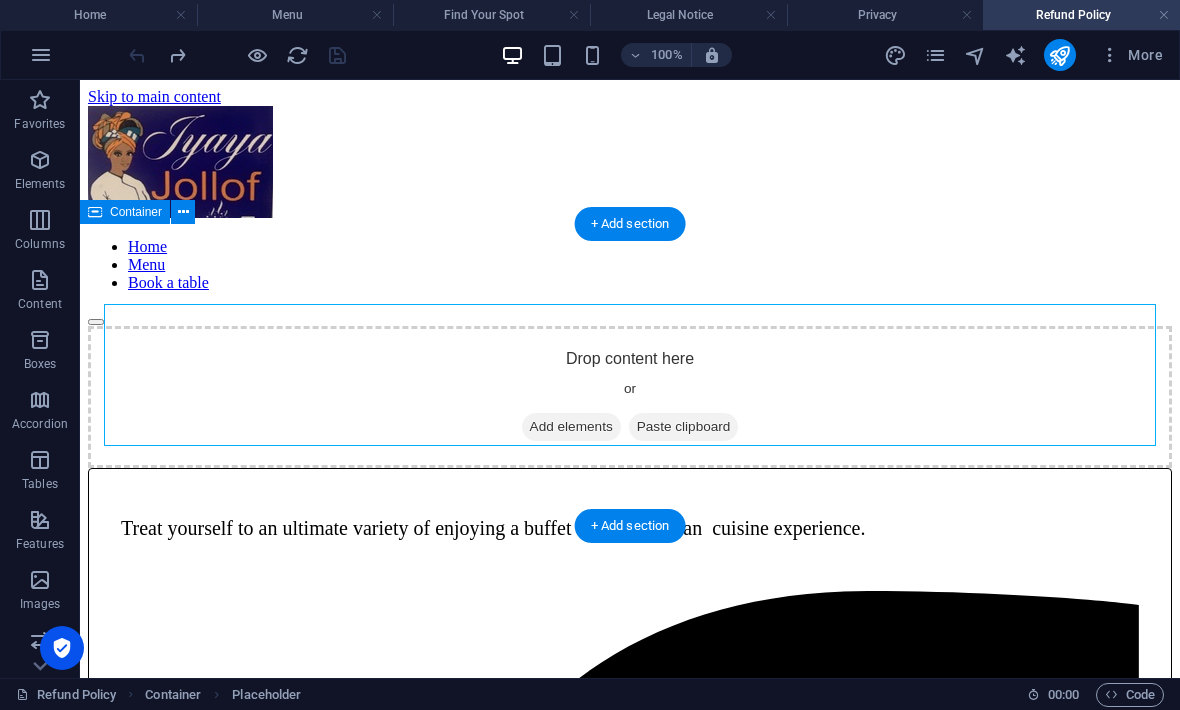 scroll, scrollTop: 0, scrollLeft: 0, axis: both 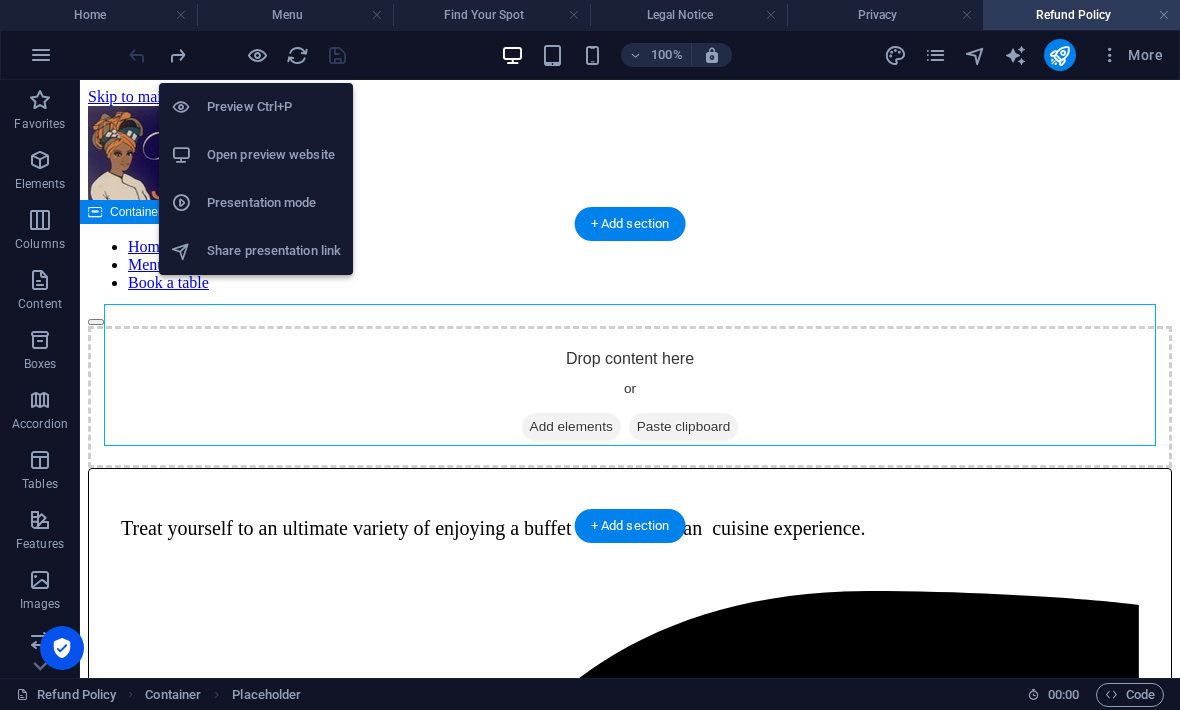 click on "Open preview website" at bounding box center [274, 155] 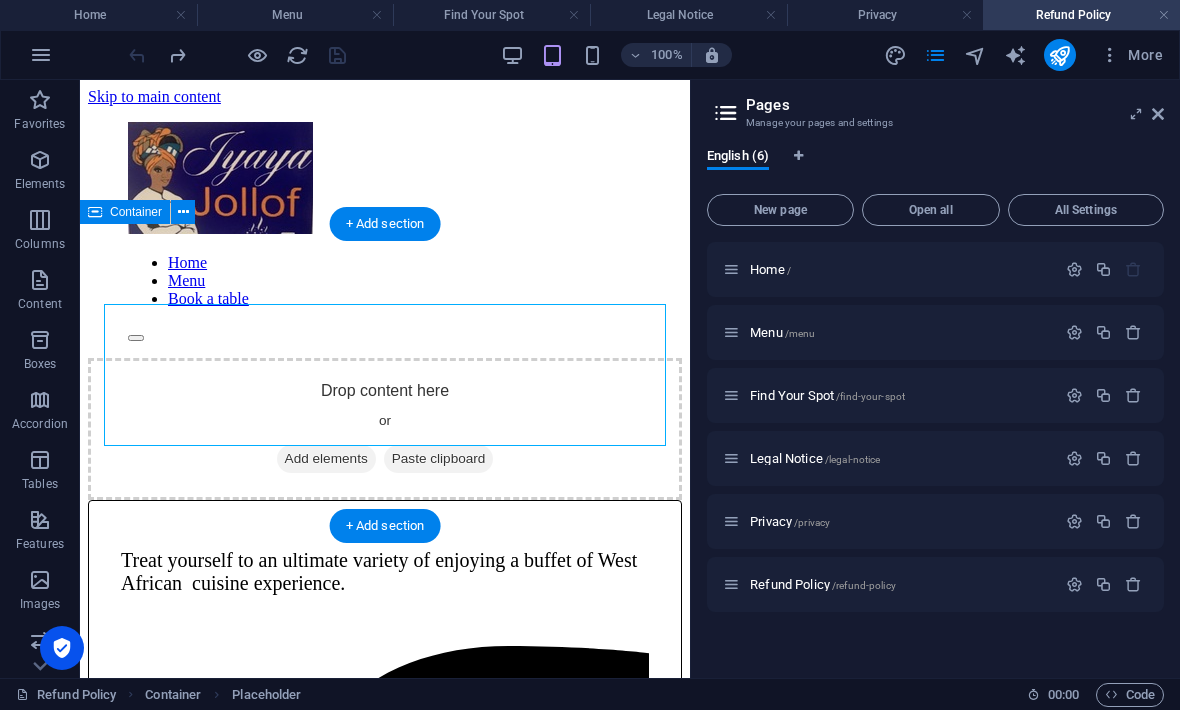 click at bounding box center [1133, 584] 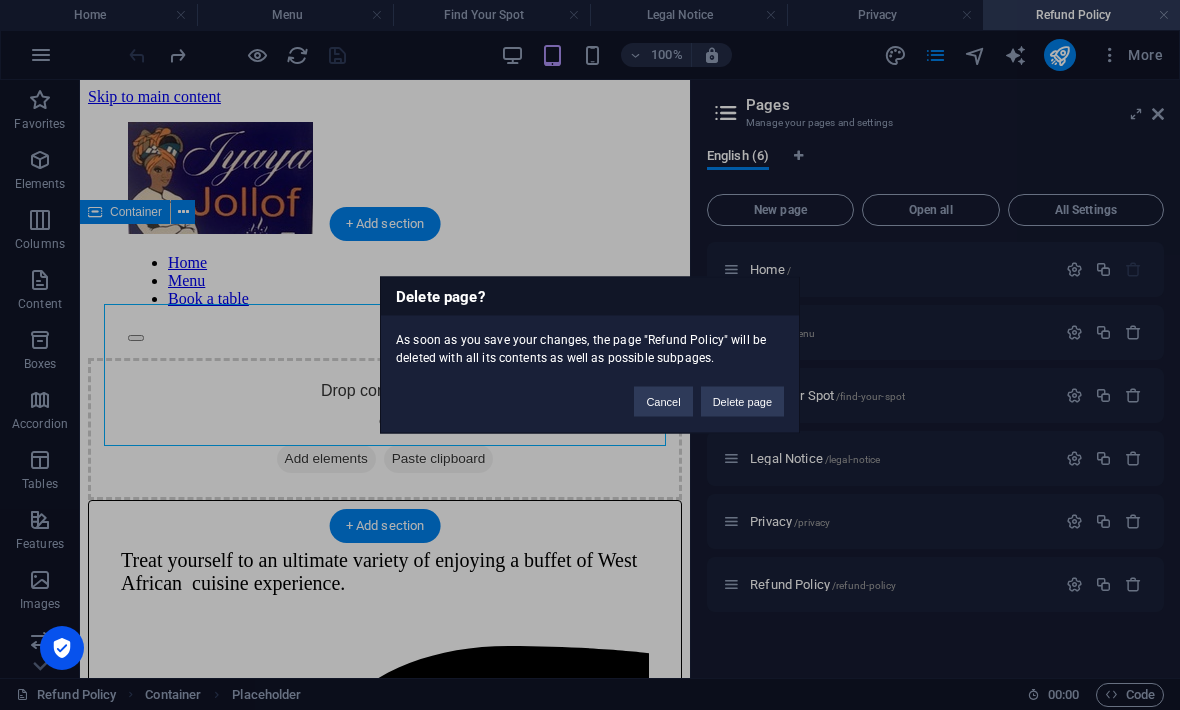 click on "Delete page" at bounding box center (742, 402) 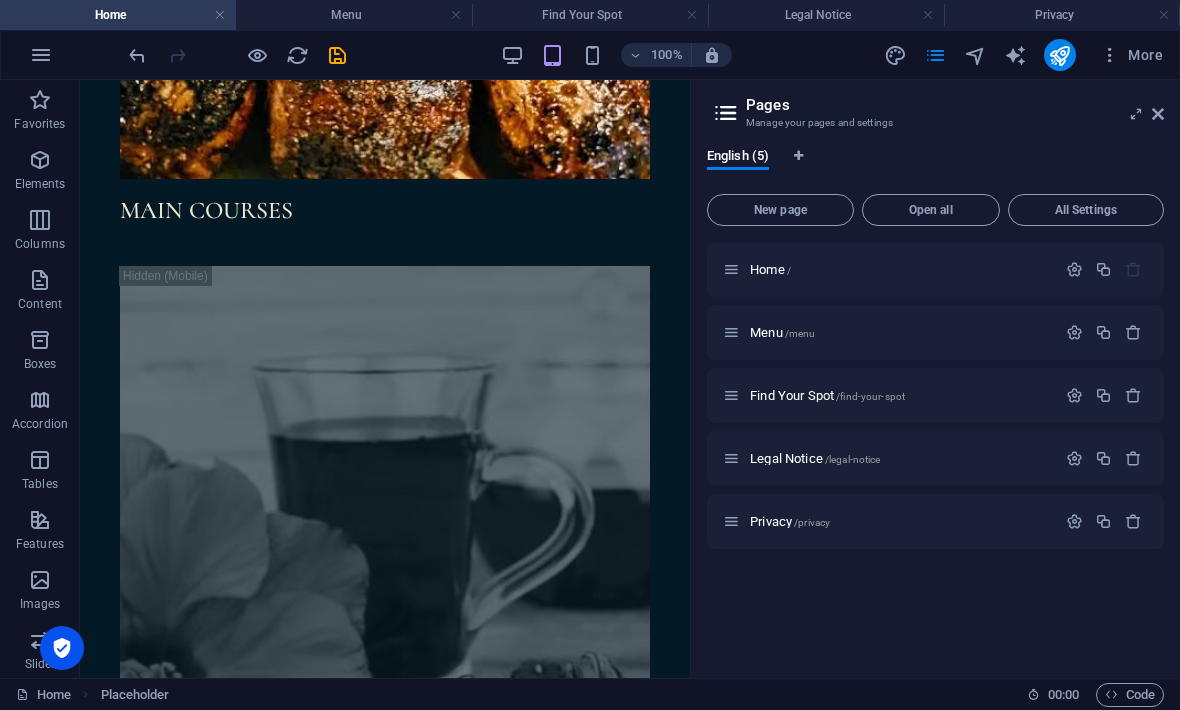 click at bounding box center (337, 55) 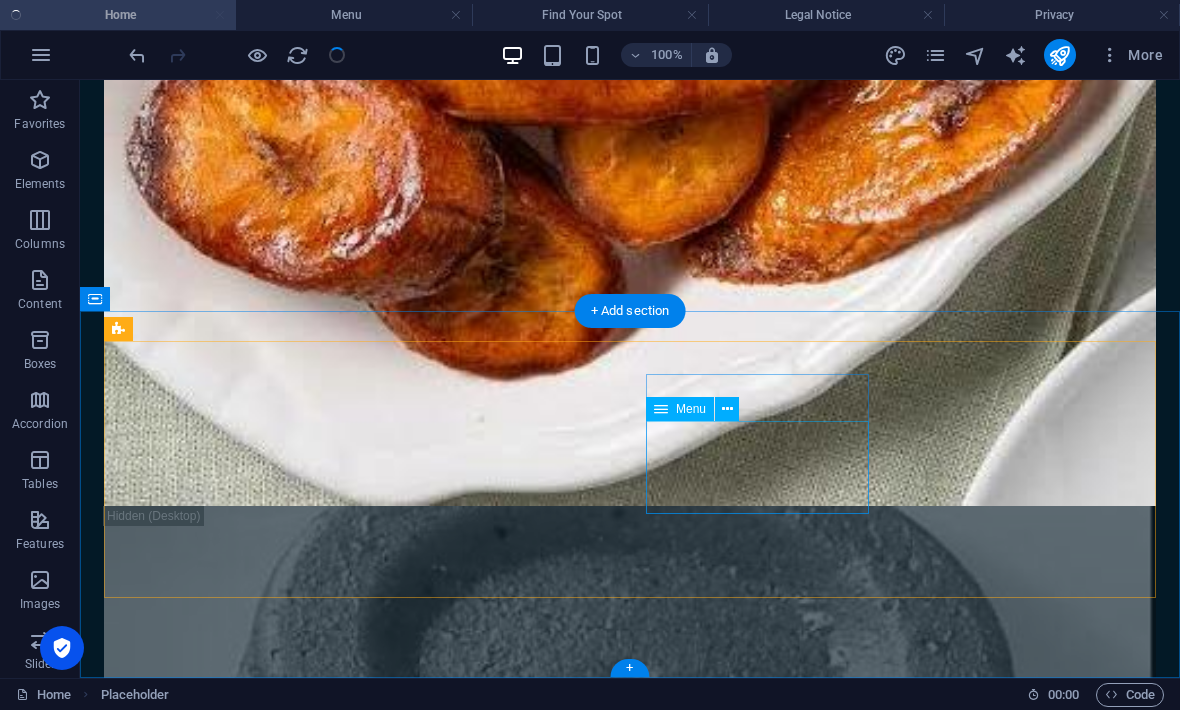 click on "Legal Notice Privacy Policy Refund Policy" at bounding box center [248, 12735] 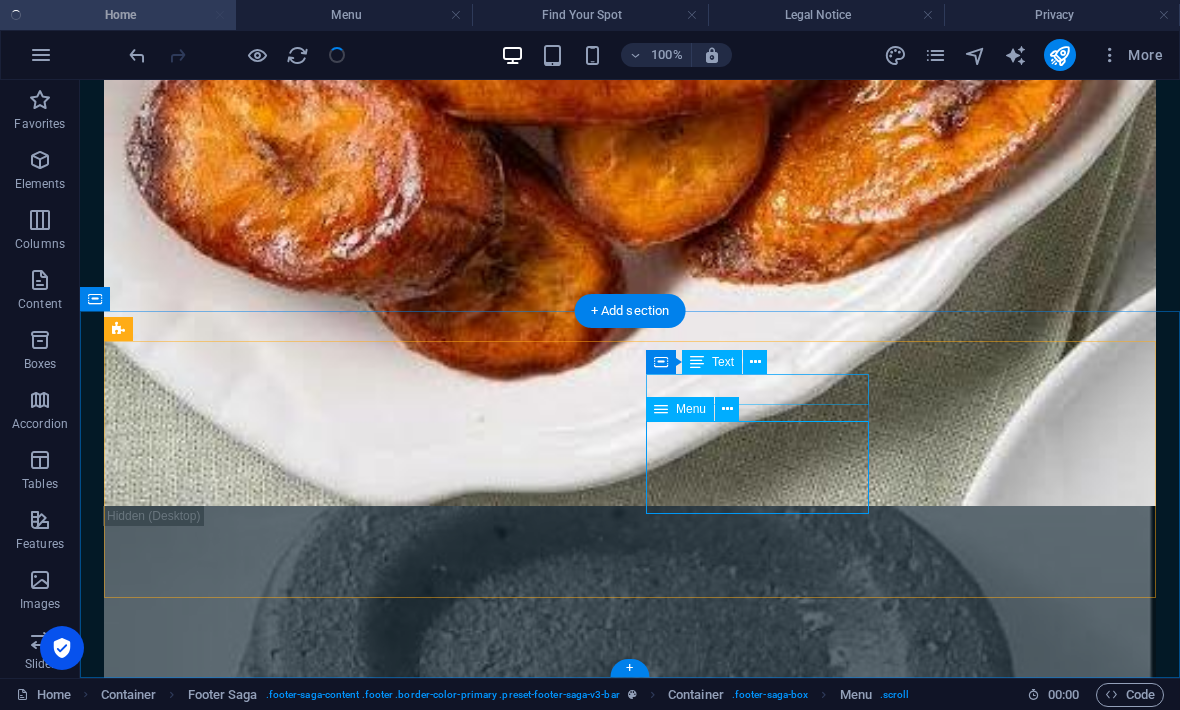 click at bounding box center (727, 409) 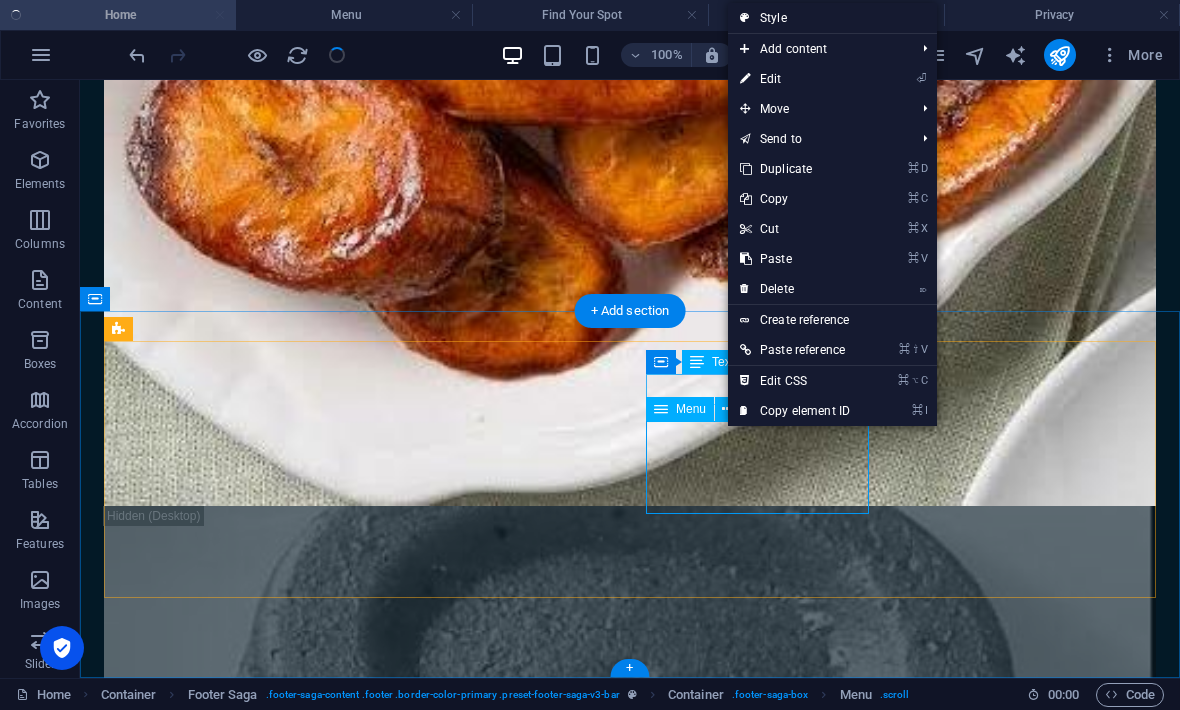 click on "⏎  Edit" at bounding box center (795, 79) 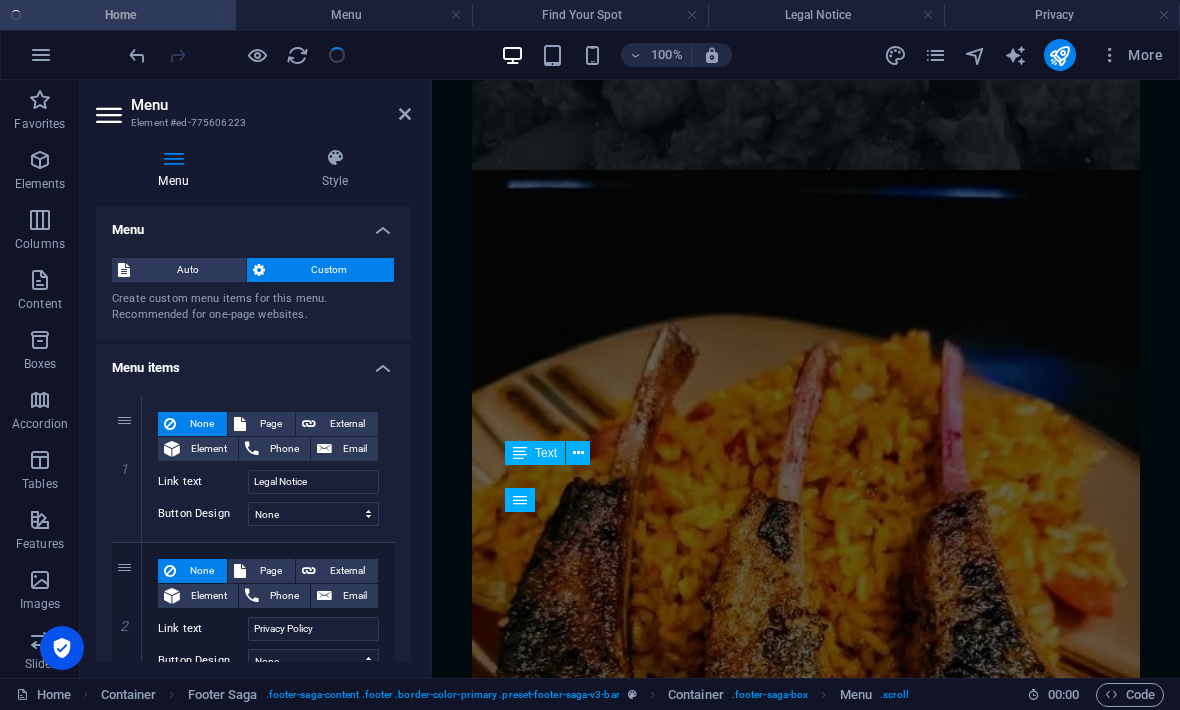 scroll, scrollTop: 10048, scrollLeft: 0, axis: vertical 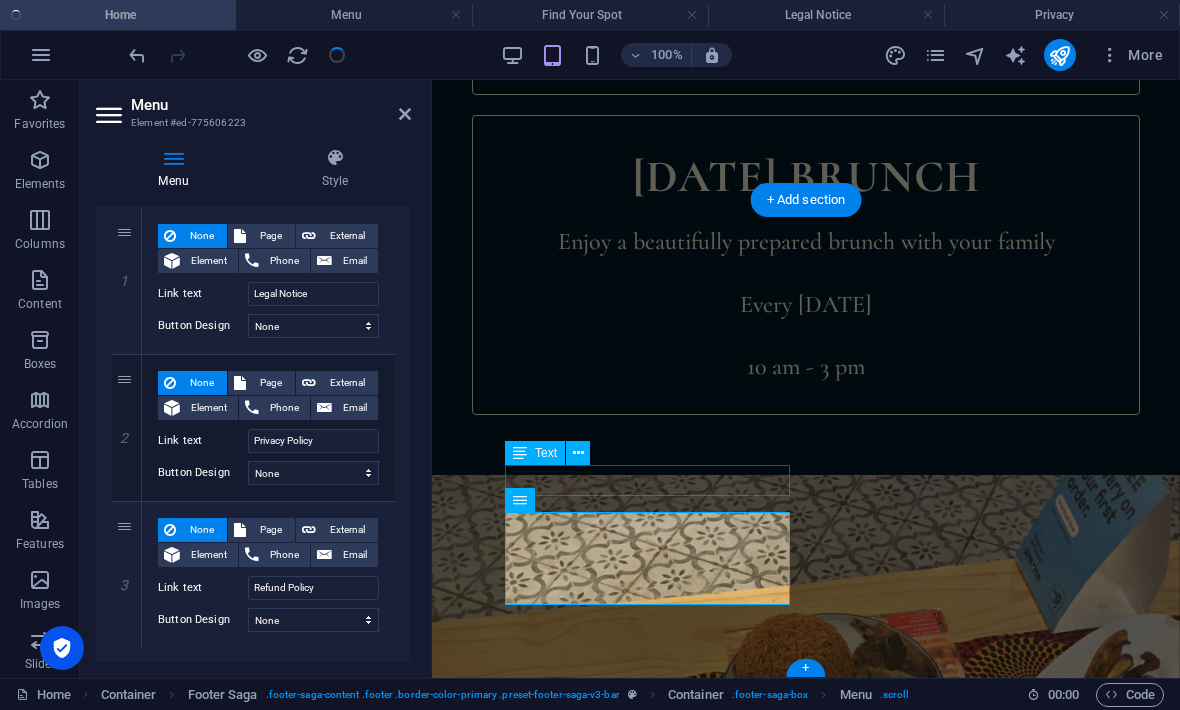 click at bounding box center (0, 0) 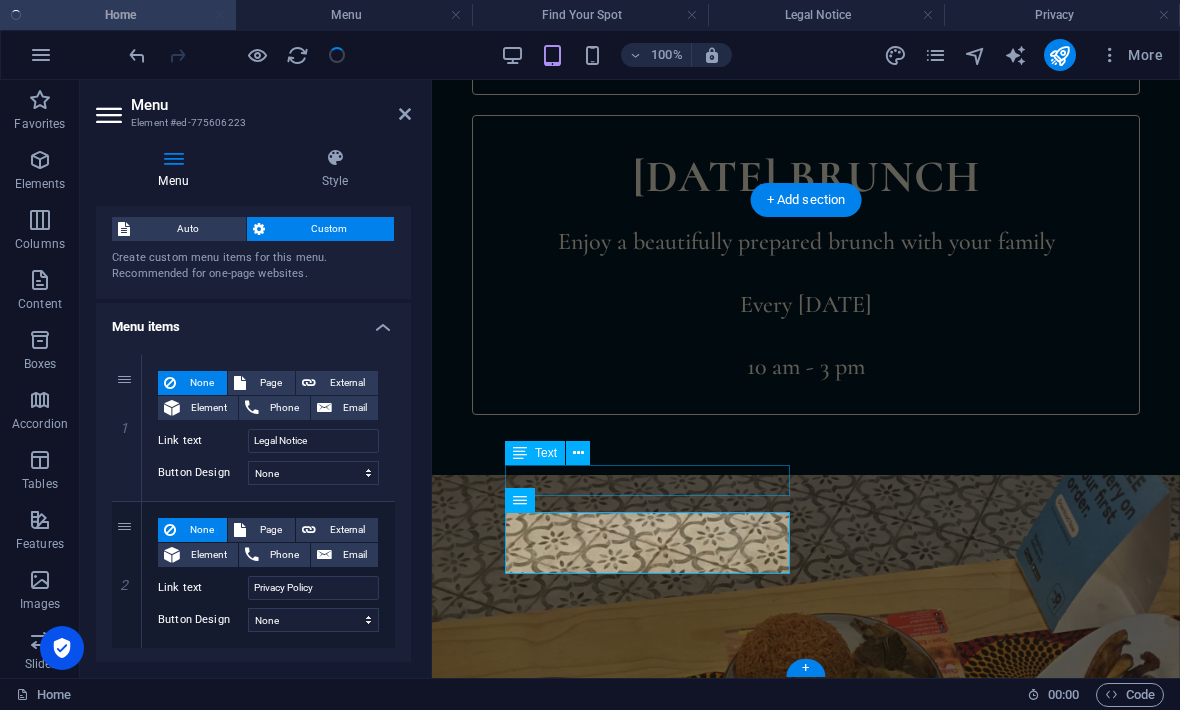 click at bounding box center [405, 114] 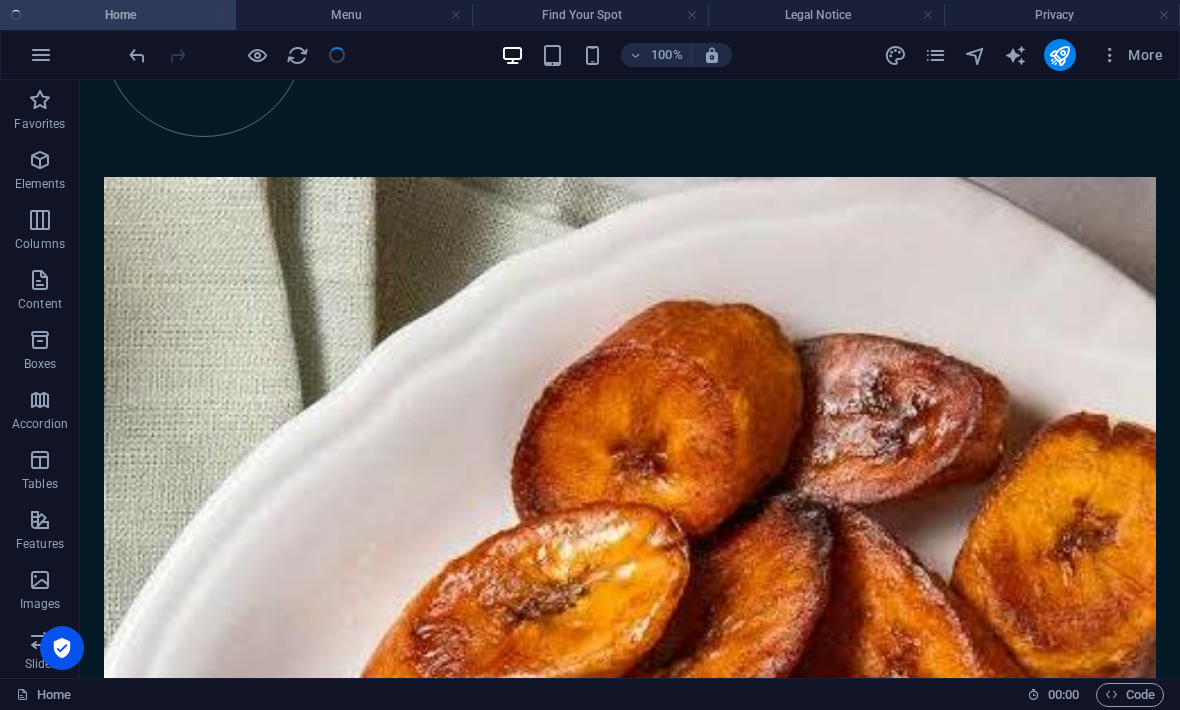 scroll, scrollTop: 5267, scrollLeft: 0, axis: vertical 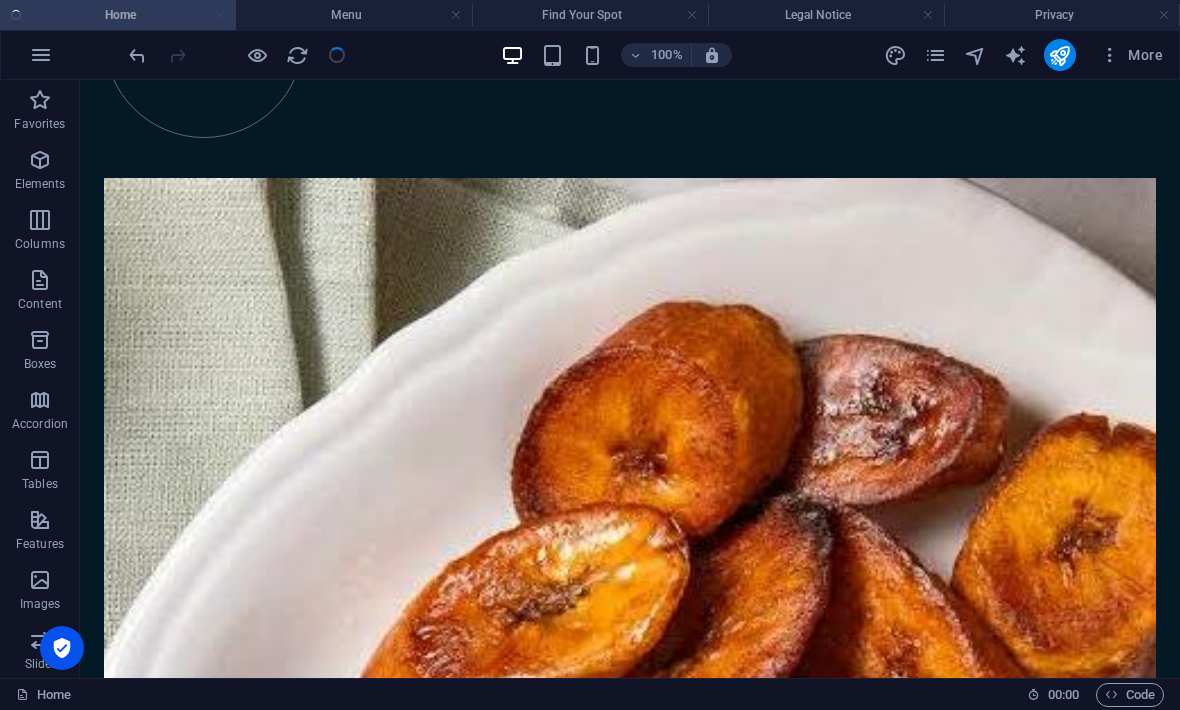 click on "Menu" at bounding box center (354, 15) 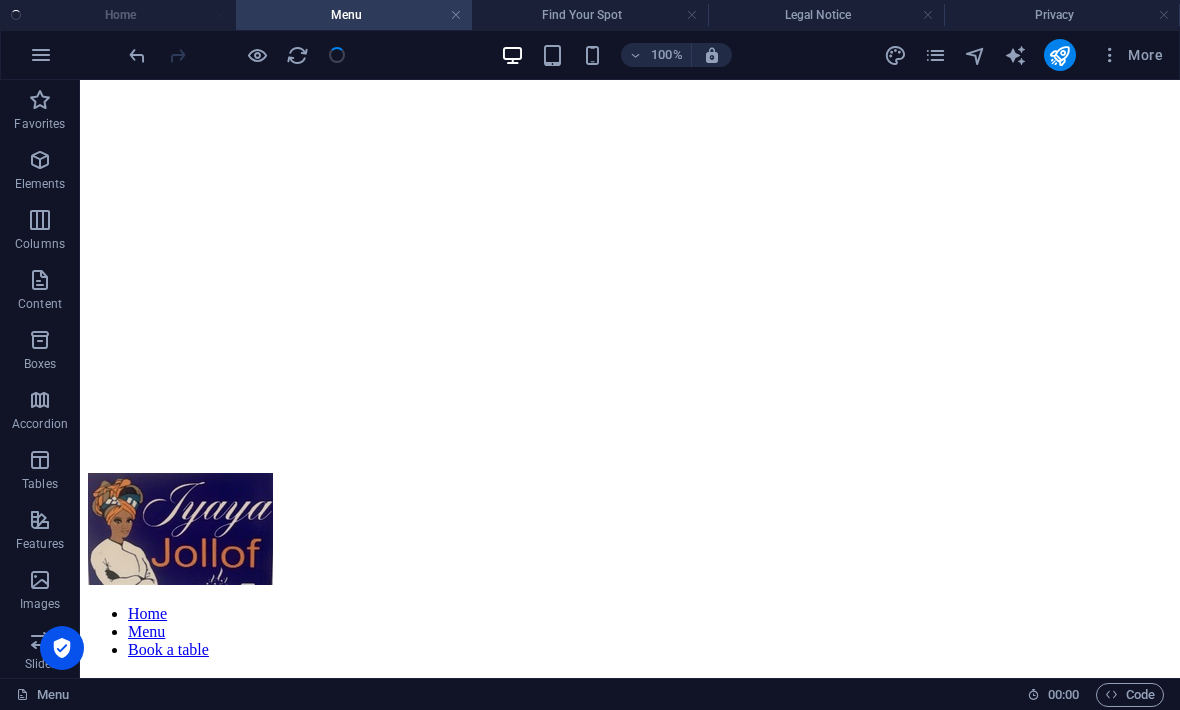 click on "Legal Notice" at bounding box center [826, 15] 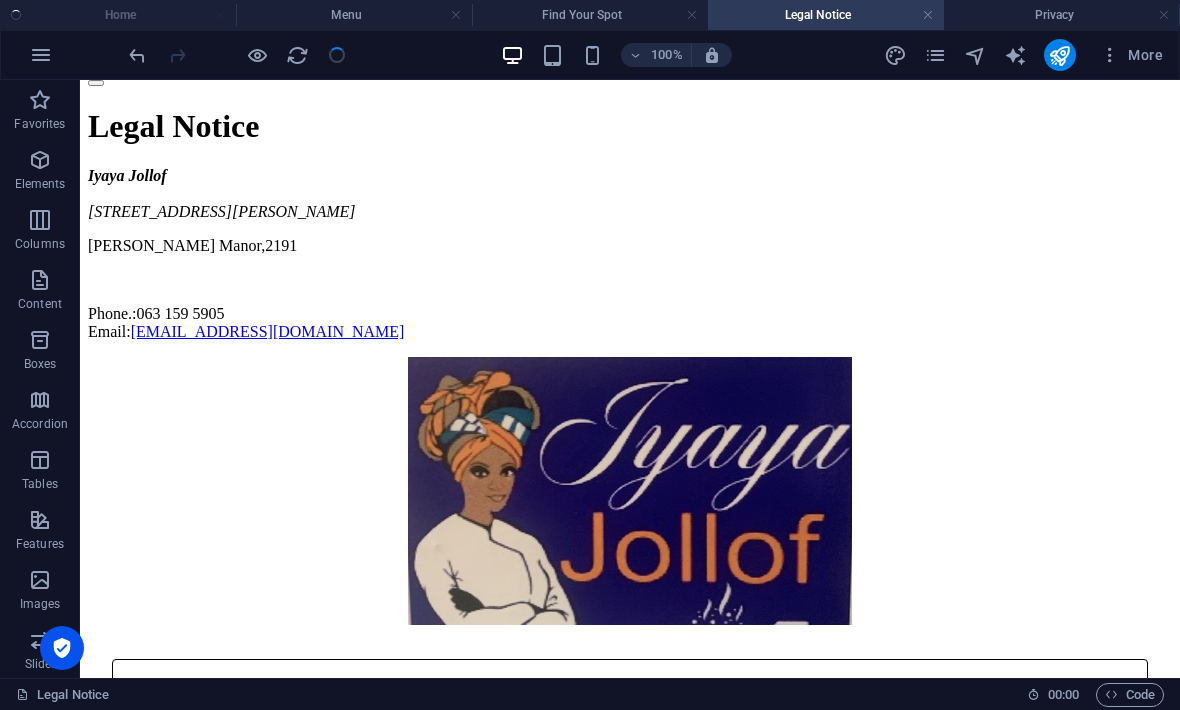 click on "Find Your Spot" at bounding box center (590, 15) 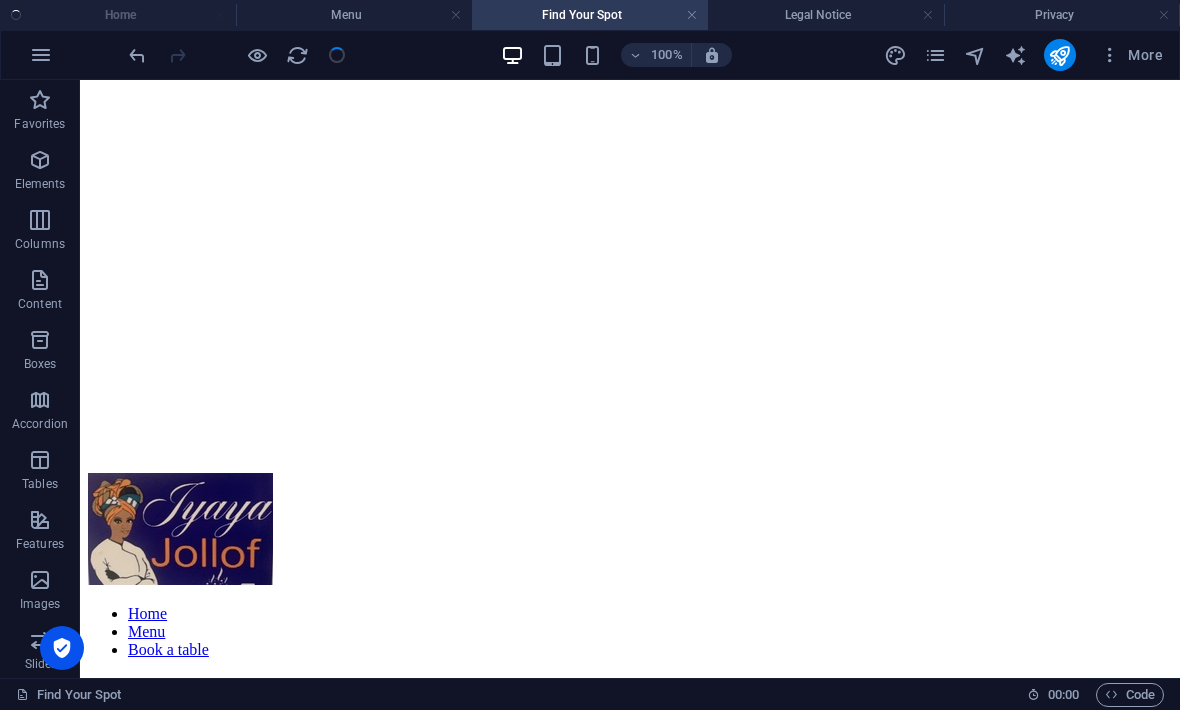 click on "Home Menu Find Your Spot Legal Notice Privacy" at bounding box center (590, 15) 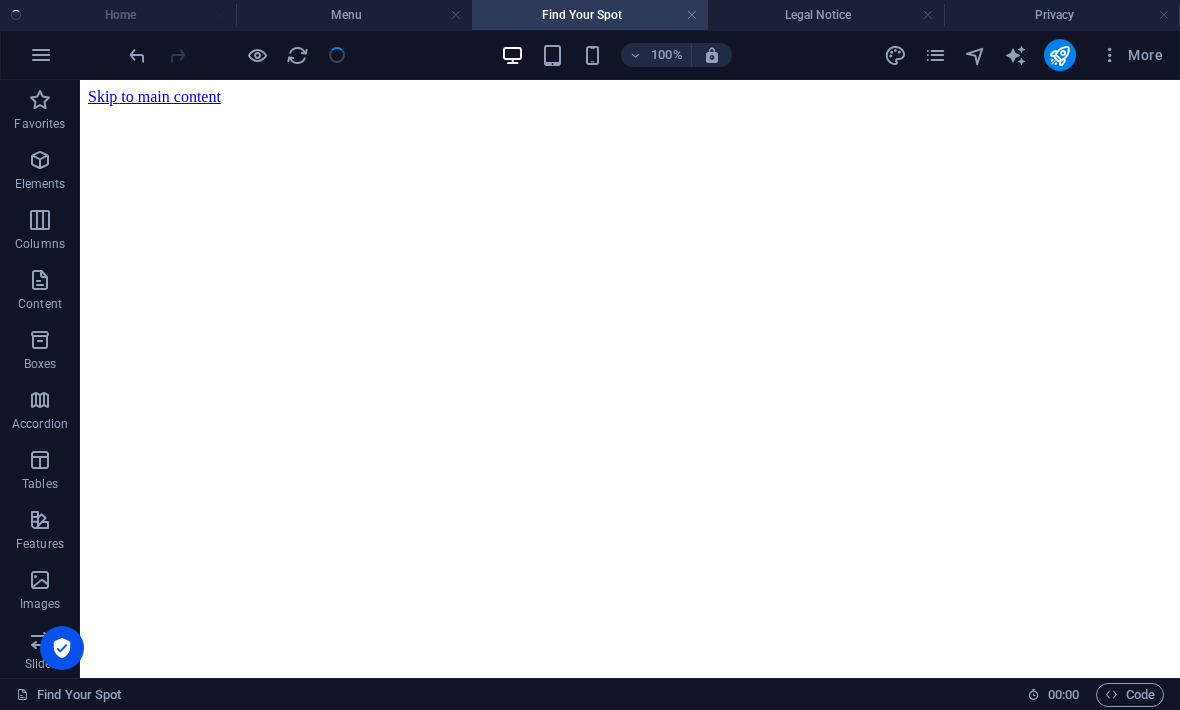 scroll, scrollTop: 0, scrollLeft: 0, axis: both 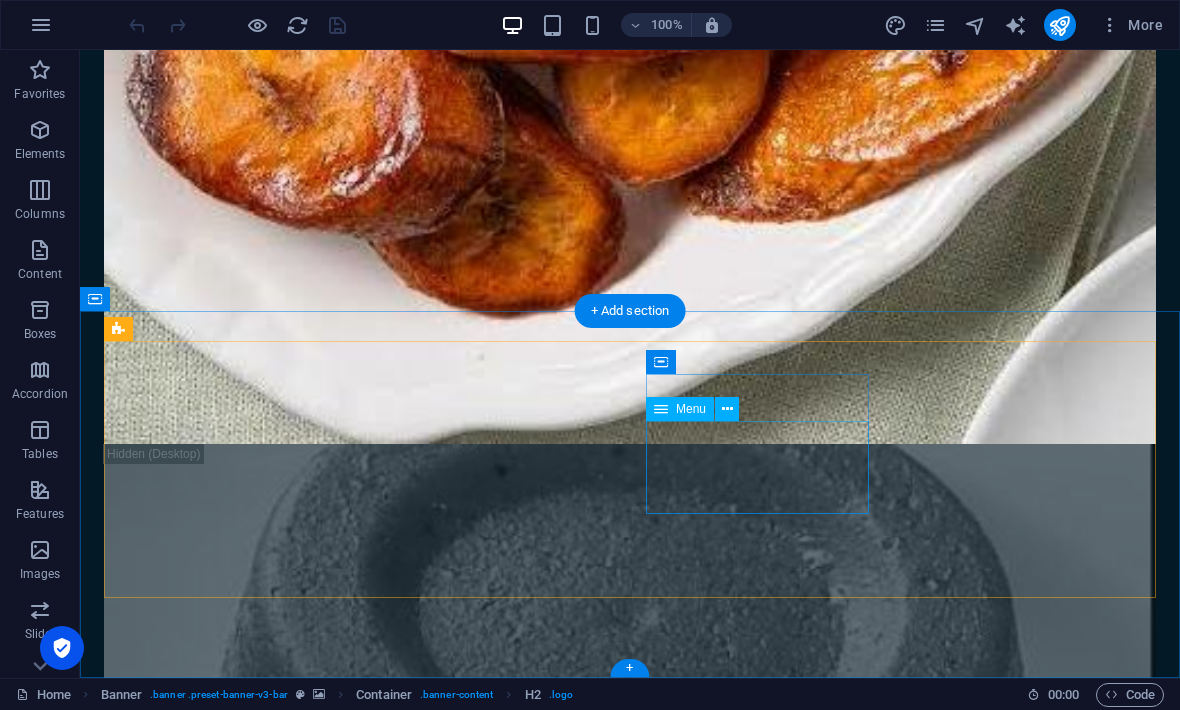 click on "Legal Notice Privacy Policy Refund Policy" at bounding box center [248, 12673] 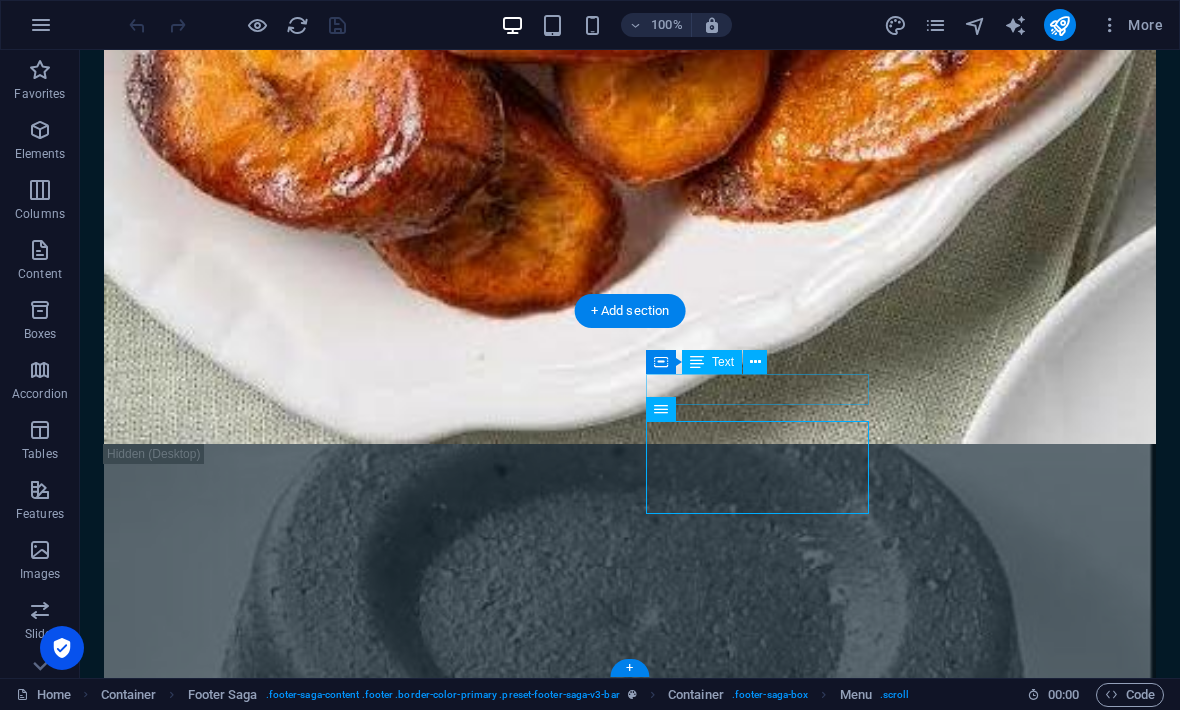 click at bounding box center (935, 25) 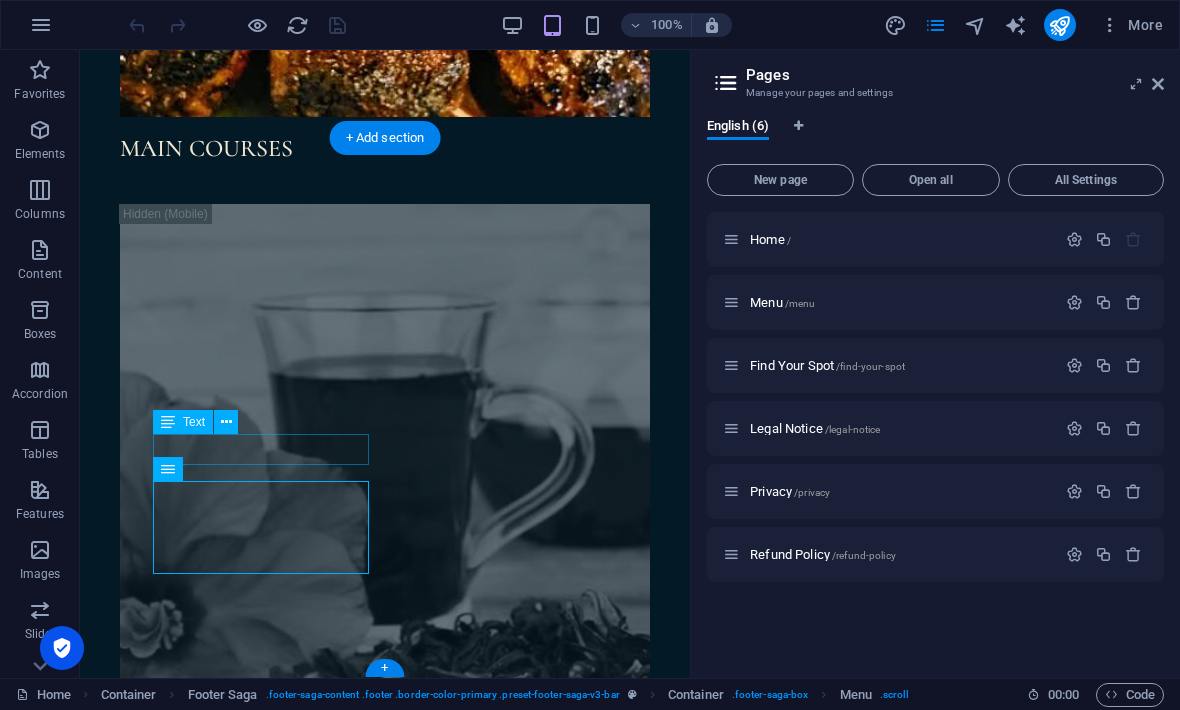 scroll, scrollTop: 9445, scrollLeft: 0, axis: vertical 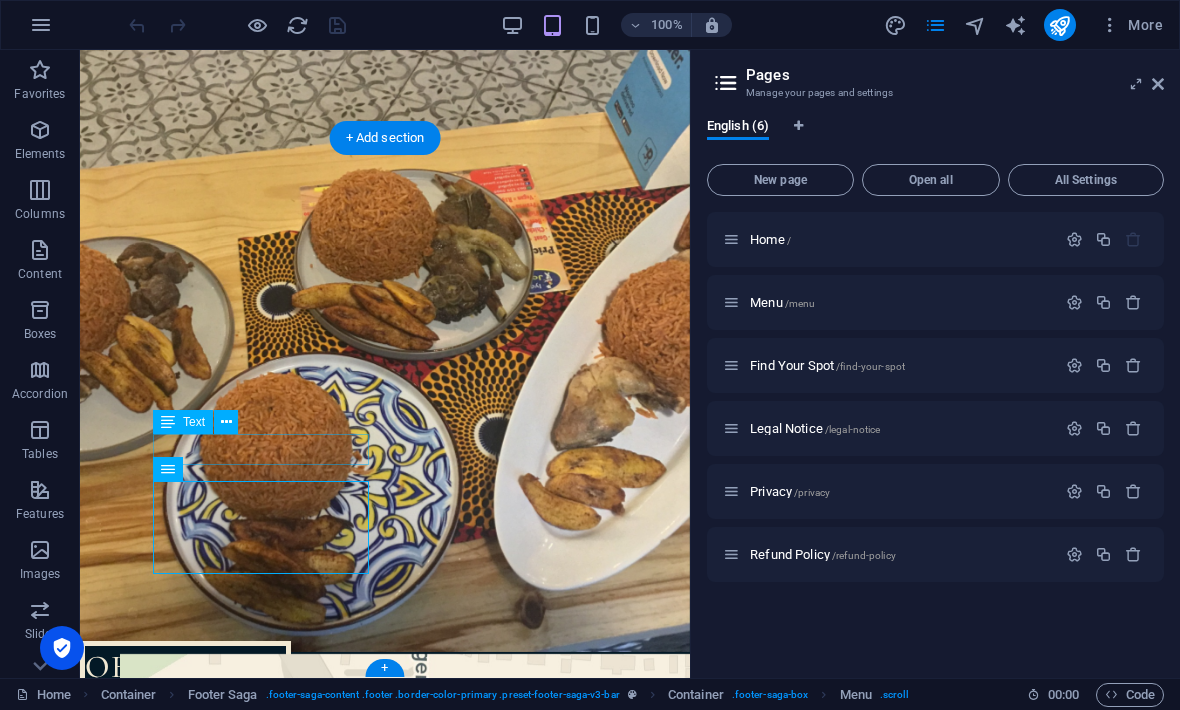 click at bounding box center (1133, 554) 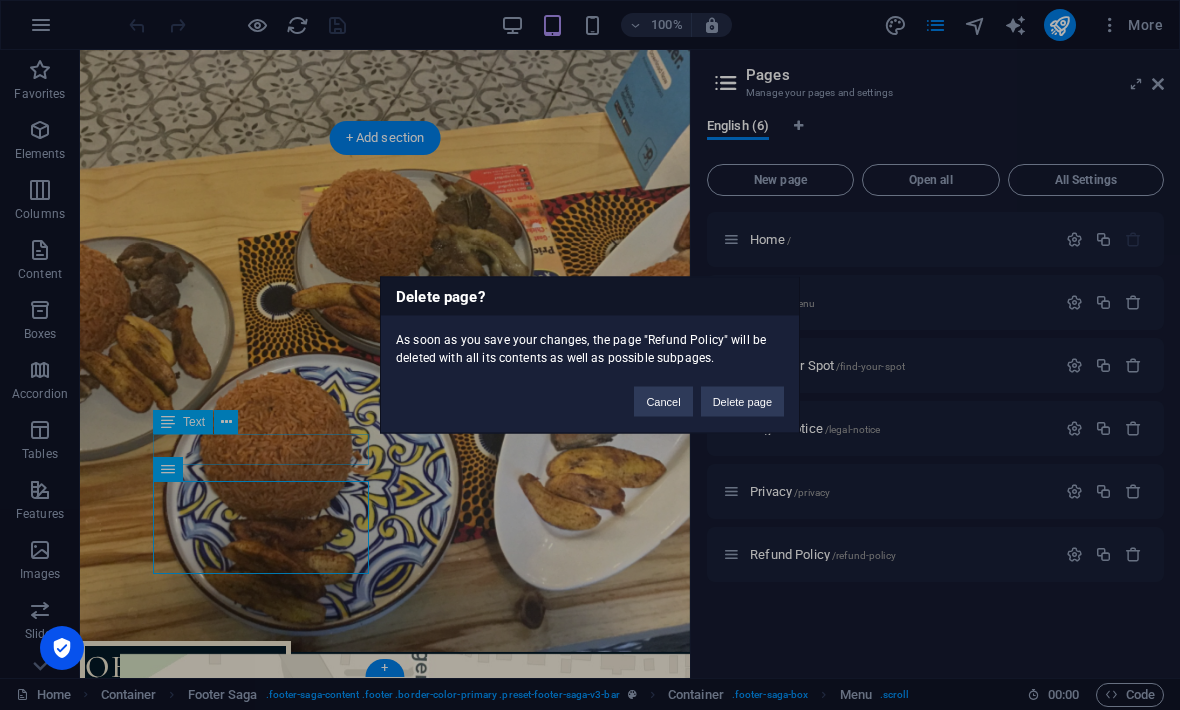 click on "Delete page" at bounding box center [742, 402] 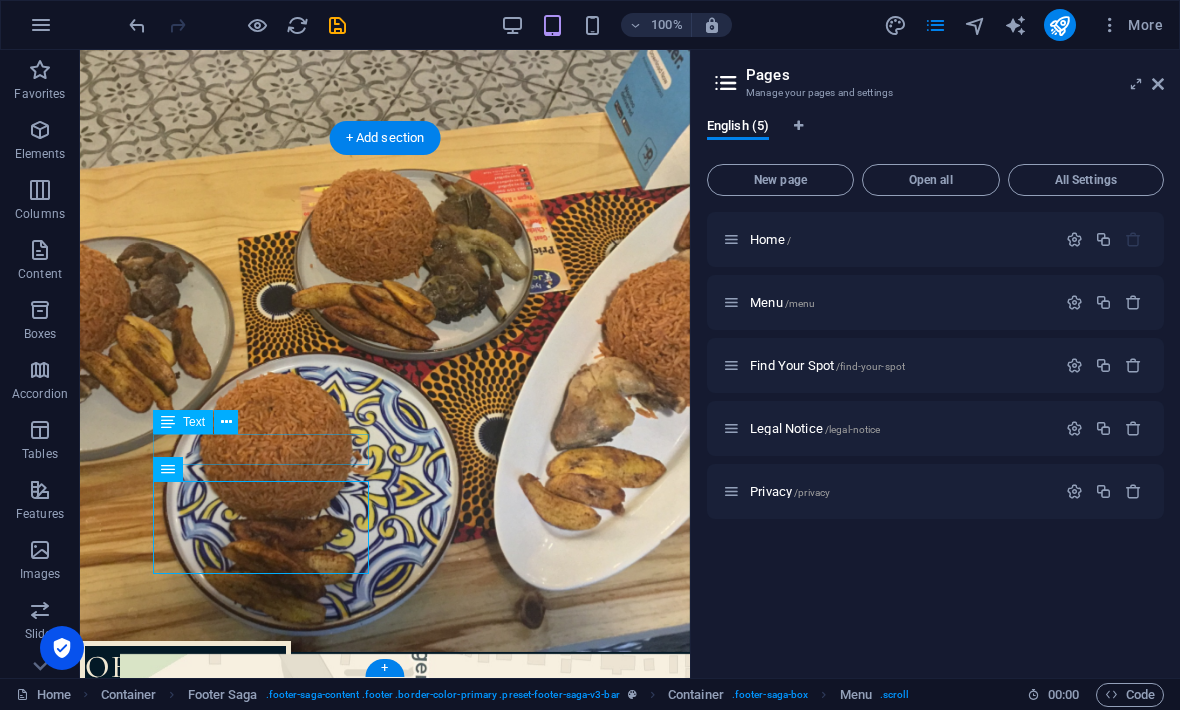 click on "Home / Menu /menu Find Your Spot /find-your-spot Legal Notice /legal-notice Privacy /privacy" at bounding box center [935, 437] 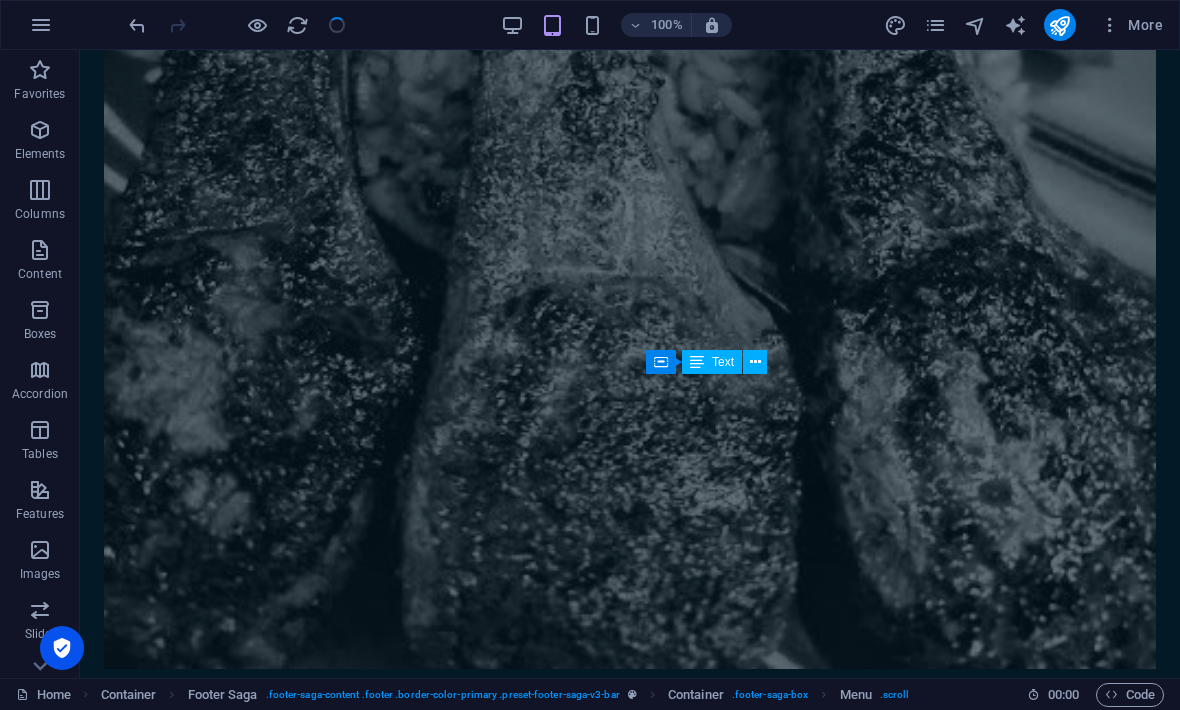 scroll, scrollTop: 6368, scrollLeft: 0, axis: vertical 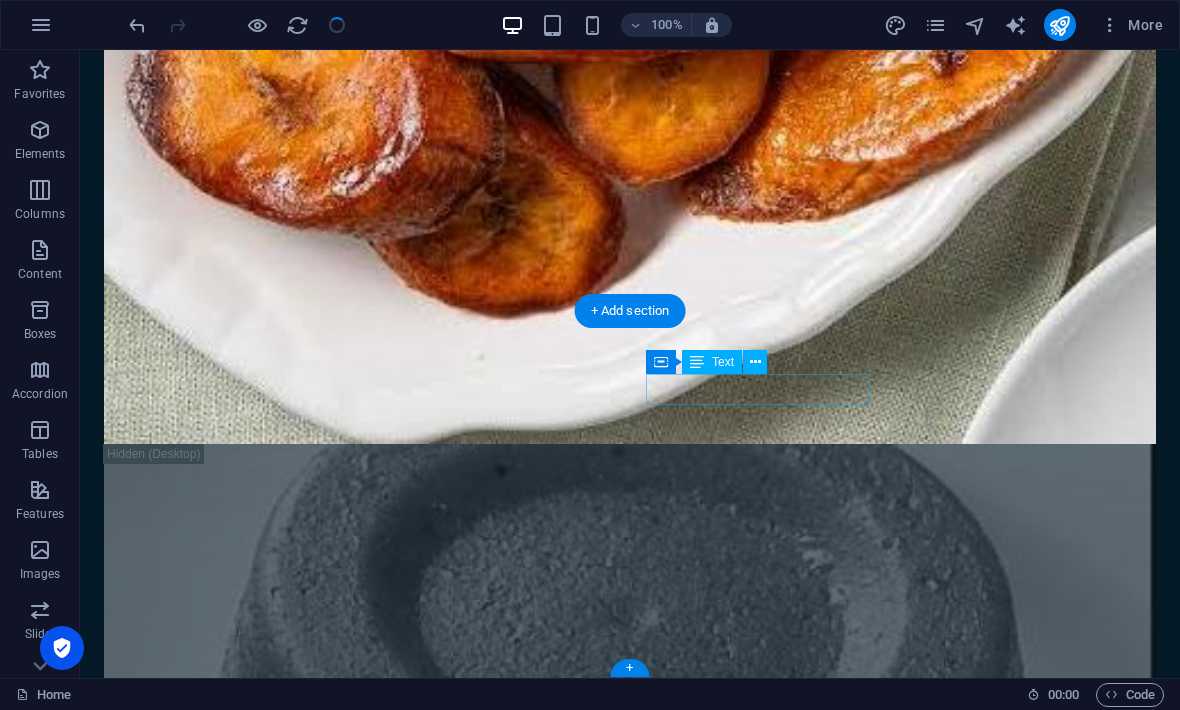 click on "Legal Notice Privacy Policy Refund Policy" at bounding box center (248, 12673) 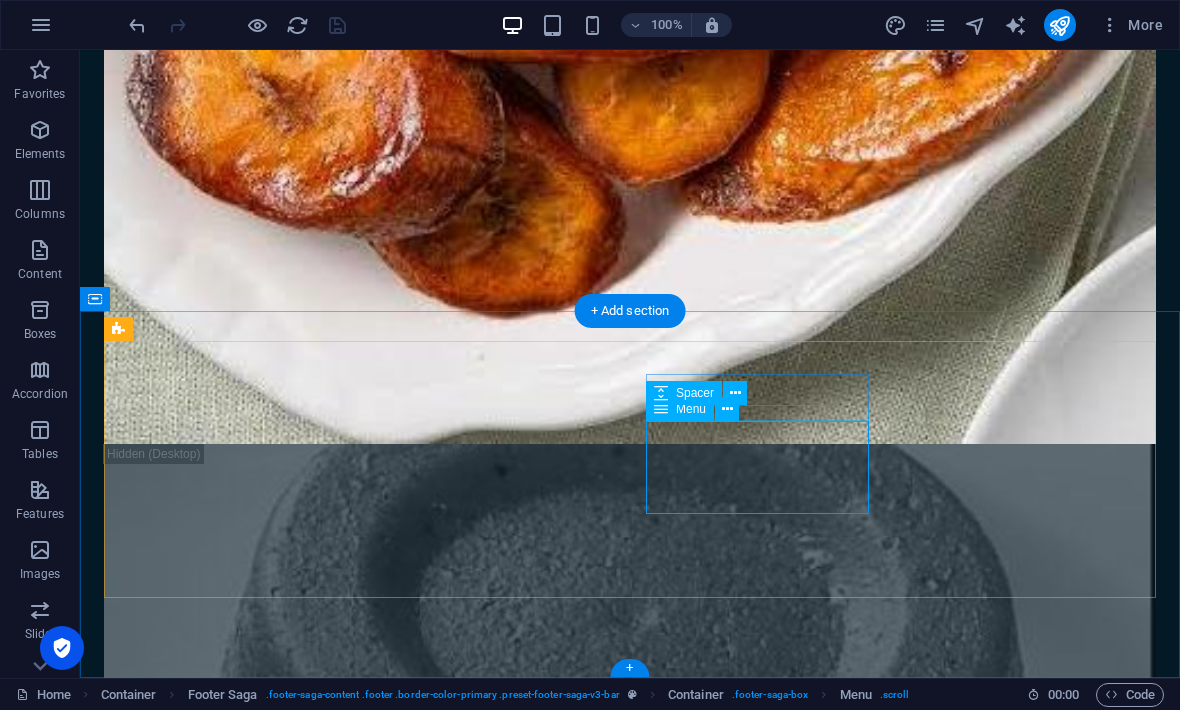 click at bounding box center (727, 409) 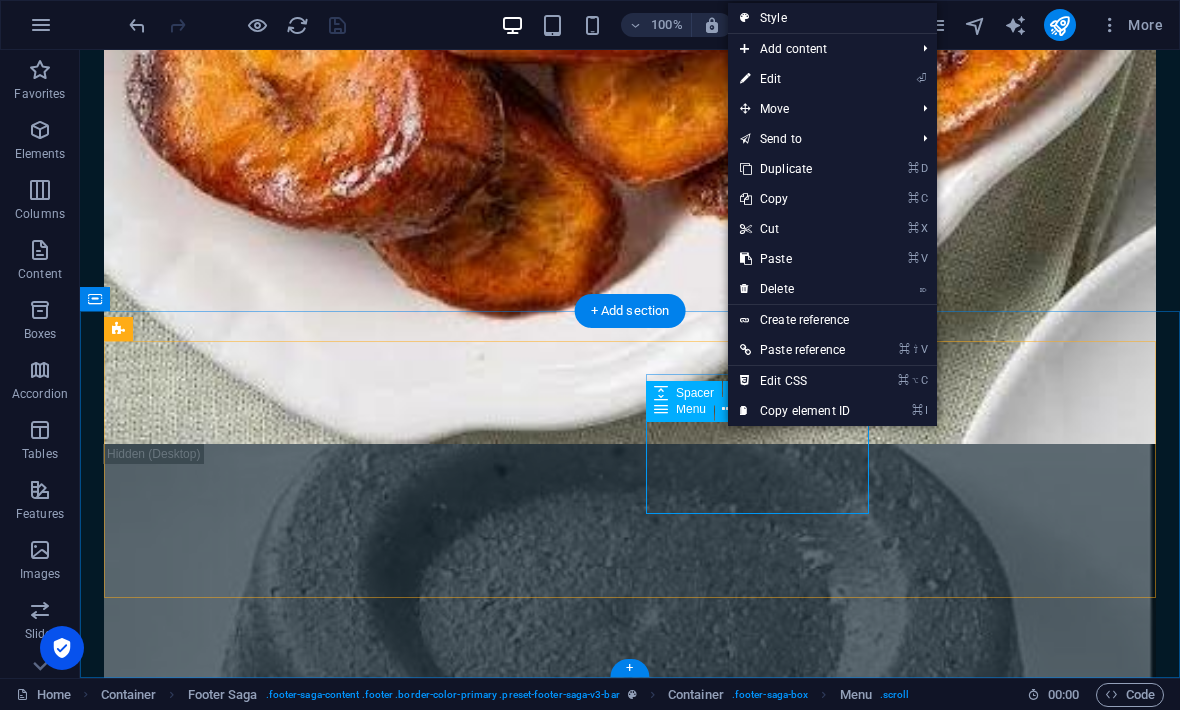 click on "⏎  Edit" at bounding box center [795, 79] 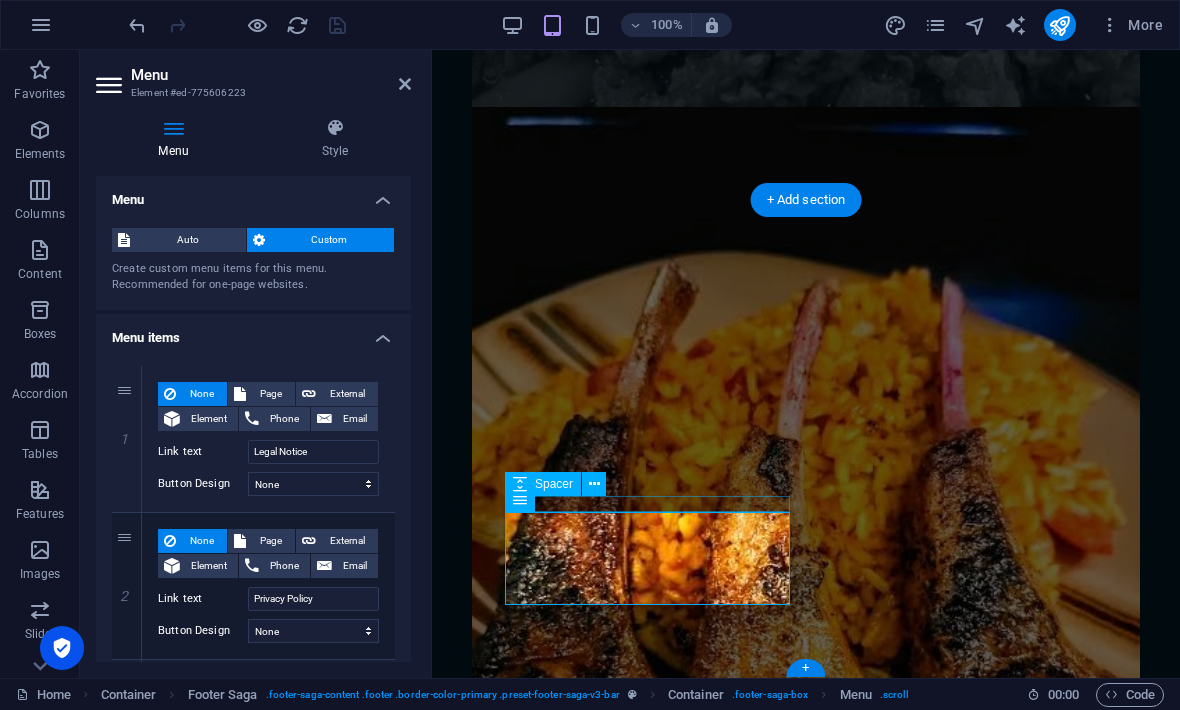 scroll, scrollTop: 10018, scrollLeft: 0, axis: vertical 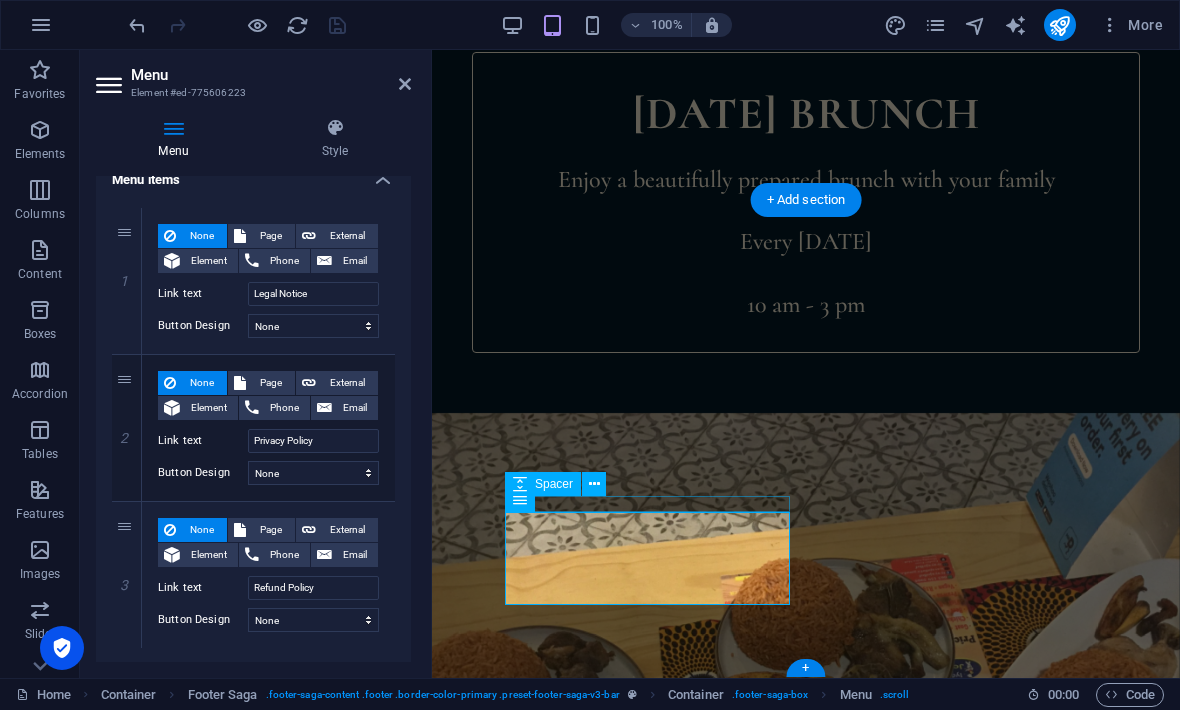 click at bounding box center [0, 0] 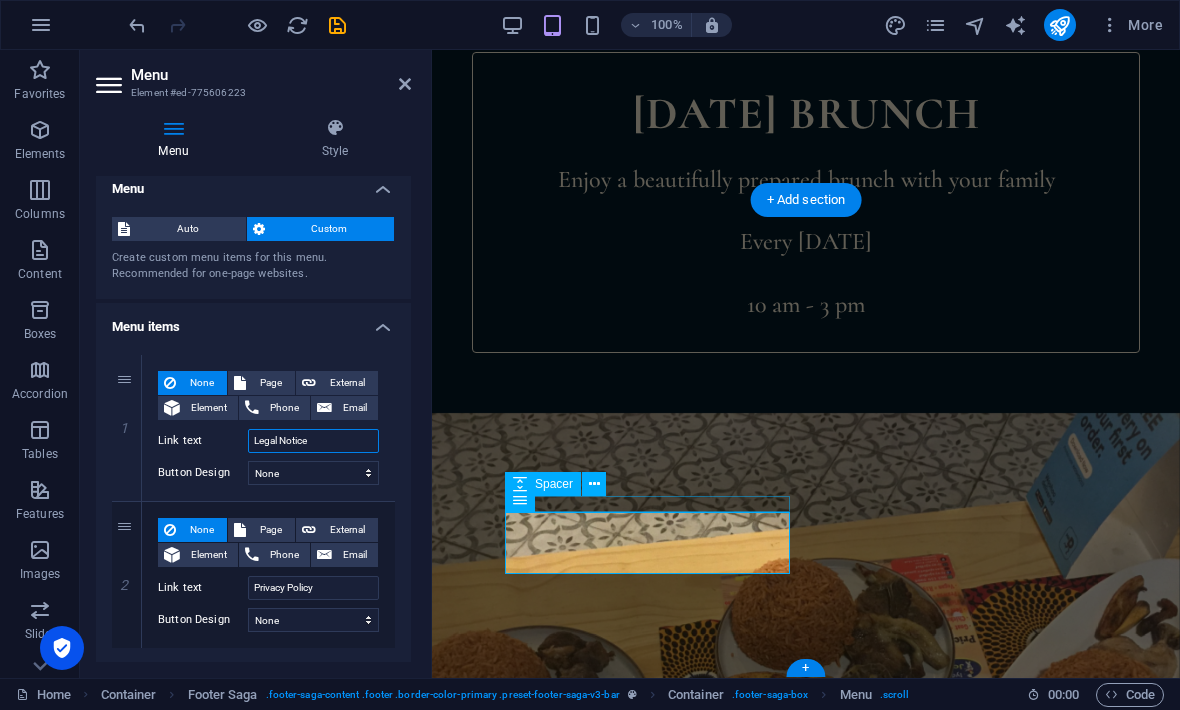 click on "Legal Notice" at bounding box center [313, 441] 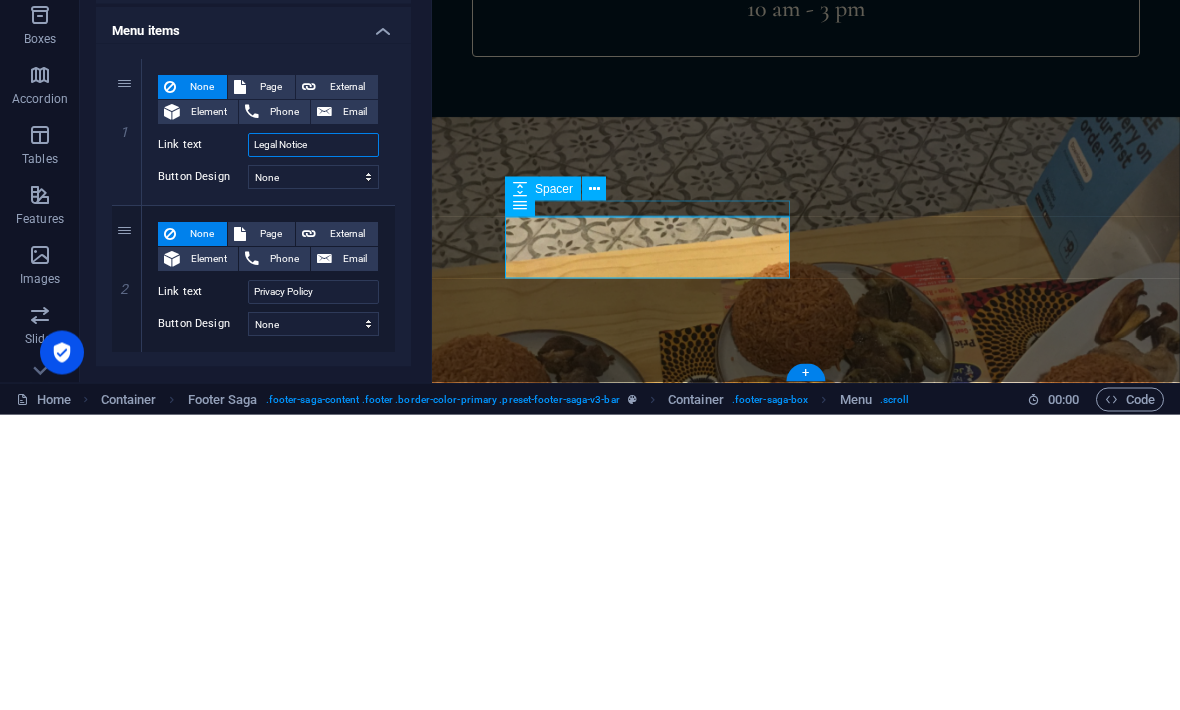 click on "Legal Notice" at bounding box center (313, 441) 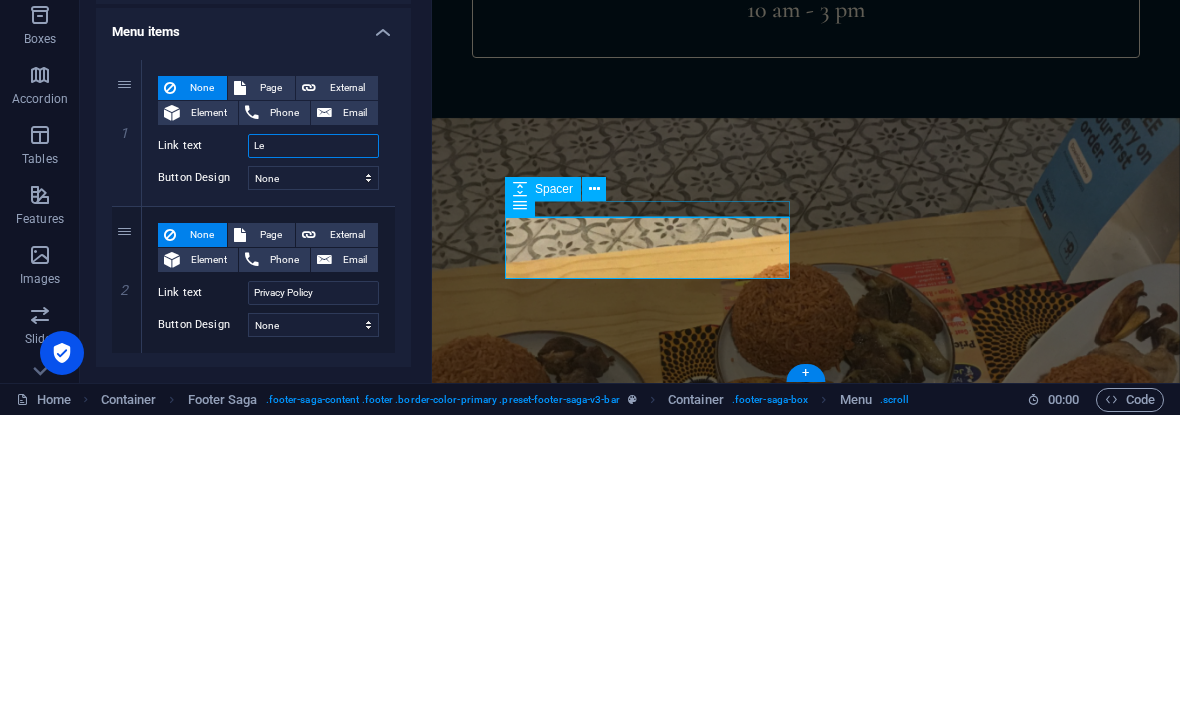 type on "L" 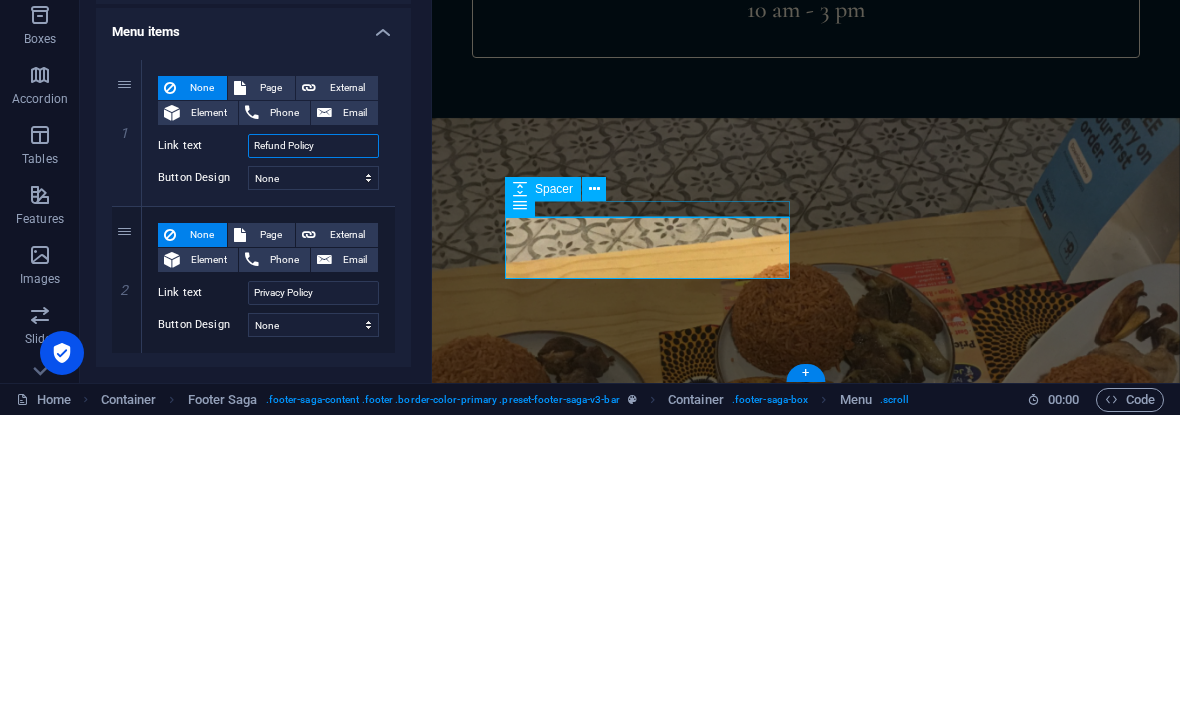 type on "Refund Policy" 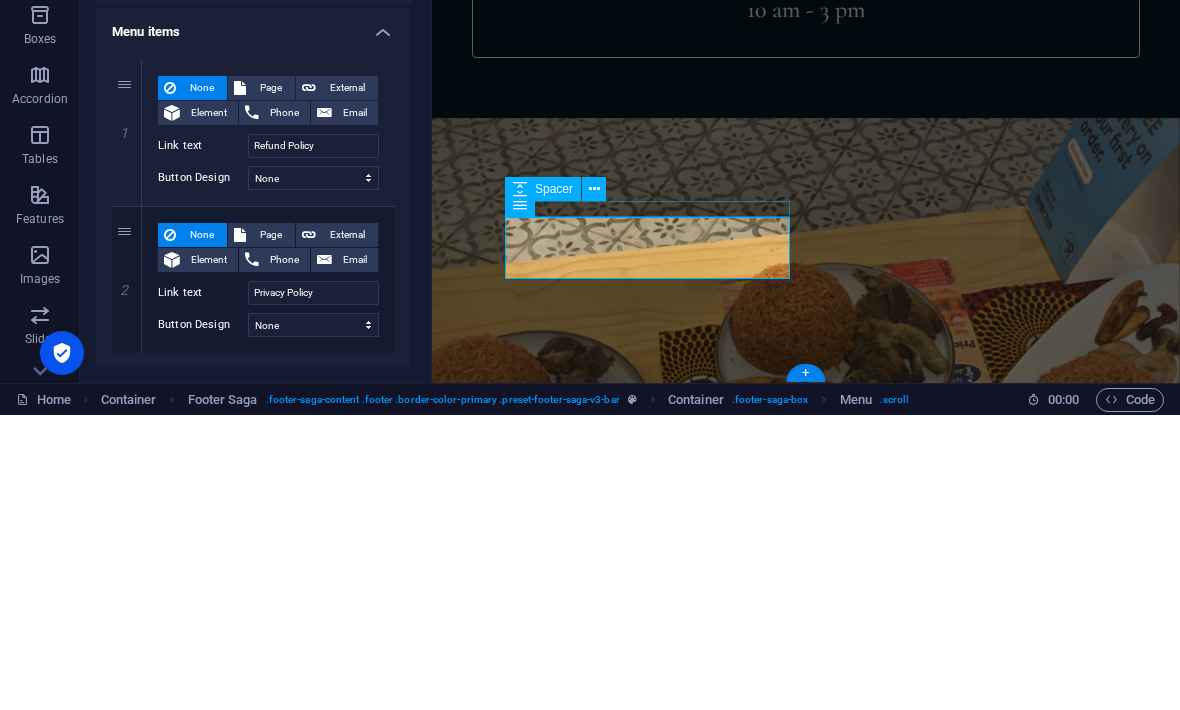click on "Menu Style Menu Auto Custom Create custom menu items for this menu. Recommended for one-page websites. Manage pages Menu items 1 None Page External Element Phone Email Page Home Menu Find Your Spot Legal Notice Privacy Element
URL Phone Email Link text Refund Policy Link target New tab Same tab Overlay Title Additional link description, should not be the same as the link text. The title is most often shown as a tooltip text when the mouse moves over the element. Leave empty if uncertain. Relationship Sets the  relationship of this link to the link target . For example, the value "nofollow" instructs search engines not to follow the link. Can be left empty. alternate author bookmark external help license next nofollow noreferrer noopener prev search tag Button Design None Default Primary Secondary 2 None Page External Element Phone Email Page Home Menu Find Your Spot Legal Notice Privacy Element
URL Phone Email Link text Privacy Policy Link target New tab Overlay" at bounding box center (253, 390) 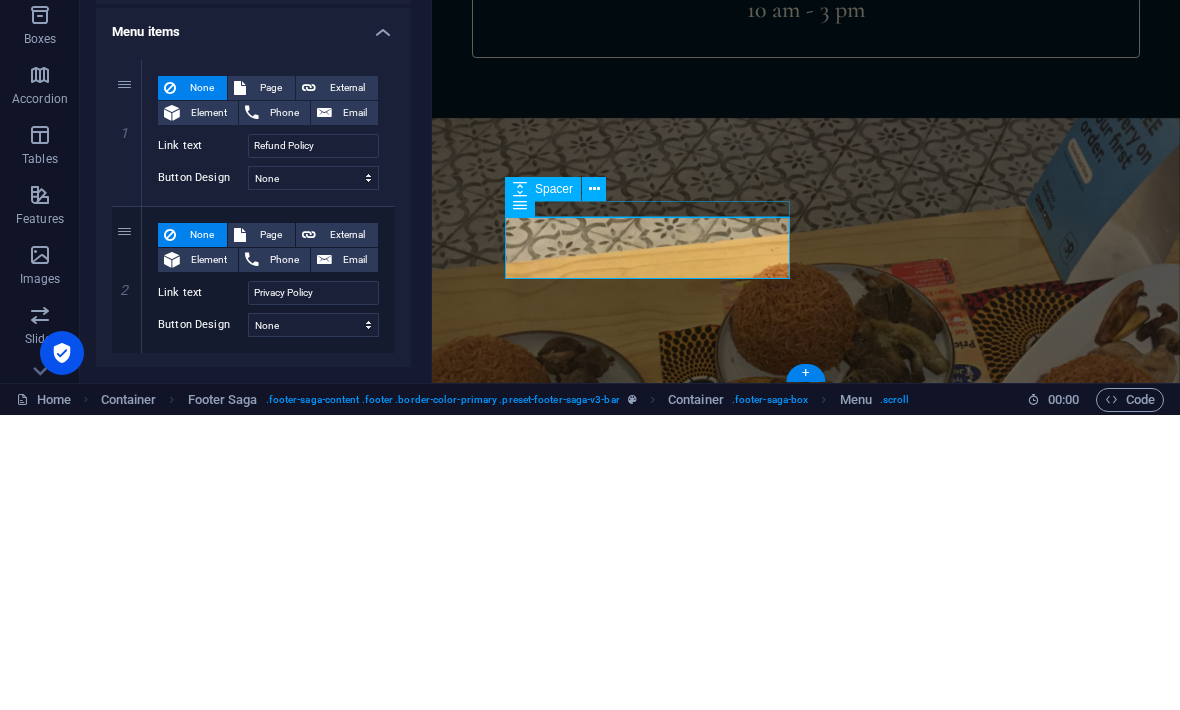 click at bounding box center [337, 25] 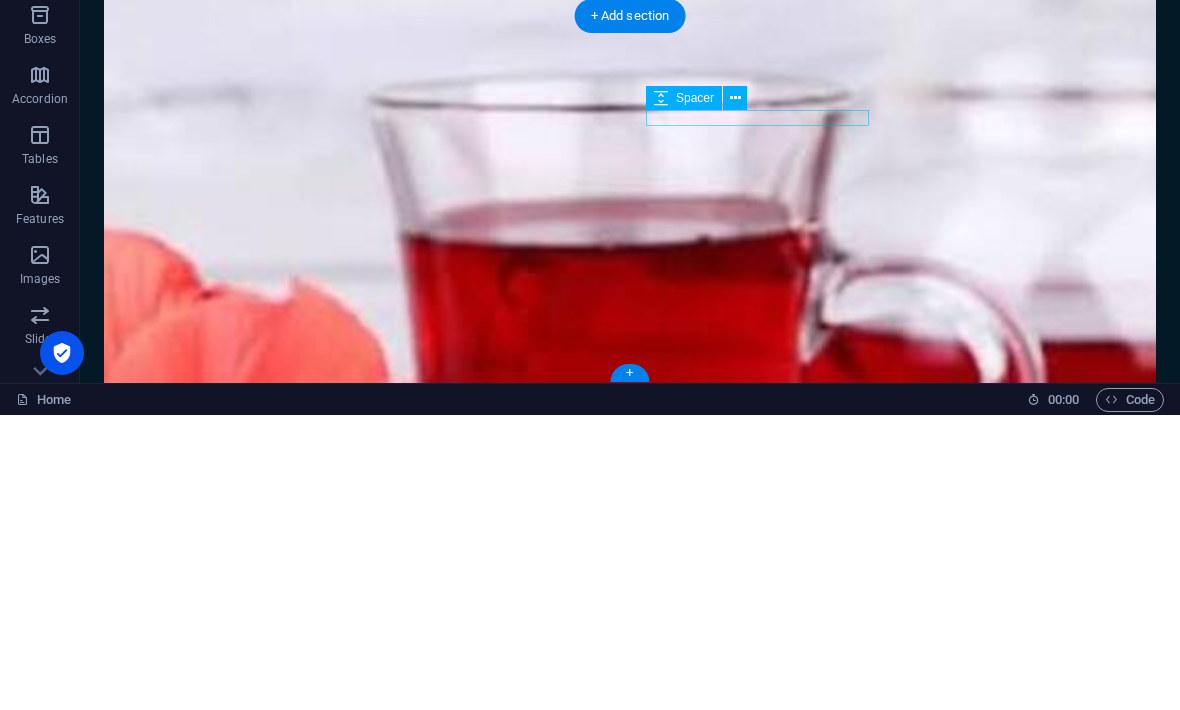 scroll, scrollTop: 6368, scrollLeft: 0, axis: vertical 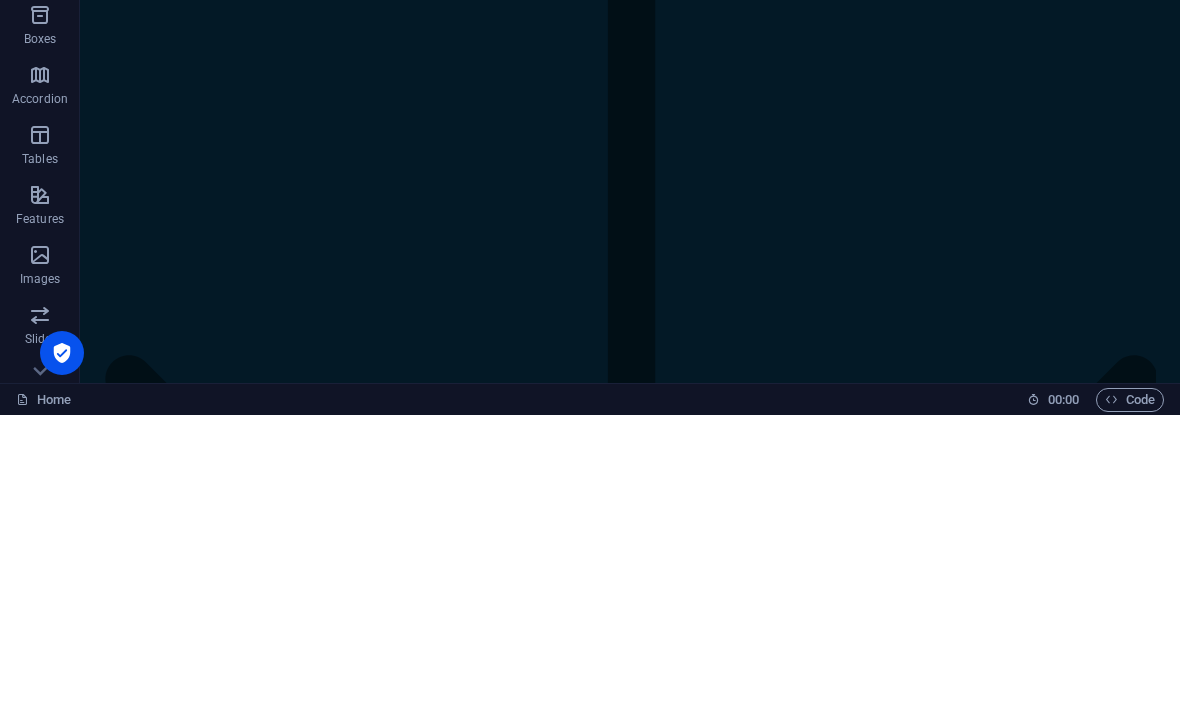 click at bounding box center (935, 25) 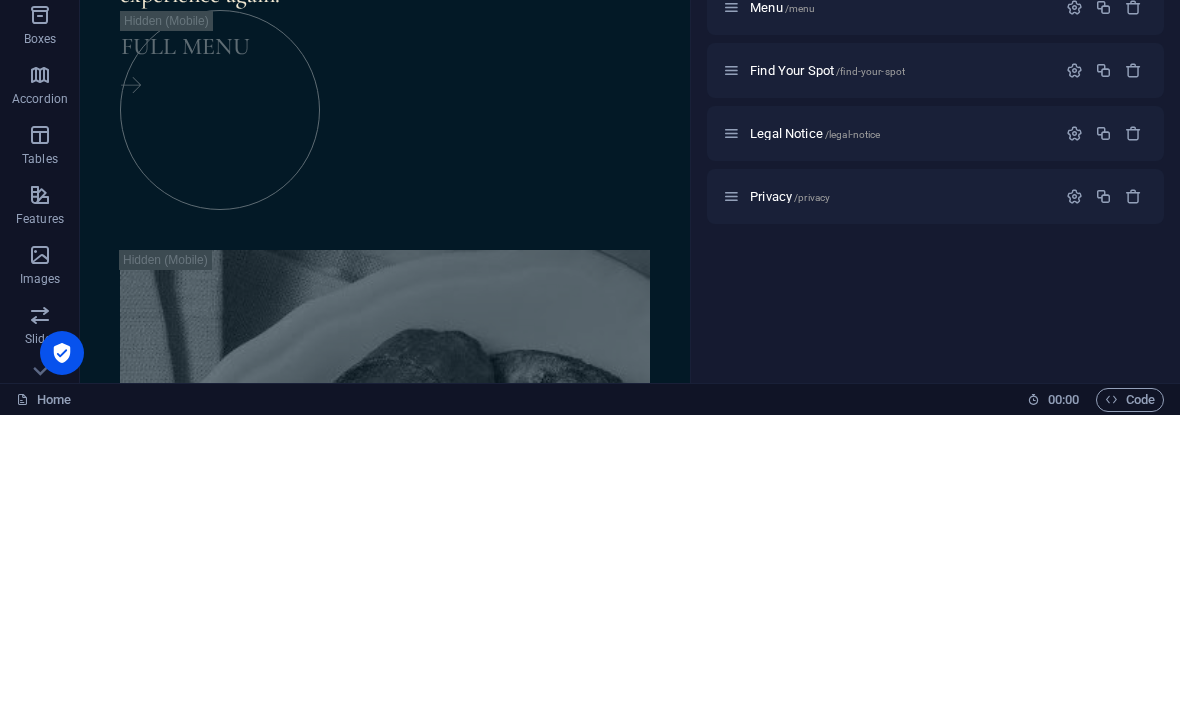 scroll, scrollTop: 3395, scrollLeft: 0, axis: vertical 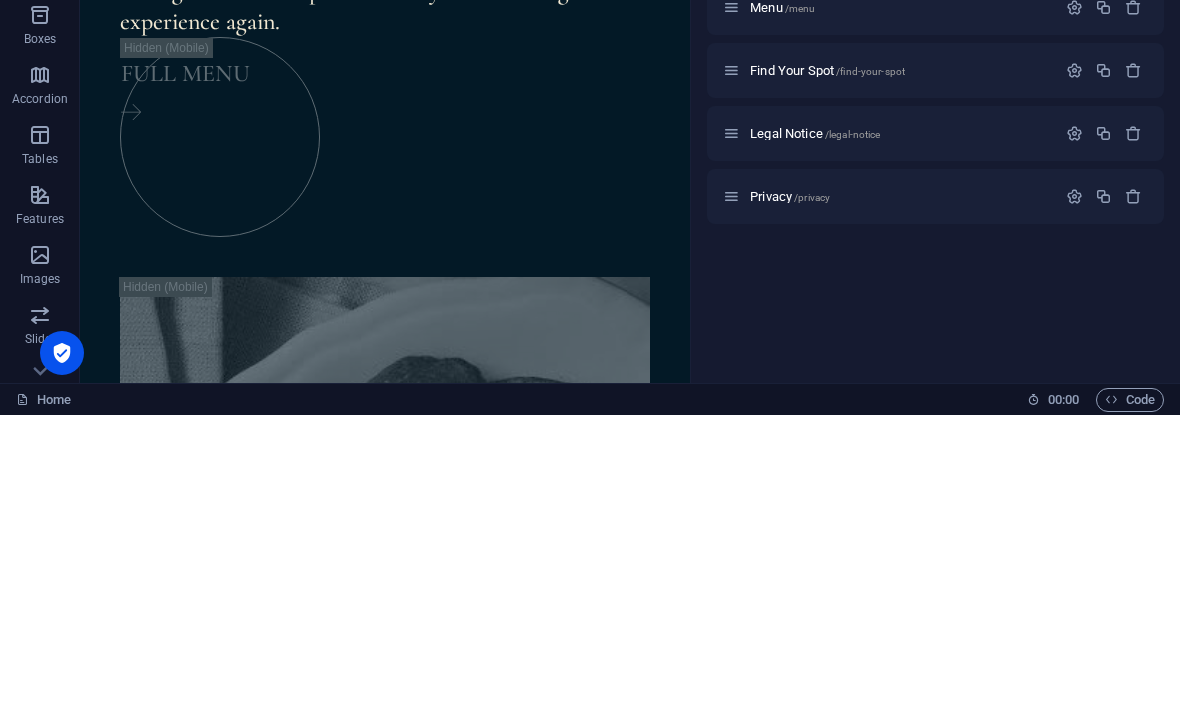 click at bounding box center (1074, 428) 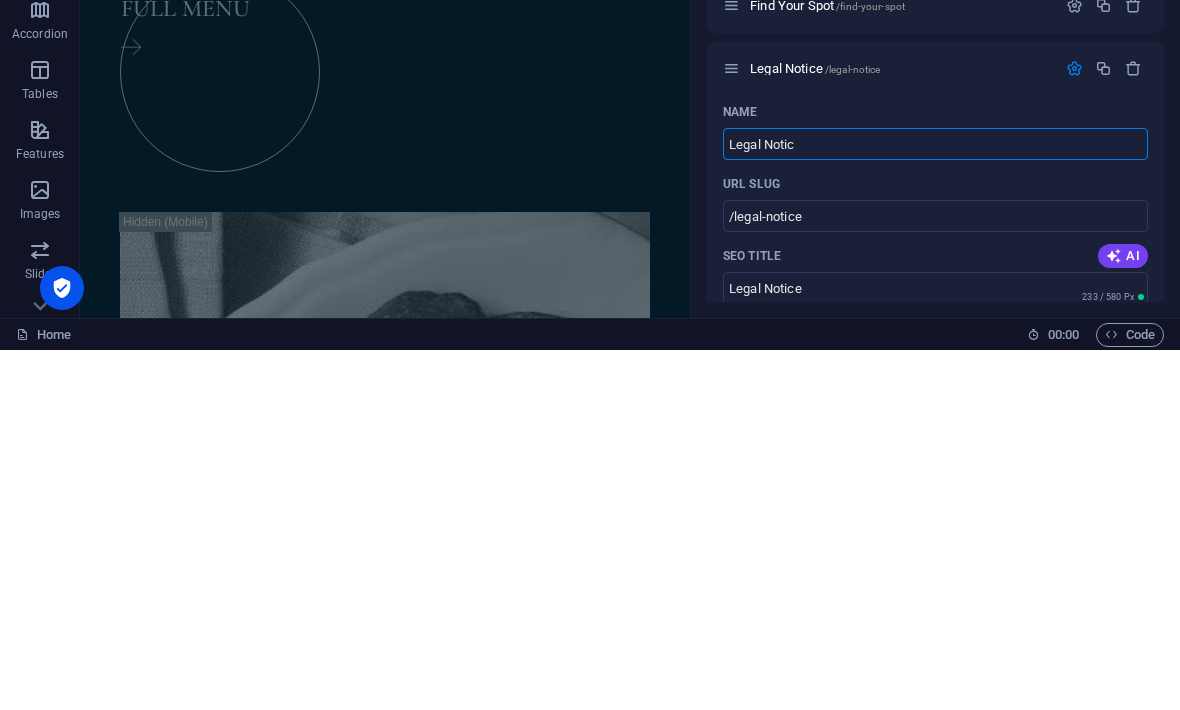 type on "Legal Notic" 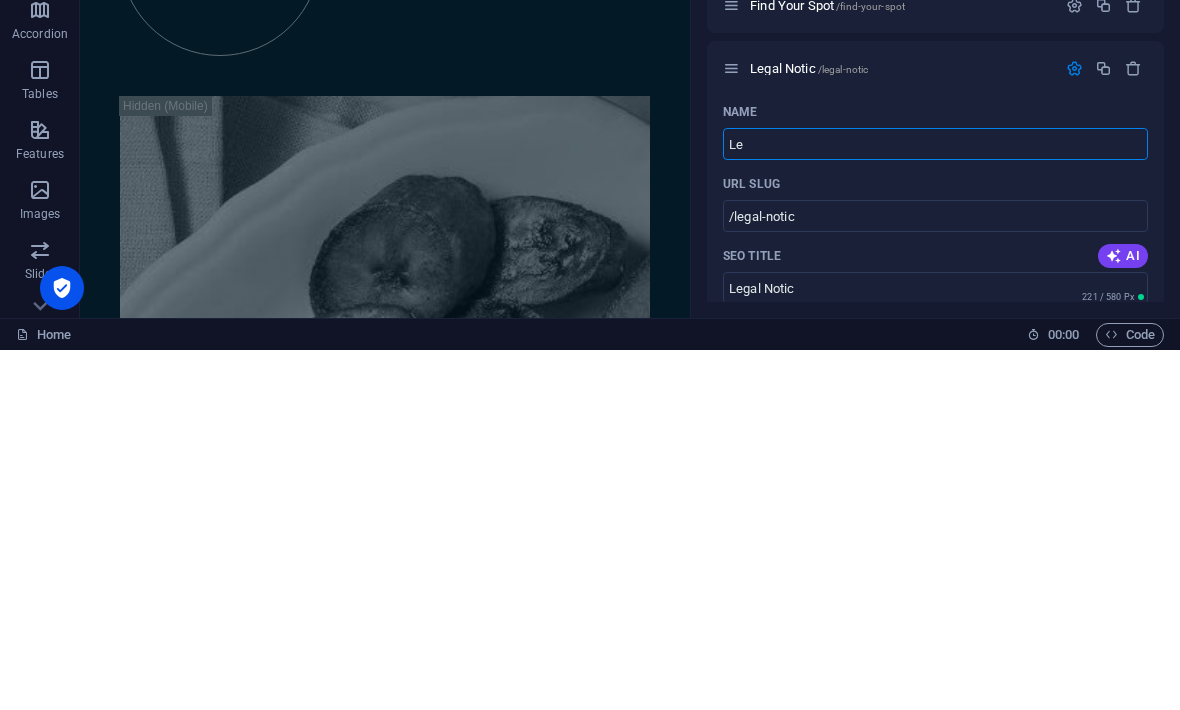 type on "L" 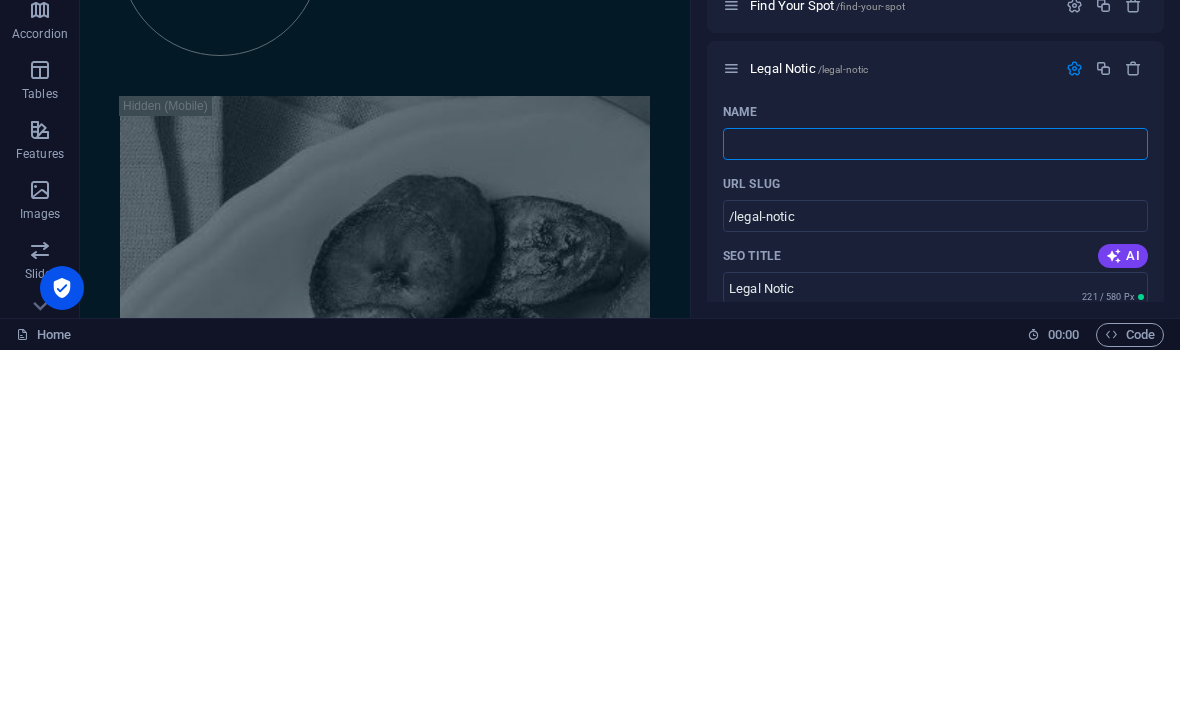 type 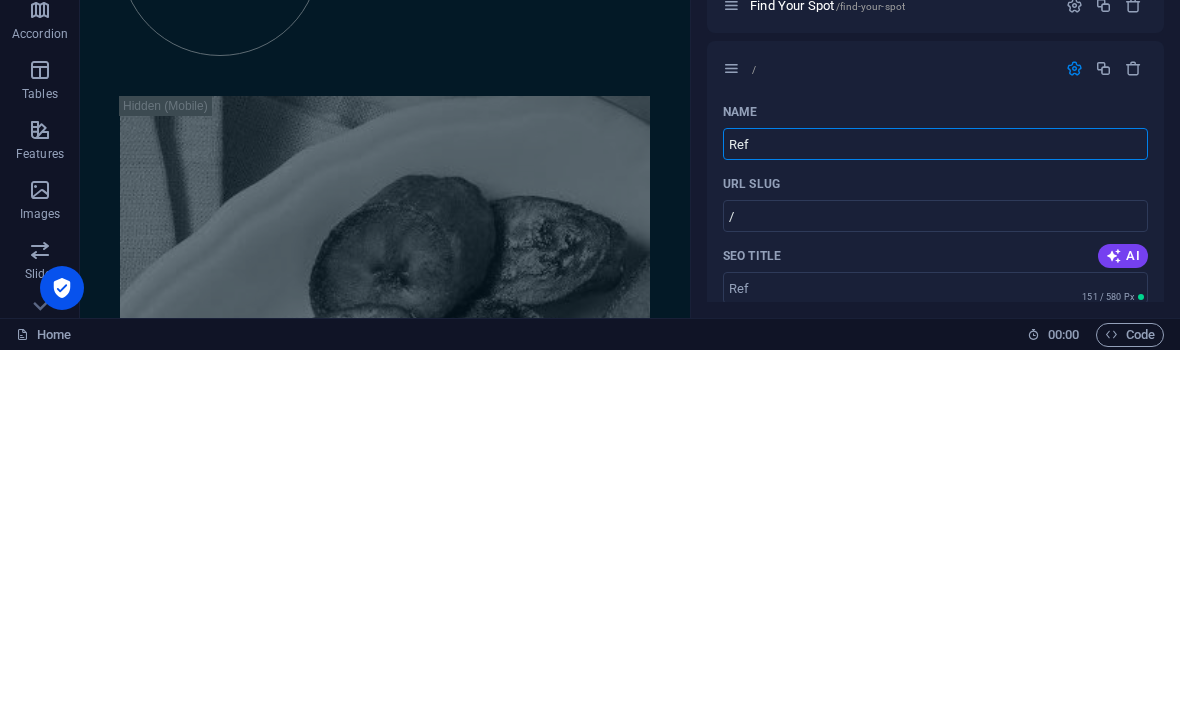 type on "Ref" 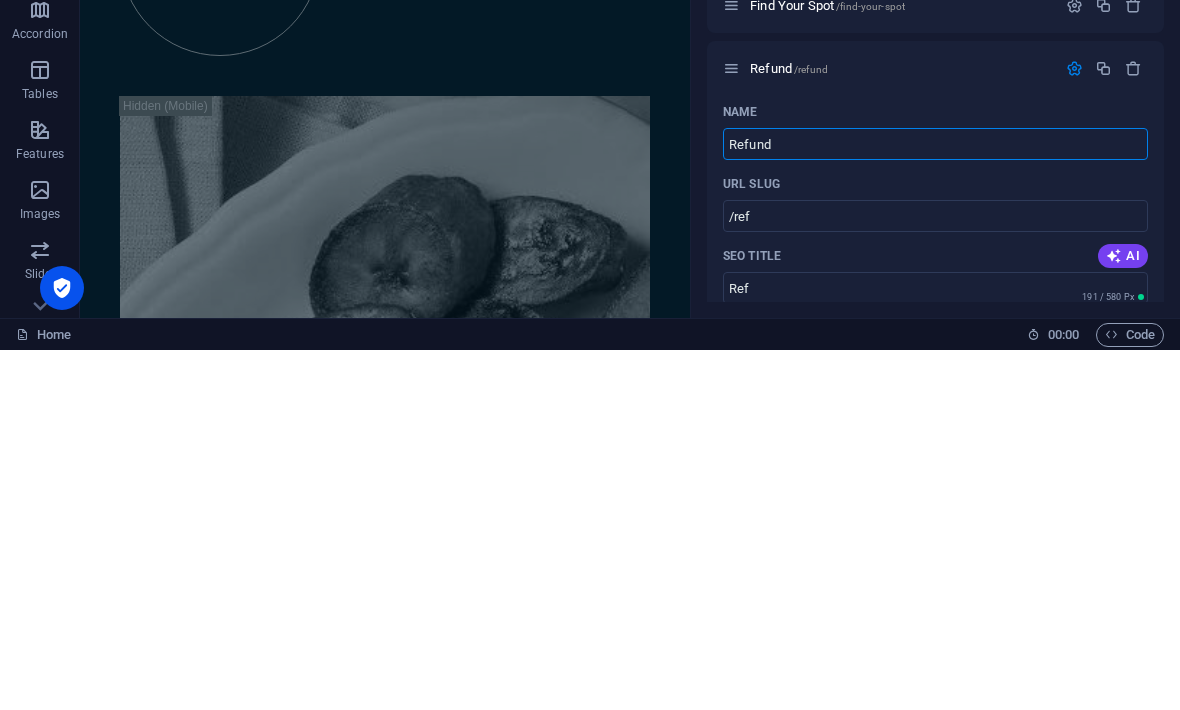 type on "Refund" 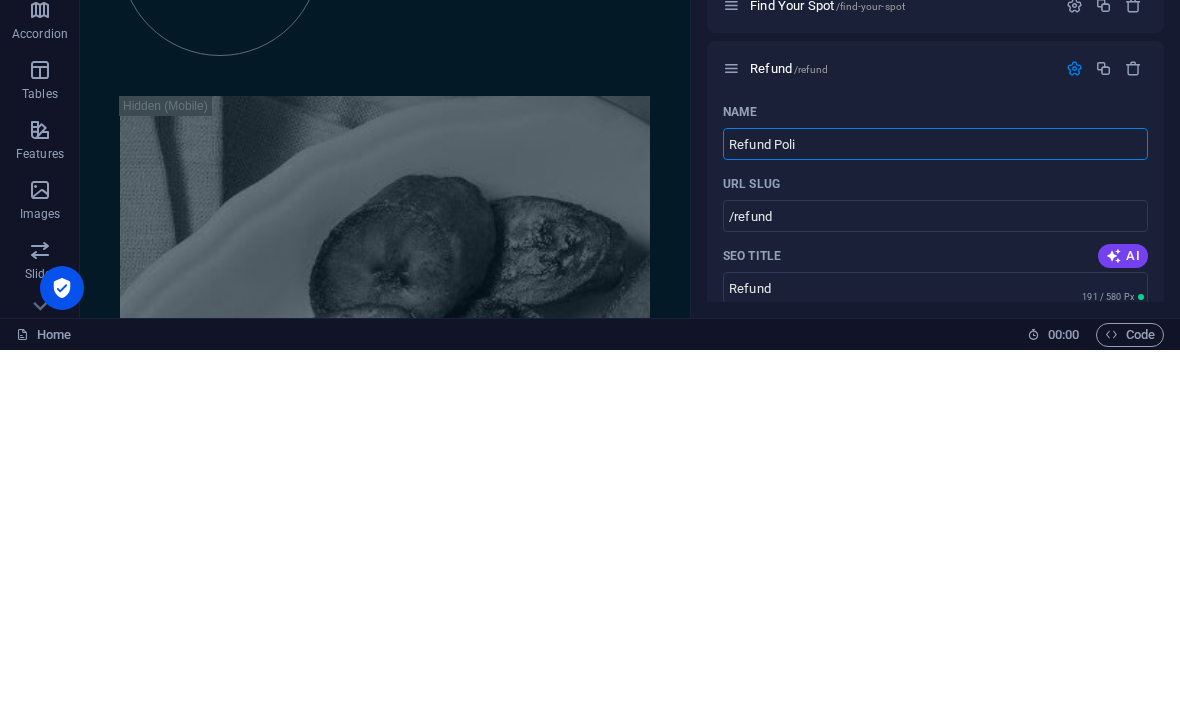 type on "Refund Poli" 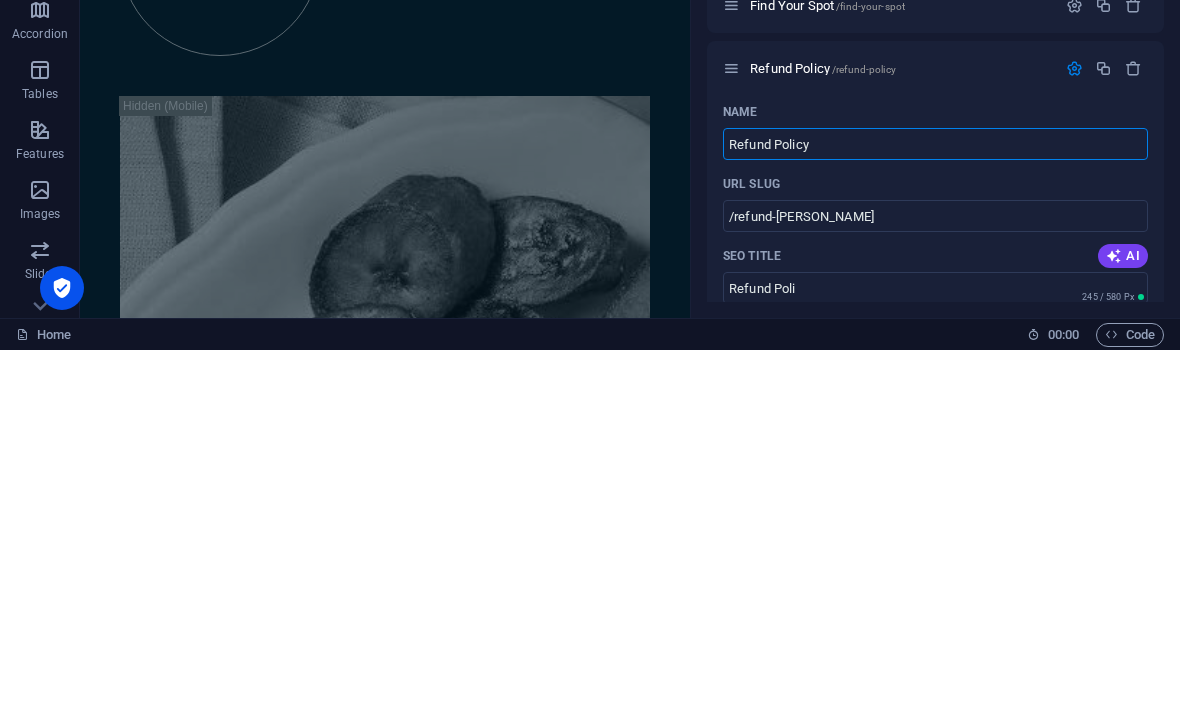 type on "Refund Policy" 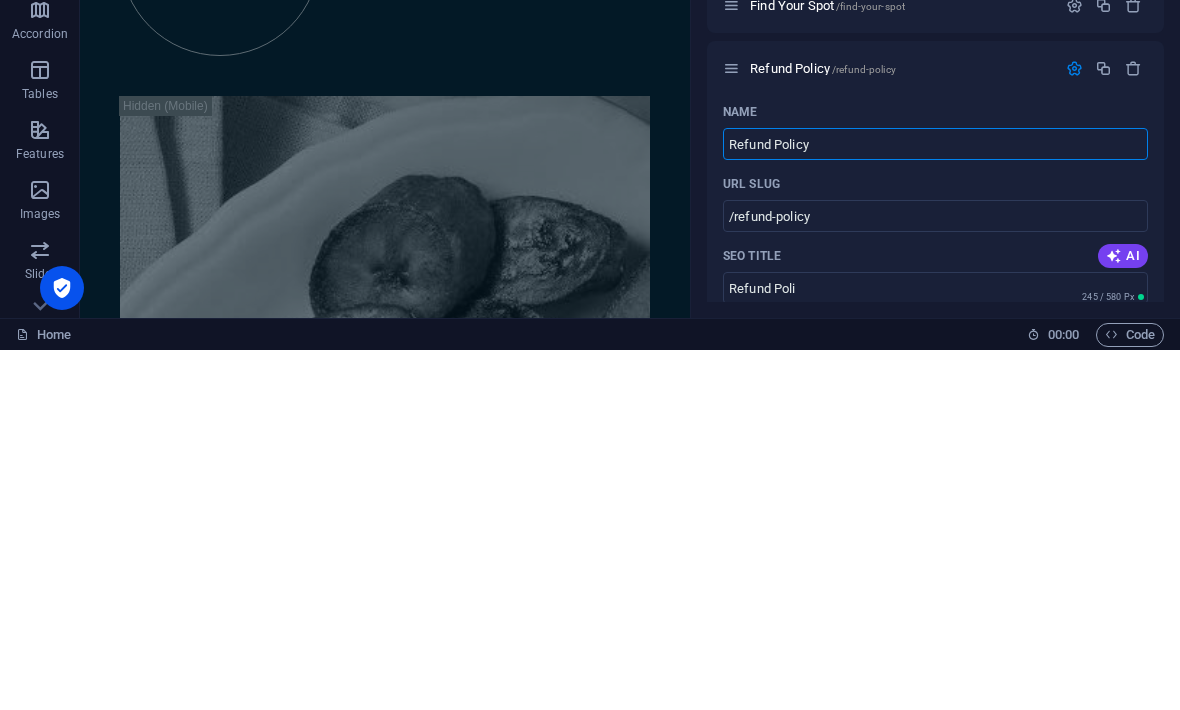 type on "Refund Policy" 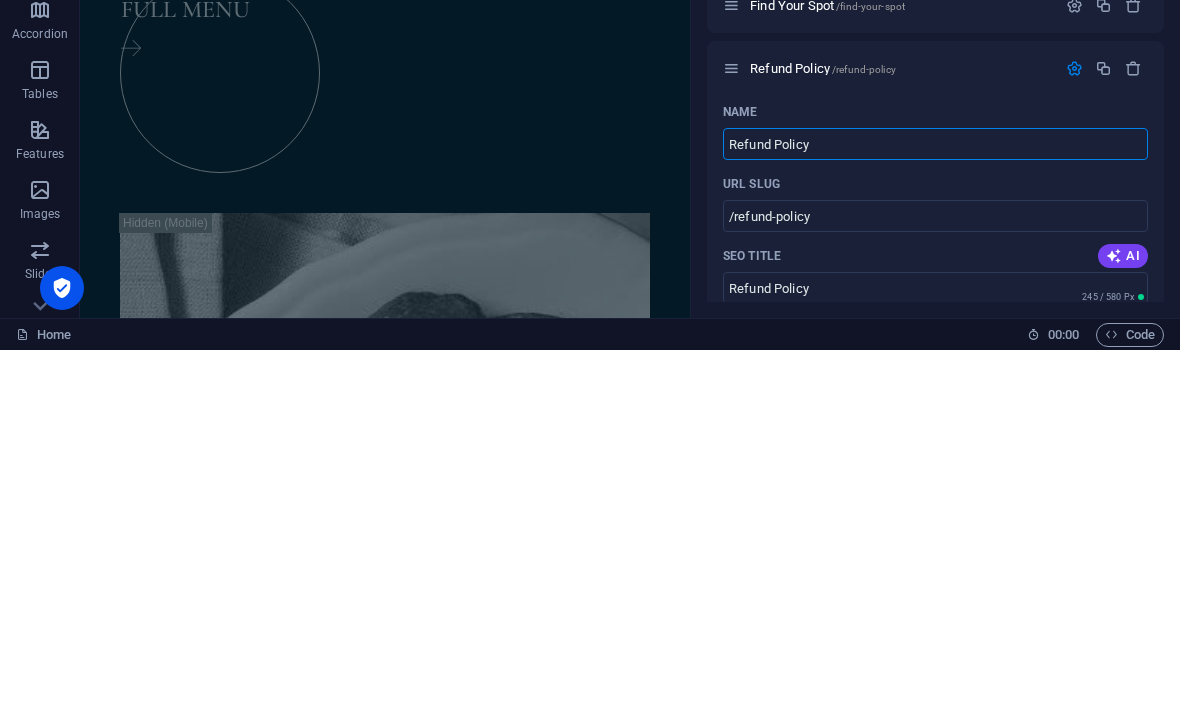 scroll, scrollTop: 3268, scrollLeft: 0, axis: vertical 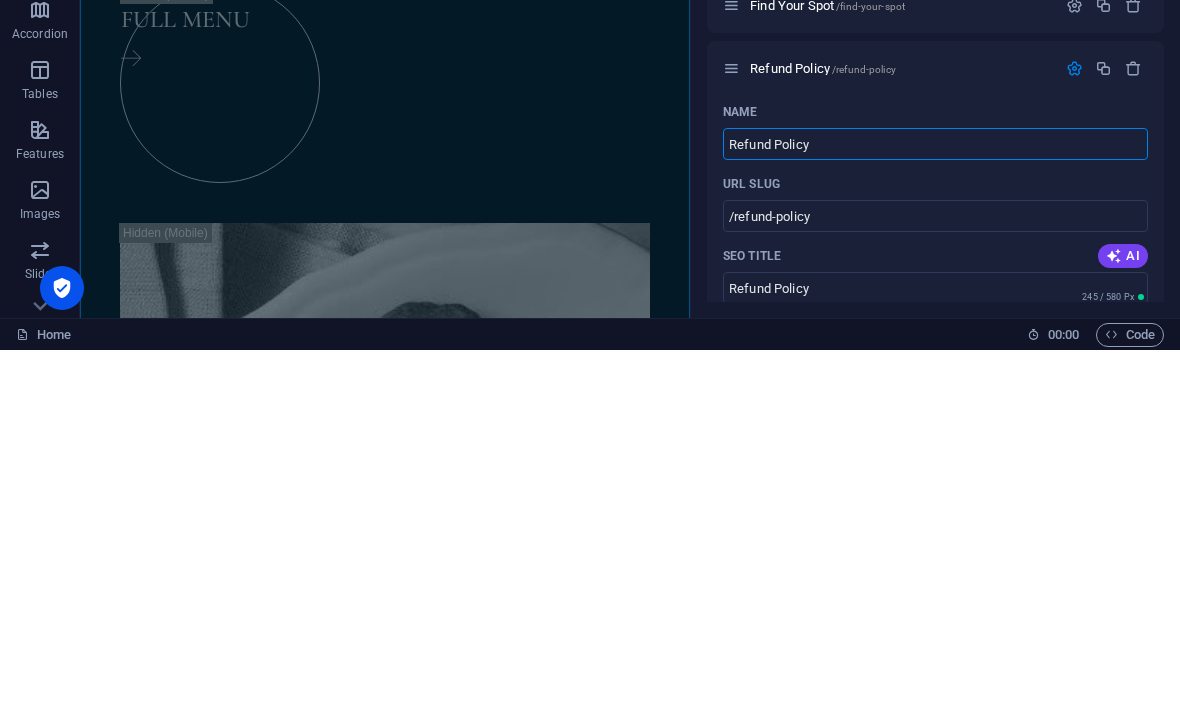 click on "APPETIZERS MAIN COURSES DRINKS FULL MENU" at bounding box center (385, 2415) 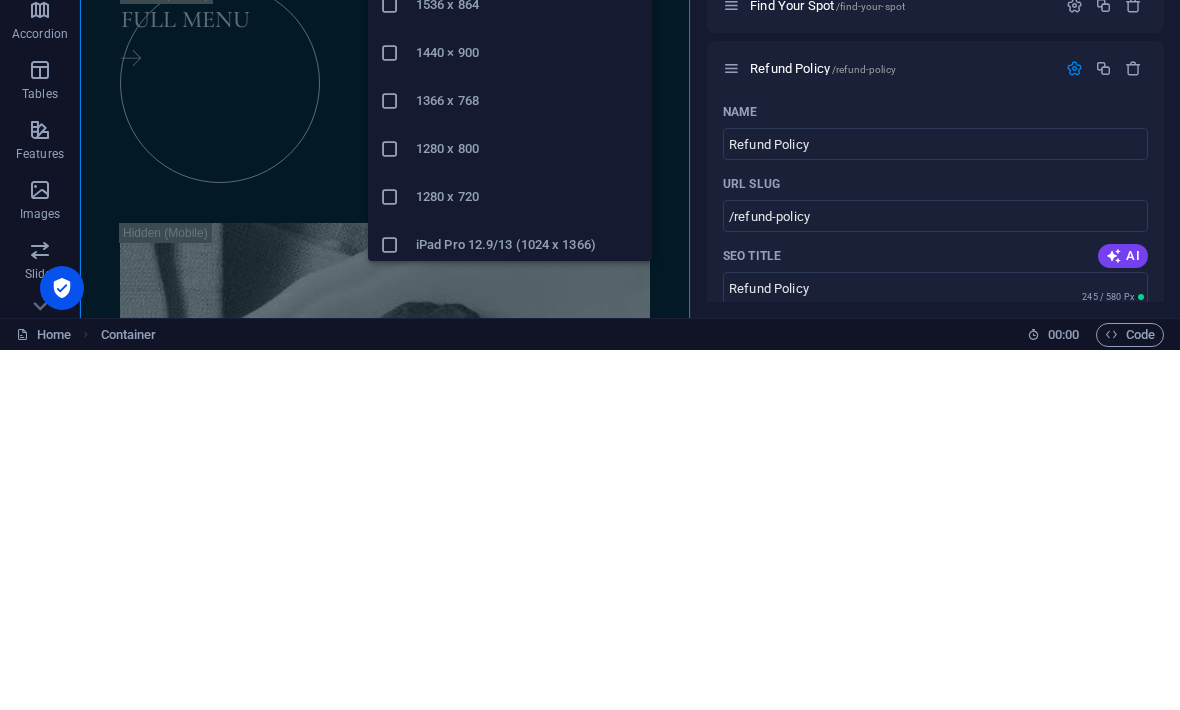 click at bounding box center (398, 125) 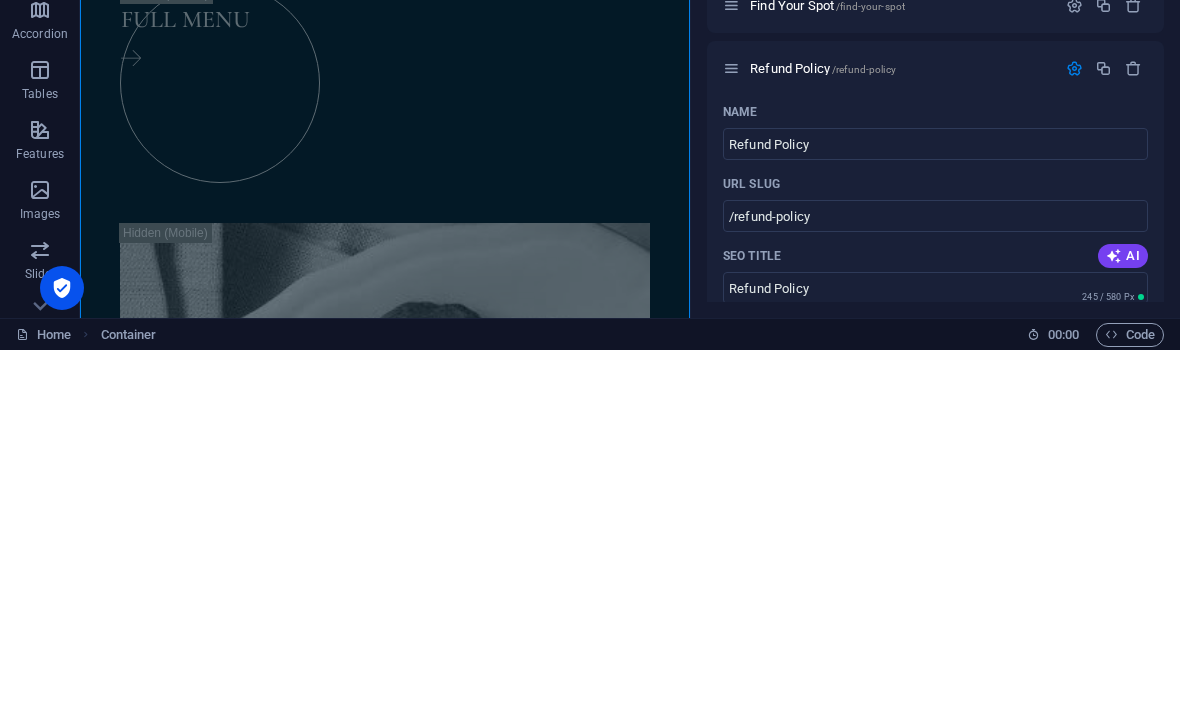 scroll, scrollTop: 0, scrollLeft: 0, axis: both 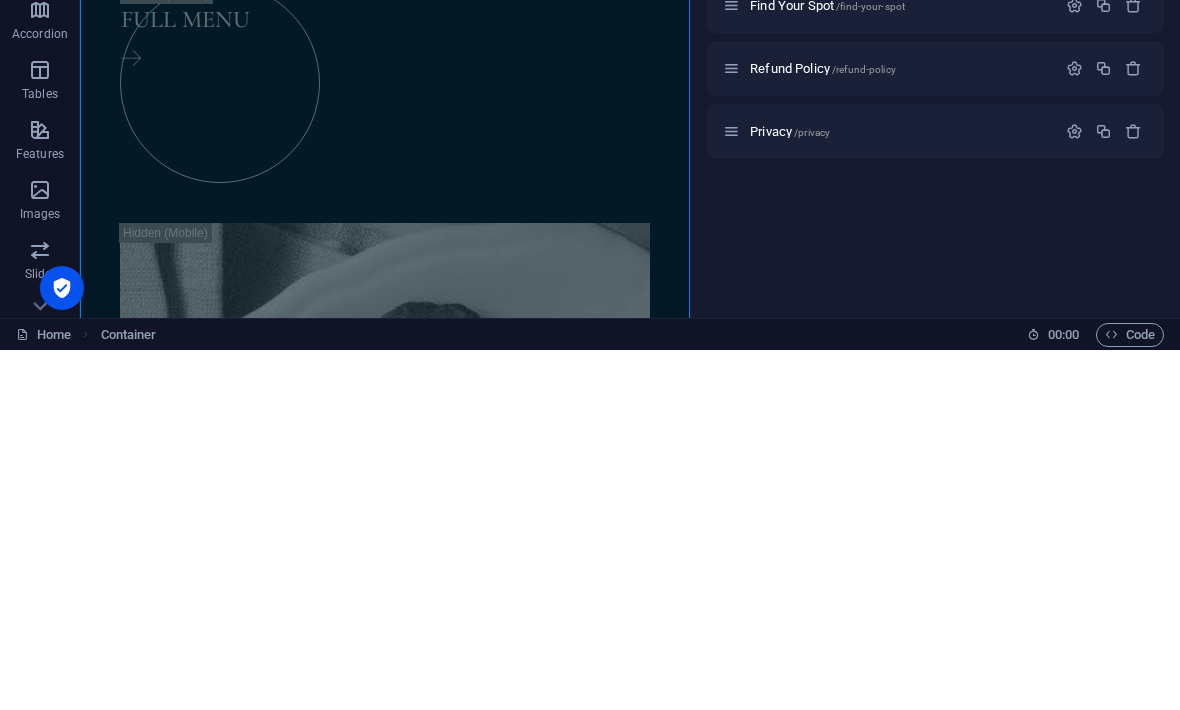 click on "Pages Manage your pages and settings English (5) New page Open all All Settings Home / Menu /menu Find Your Spot /find-your-spot Refund Policy /refund-policy Privacy /privacy" at bounding box center (935, 364) 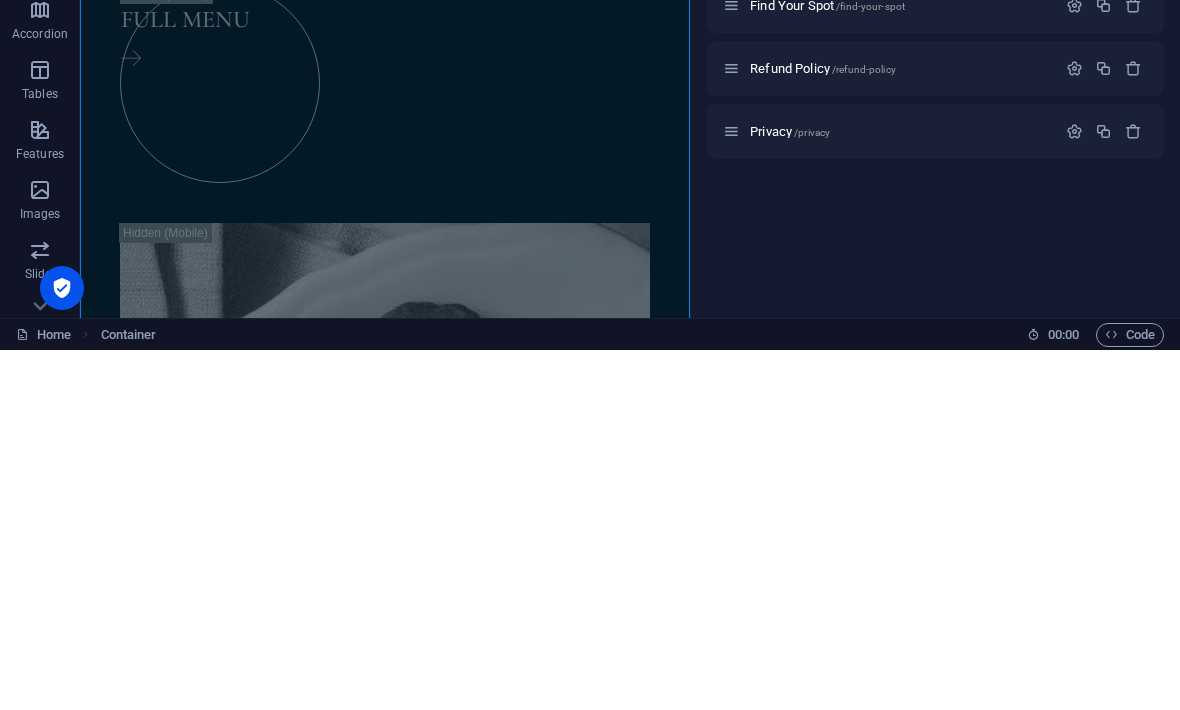 click at bounding box center (1158, 84) 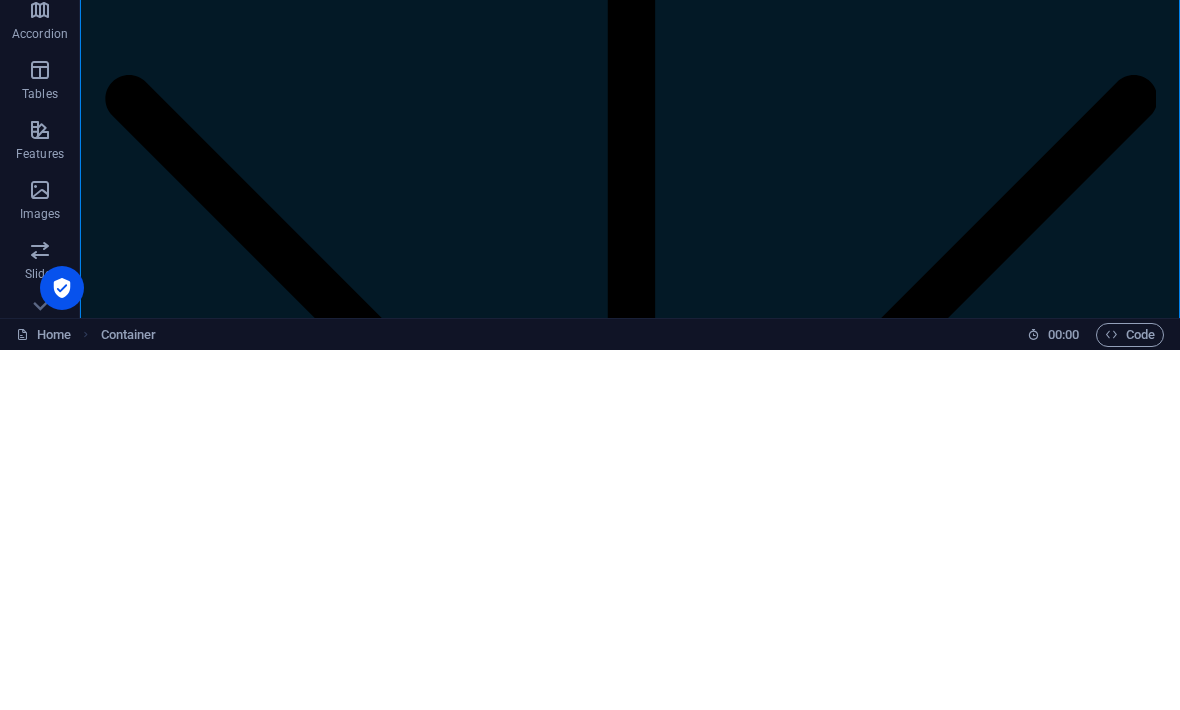 click at bounding box center (337, 25) 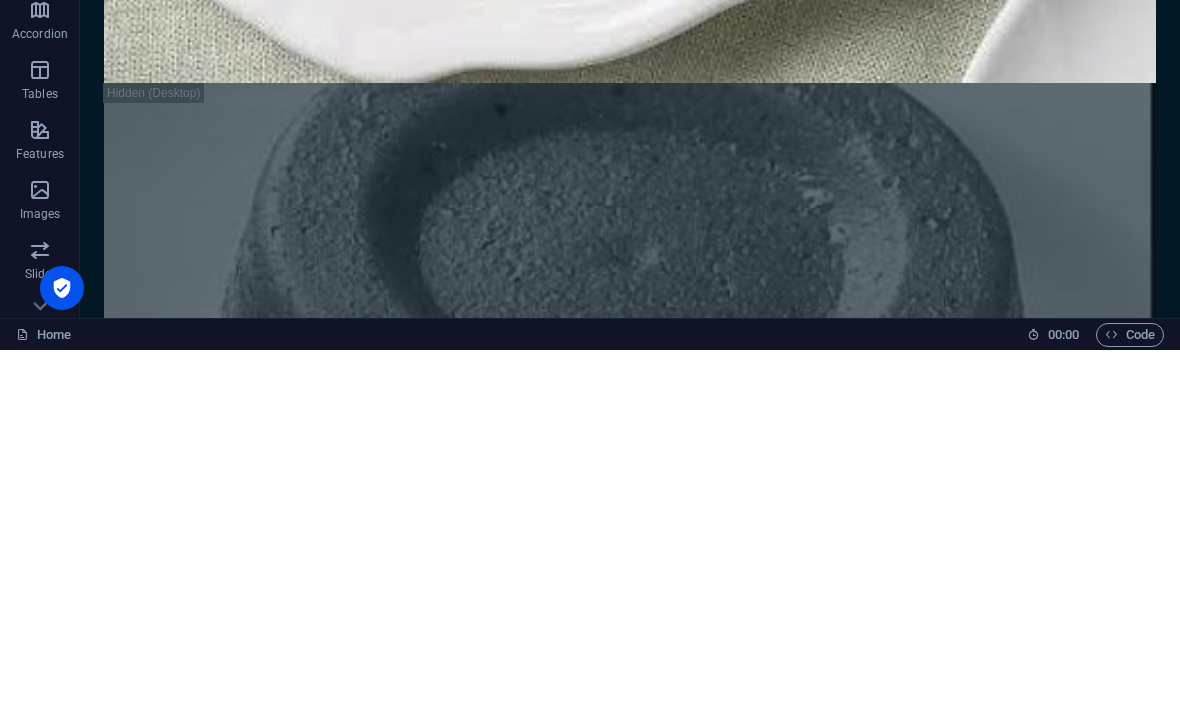 scroll, scrollTop: 6368, scrollLeft: 0, axis: vertical 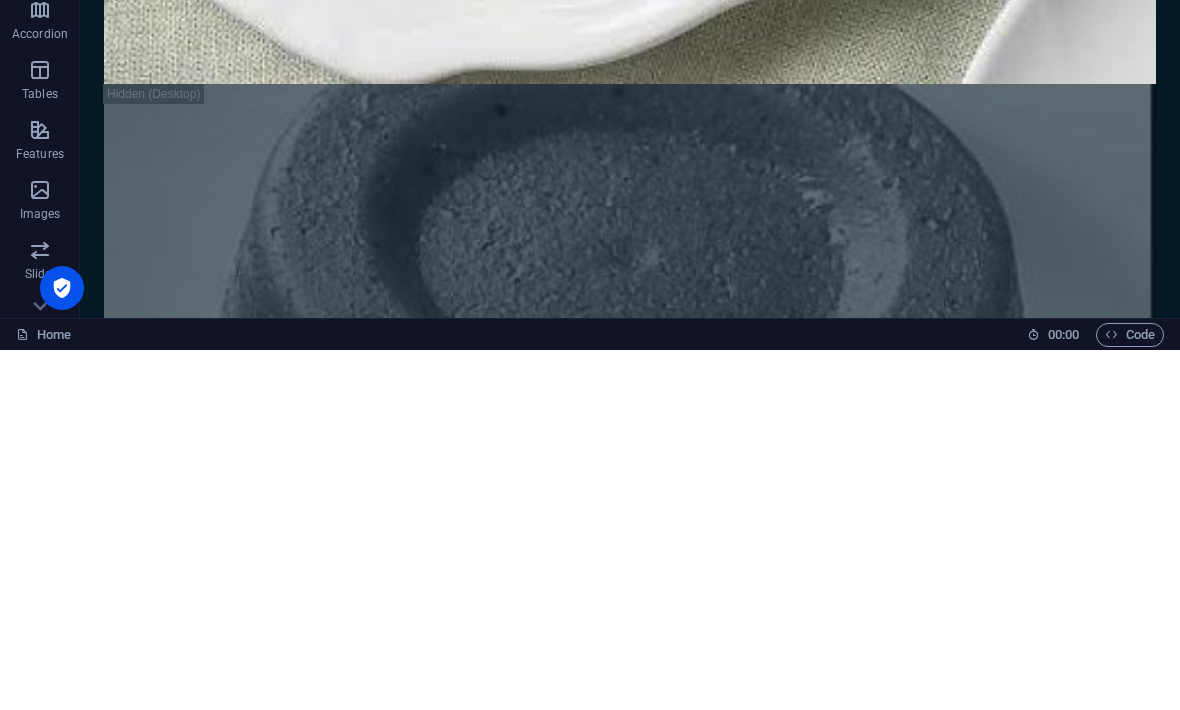 click at bounding box center (935, 25) 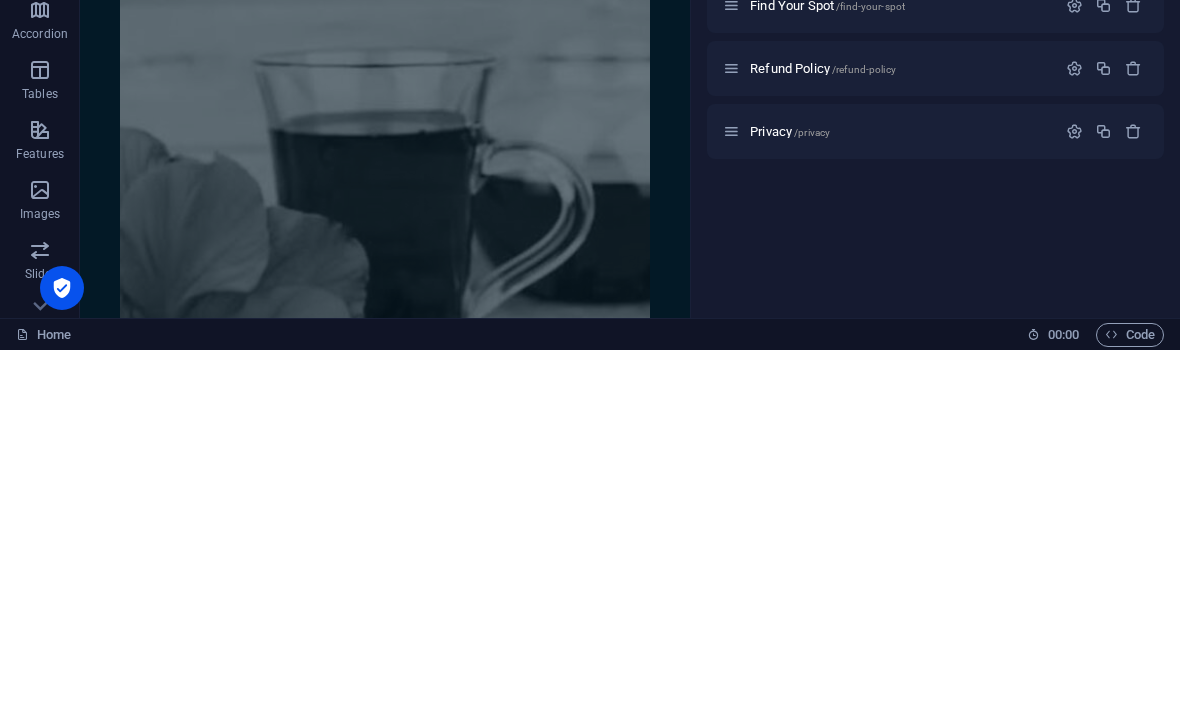 click on "Open all" at bounding box center (931, 180) 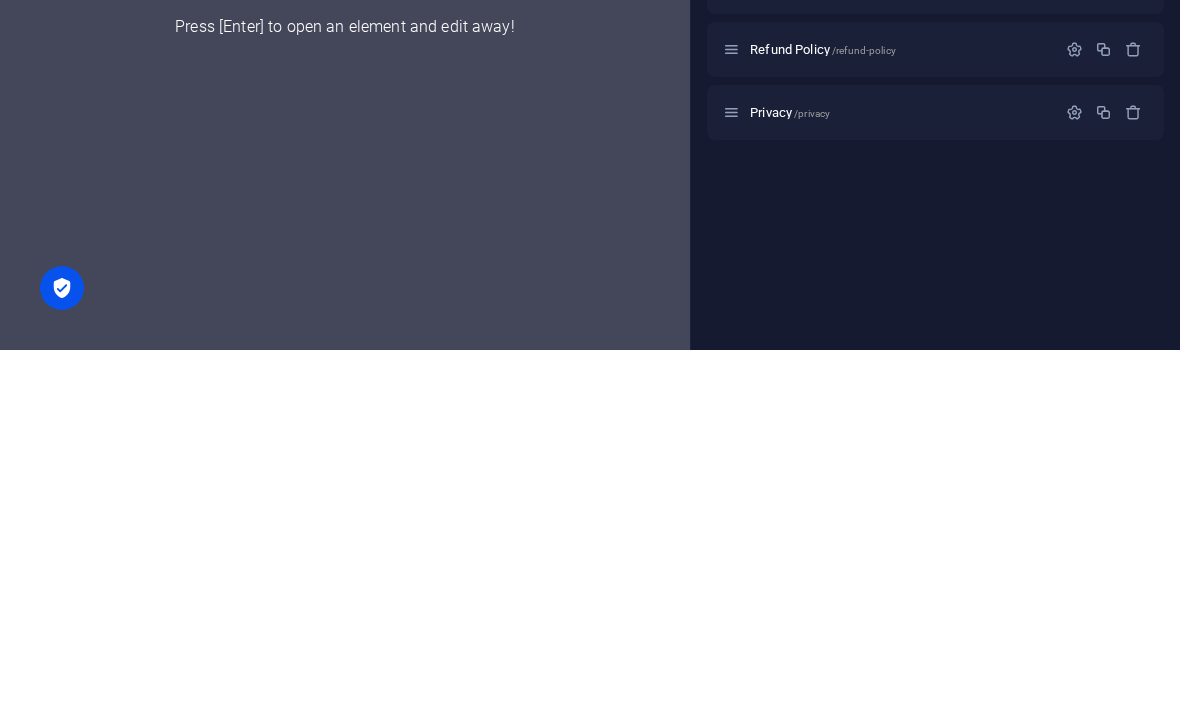 click on "Refund Policy" at bounding box center (826, 15) 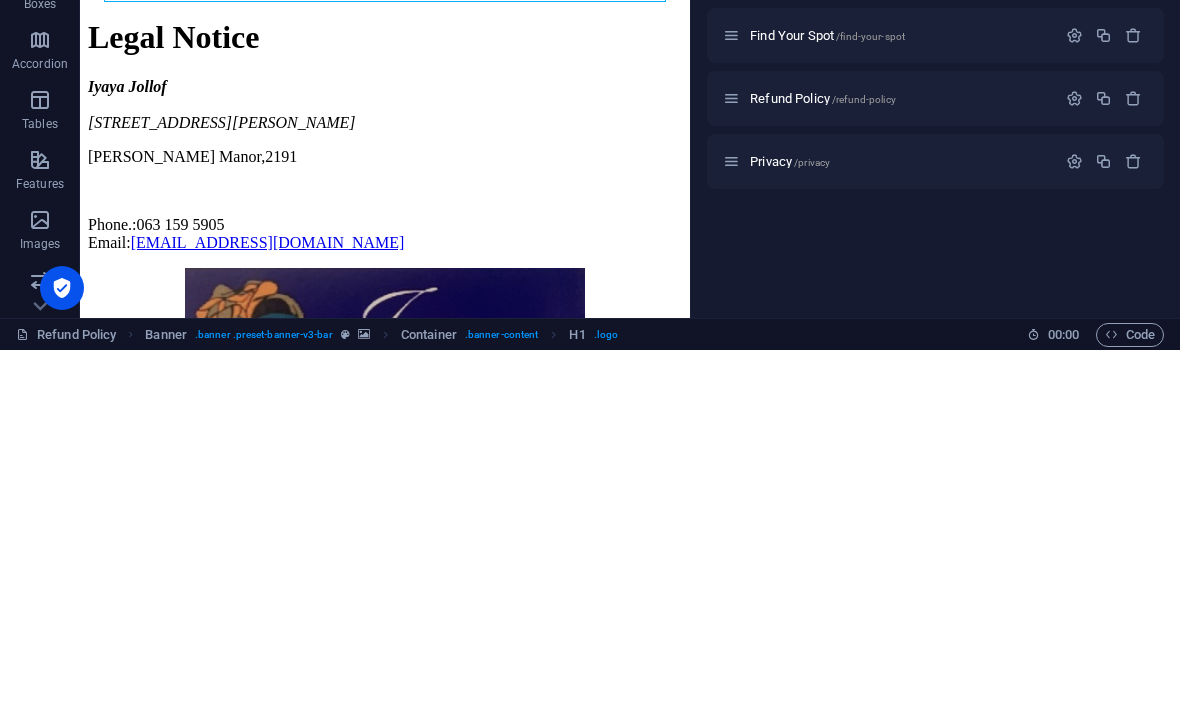 scroll, scrollTop: 233, scrollLeft: 0, axis: vertical 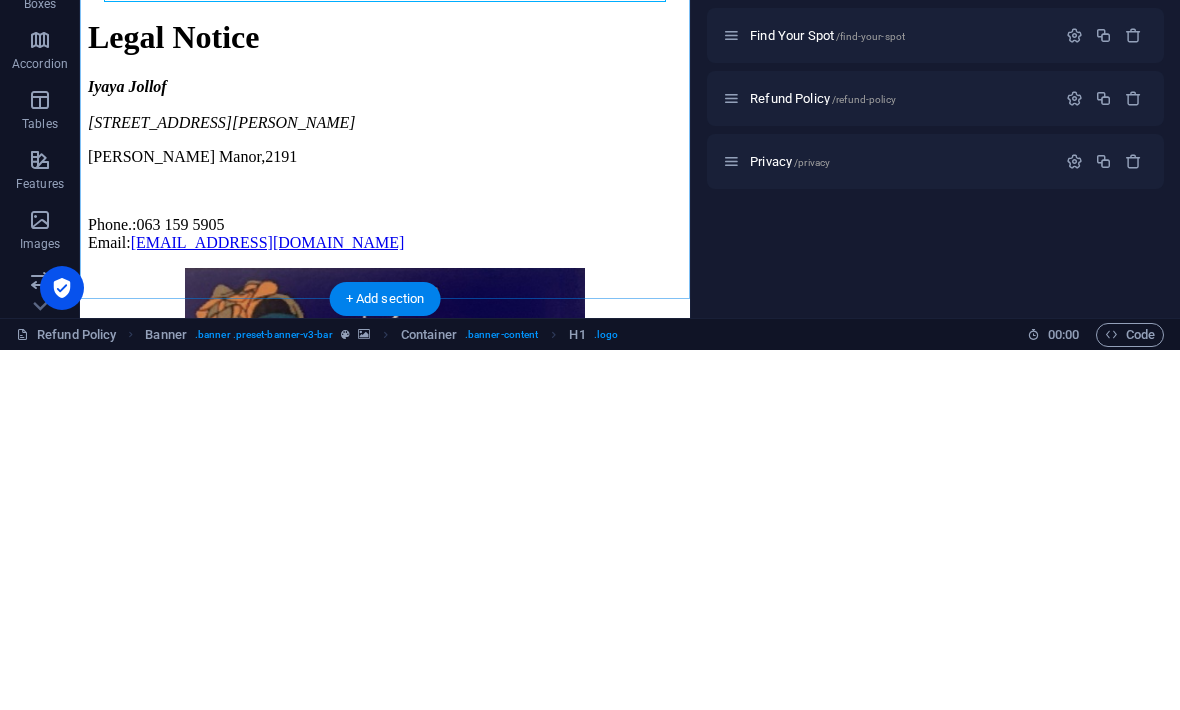 click on "Legal Notice" at bounding box center [385, 37] 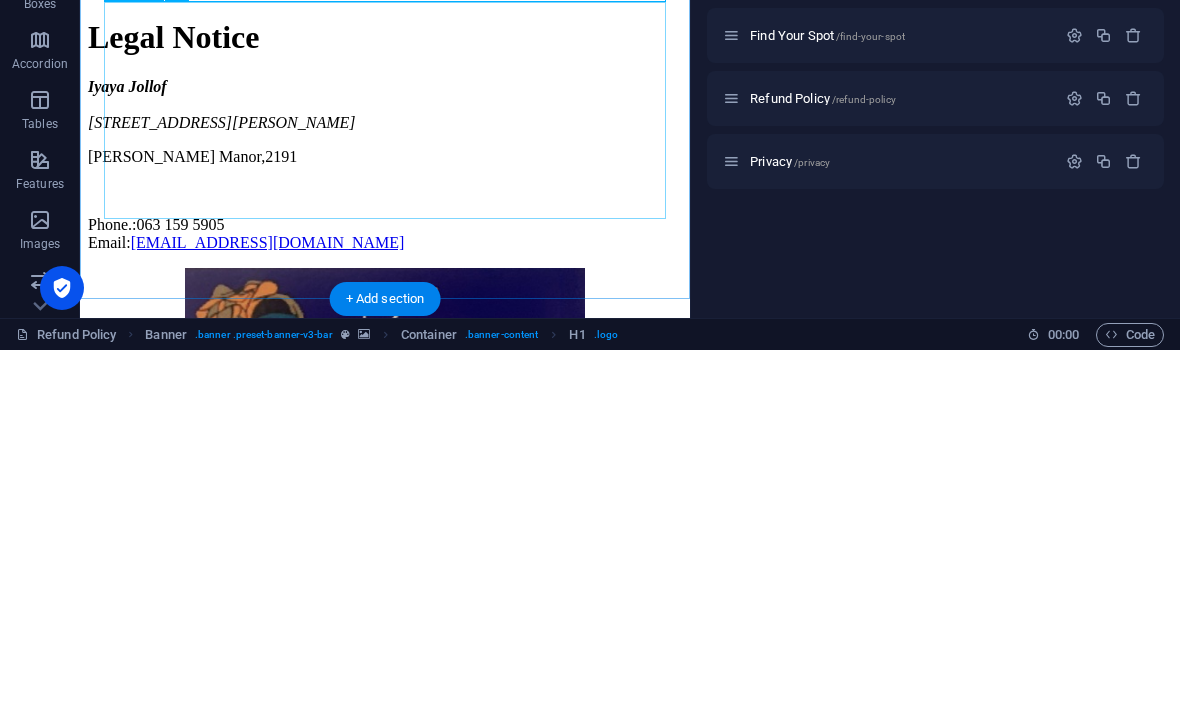 click on "Iyaya Jollof   [STREET_ADDRESS][PERSON_NAME][PERSON_NAME] Phone.:  [PHONE_NUMBER] Email:  [EMAIL_ADDRESS][DOMAIN_NAME]" at bounding box center [385, 165] 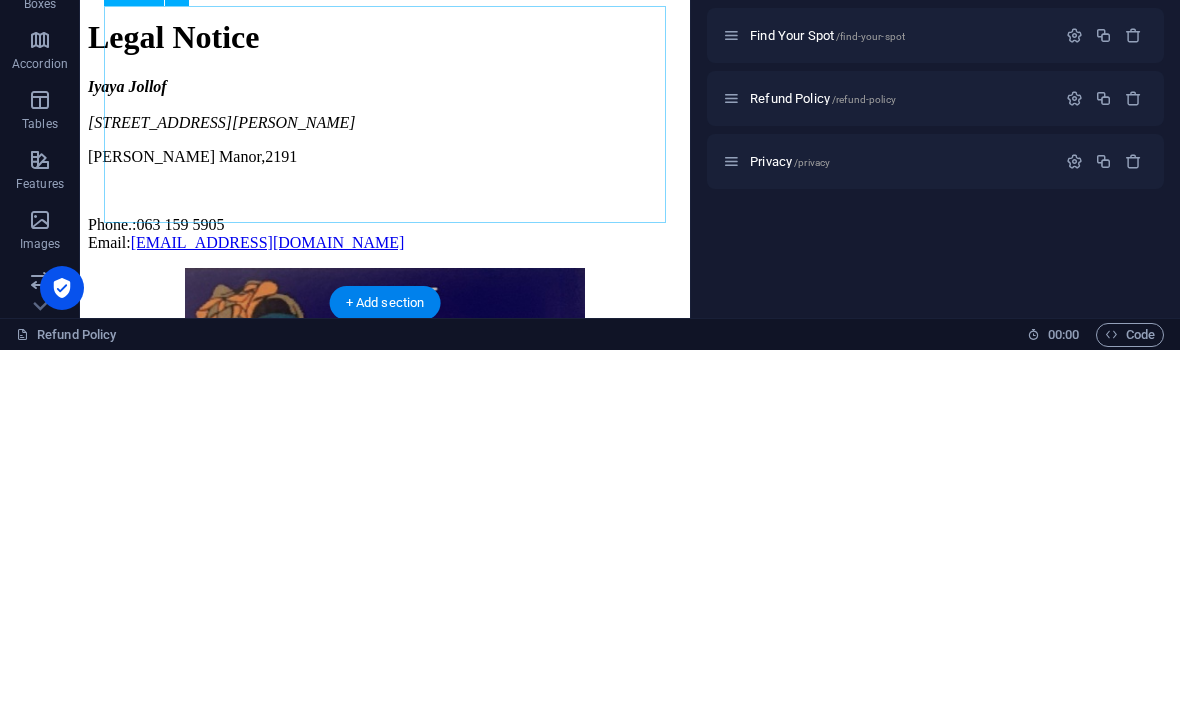 scroll, scrollTop: 0, scrollLeft: 0, axis: both 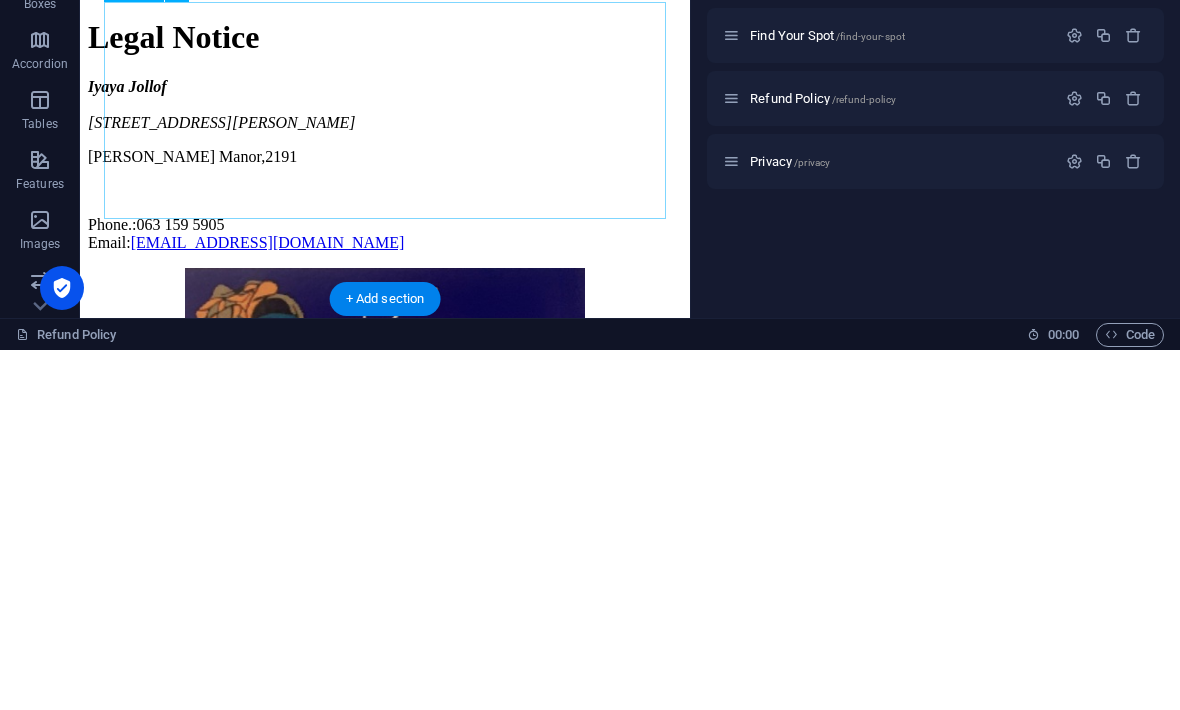 click on "Legal Notice" at bounding box center [385, 37] 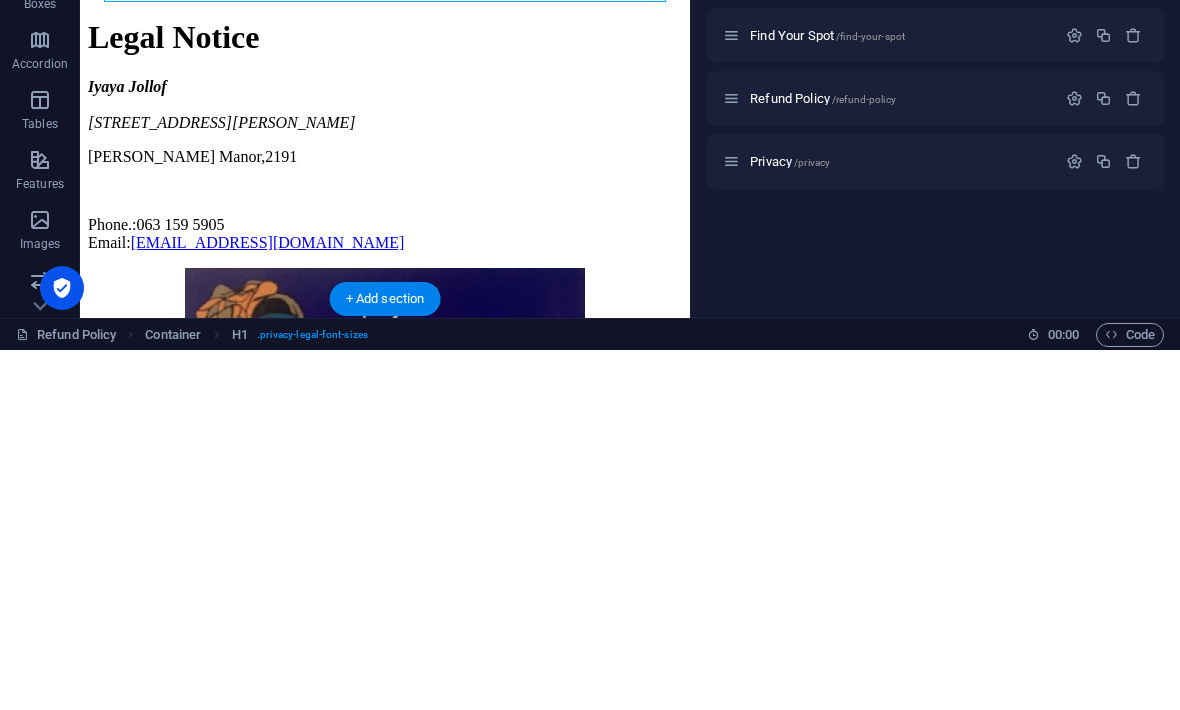 click on "Legal Notice" at bounding box center (385, 37) 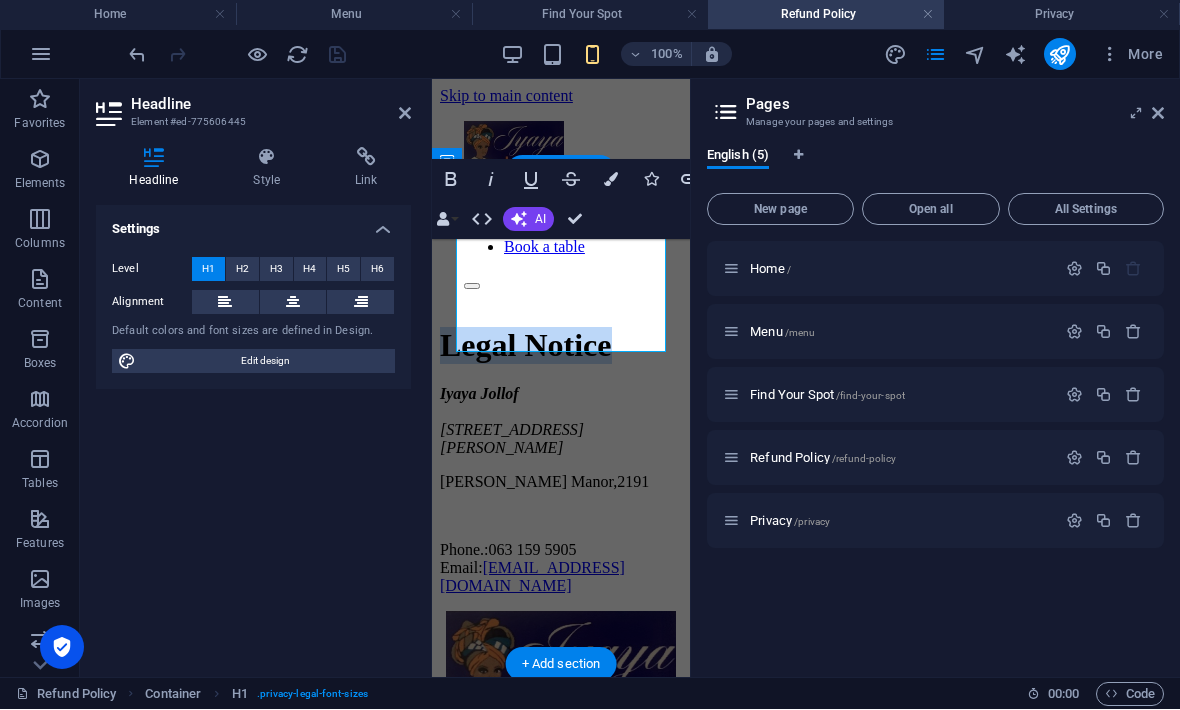 click on "Legal Notice" at bounding box center [561, 345] 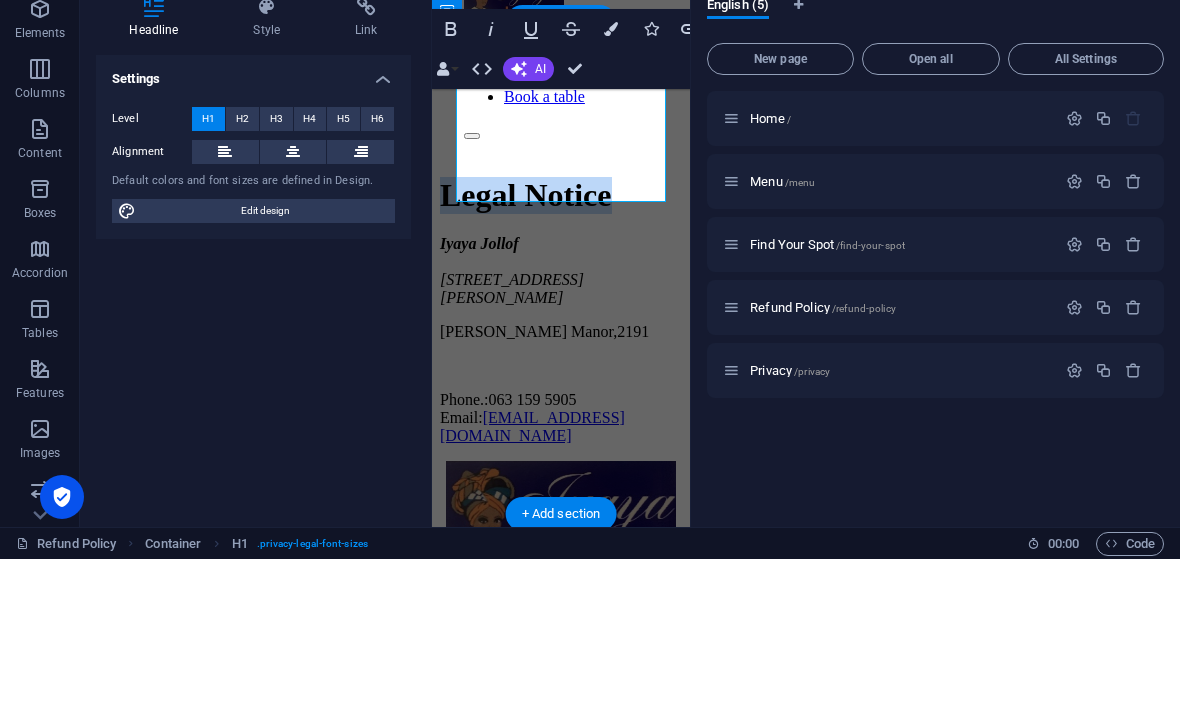 type 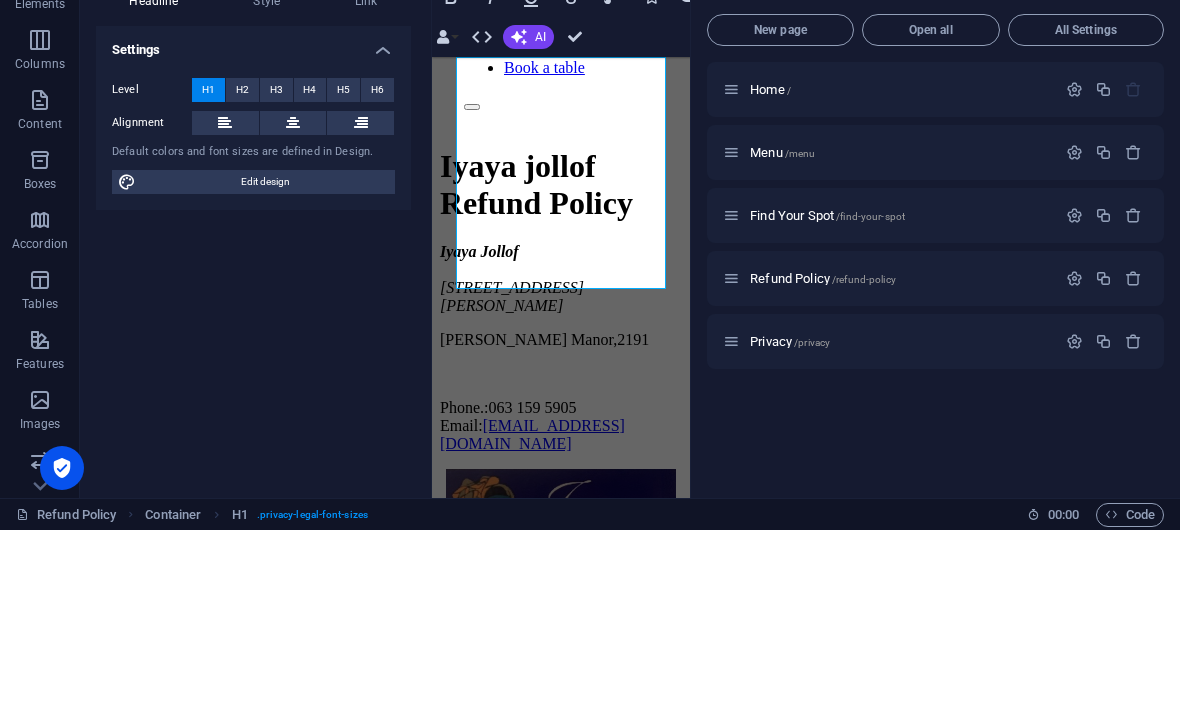 click on "Settings Level H1 H2 H3 H4 H5 H6 Alignment Default colors and font sizes are defined in Design. Edit design" at bounding box center [253, 434] 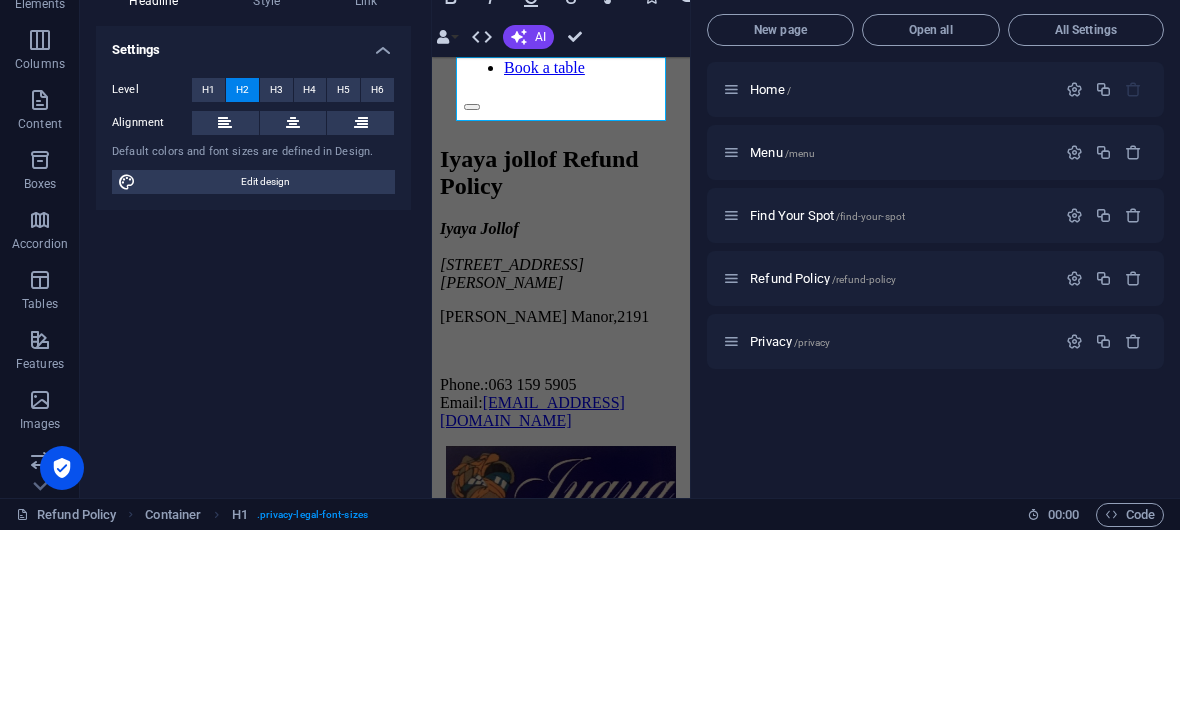 click at bounding box center [405, 114] 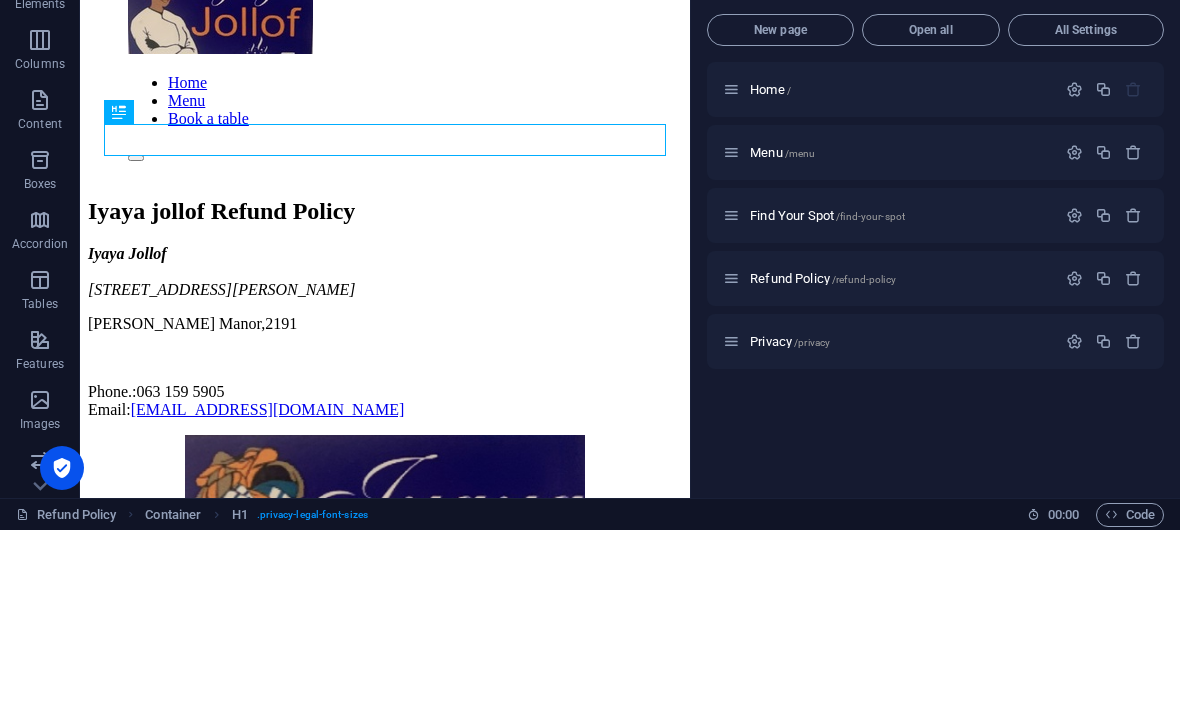 click at bounding box center [337, 55] 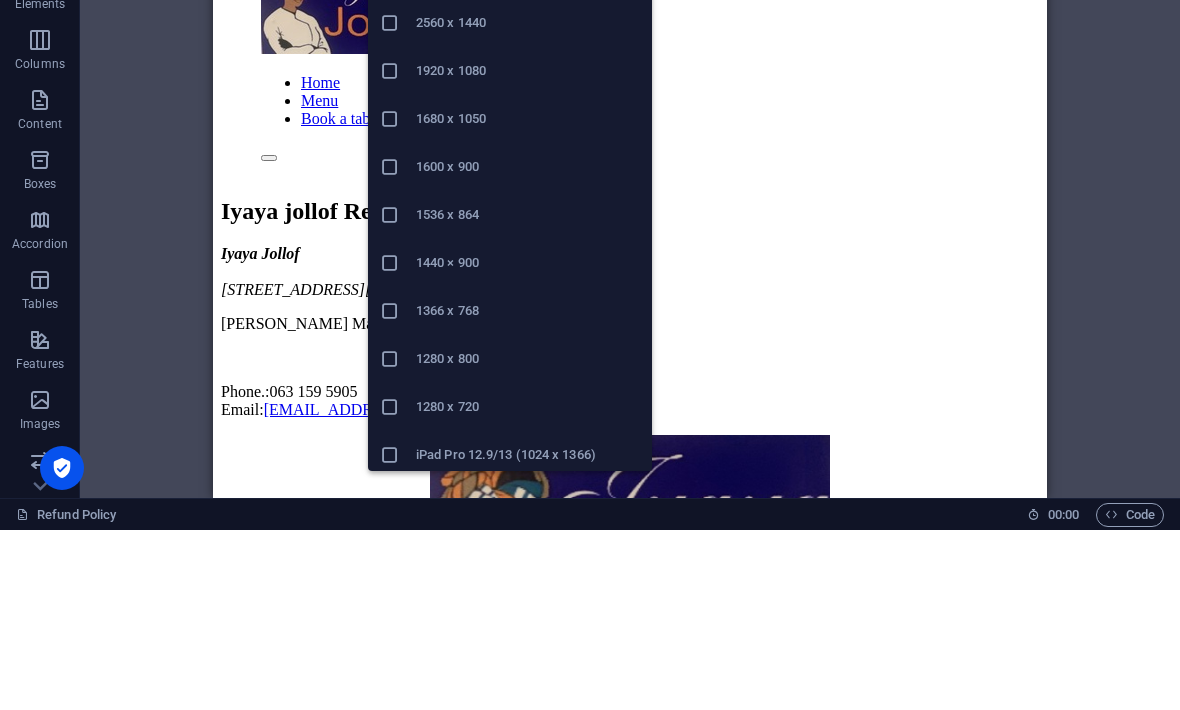 click on "Desktop (100% x 100%)" at bounding box center [528, 155] 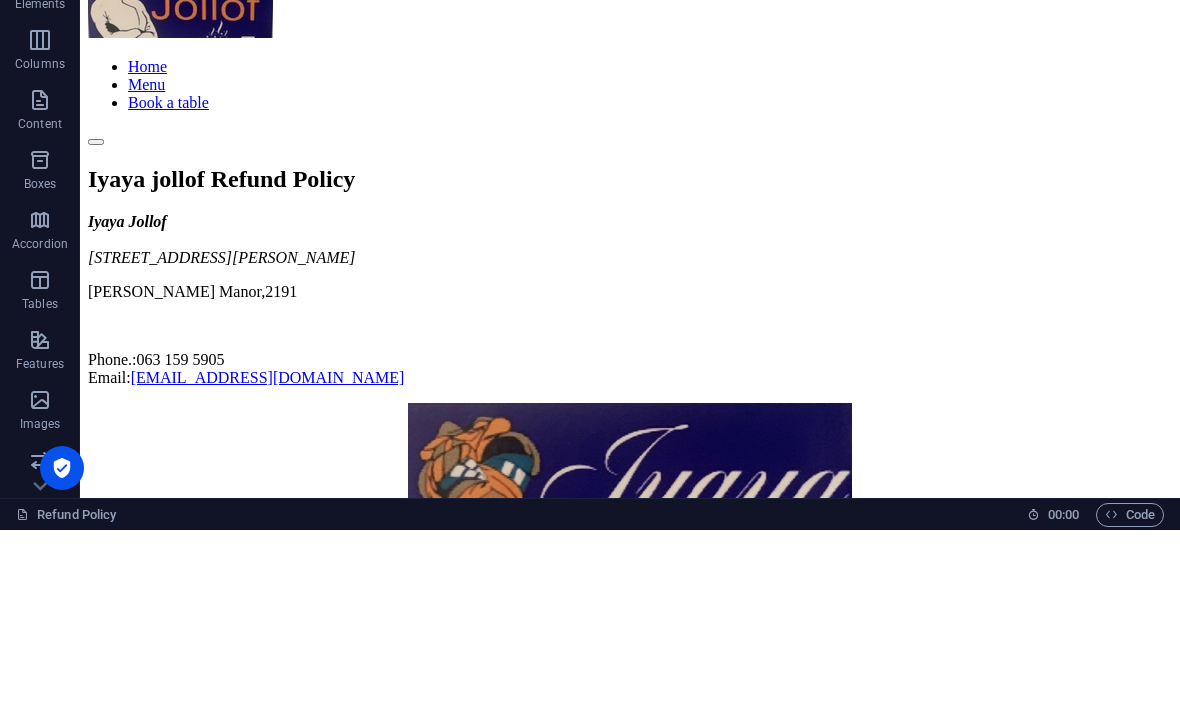 click on "Iyaya Jollof   [STREET_ADDRESS][PERSON_NAME][PERSON_NAME] Phone.:  [PHONE_NUMBER] Email:  [EMAIL_ADDRESS][DOMAIN_NAME]" at bounding box center (630, 300) 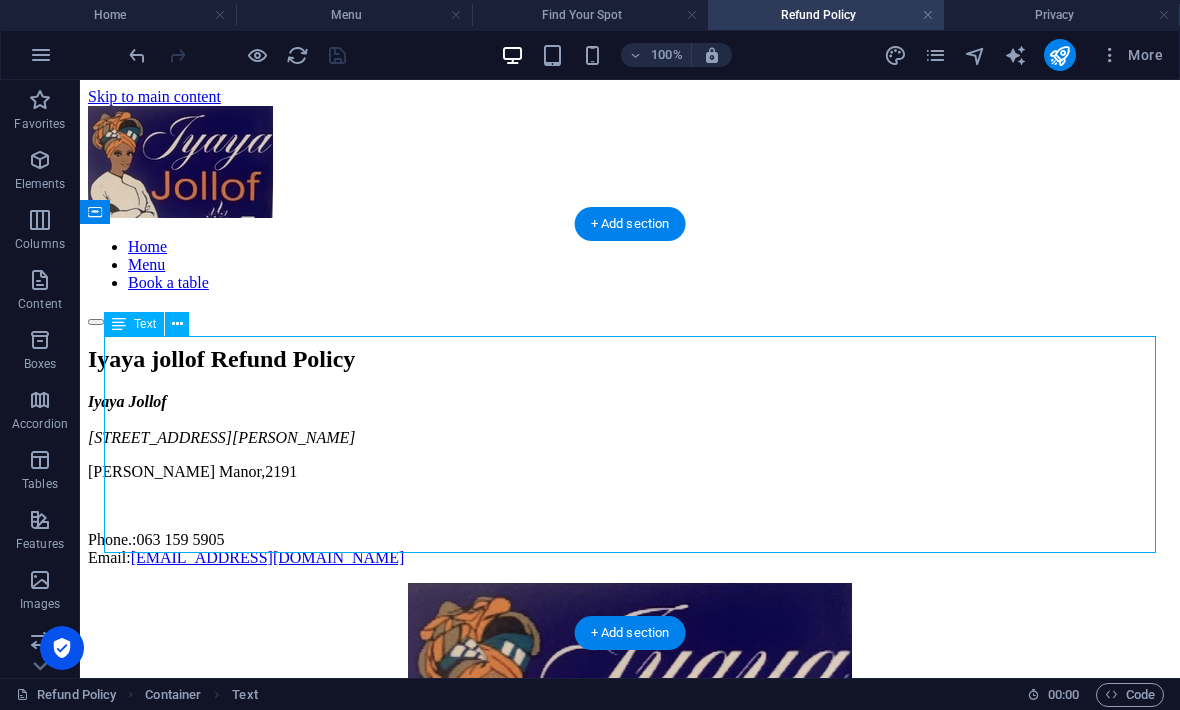 click on "Iyaya Jollof   [STREET_ADDRESS][PERSON_NAME][PERSON_NAME] Phone.:  [PHONE_NUMBER] Email:  [EMAIL_ADDRESS][DOMAIN_NAME]" at bounding box center (630, 480) 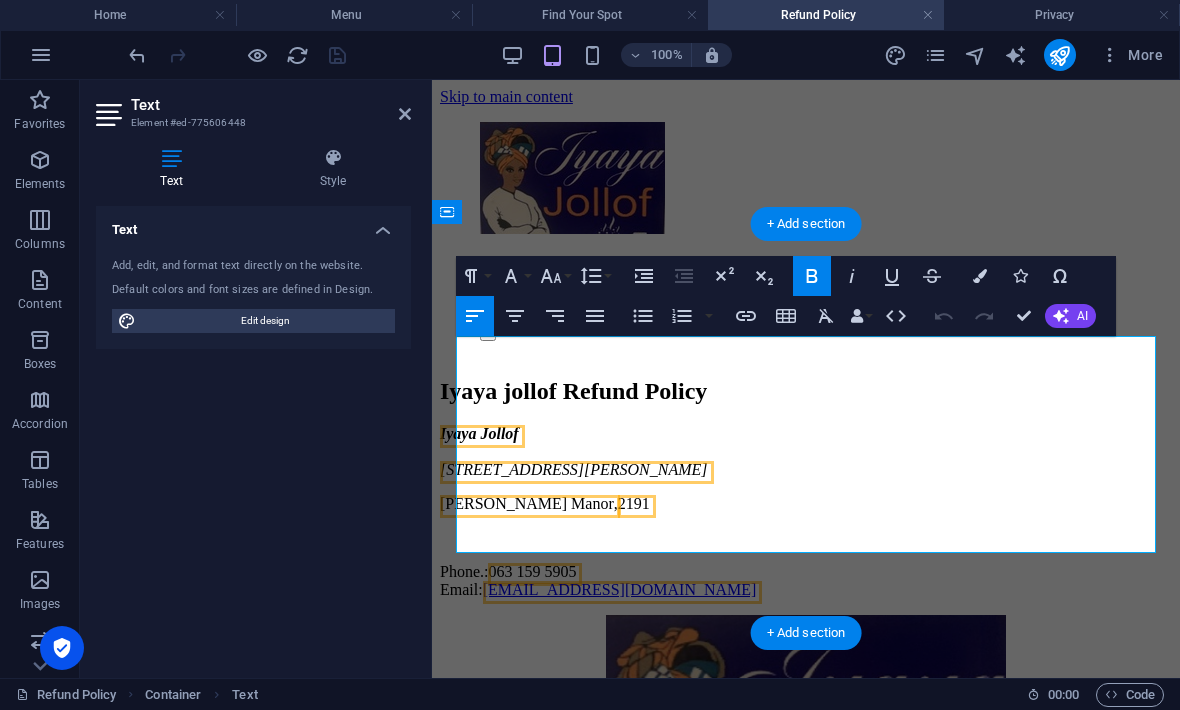 click on "Edit design" at bounding box center [265, 321] 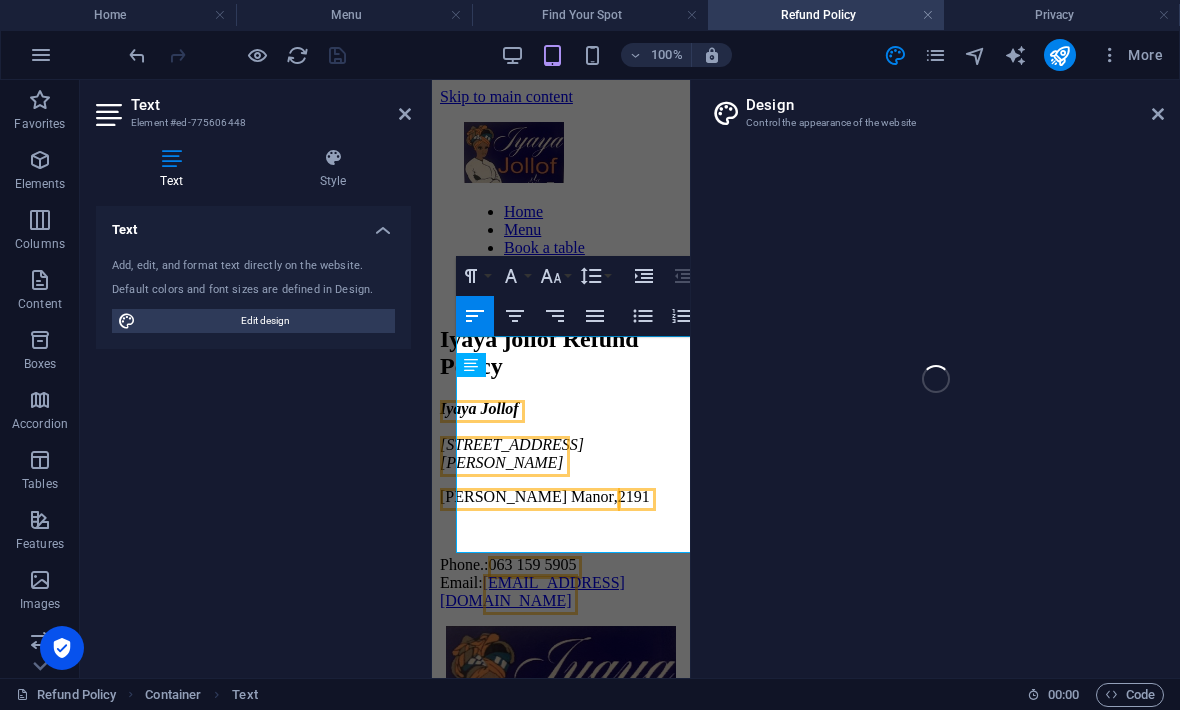 select on "ease-in-out" 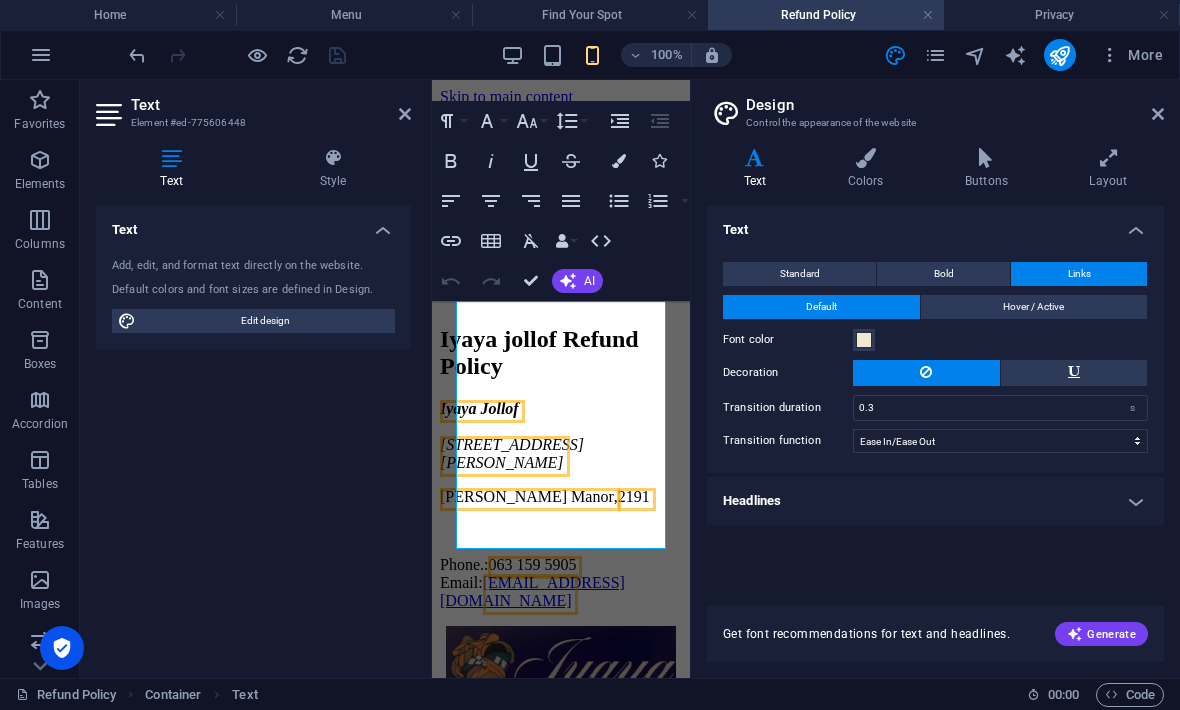 click on "Phone.:  [PHONE_NUMBER] Email:  [EMAIL_ADDRESS][DOMAIN_NAME]" at bounding box center (561, 583) 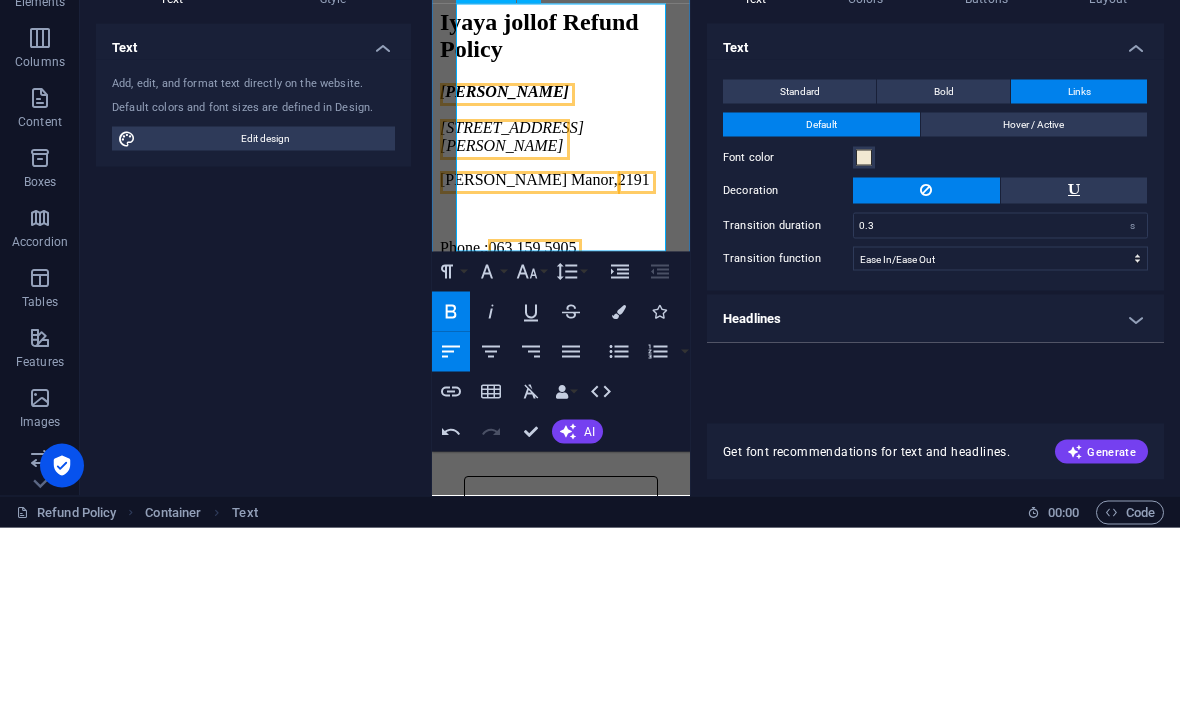 scroll, scrollTop: 151, scrollLeft: 0, axis: vertical 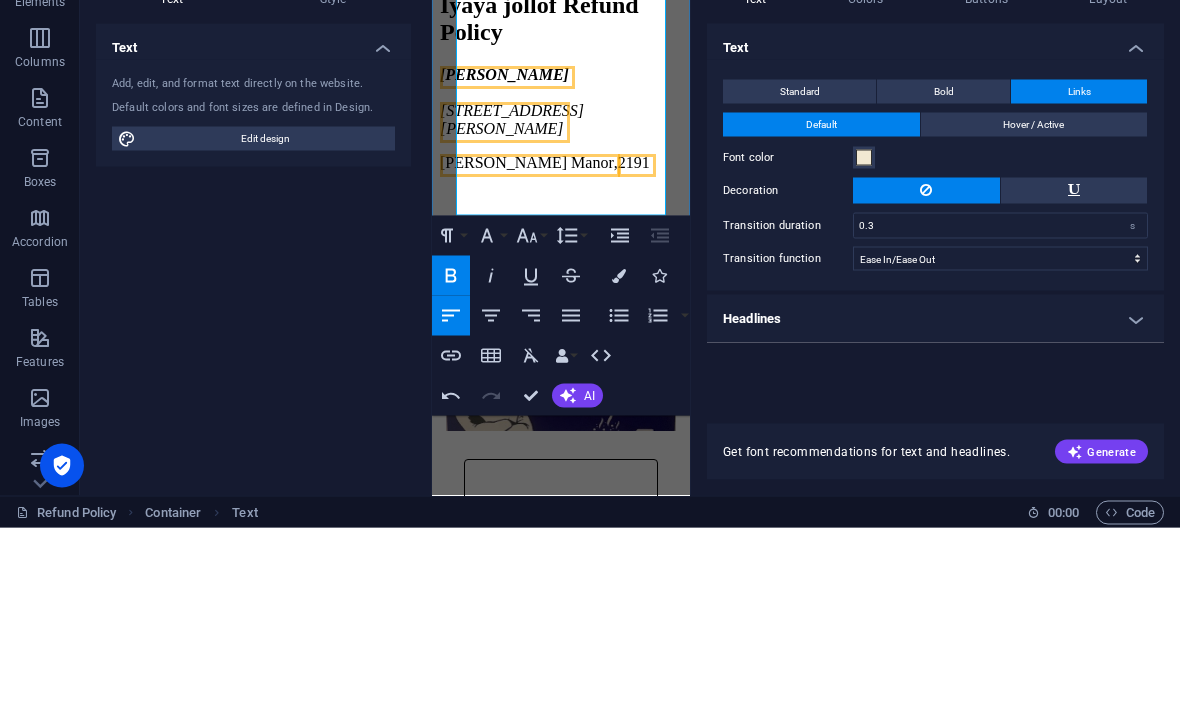 click on "Phone.:  [PHONE_NUMBER] Email:  [EMAIL_ADDRESS][DOMAIN_NAME]" at bounding box center [561, 250] 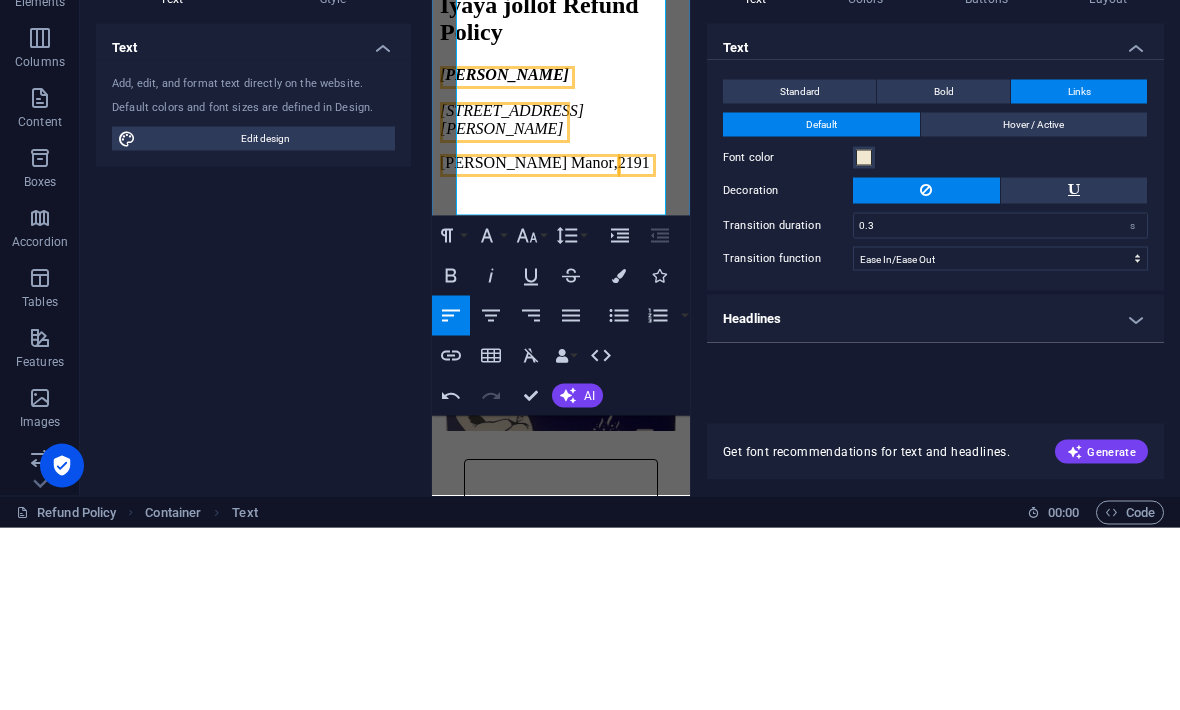 click on "[EMAIL_ADDRESS][DOMAIN_NAME]" at bounding box center (532, 258) 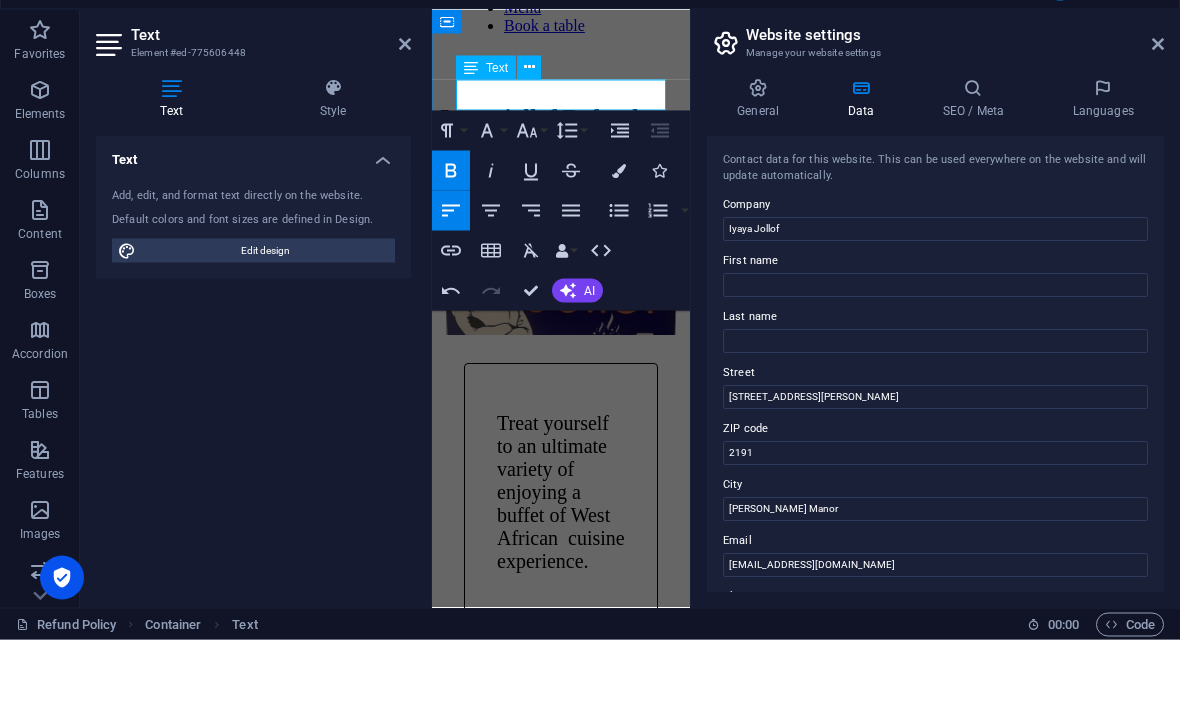 click on "​" at bounding box center (561, 187) 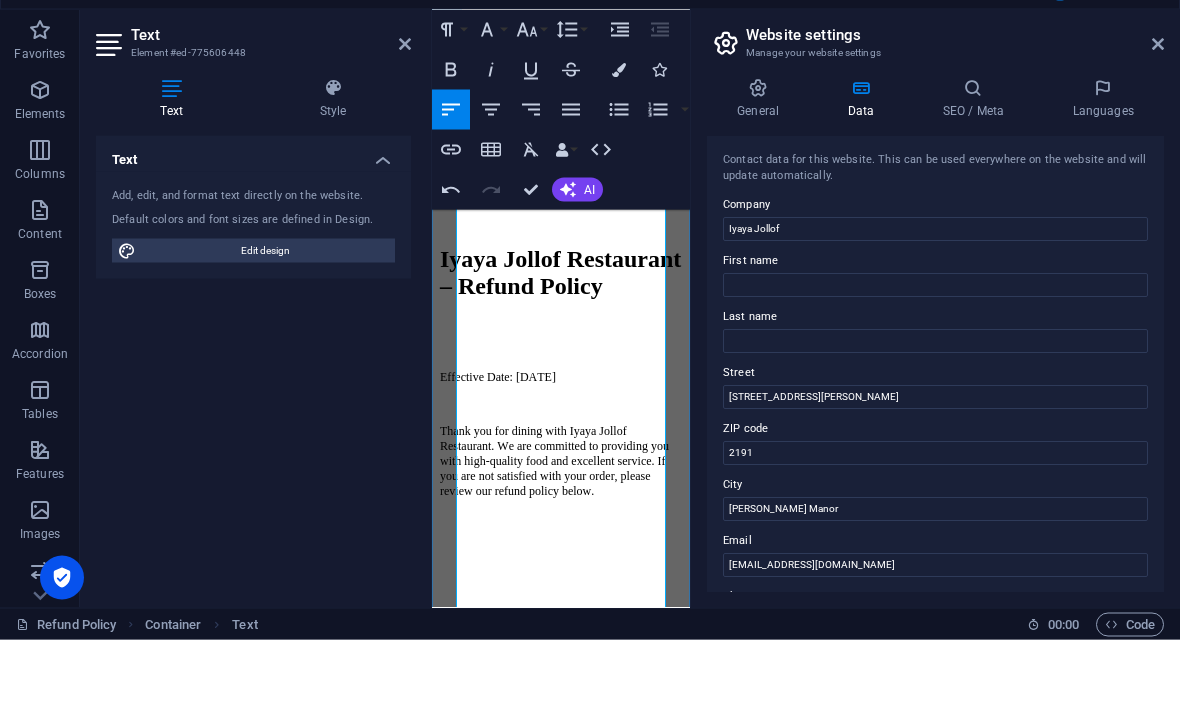 scroll, scrollTop: 106, scrollLeft: 0, axis: vertical 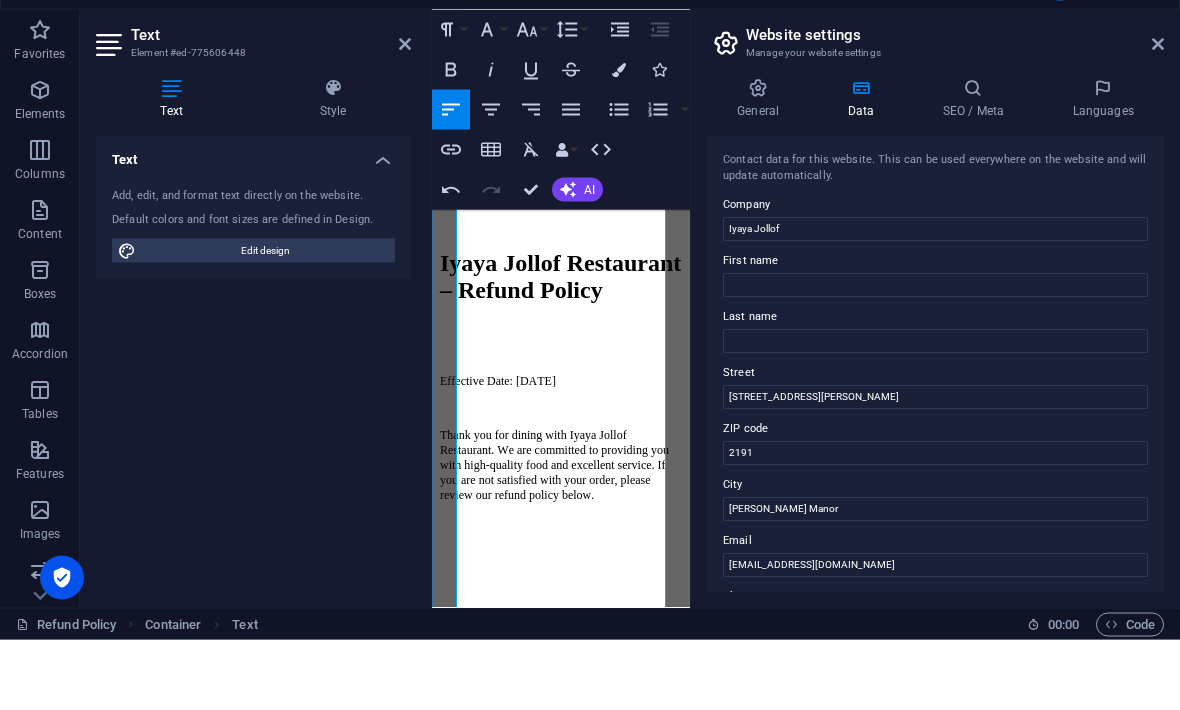 click on "Iyaya Jollof Restaurant – Refund Policy Effective Date: [DATE] Thank you for dining with Iyaya Jollof Restaurant. We are committed to providing you with high-quality food and excellent service. If you are not satisfied with your order, please review our refund policy below. 1. In-Restaurant Orders Cash Refunds Cash refunds are only applicable for in-store purchases. Requests must be made within 1 hour of the transaction. A valid receipt or proof of purchase is required. Refunds will be processed in cash at the restaurant. Card Refunds Card payments will be refunded to the same card used for the purchase. Refunds may take 3–7 business days to reflect, depending on your bank. A valid receipt and proof of transaction must be provided. Refund requests must be made on the same day as the purchase. 2. Online Orders (Uber Eats & Mr D Food) Uber Eats Orders Refunds for Uber Eats orders must be requested directly through the Uber Eats app. Uber Eats processes and handles all payments, refunds, and disputes." at bounding box center (561, 1685) 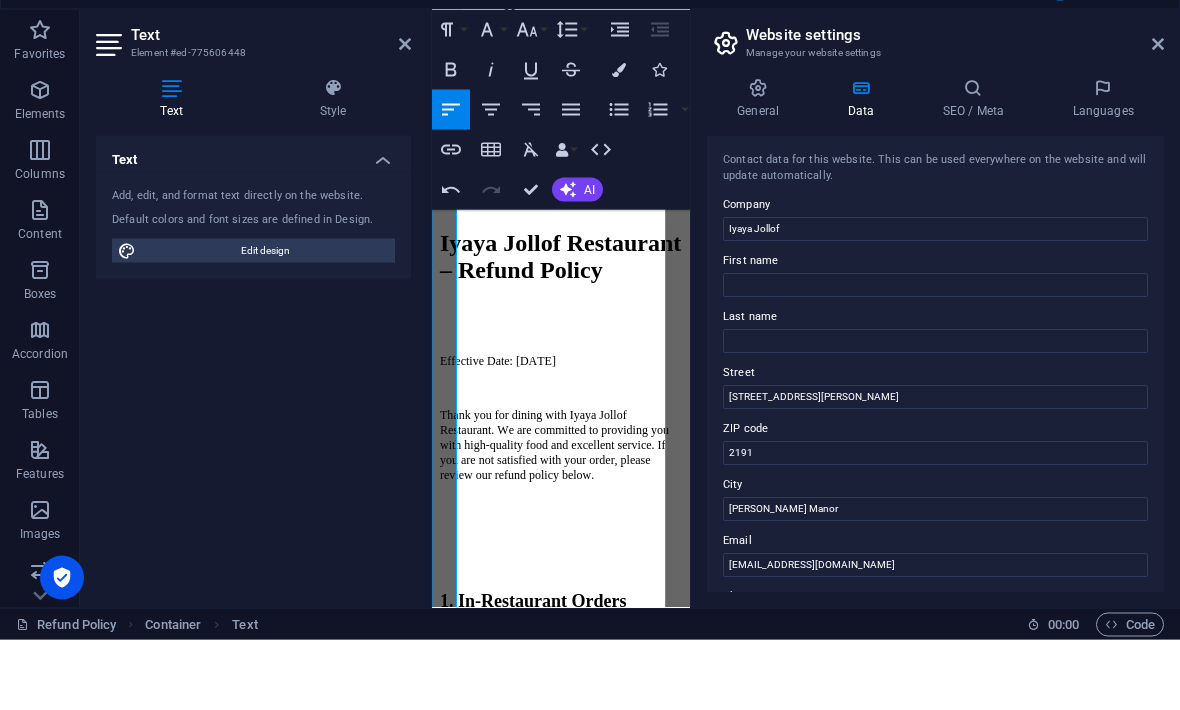 scroll, scrollTop: 147, scrollLeft: 0, axis: vertical 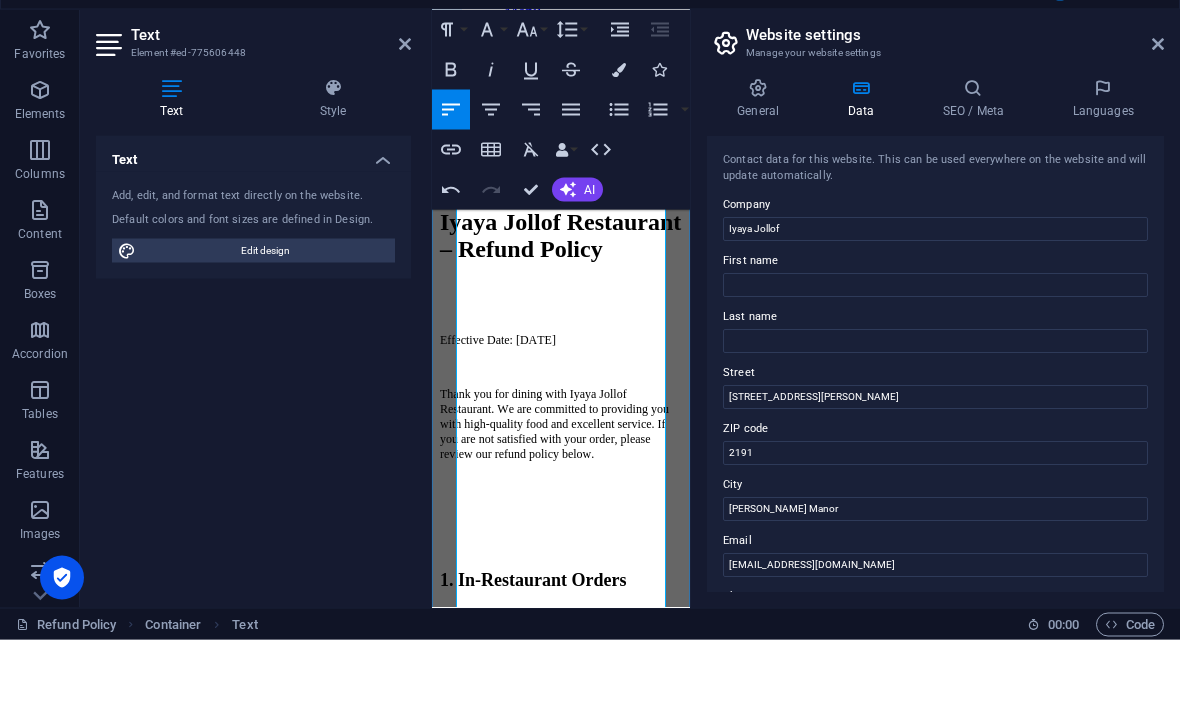 click at bounding box center [561, 313] 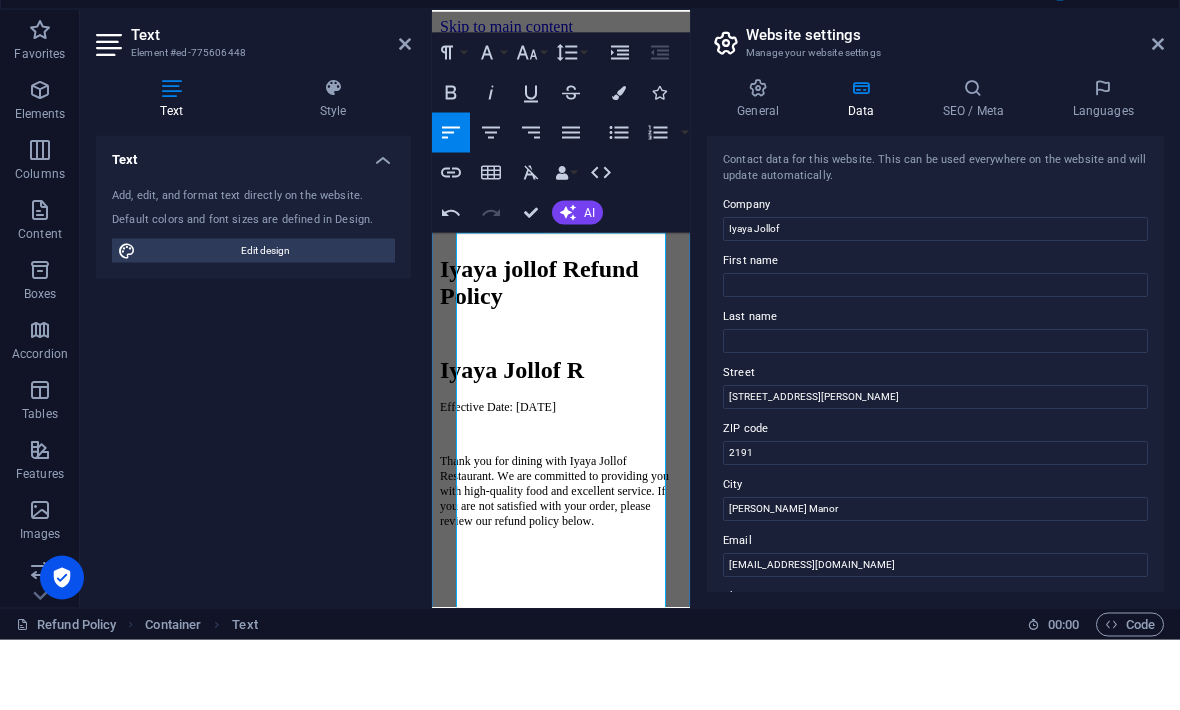 scroll, scrollTop: 0, scrollLeft: 0, axis: both 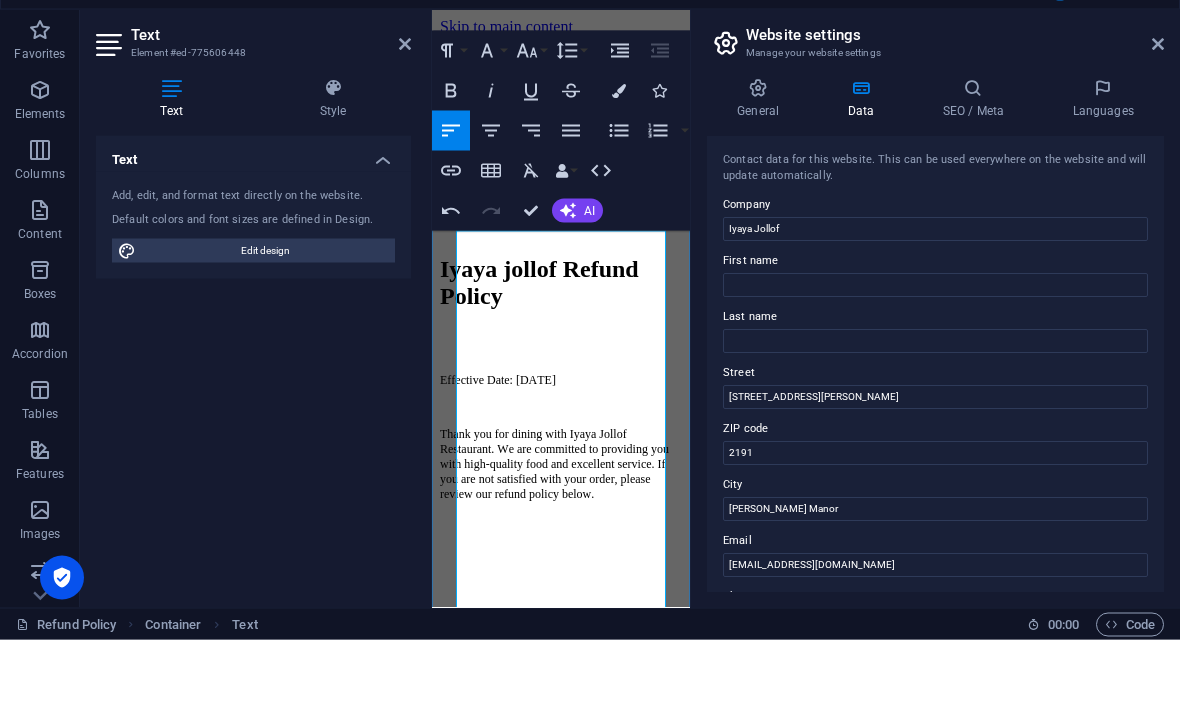 click at bounding box center (1158, 114) 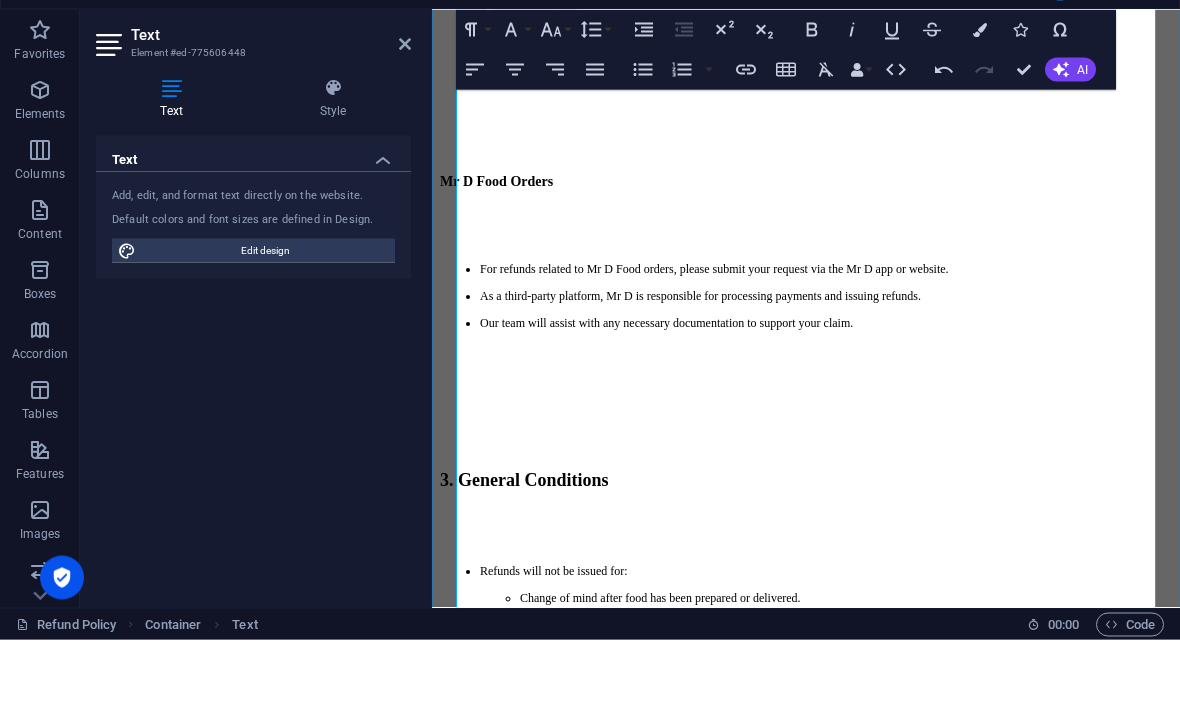 scroll, scrollTop: 1508, scrollLeft: 0, axis: vertical 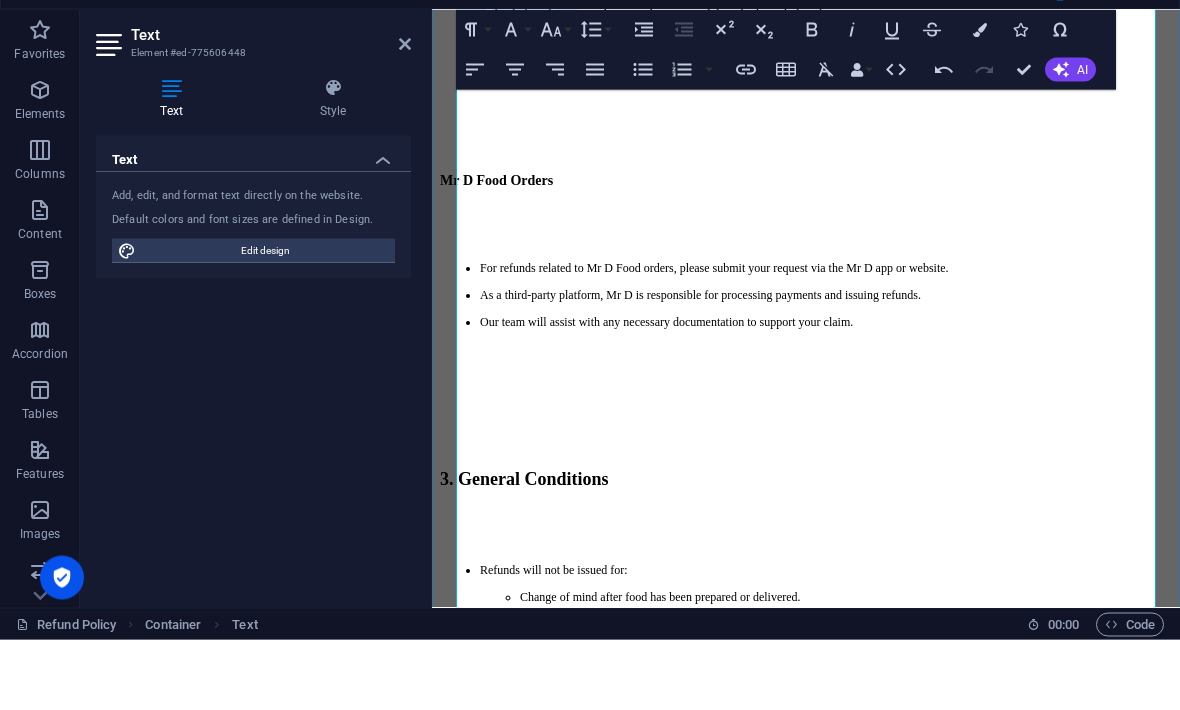 click on "3. General Conditions" at bounding box center [524, 479] 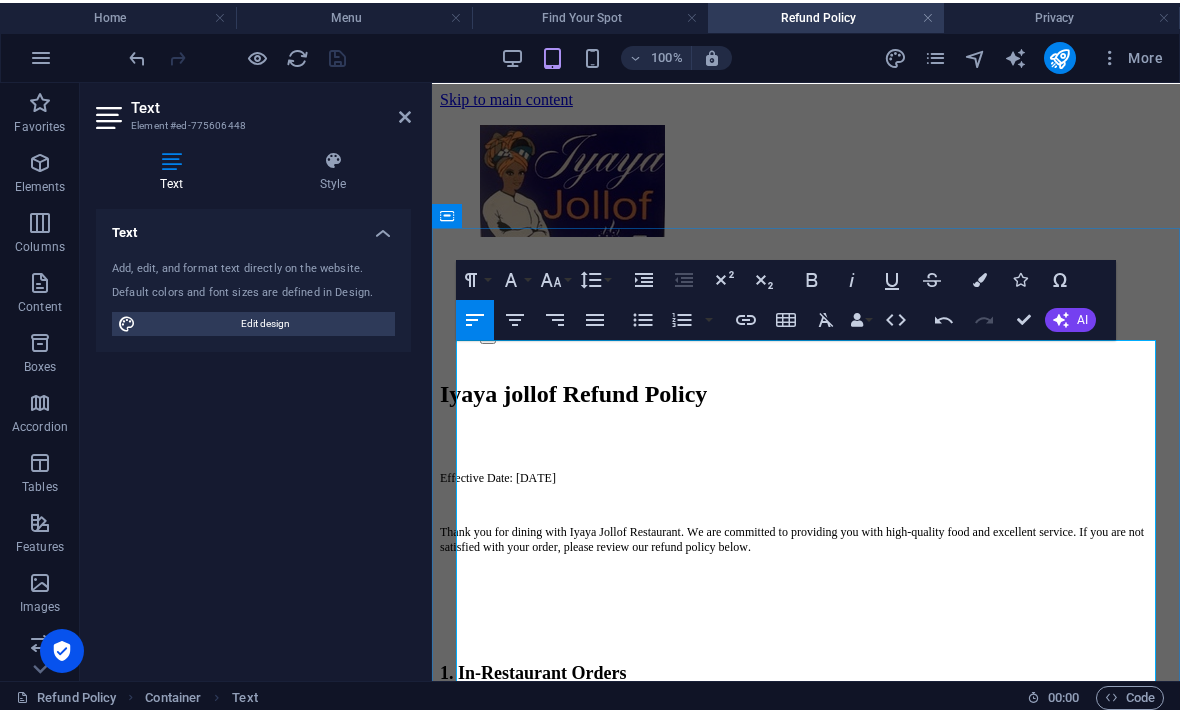 scroll, scrollTop: 0, scrollLeft: 0, axis: both 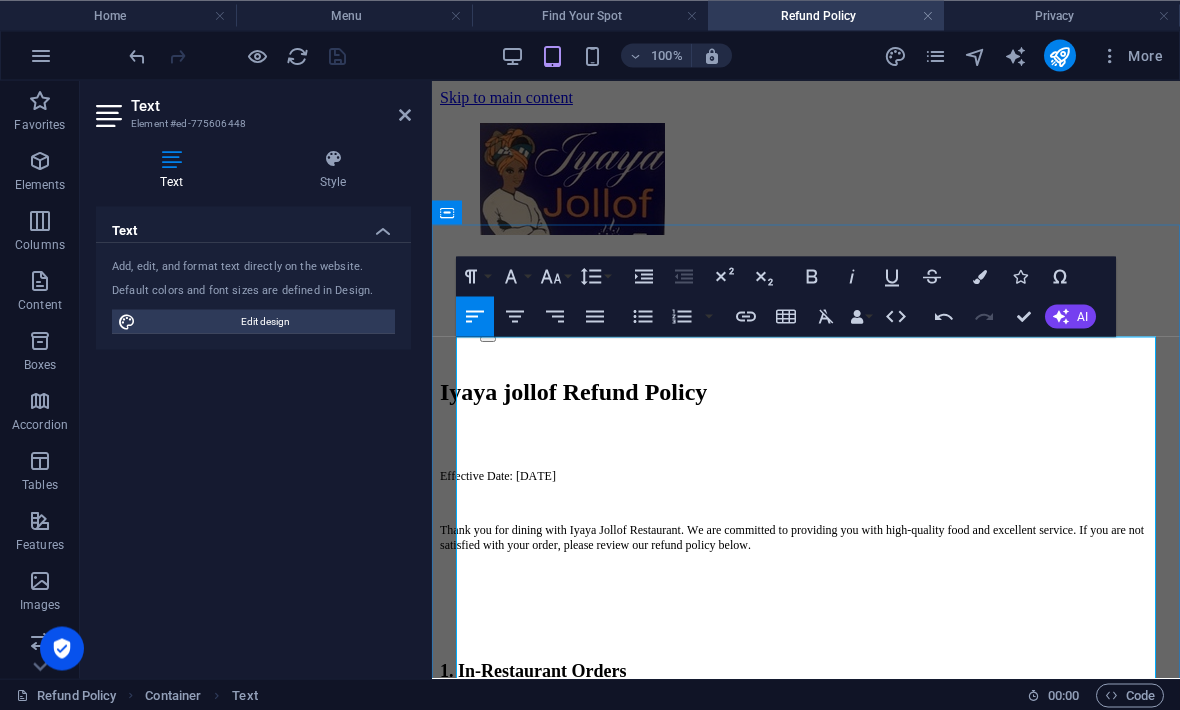 click at bounding box center [405, 114] 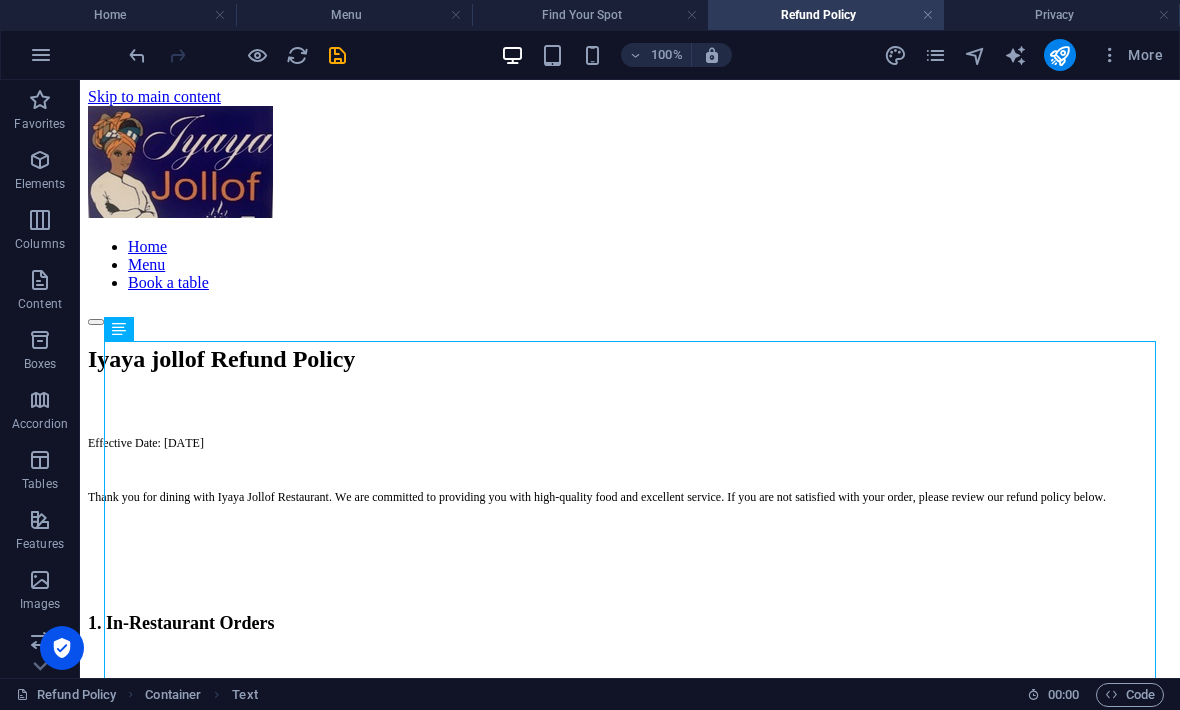 scroll, scrollTop: 0, scrollLeft: 0, axis: both 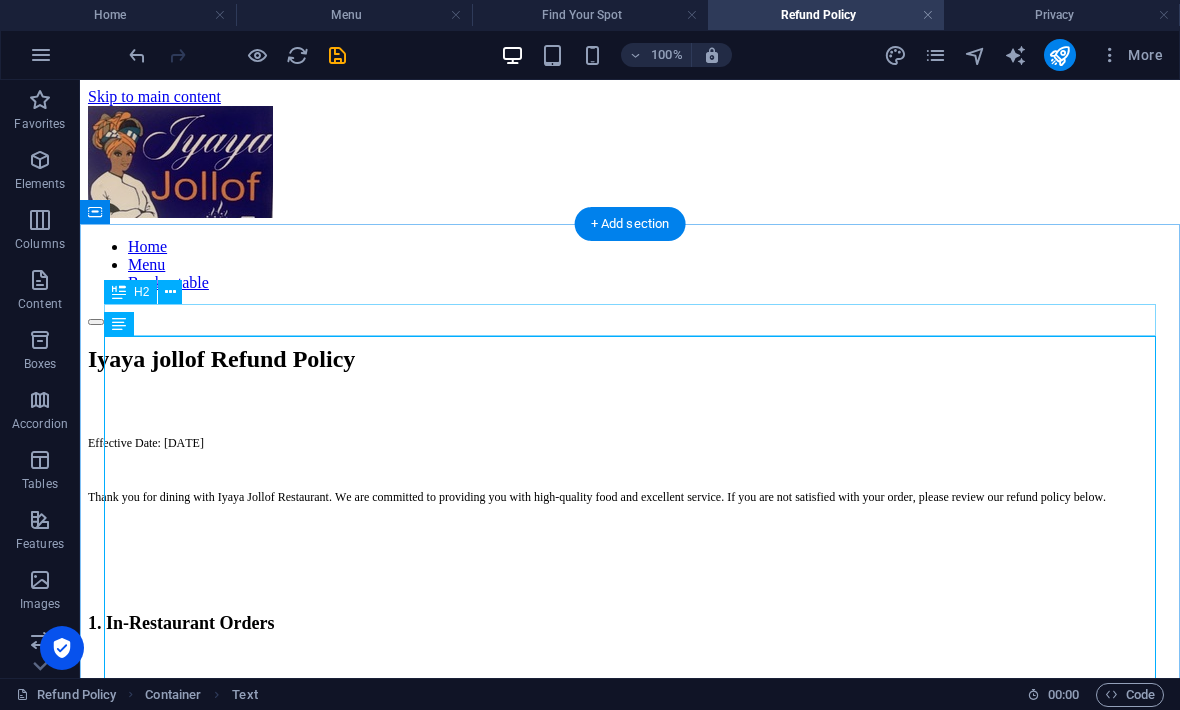 click on "Iyaya jollof Refund Policy" at bounding box center (630, 359) 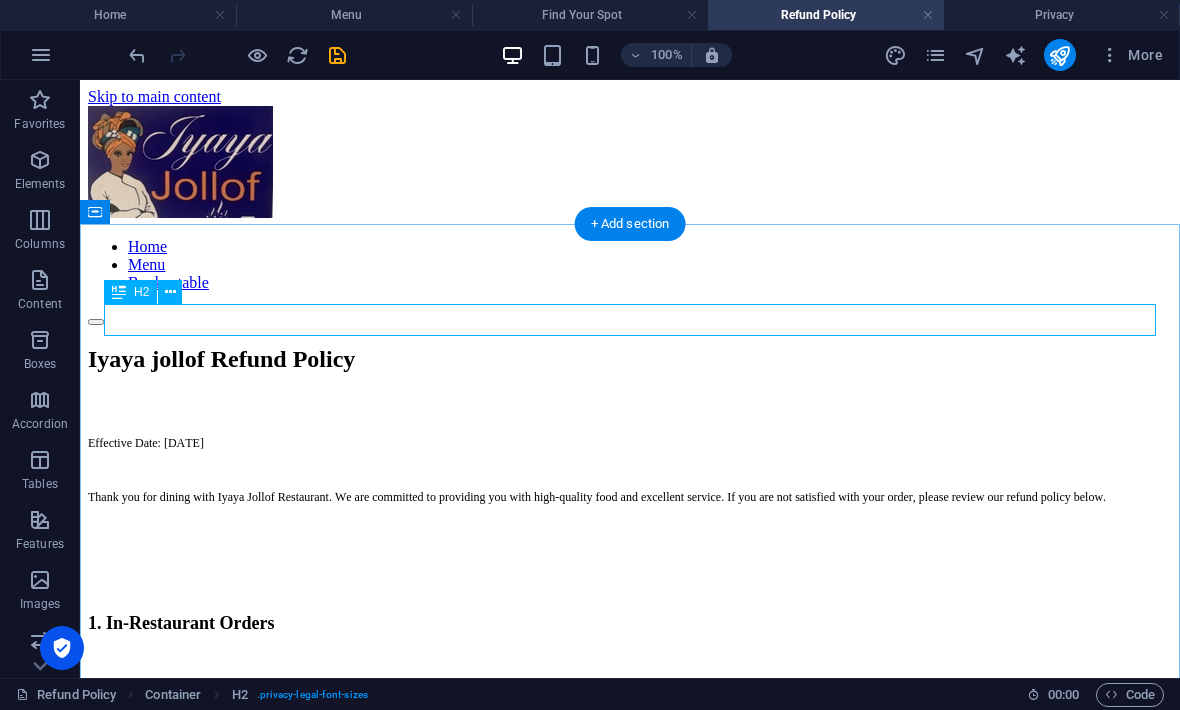 click on "H2" at bounding box center [130, 292] 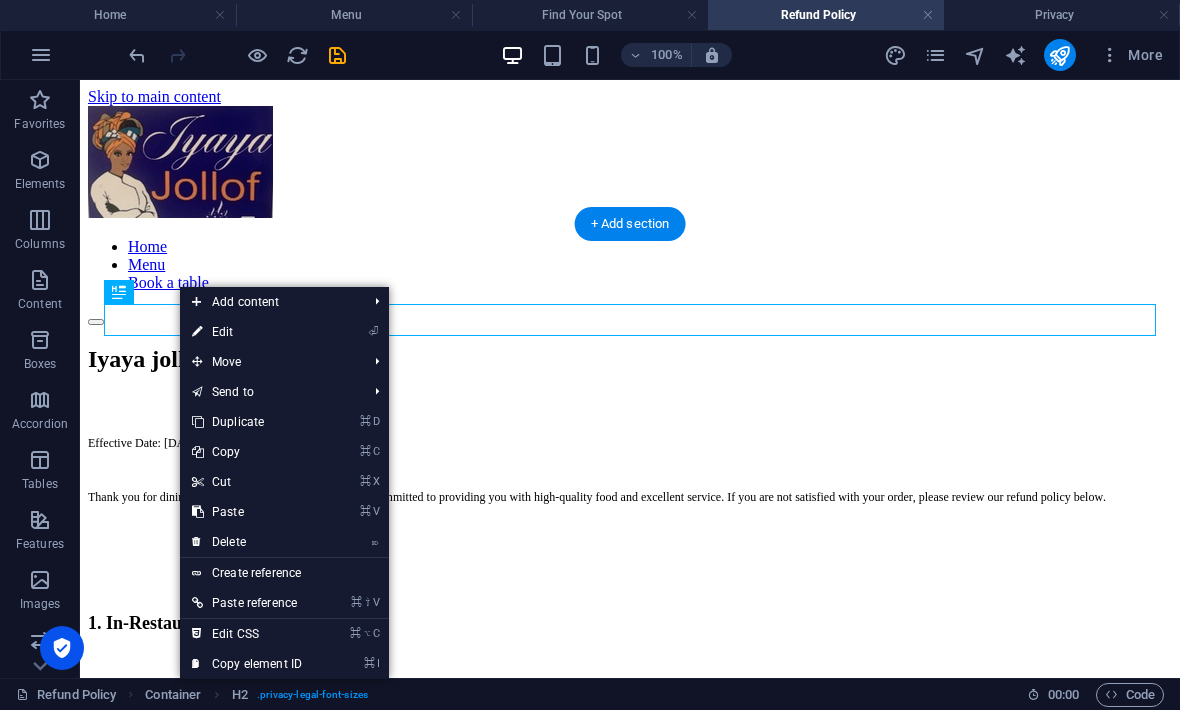 click on "⏎  Edit" at bounding box center (247, 332) 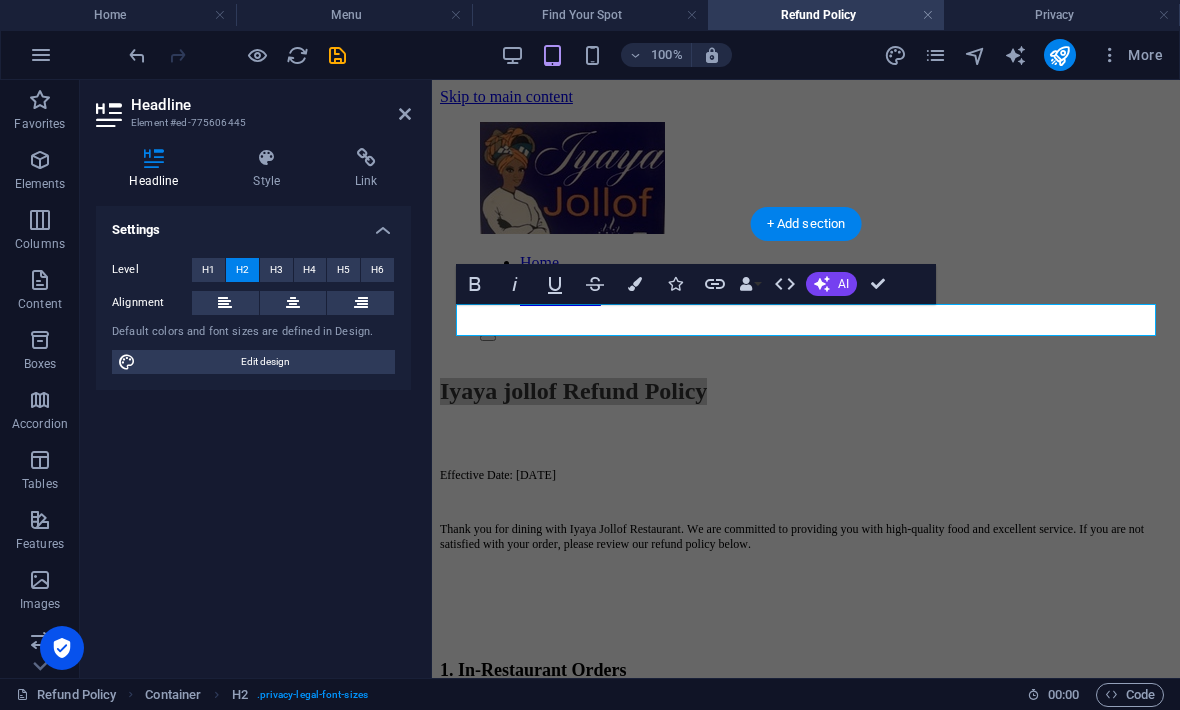 click on "H1" at bounding box center [208, 270] 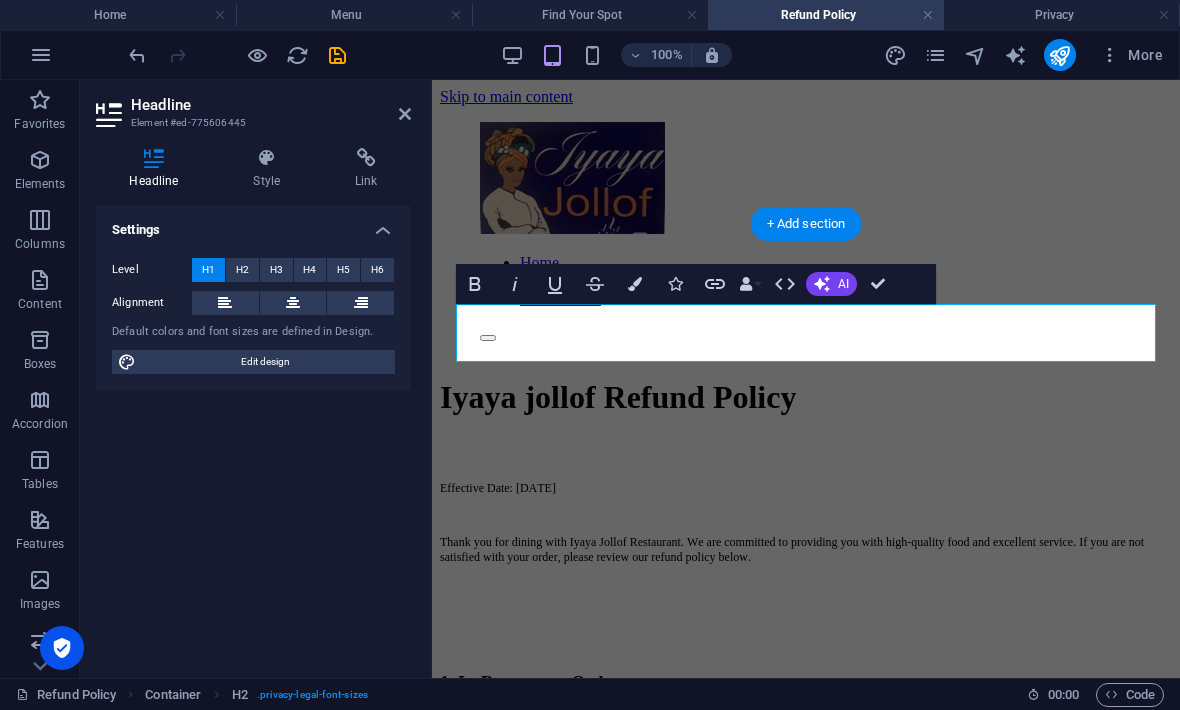 click at bounding box center (337, 55) 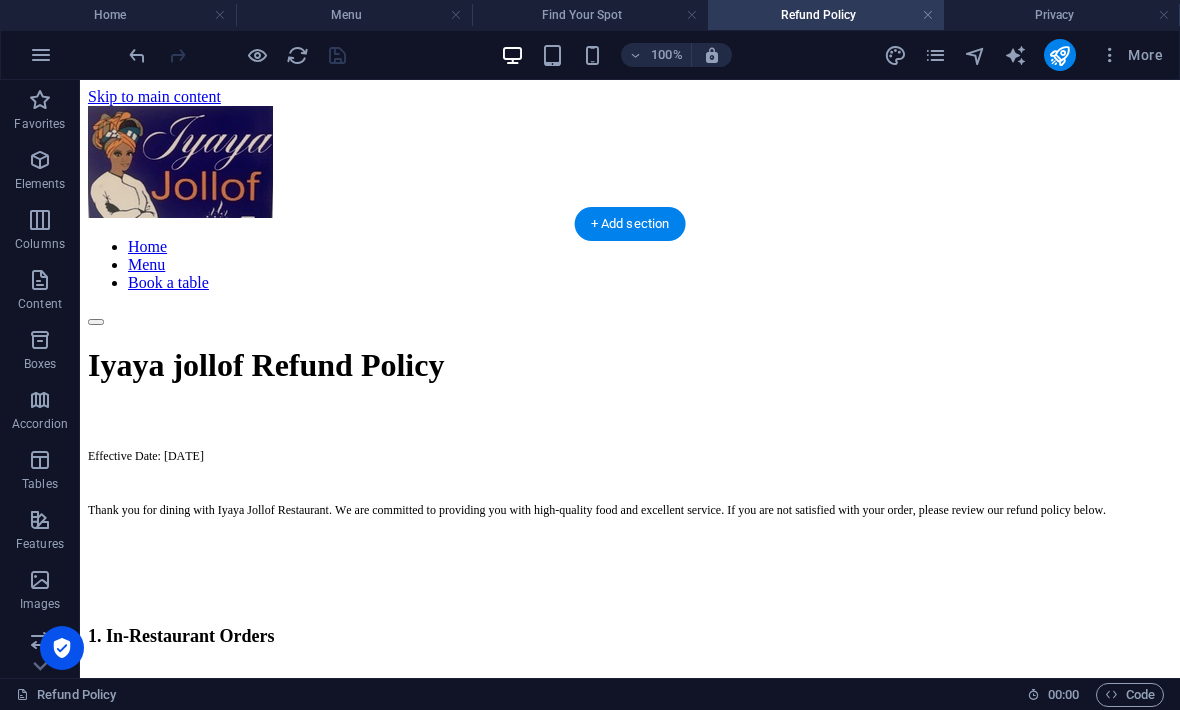 click on "Effective Date: [DATE] Thank you for dining with Iyaya Jollof Restaurant. We are committed to providing you with high-quality food and excellent service. If you are not satisfied with your order, please review our refund policy below. 1. In-Restaurant Orders Cash Refunds Cash refunds are only applicable for in-store purchases. Requests must be made within 1 hour of the transaction. A valid receipt or proof of purchase is required. Refunds will be processed in cash at the restaurant. Card Refunds Card payments will be refunded to the same card used for the purchase. Refunds may take 3–7 business days to reflect, depending on your bank. A valid receipt and proof of transaction must be provided. Refund requests must be made on the same day as the purchase. 2. Online Orders (Uber Eats & Mr D Food) Uber Eats Orders Refunds for Uber Eats orders must be requested directly through the Uber Eats app. Uber Eats processes and handles all payments, refunds, and disputes. Mr D Food Orders 3. General Conditions" at bounding box center (630, 1578) 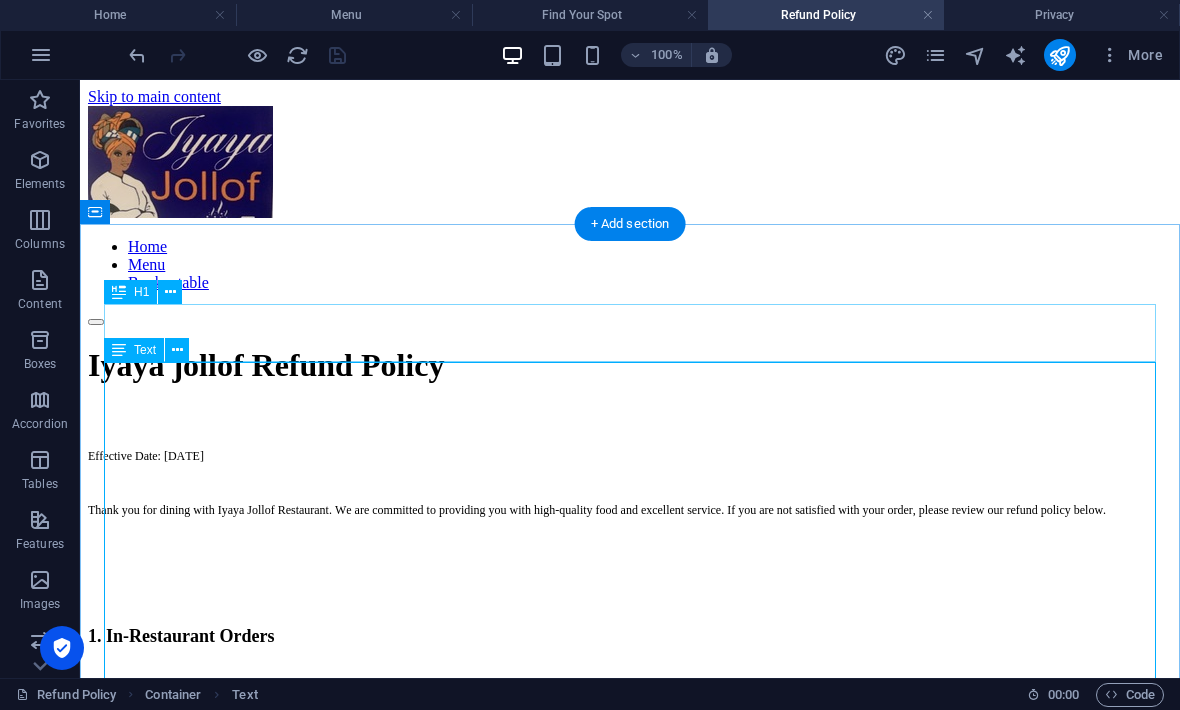 click at bounding box center (177, 350) 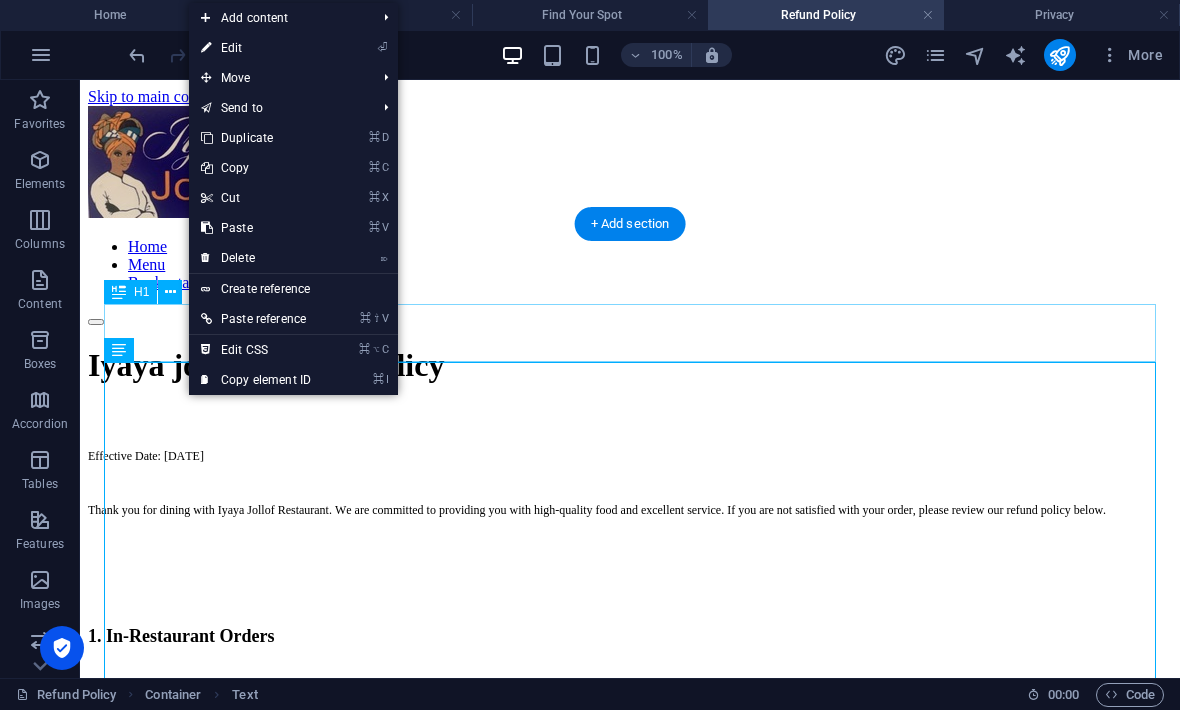 click on "⏎  Edit" at bounding box center (256, 48) 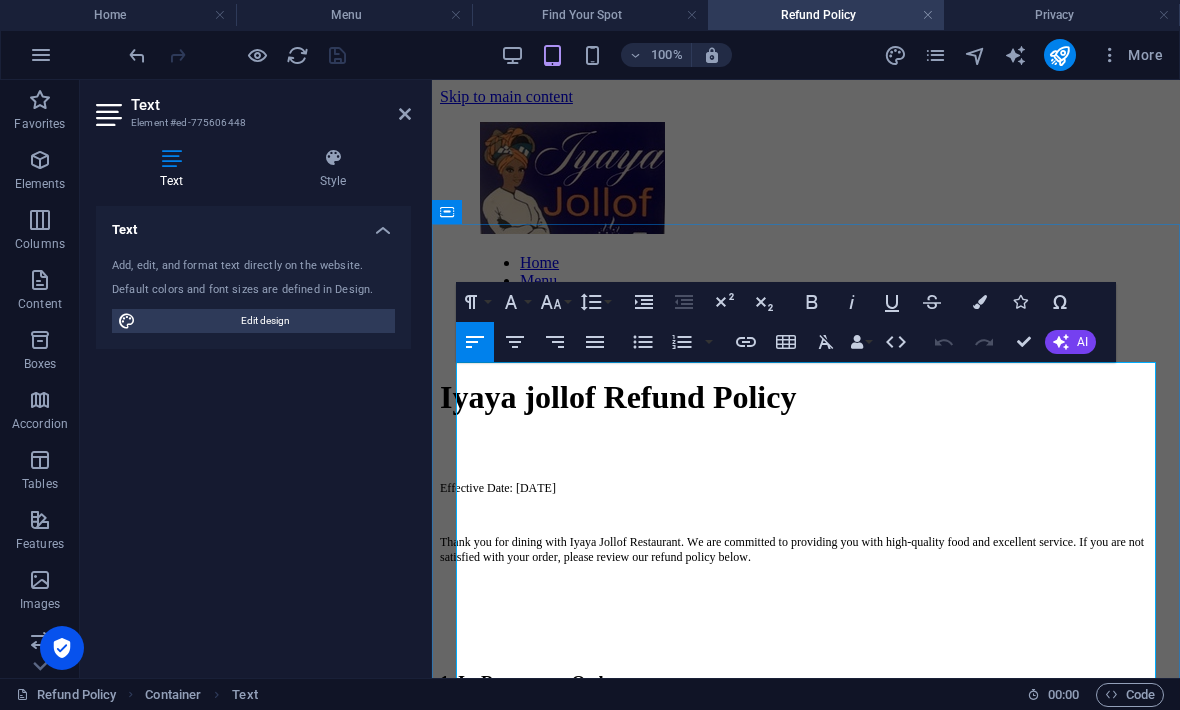 click on "Effective Date: [DATE]" at bounding box center [498, 488] 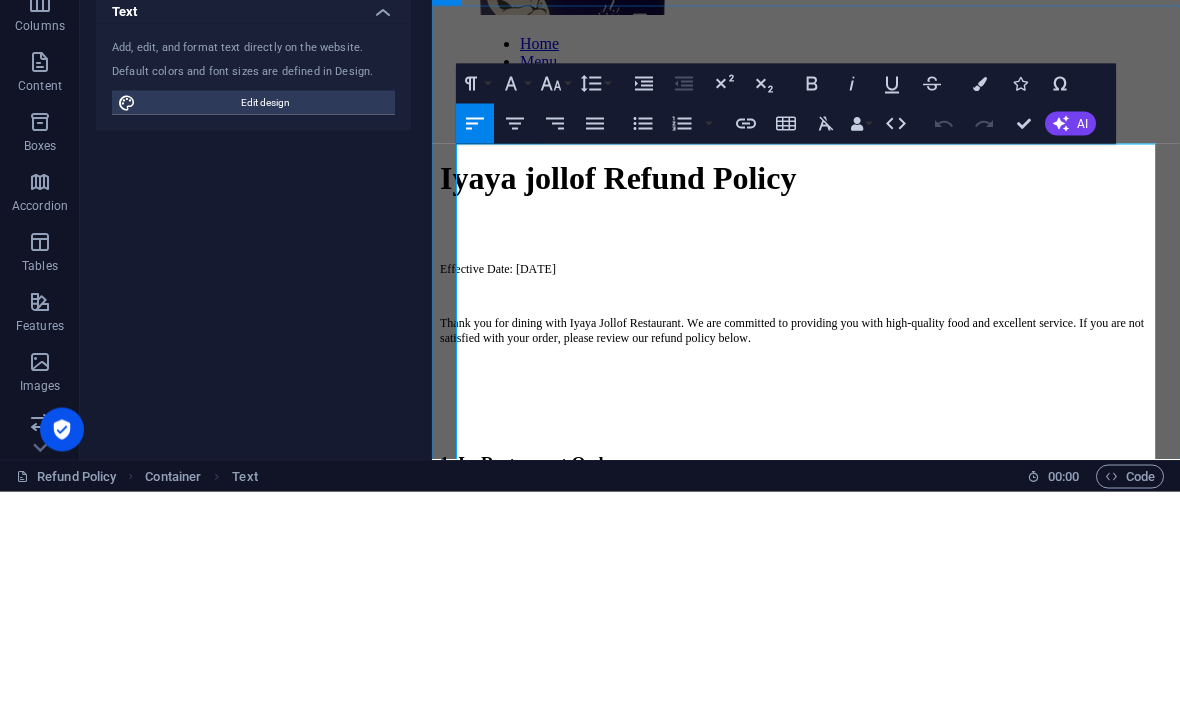 click on "Effective Date: [DATE]" at bounding box center (498, 270) 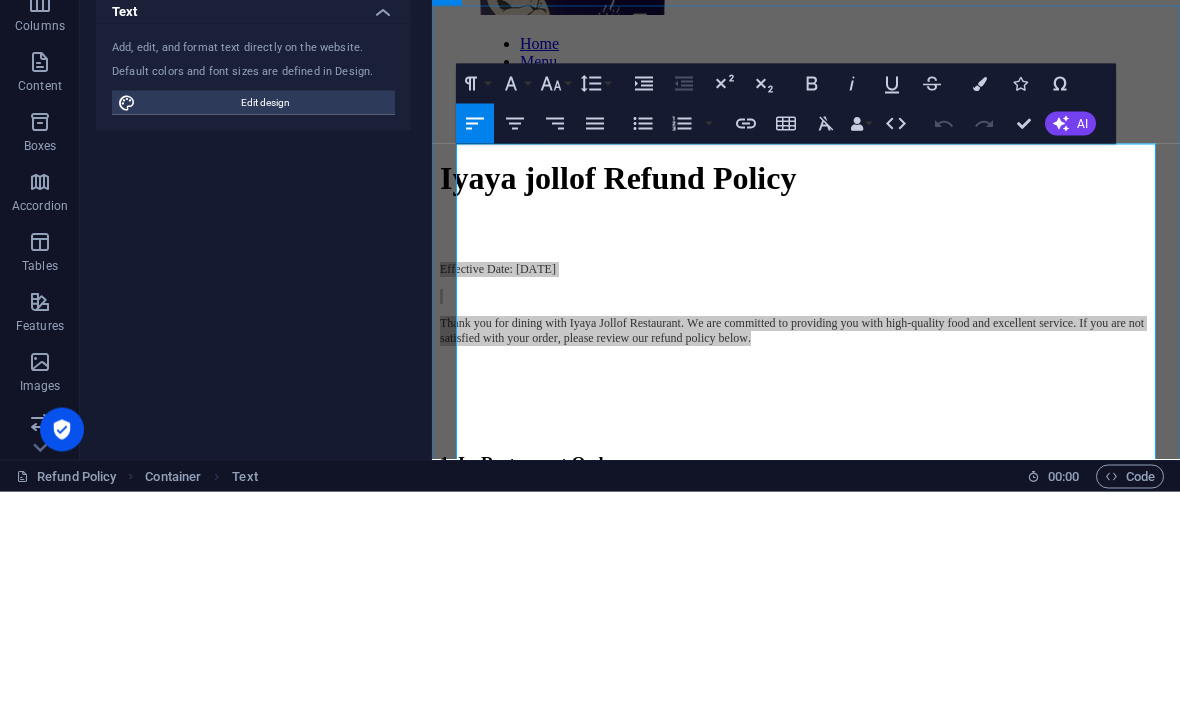 click on "Edit design" at bounding box center [265, 321] 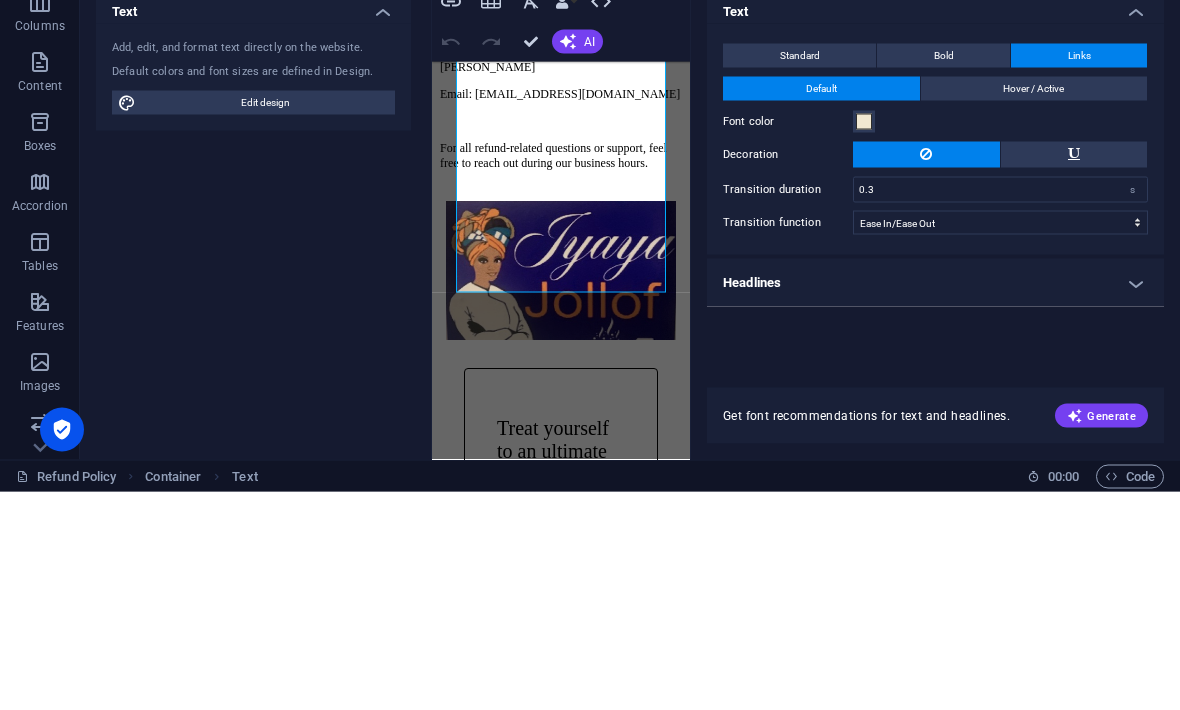 scroll, scrollTop: 2808, scrollLeft: 0, axis: vertical 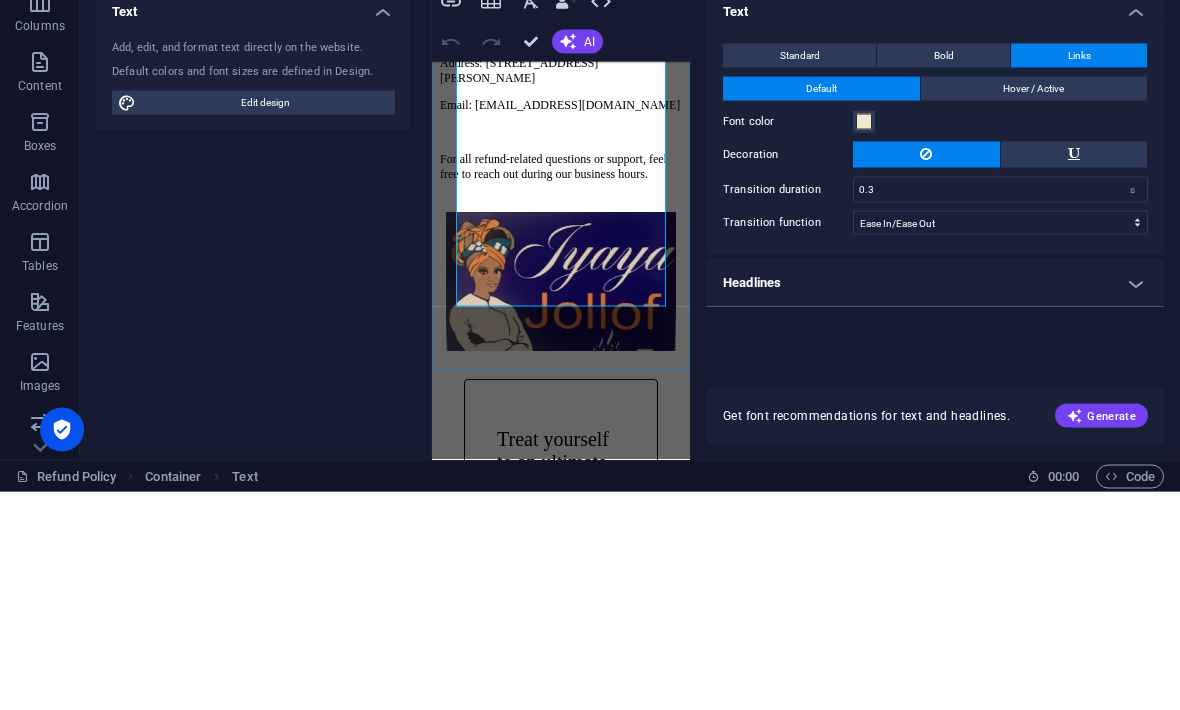 click on "For all refund-related questions or support, feel free to reach out during our business hours." at bounding box center [561, 168] 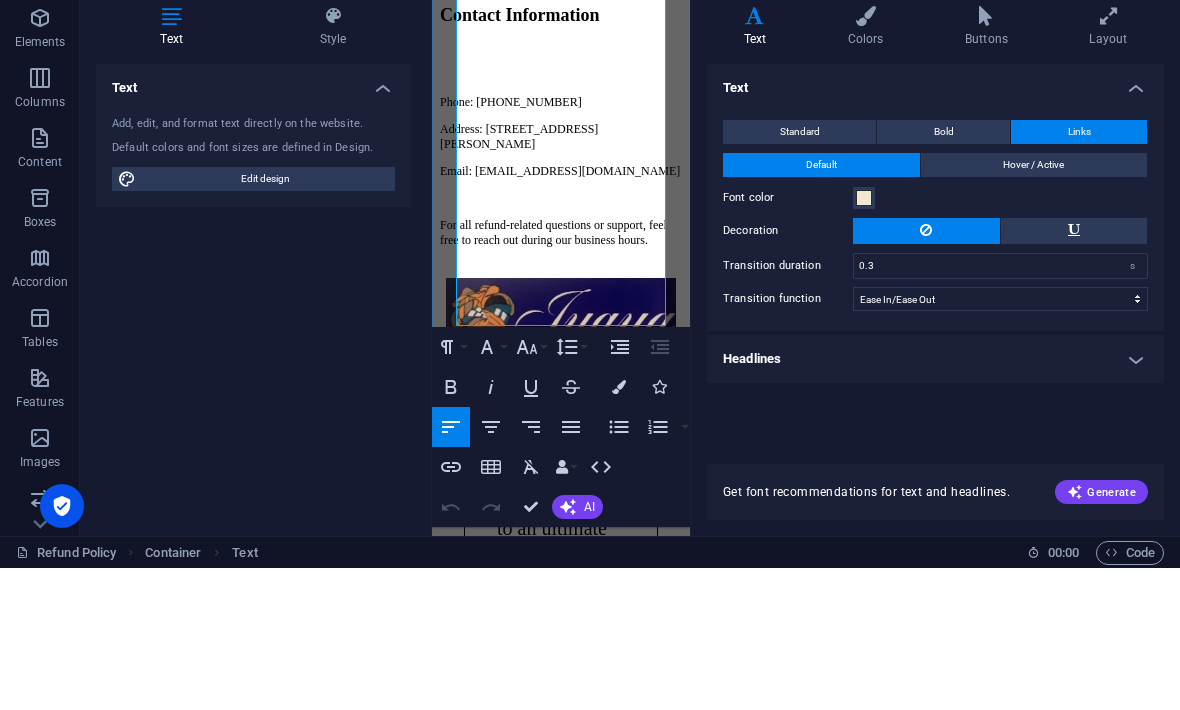scroll, scrollTop: 2874, scrollLeft: 0, axis: vertical 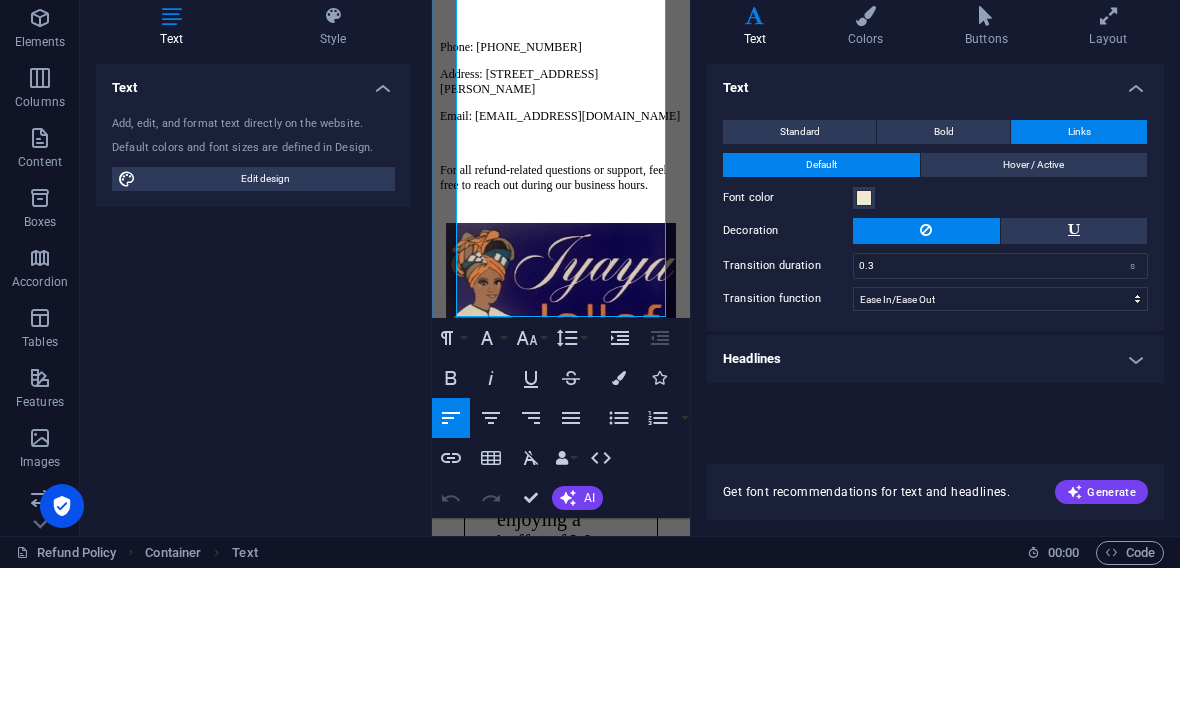 click on "For all refund-related questions or support, feel free to reach out during our business hours." at bounding box center (553, 177) 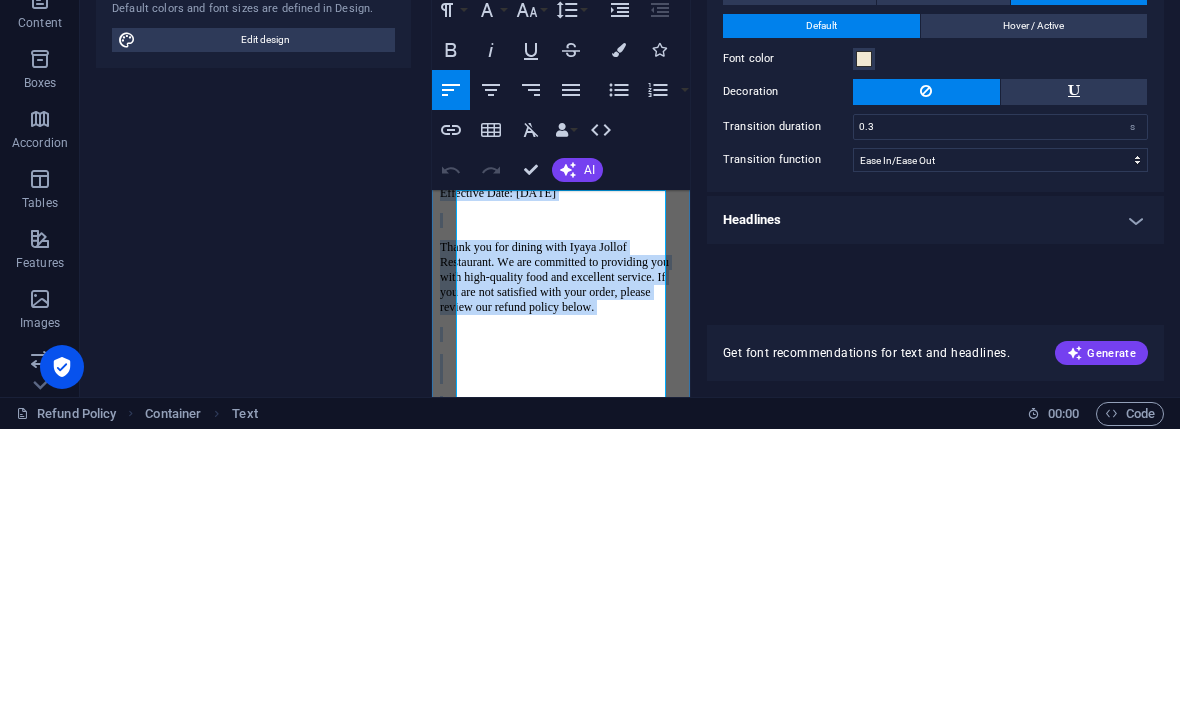 scroll, scrollTop: 0, scrollLeft: 0, axis: both 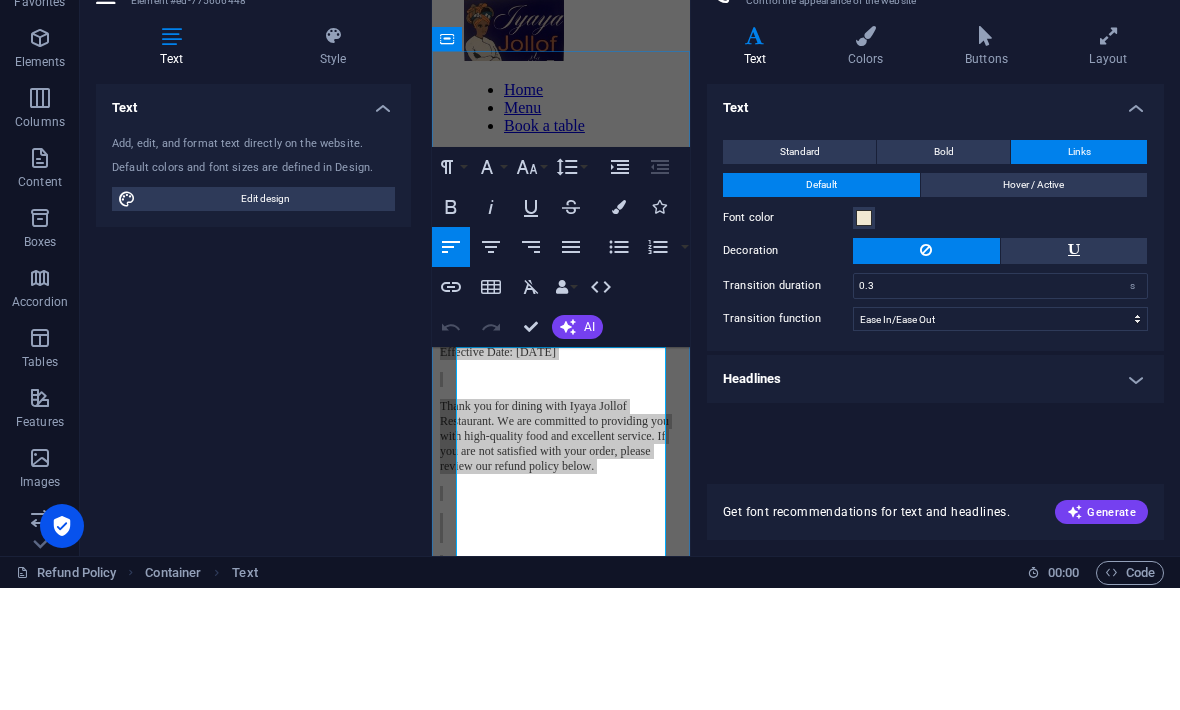 click on "Text" at bounding box center (759, 169) 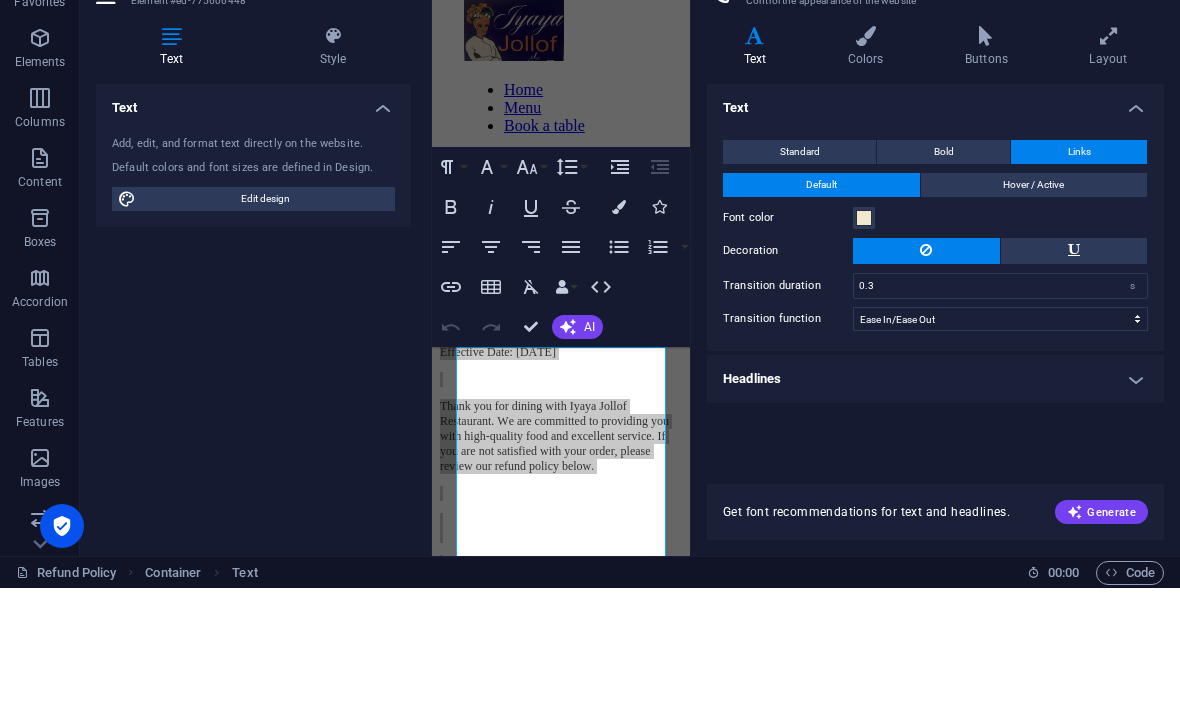 click on "Standard" at bounding box center [799, 274] 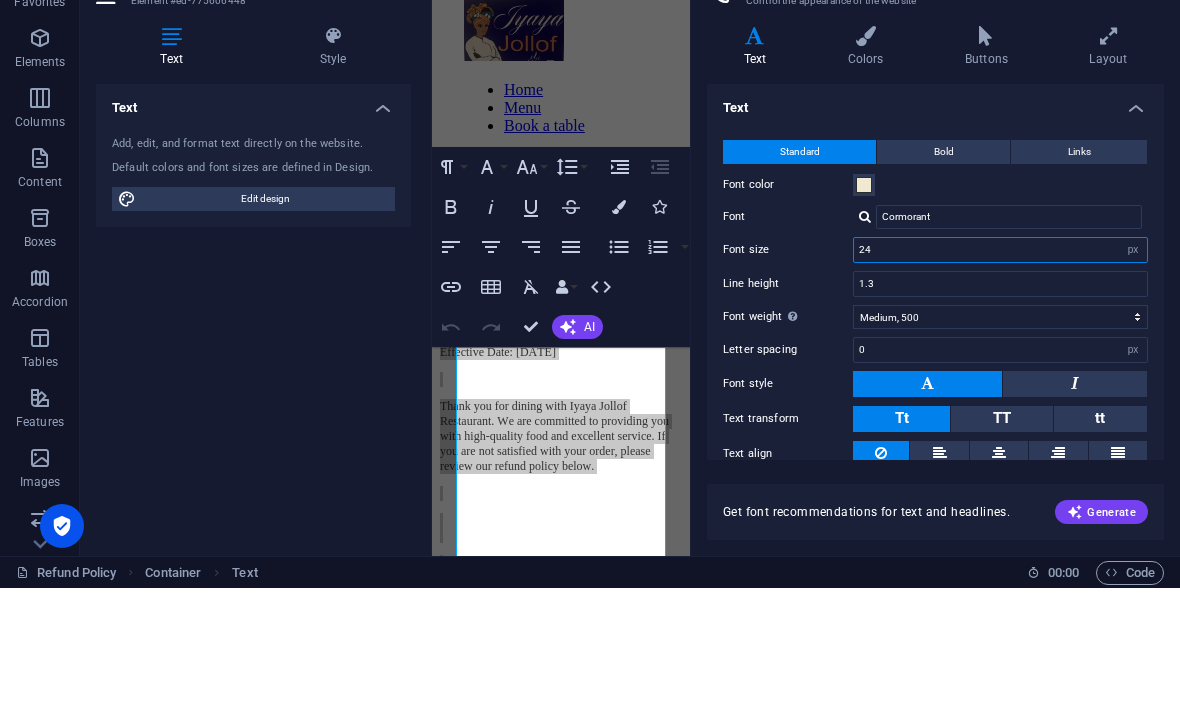 click on "24" at bounding box center [1000, 372] 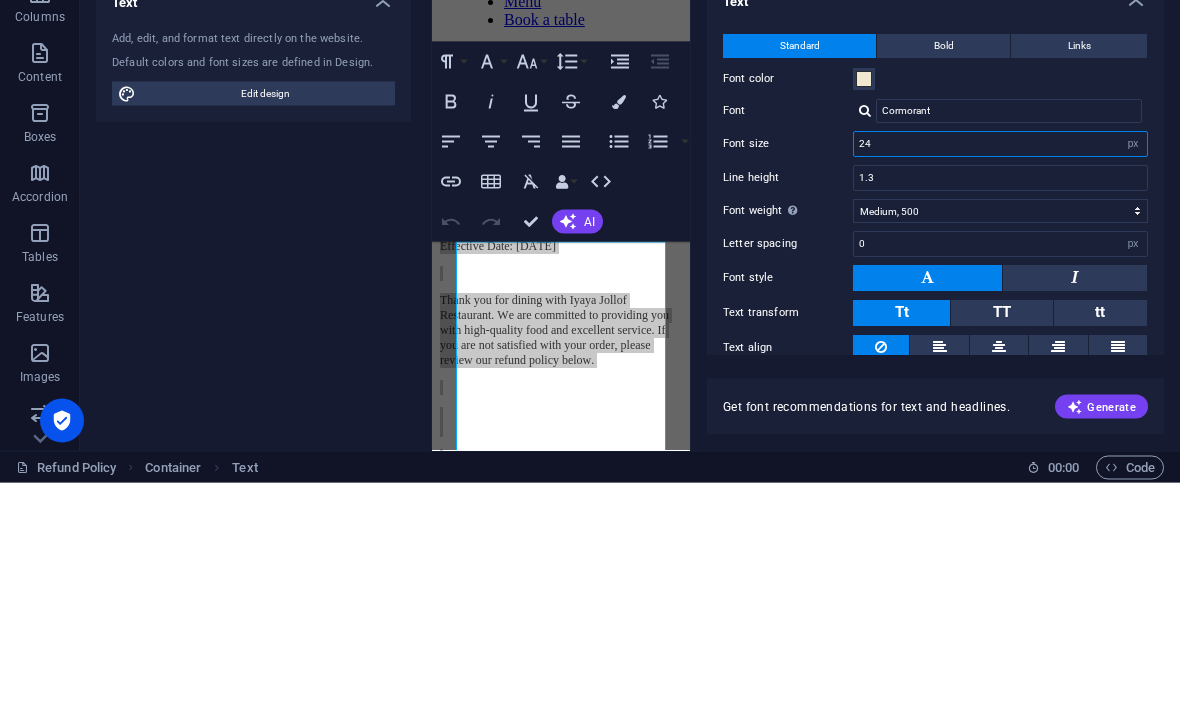 type on "2" 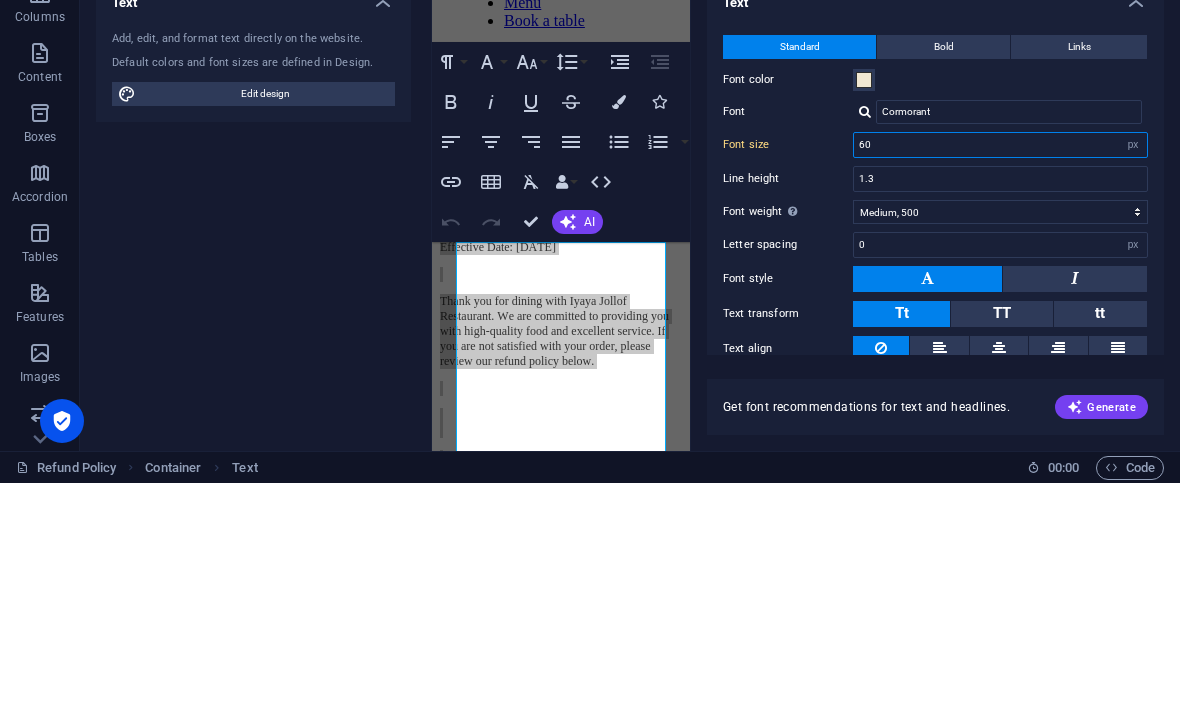 type on "60" 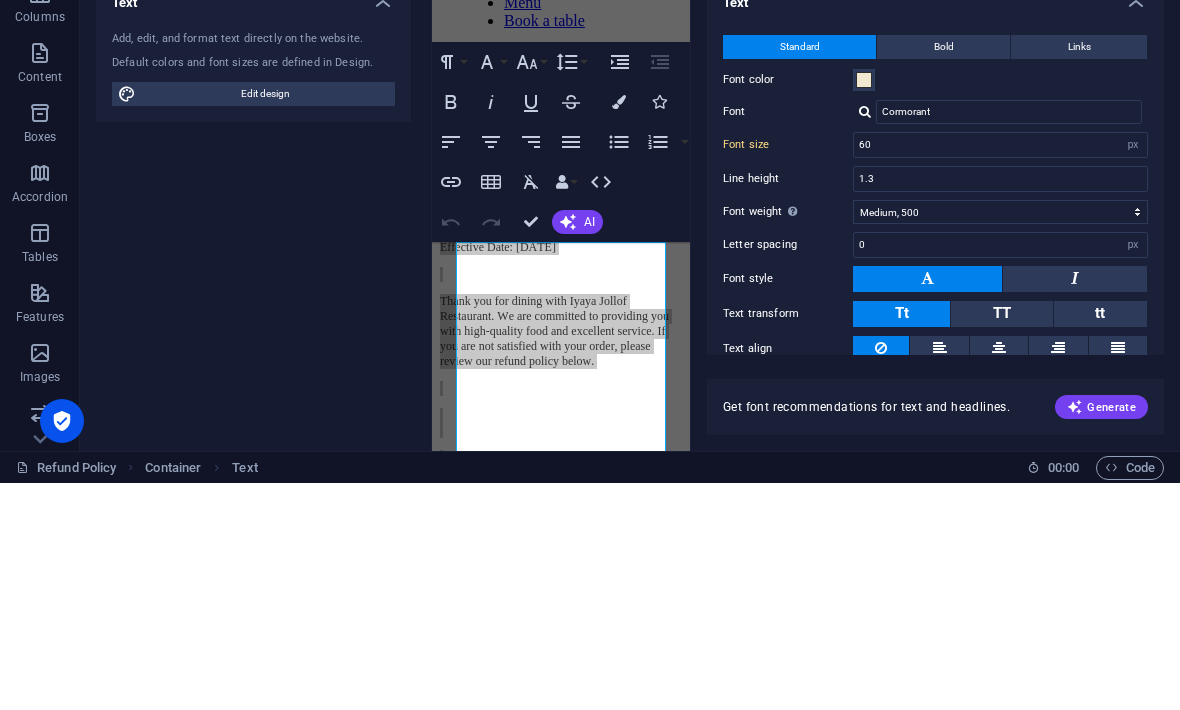 click on "Text Add, edit, and format text directly on the website. Default colors and font sizes are defined in Design. Edit design Alignment Left aligned Centered Right aligned" at bounding box center (253, 434) 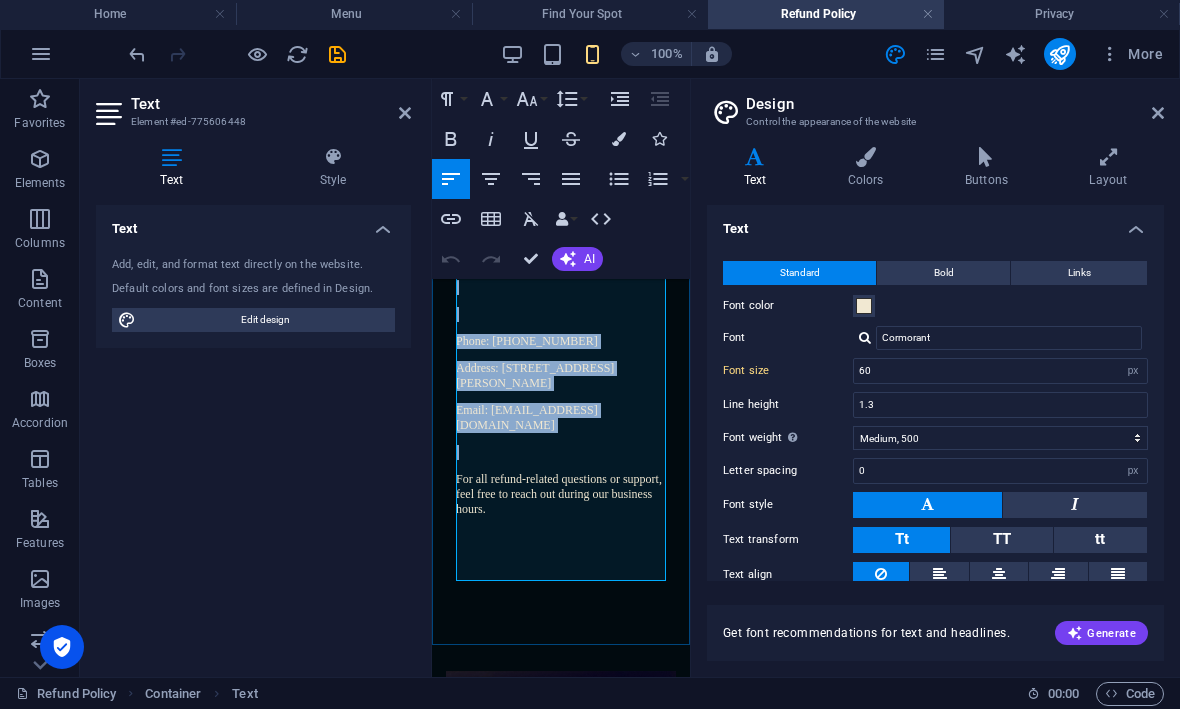 scroll, scrollTop: 2789, scrollLeft: 0, axis: vertical 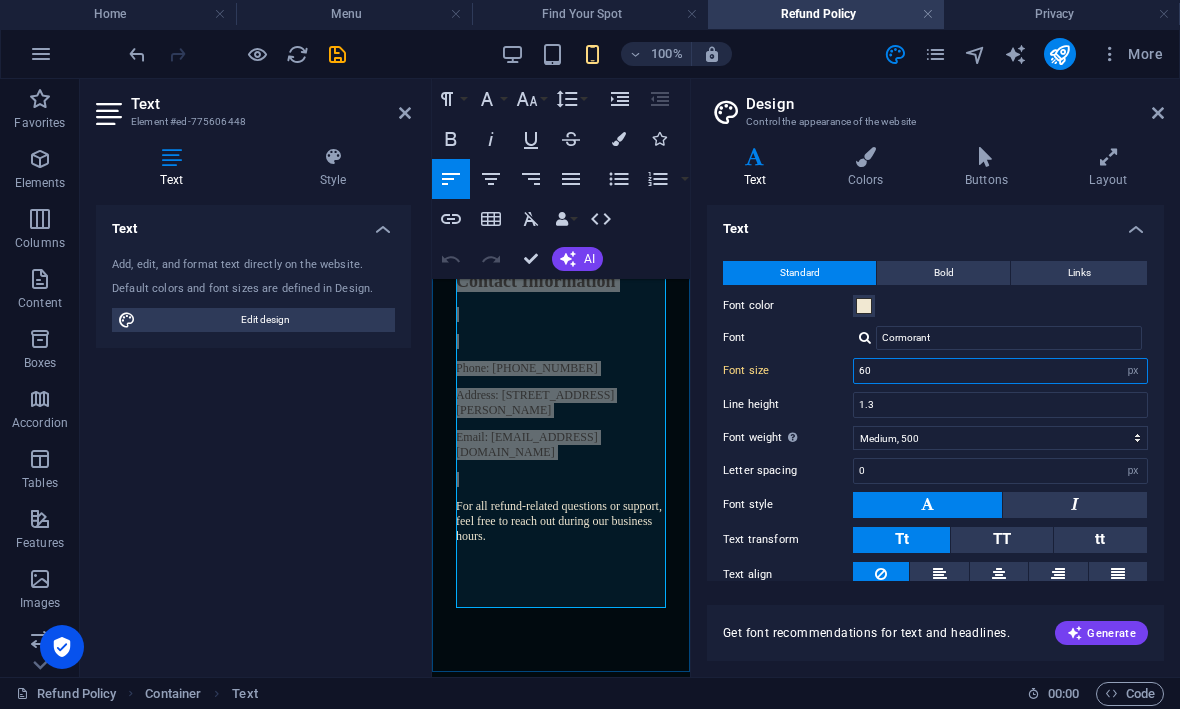 click on "60" at bounding box center (1000, 372) 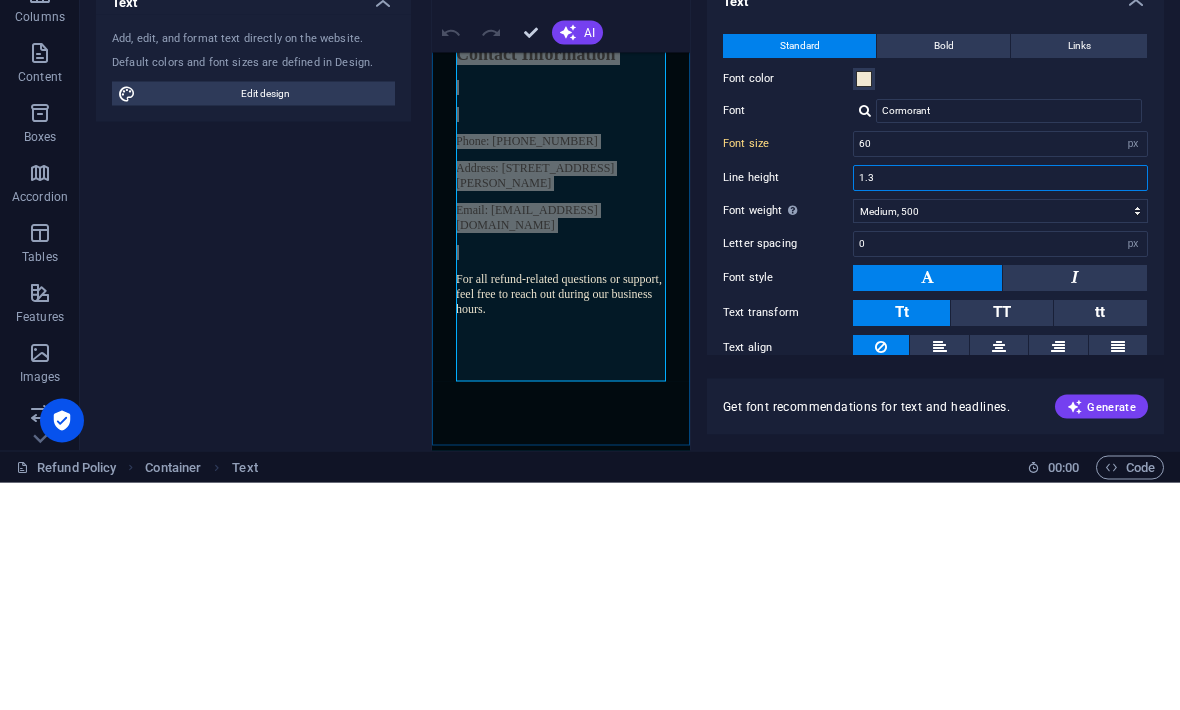 click on "1.3" at bounding box center (1000, 406) 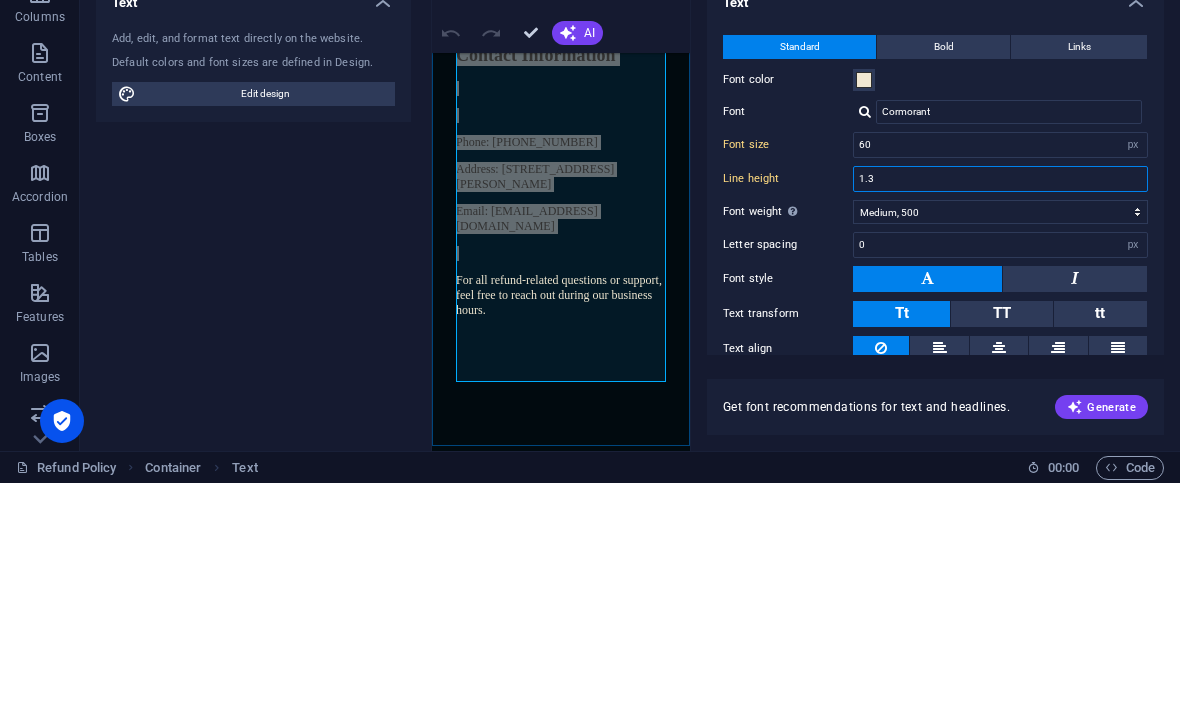 type on "1" 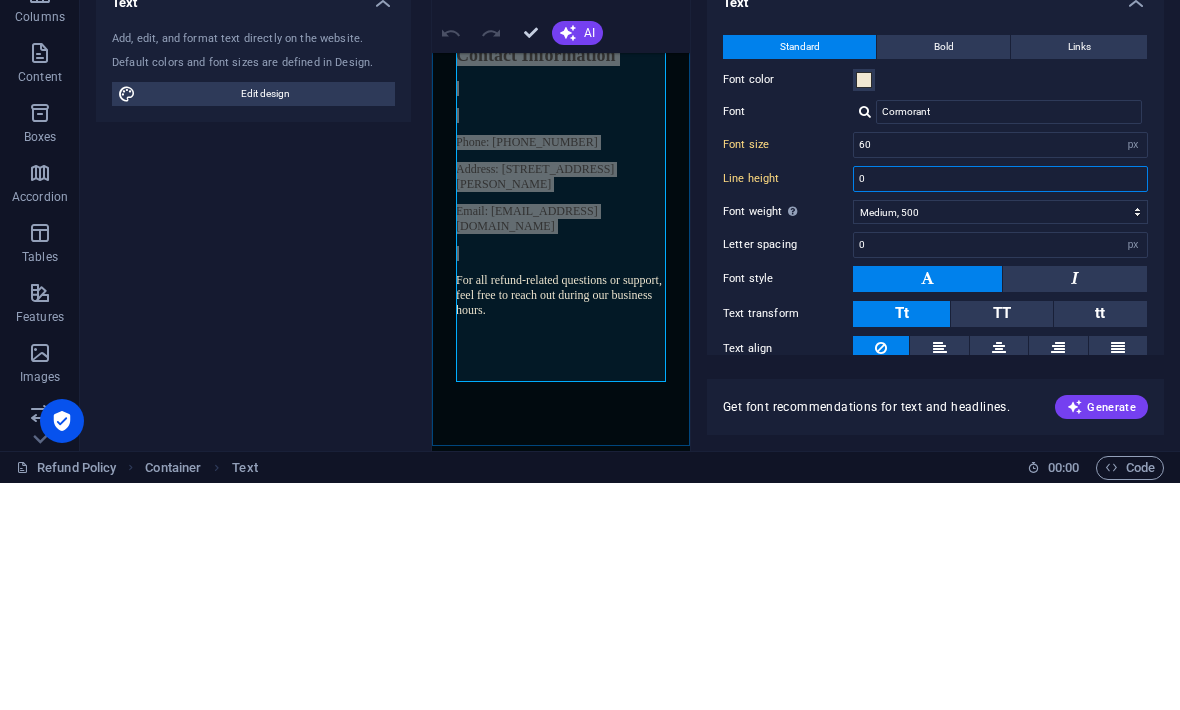 type on "0.5" 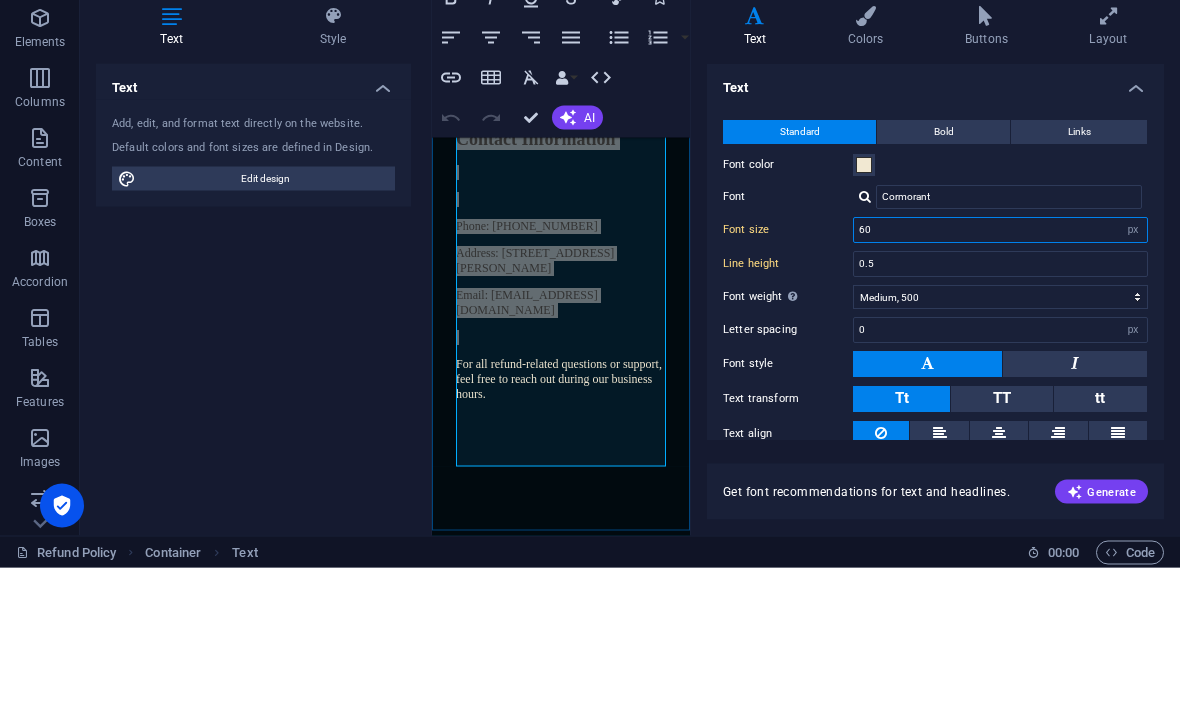 click on "60" at bounding box center (1000, 372) 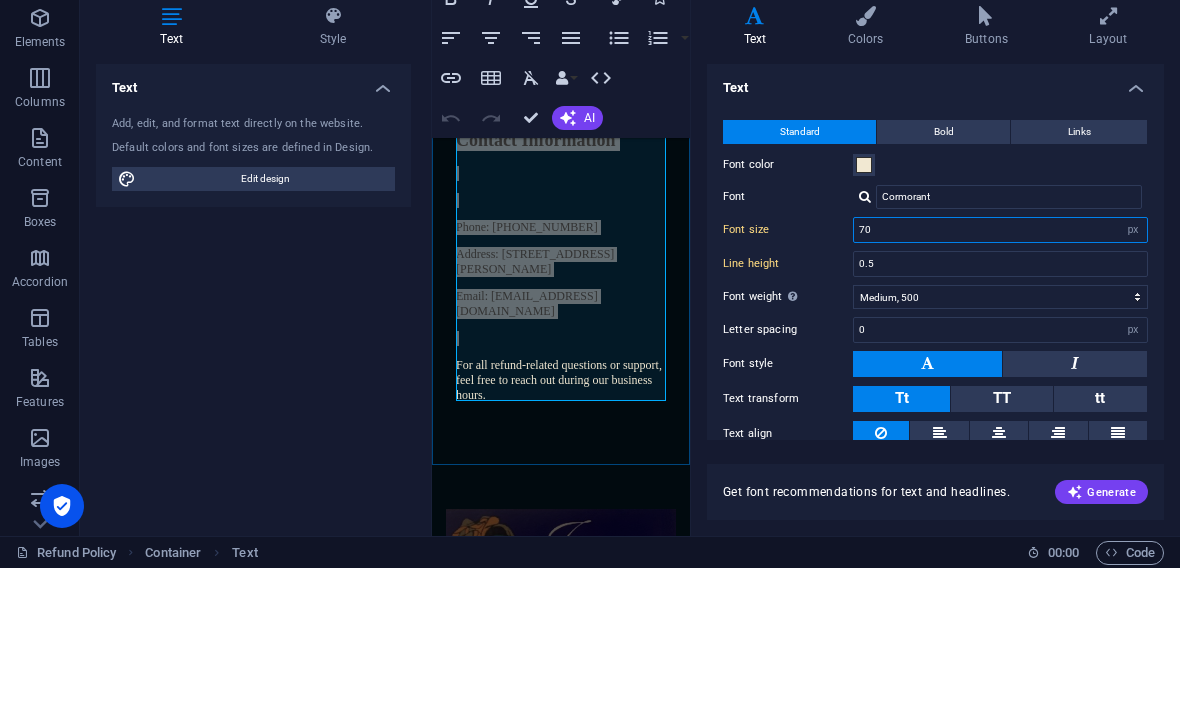 type on "7" 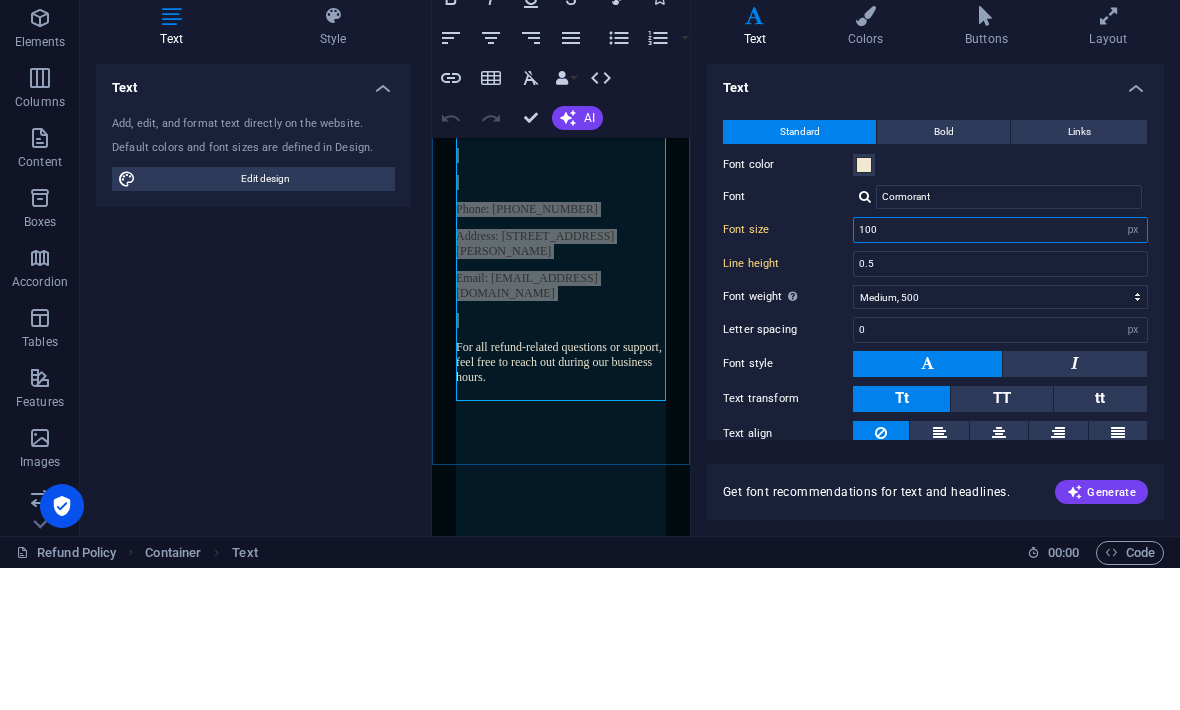 type on "701" 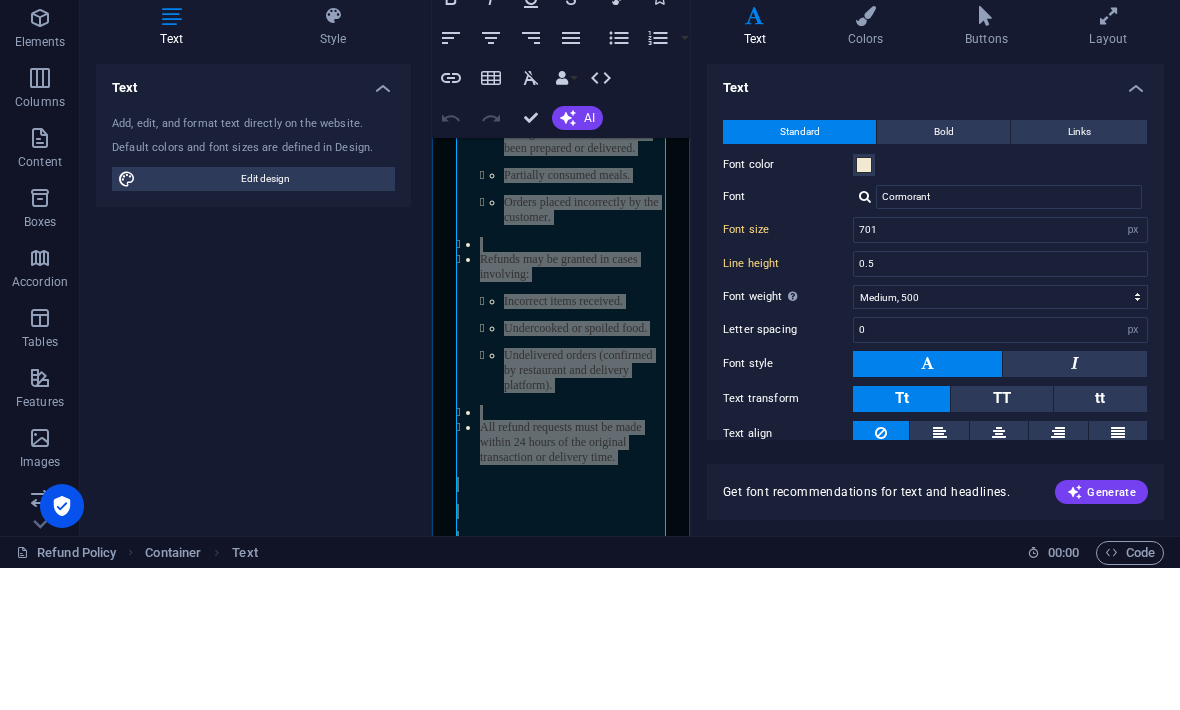 click on "Font color" at bounding box center (935, 307) 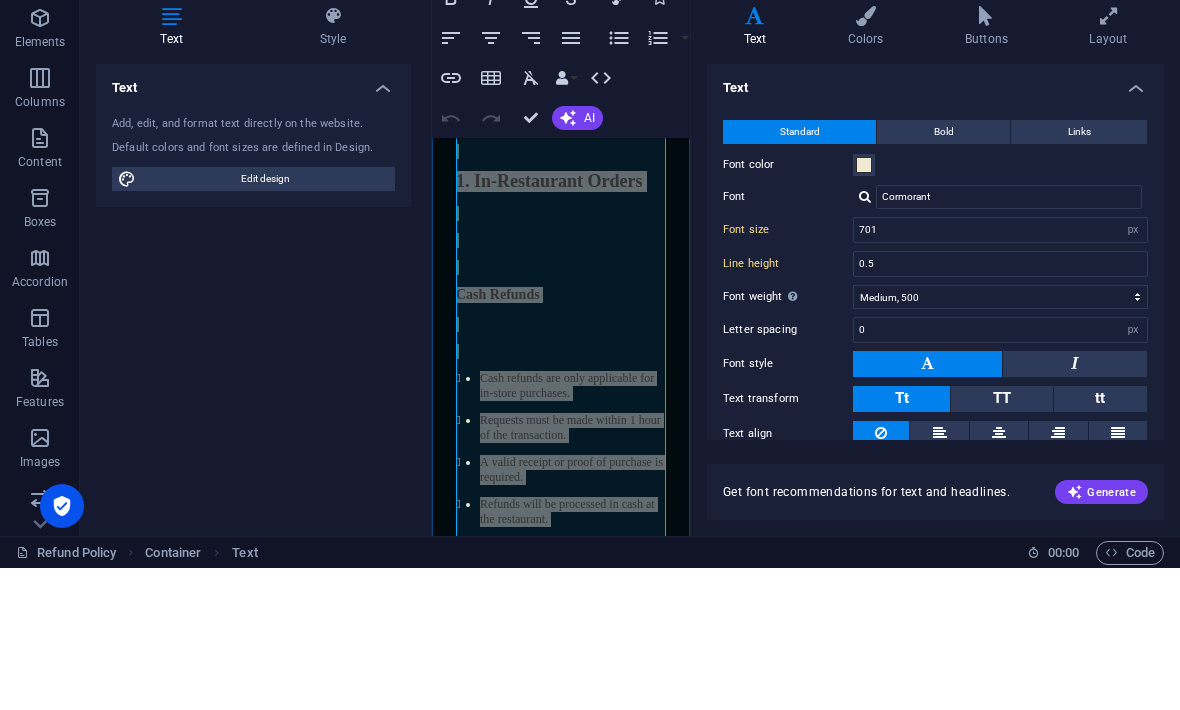scroll, scrollTop: 965, scrollLeft: 0, axis: vertical 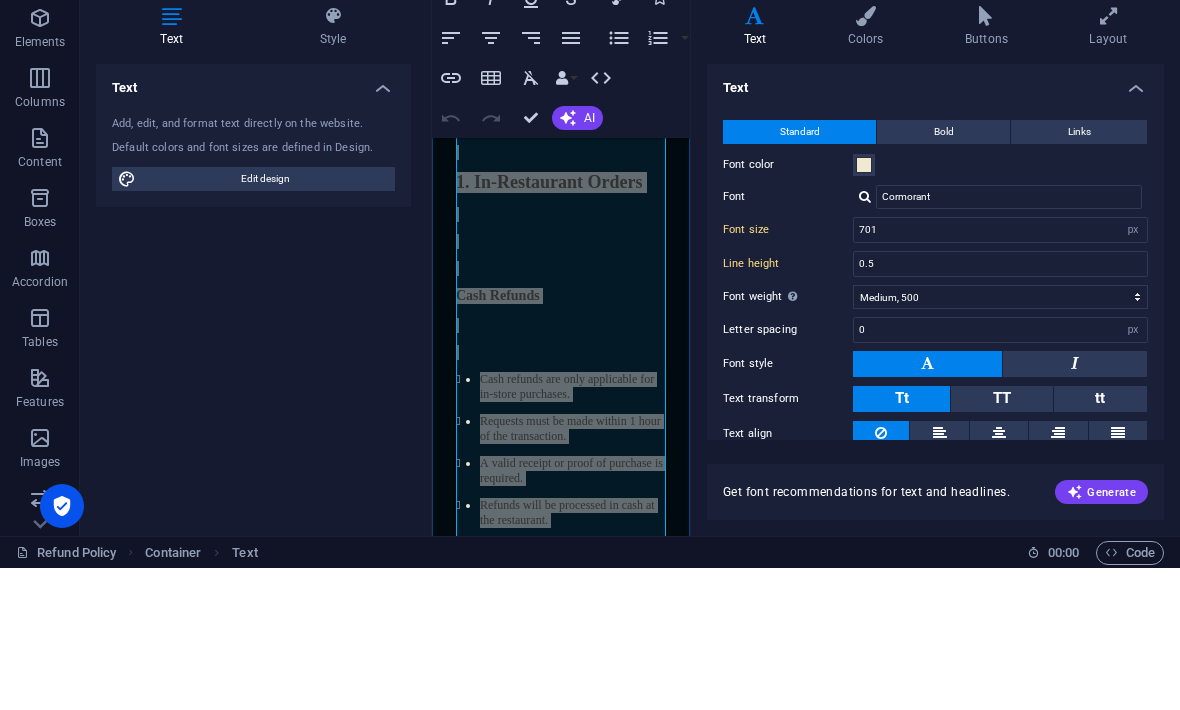 click at bounding box center (1158, 114) 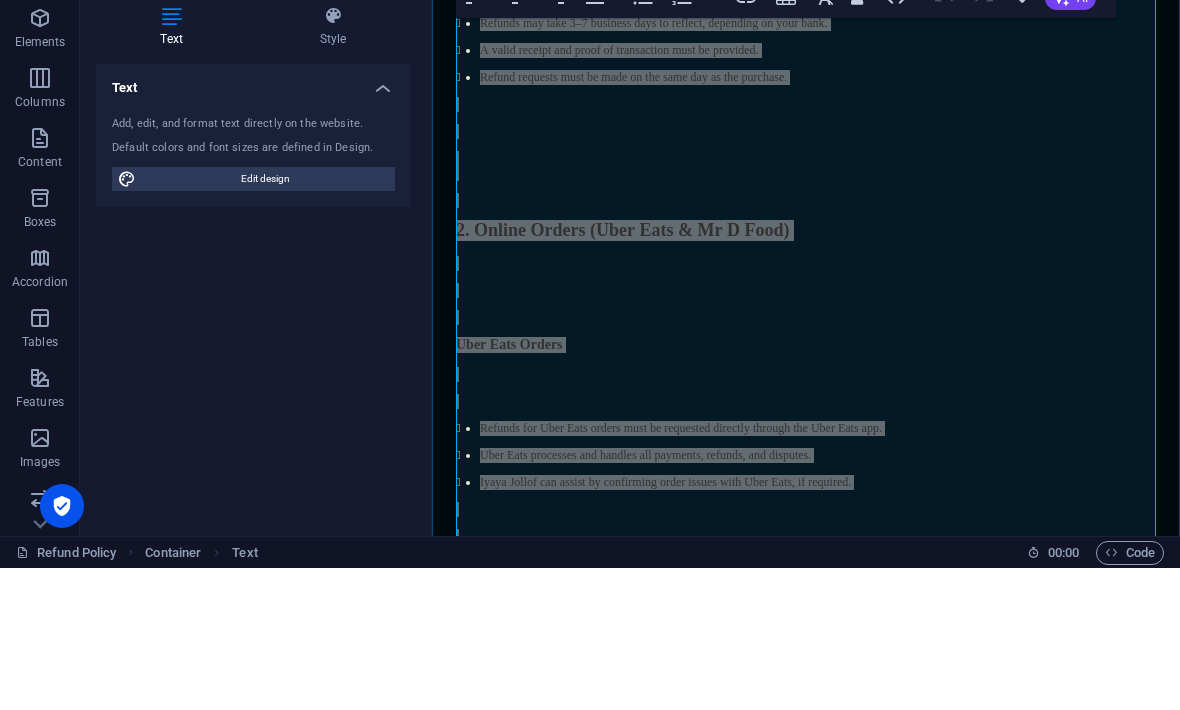 click at bounding box center [405, 114] 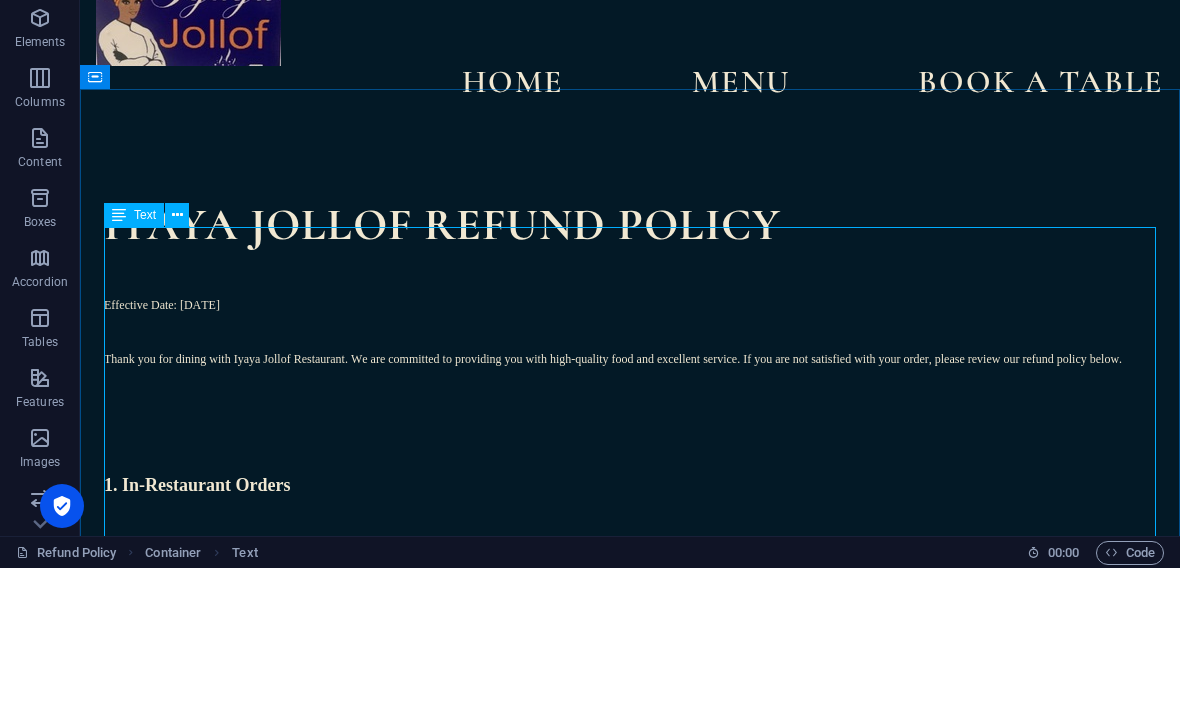 scroll, scrollTop: -1, scrollLeft: 0, axis: vertical 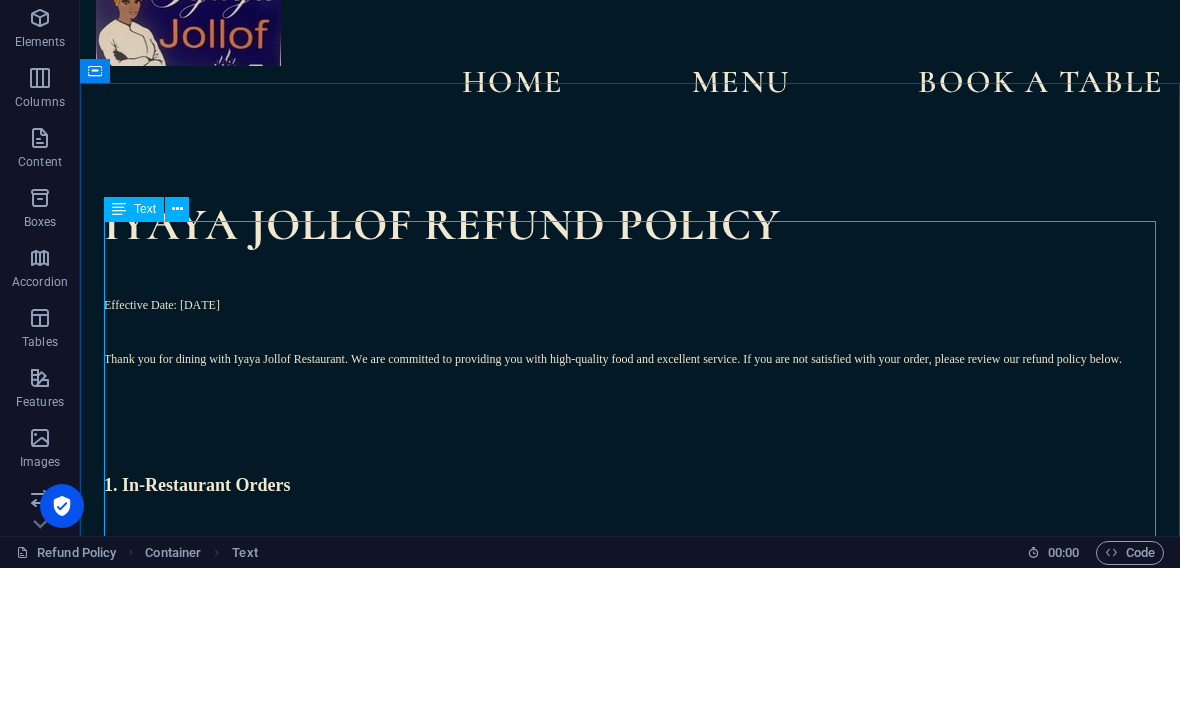 click at bounding box center (337, 55) 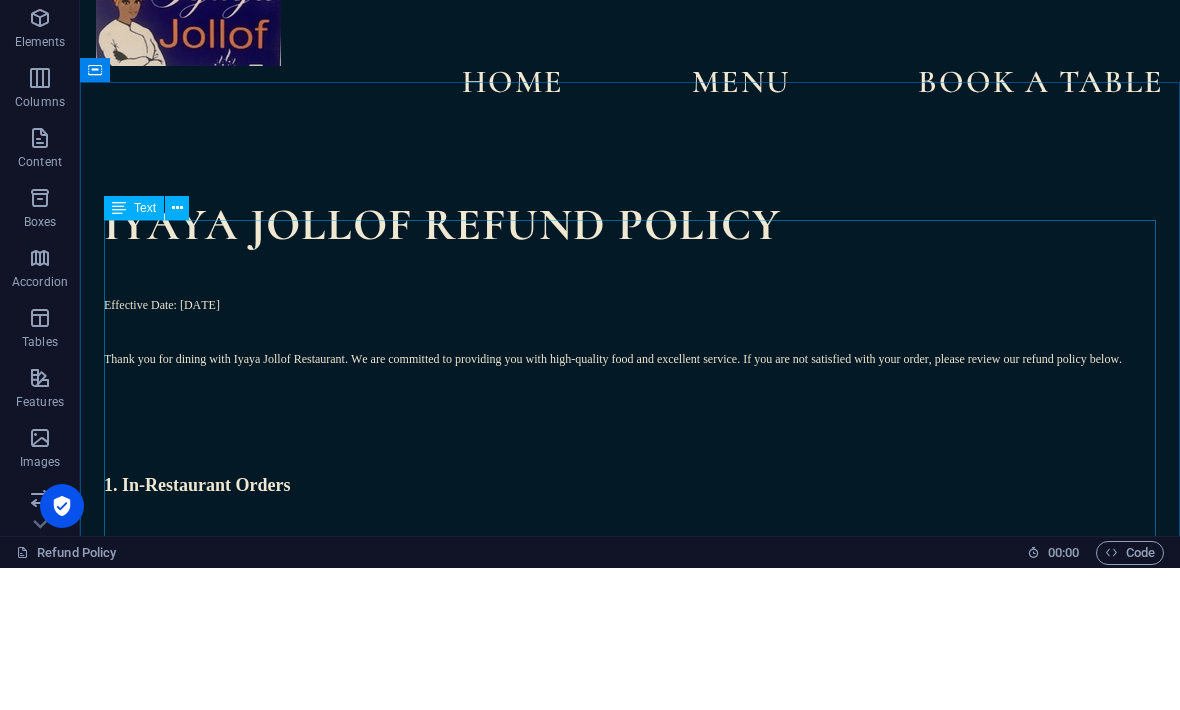 scroll, scrollTop: 0, scrollLeft: 0, axis: both 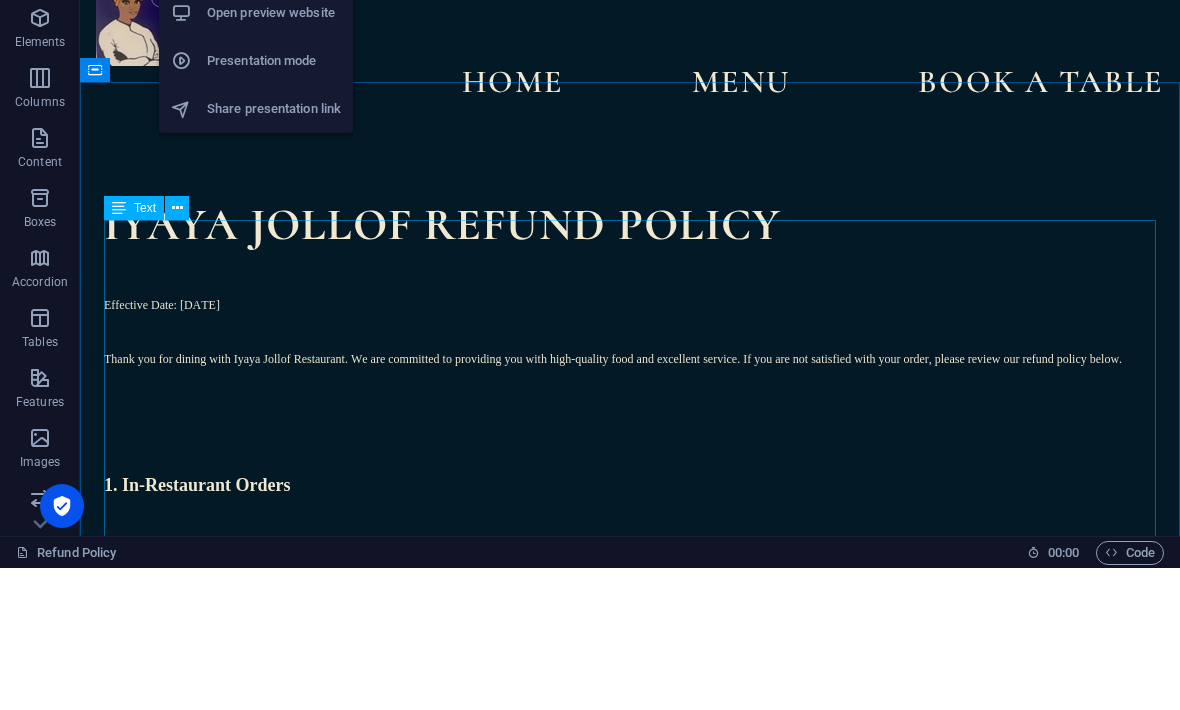 click on "Open preview website" at bounding box center (274, 155) 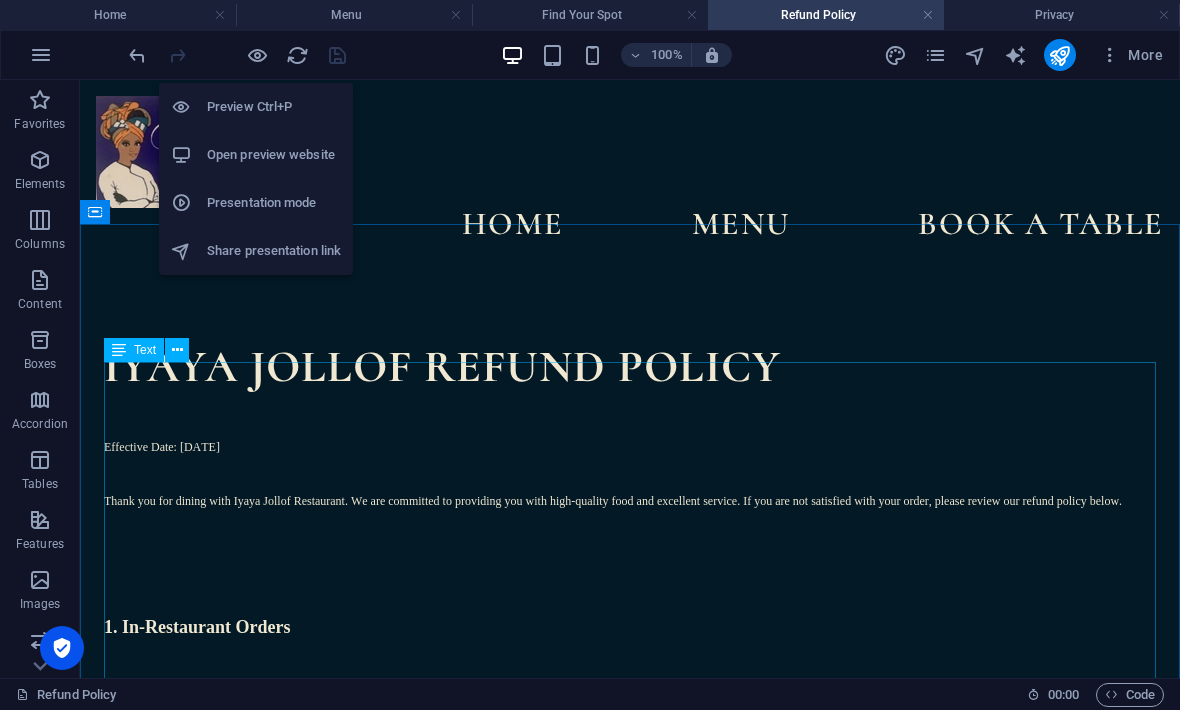 click at bounding box center [297, 55] 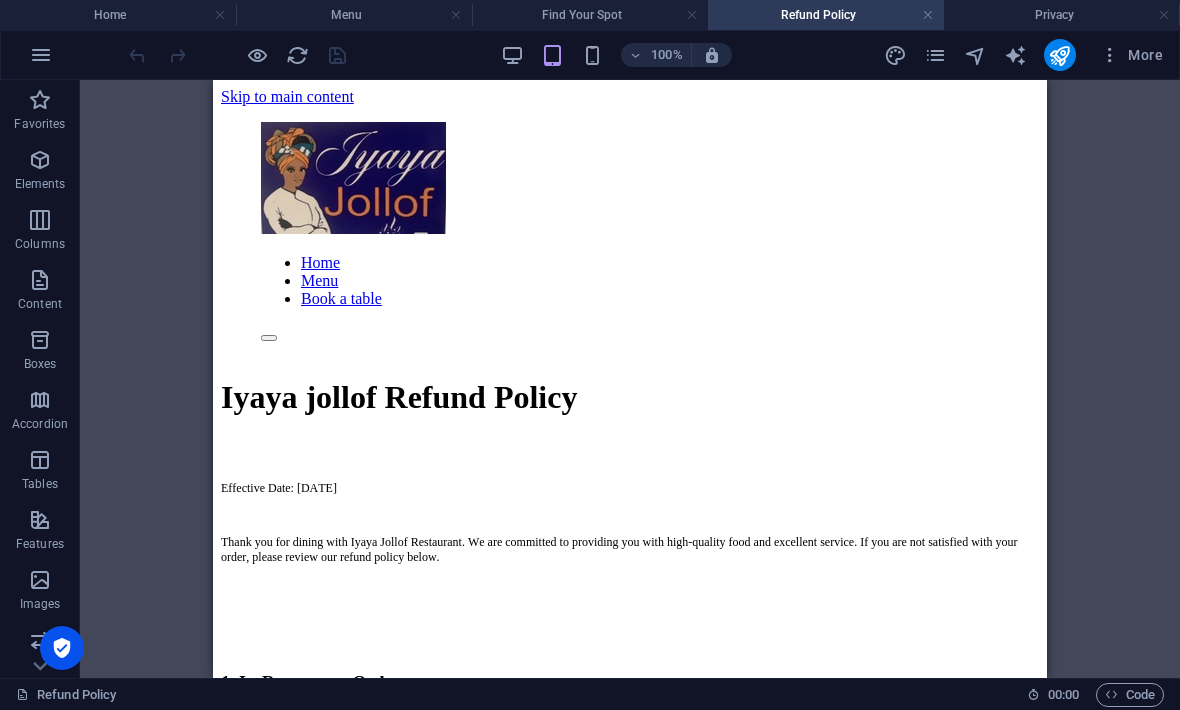 scroll, scrollTop: 0, scrollLeft: 0, axis: both 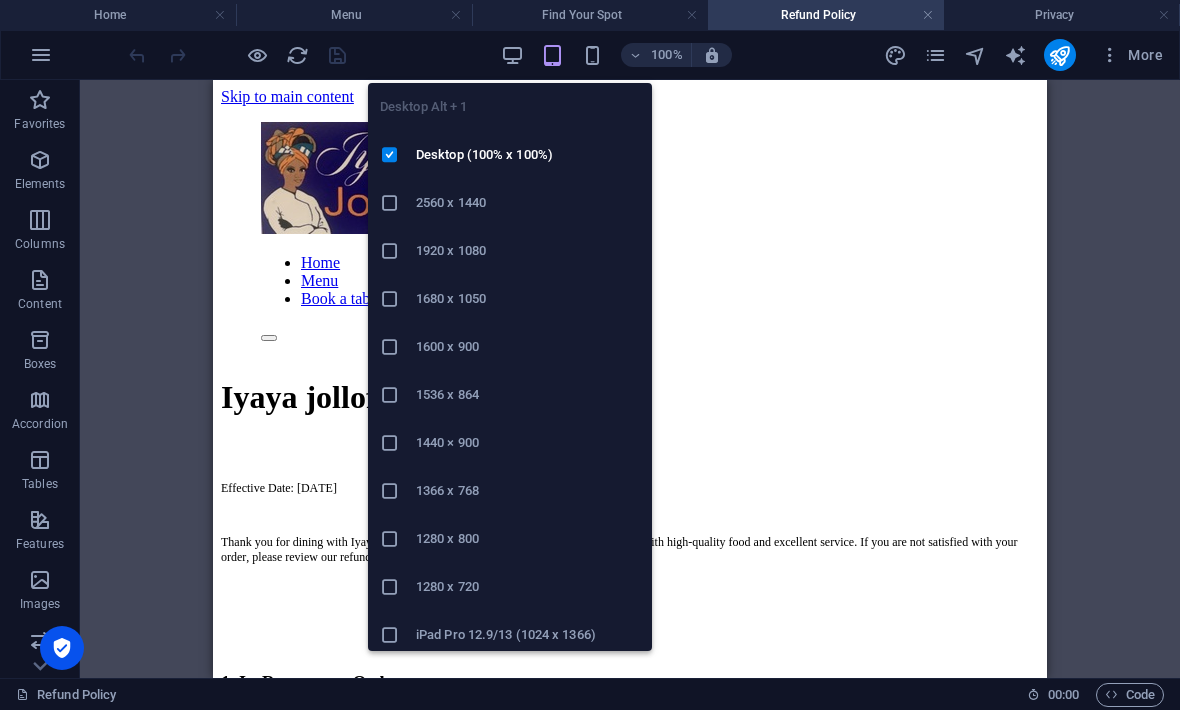 click on "Desktop (100% x 100%)" at bounding box center (528, 155) 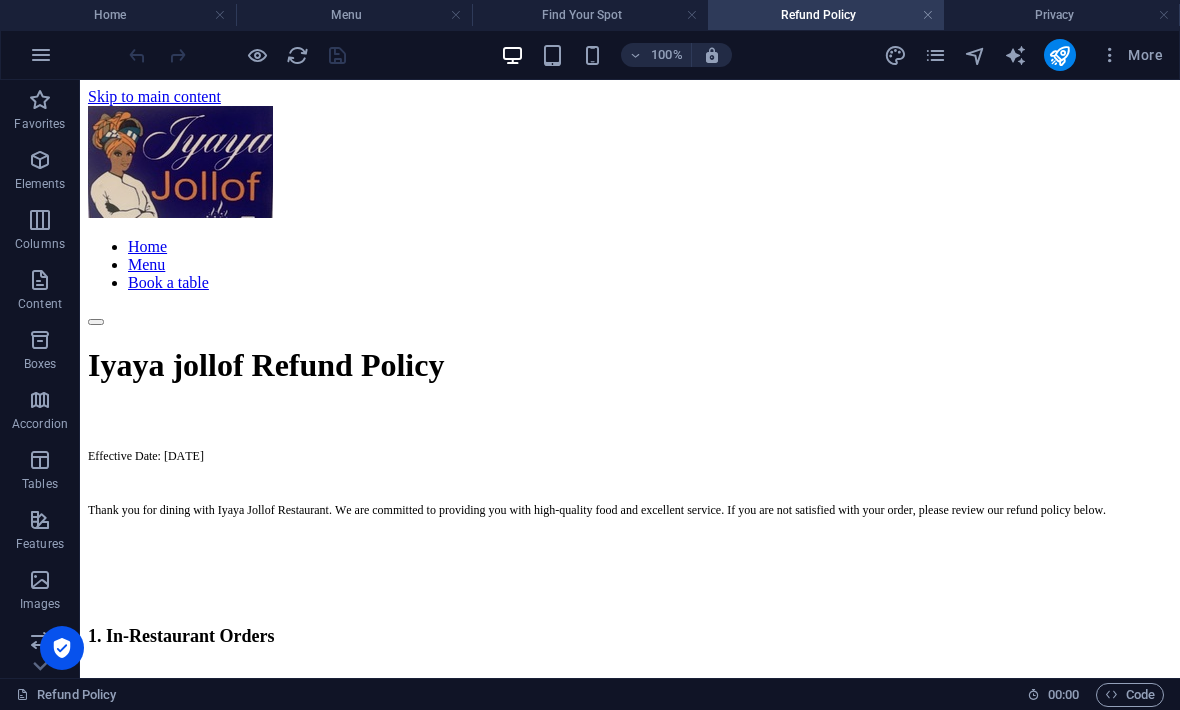 scroll, scrollTop: 0, scrollLeft: 0, axis: both 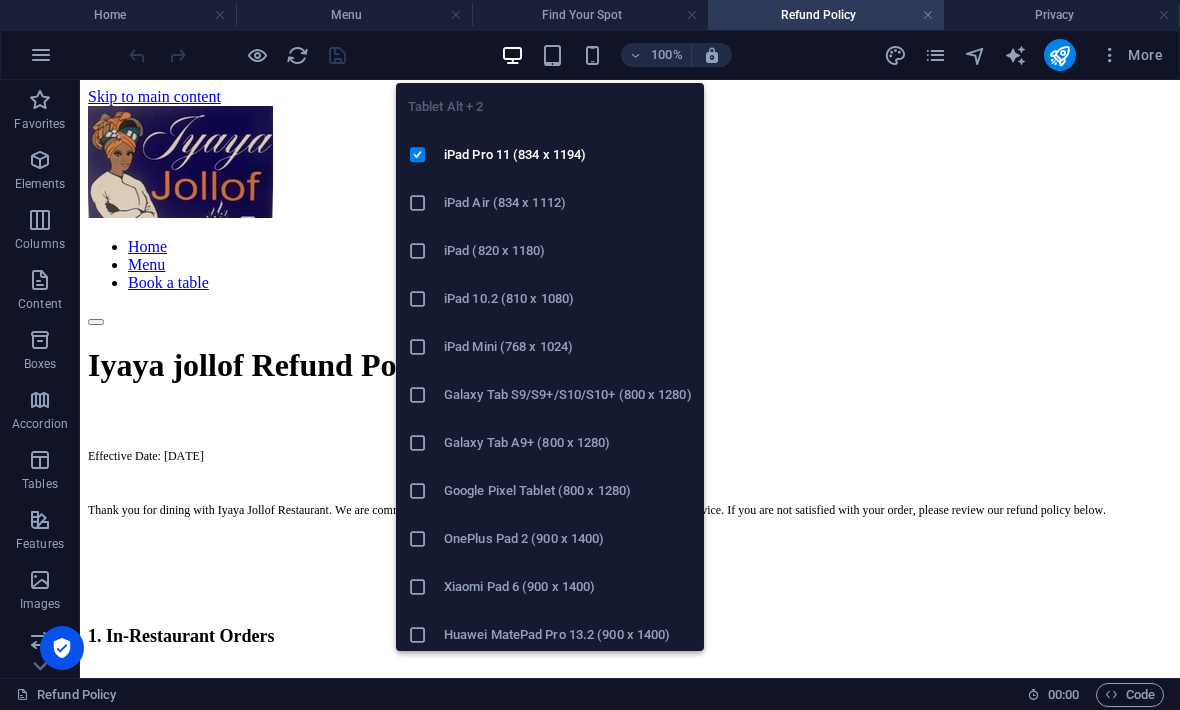 click on "iPad Pro 11 (834 x 1194)" at bounding box center (568, 155) 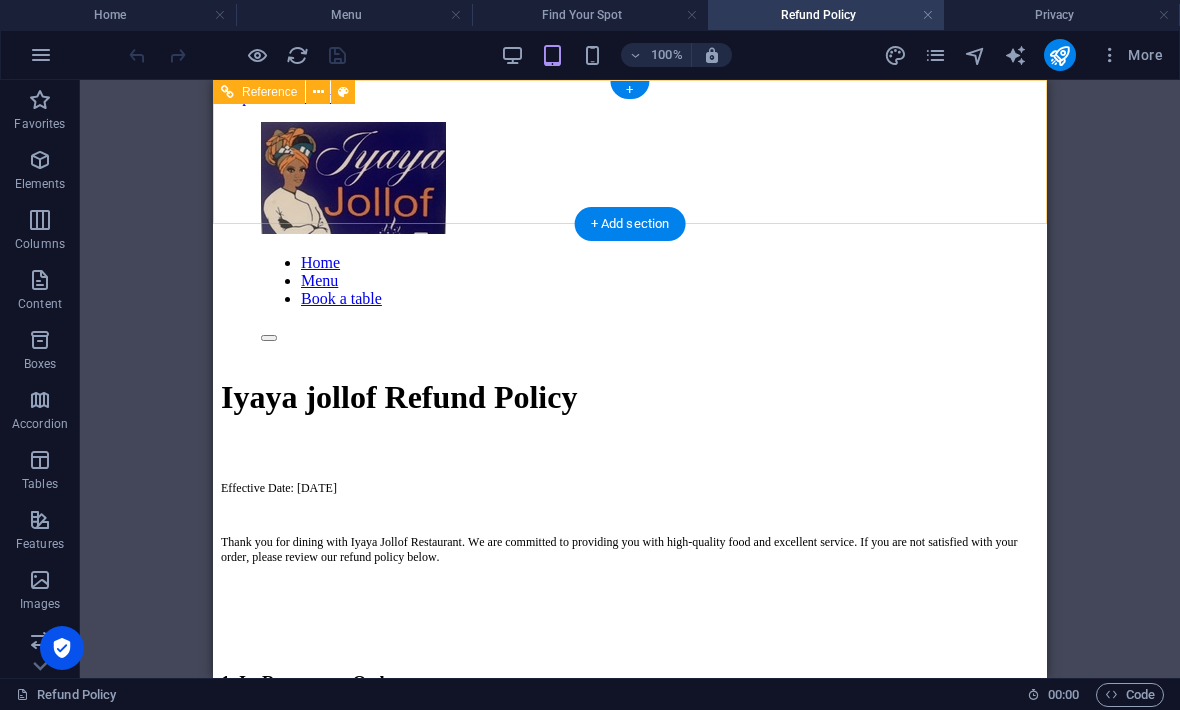 click at bounding box center (630, 333) 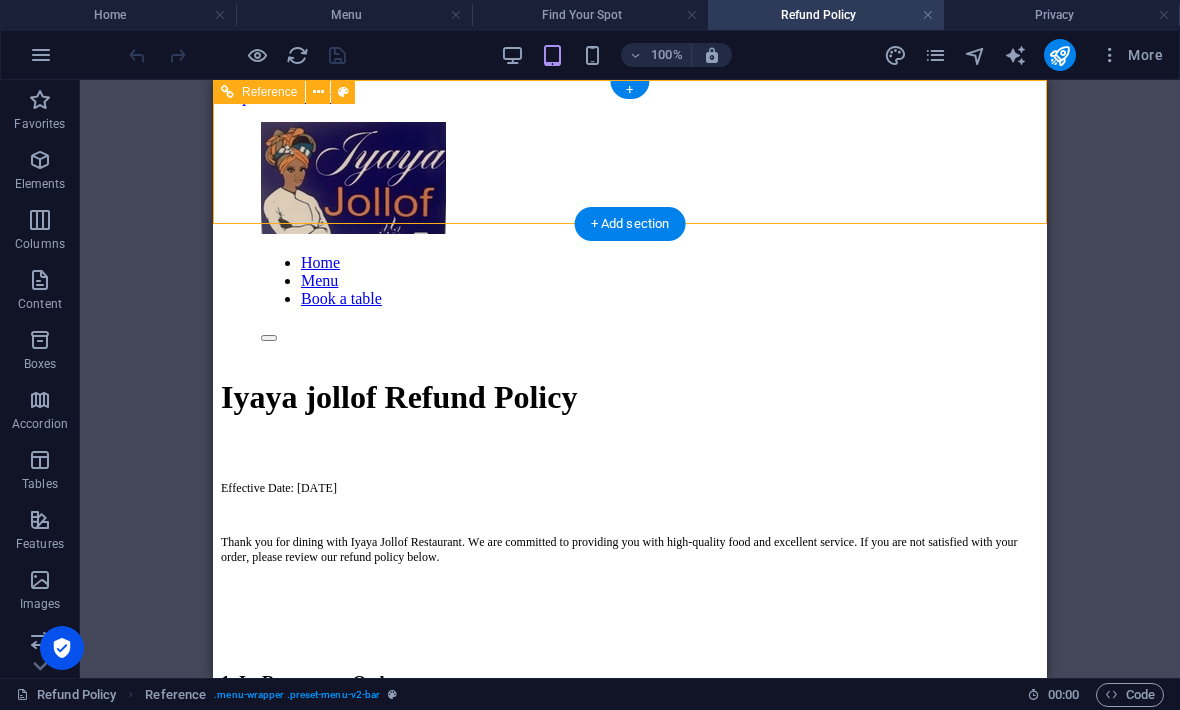 click at bounding box center [630, 333] 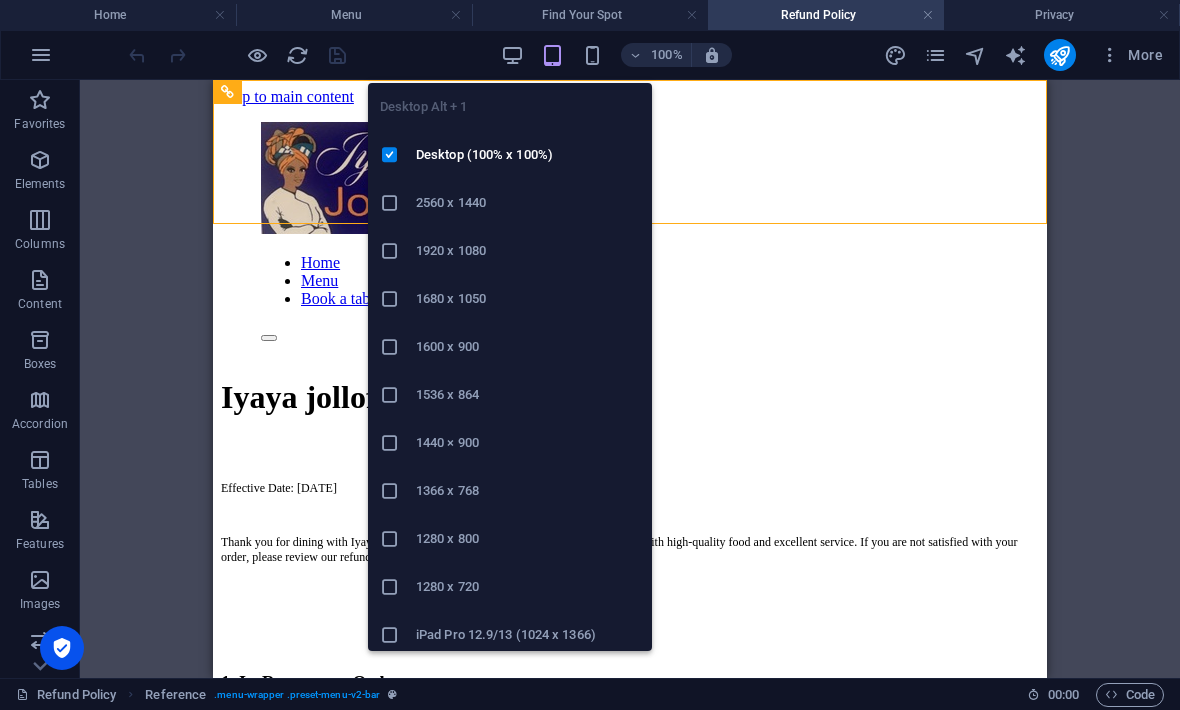 click on "Desktop (100% x 100%)" at bounding box center (528, 155) 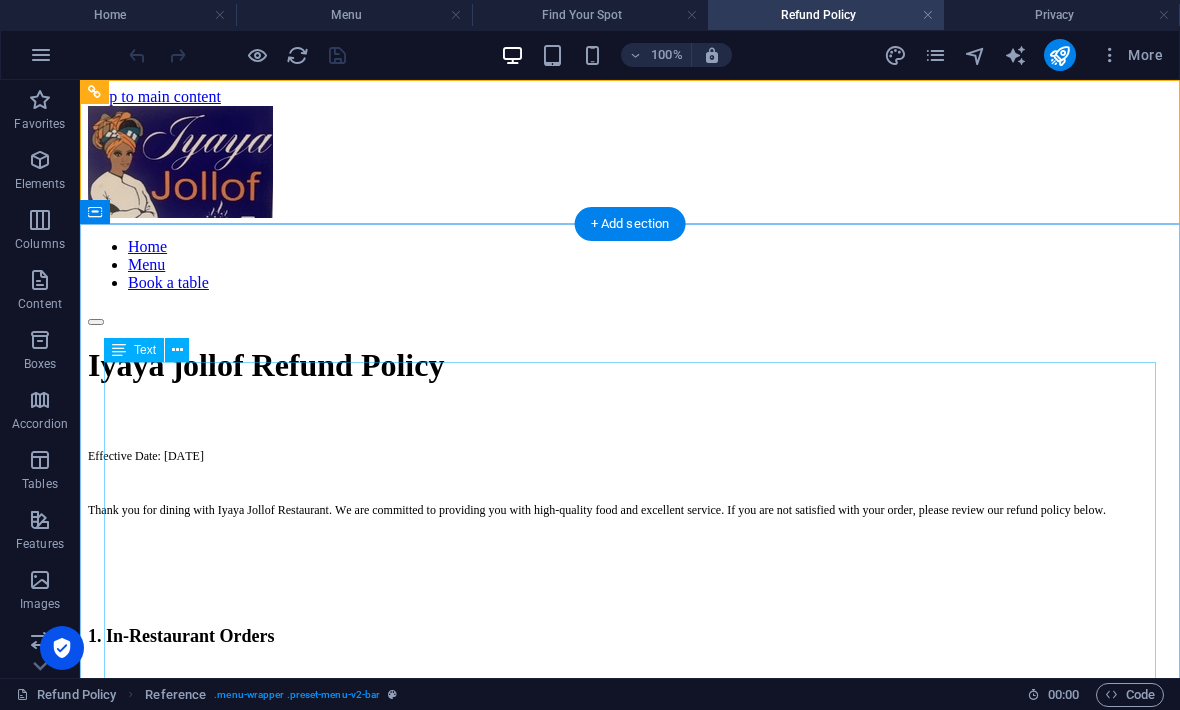 click on "Effective Date: [DATE] Thank you for dining with Iyaya Jollof Restaurant. We are committed to providing you with high-quality food and excellent service. If you are not satisfied with your order, please review our refund policy below. 1. In-Restaurant Orders Cash Refunds Cash refunds are only applicable for in-store purchases. Requests must be made within 1 hour of the transaction. A valid receipt or proof of purchase is required. Refunds will be processed in cash at the restaurant. Card Refunds Card payments will be refunded to the same card used for the purchase. Refunds may take 3–7 business days to reflect, depending on your bank. A valid receipt and proof of transaction must be provided. Refund requests must be made on the same day as the purchase. 2. Online Orders (Uber Eats & Mr D Food) Uber Eats Orders Refunds for Uber Eats orders must be requested directly through the Uber Eats app. Uber Eats processes and handles all payments, refunds, and disputes. Mr D Food Orders 3. General Conditions" at bounding box center [630, 1578] 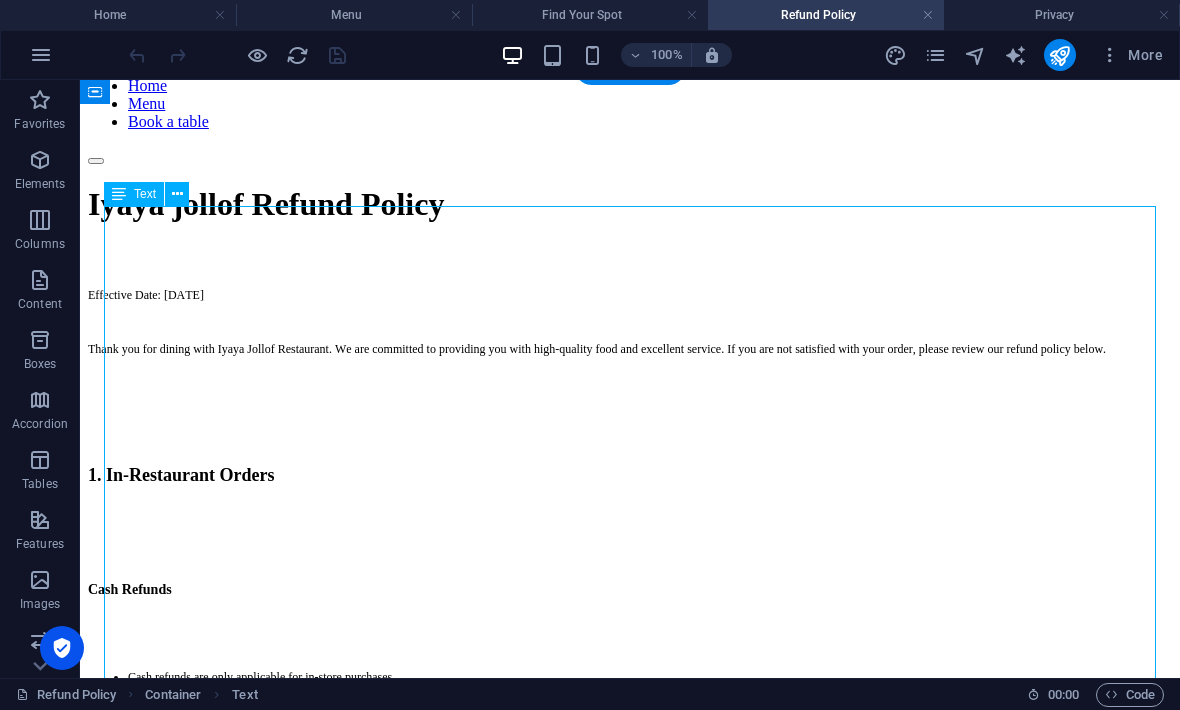 scroll, scrollTop: 166, scrollLeft: 0, axis: vertical 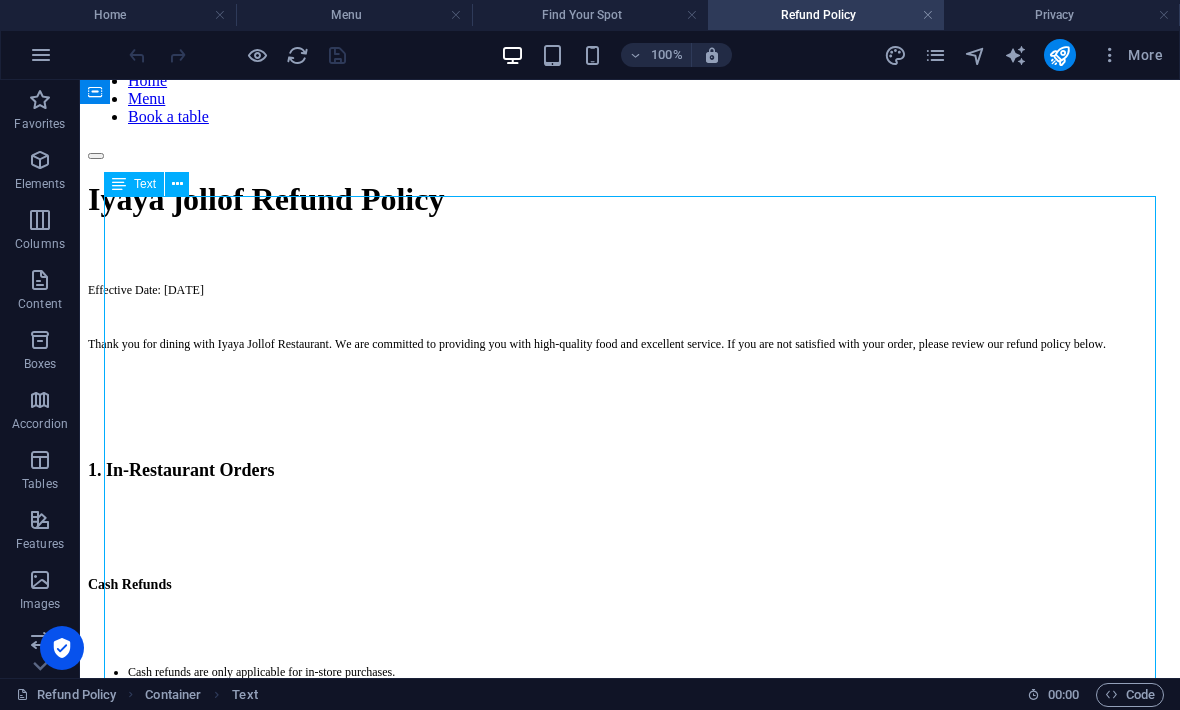 click on "Effective Date: [DATE] Thank you for dining with Iyaya Jollof Restaurant. We are committed to providing you with high-quality food and excellent service. If you are not satisfied with your order, please review our refund policy below. 1. In-Restaurant Orders Cash Refunds Cash refunds are only applicable for in-store purchases. Requests must be made within 1 hour of the transaction. A valid receipt or proof of purchase is required. Refunds will be processed in cash at the restaurant. Card Refunds Card payments will be refunded to the same card used for the purchase. Refunds may take 3–7 business days to reflect, depending on your bank. A valid receipt and proof of transaction must be provided. Refund requests must be made on the same day as the purchase. 2. Online Orders (Uber Eats & Mr D Food) Uber Eats Orders Refunds for Uber Eats orders must be requested directly through the Uber Eats app. Uber Eats processes and handles all payments, refunds, and disputes. Mr D Food Orders 3. General Conditions" at bounding box center (630, 1412) 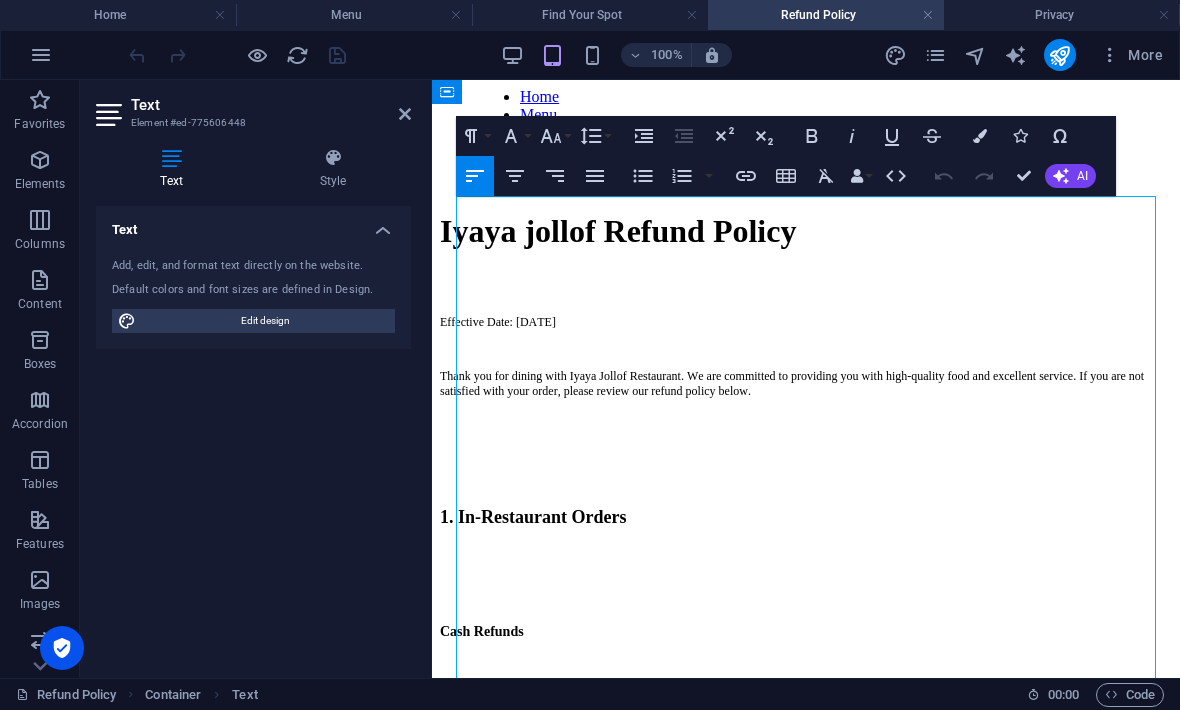 click on "Edit design" at bounding box center [265, 321] 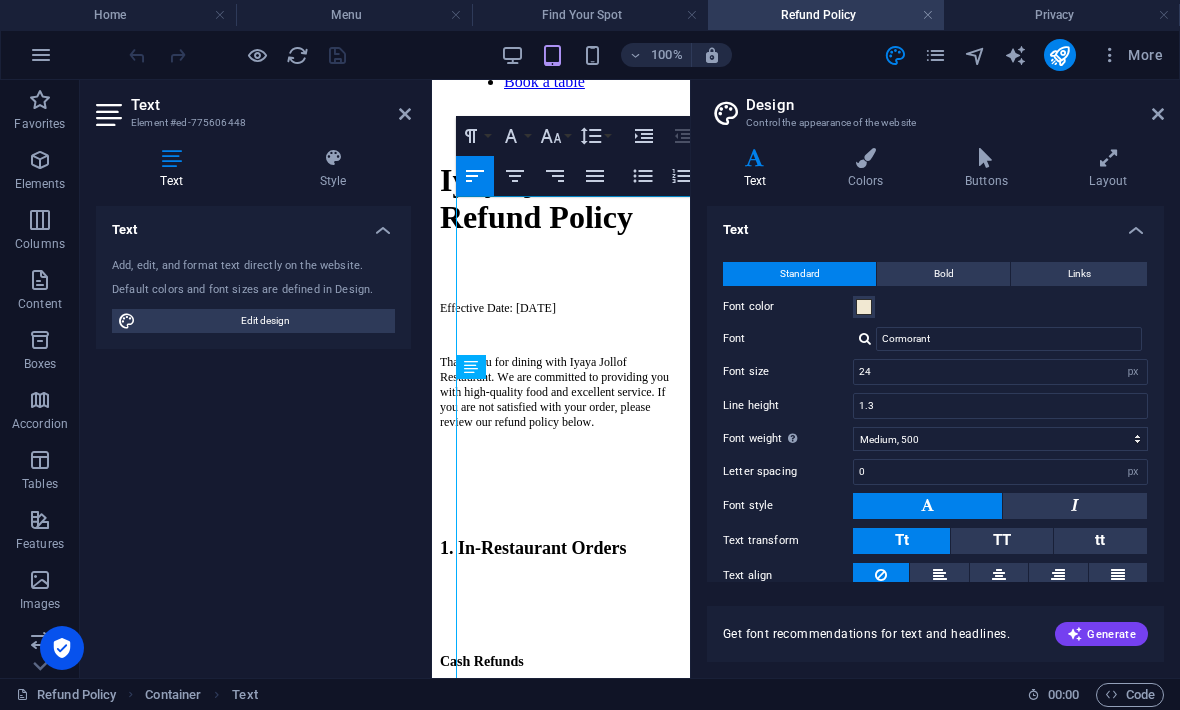 type on "701" 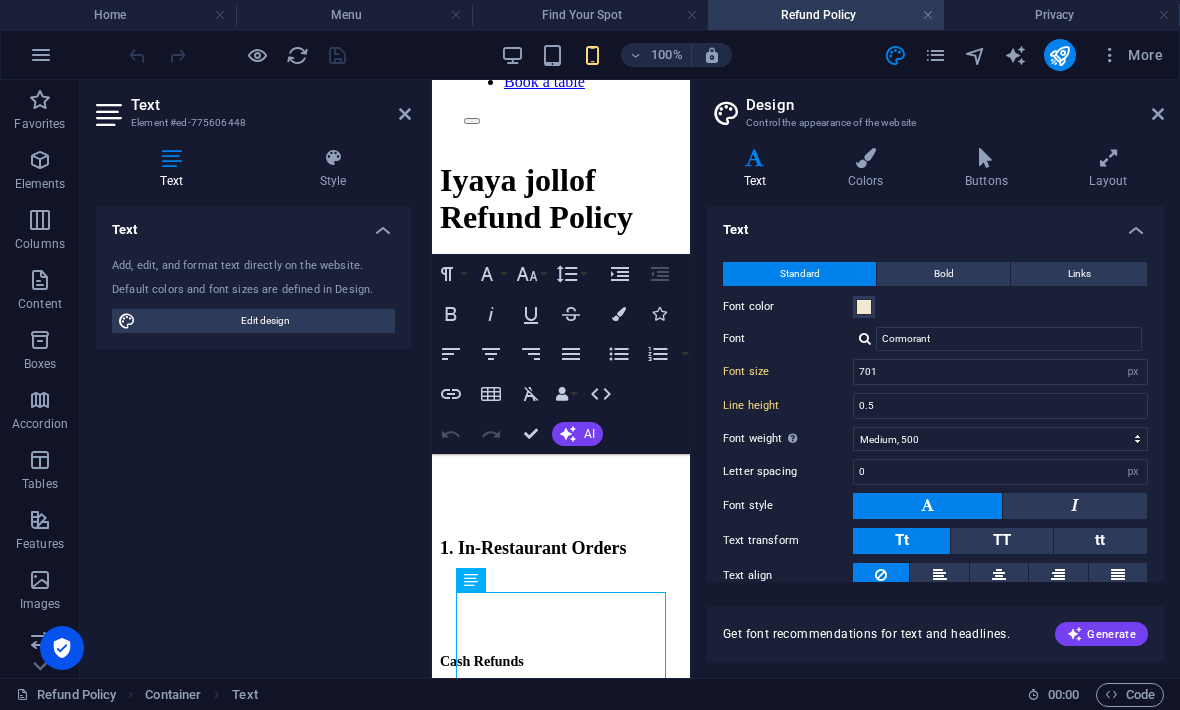 click on "Bold" at bounding box center [943, 274] 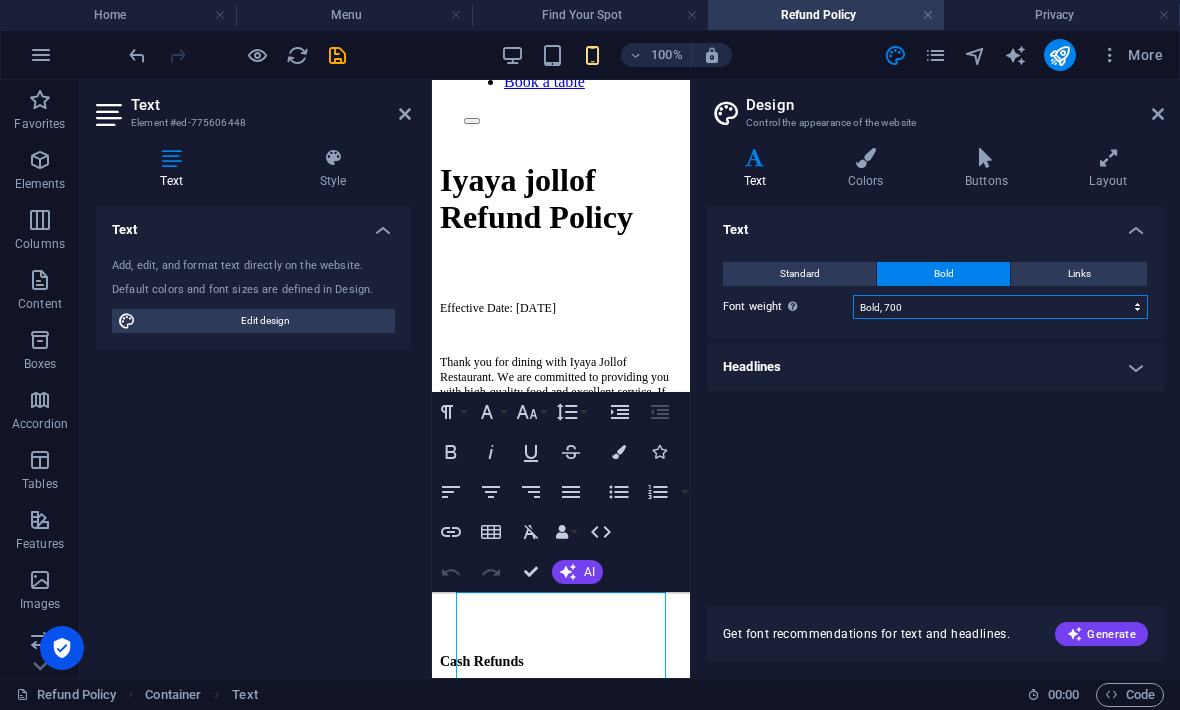 click on "Thin, 100 Extra-light, 200 Light, 300 Regular, 400 Medium, 500 Semi-bold, 600 Bold, 700 Extra-bold, 800 Black, 900" at bounding box center [1000, 307] 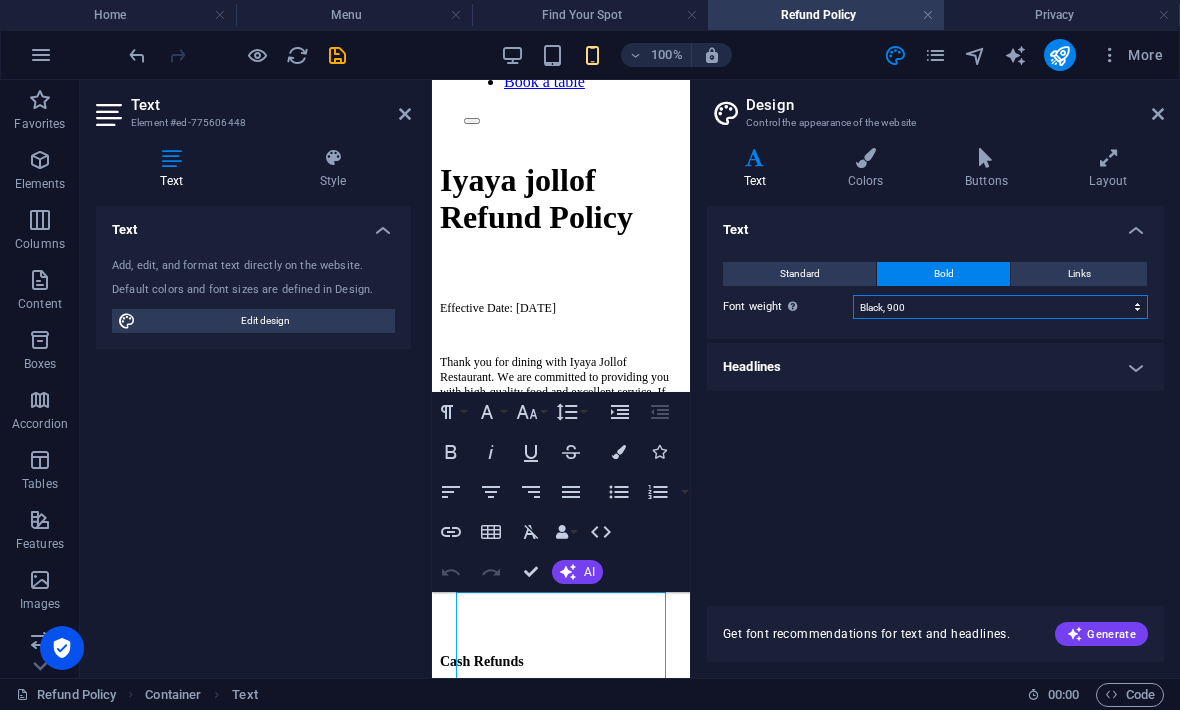 click on "Thin, 100 Extra-light, 200 Light, 300 Regular, 400 Medium, 500 Semi-bold, 600 Bold, 700 Extra-bold, 800 Black, 900" at bounding box center [1000, 307] 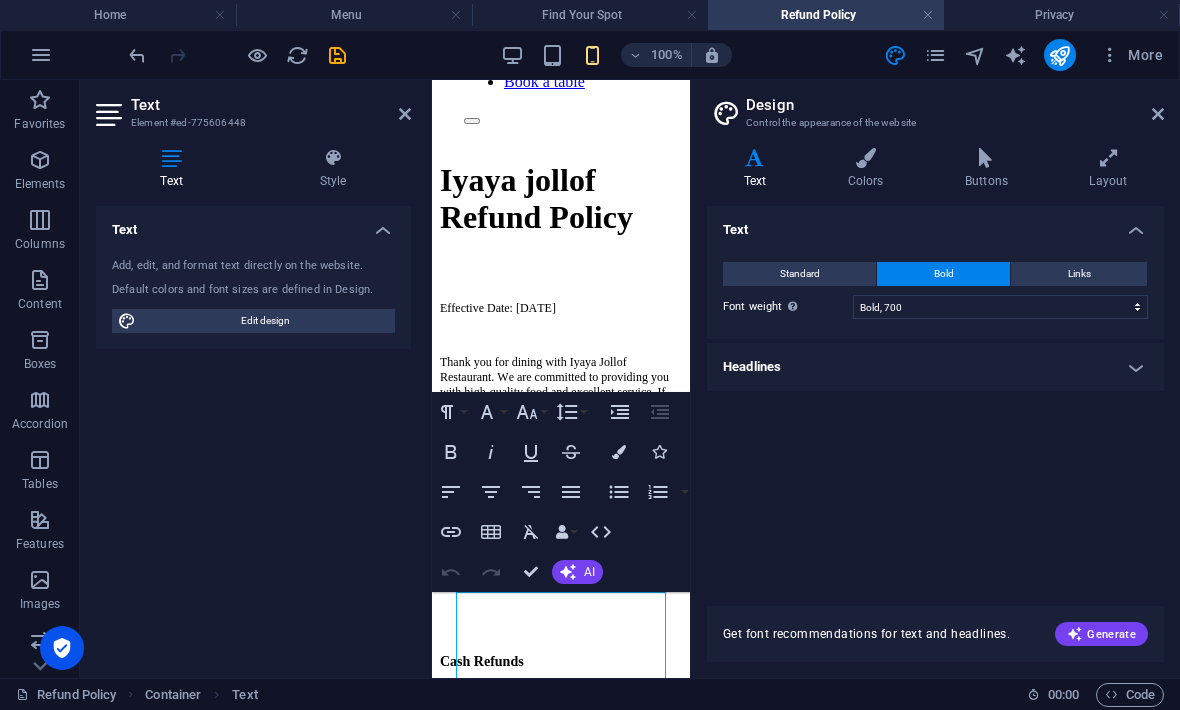 click on "Headlines" at bounding box center (935, 367) 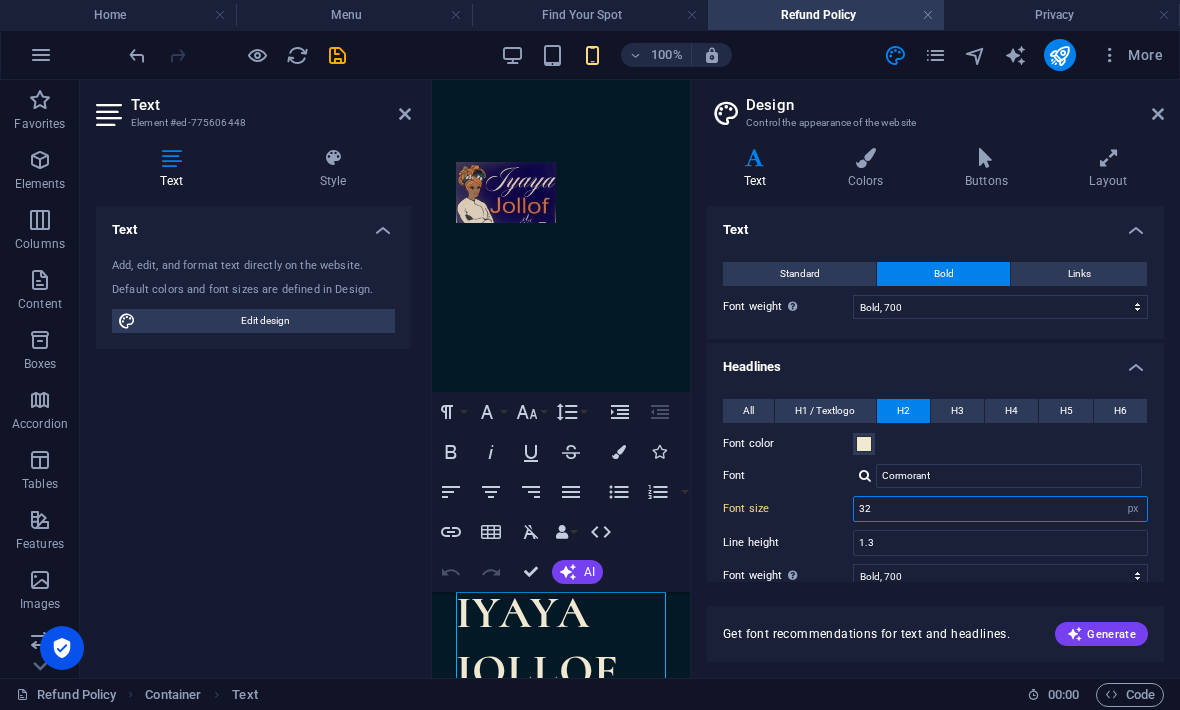 click on "32" at bounding box center (1000, 509) 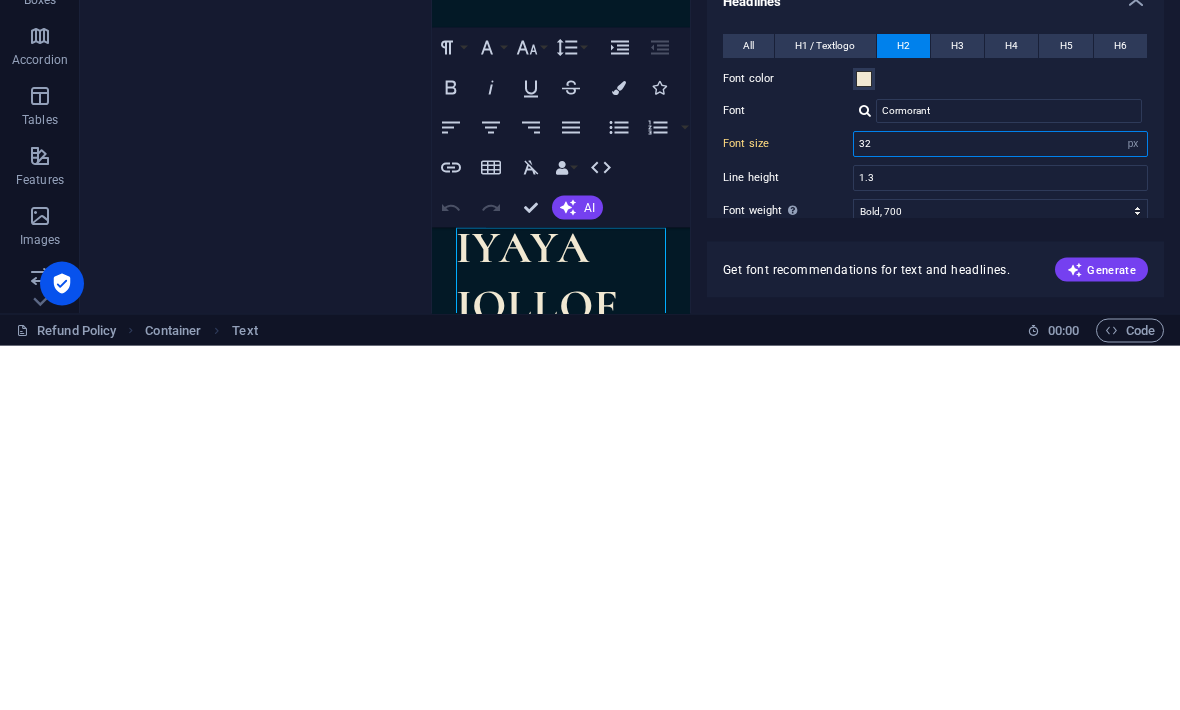 click on "32" at bounding box center [1000, 509] 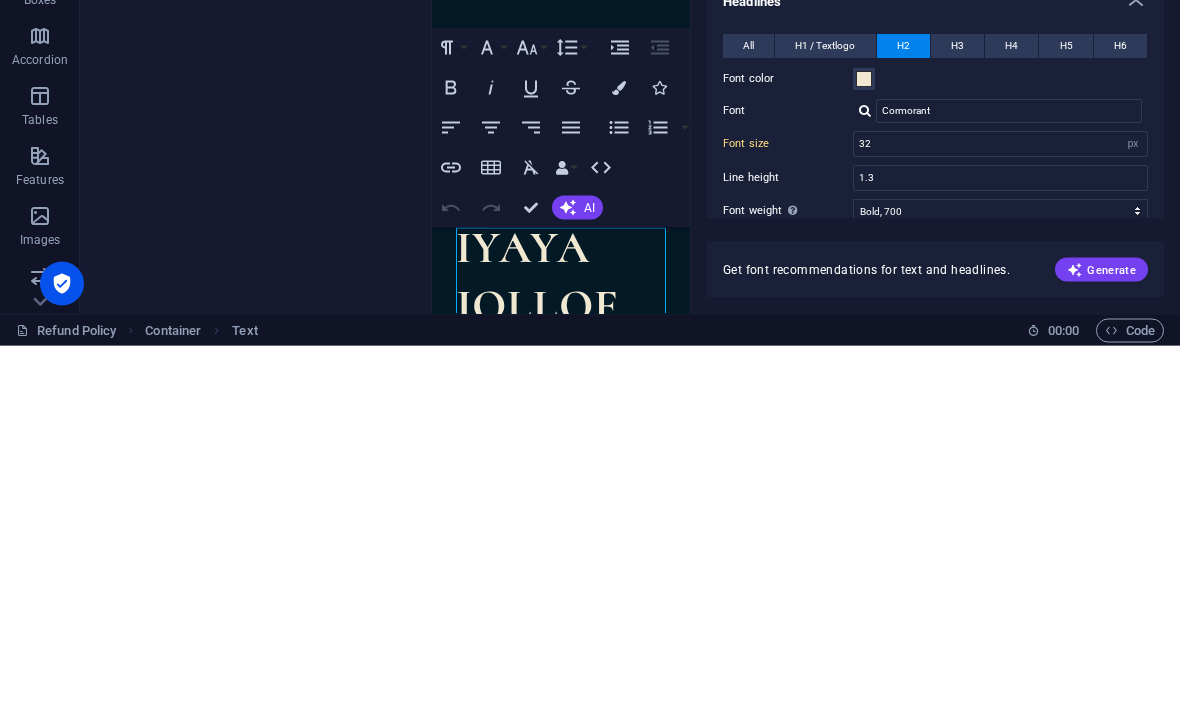 click on "All H1 / Textlogo H2 H3 H4 H5 H6 Font color Font Cormorant Line height 1.3 Font weight To display the font weight correctly, it may need to be enabled.  Manage Fonts Thin, 100 Extra-light, 200 Light, 300 Regular, 400 Medium, 500 Semi-bold, 600 Bold, 700 Extra-bold, 800 Black, 900 Letter spacing 1 rem px Font style Text transform Tt TT tt Decoration Text align Margin bottom 0 rem px vh Font color Font Cormorant Font size 40 rem px em % Line height 1.3 Font weight To display the font weight correctly, it may need to be enabled.  Manage Fonts Thin, 100 Extra-light, 200 Light, 300 Regular, 400 Medium, 500 Semi-bold, 600 Bold, 700 Extra-bold, 800 Black, 900 Letter spacing 1 rem px Font style Text transform Tt TT tt Decoration Text align Margin bottom 0 rem px vh Font color Font Cormorant Font size 32 rem px em % Line height 1.3 Font weight To display the font weight correctly, it may need to be enabled.  Manage Fonts Thin, 100 Extra-light, 200 Light, 300 Regular, 400 Medium, 500 Semi-bold, 600 Bold, 700 Black, 900" at bounding box center (935, 597) 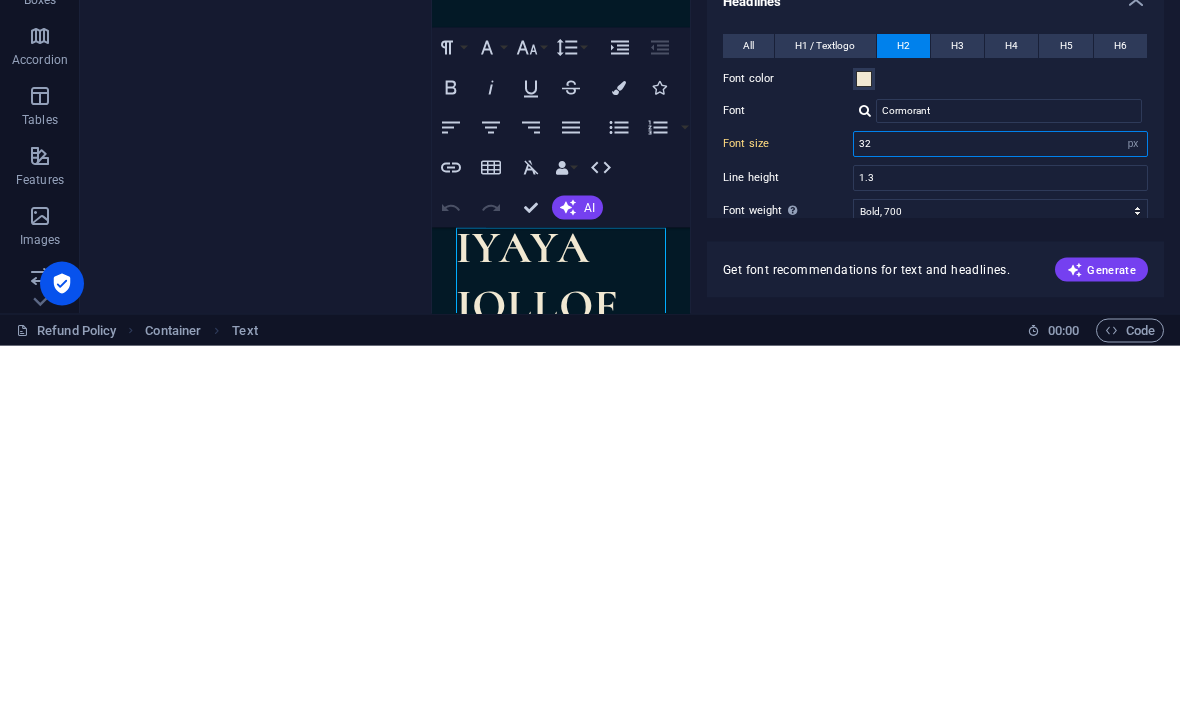 click on "32" at bounding box center (1000, 509) 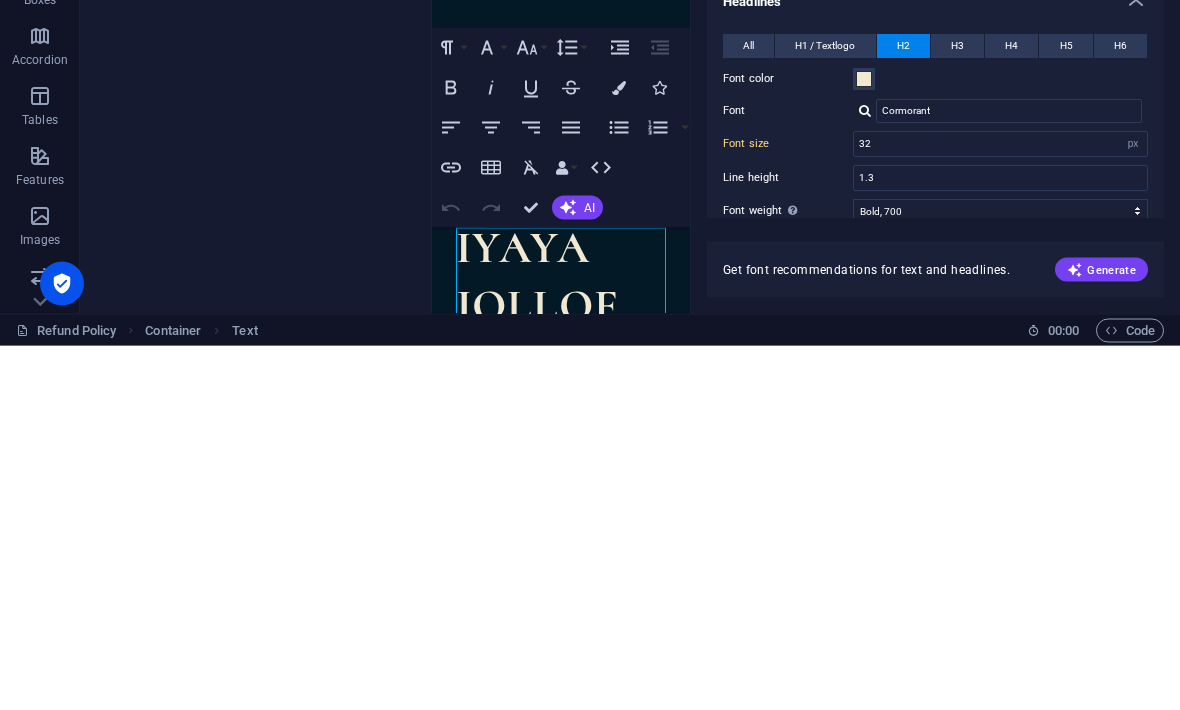 click on "All H1 / Textlogo H2 H3 H4 H5 H6 Font color Font Cormorant Line height 1.3 Font weight To display the font weight correctly, it may need to be enabled.  Manage Fonts Thin, 100 Extra-light, 200 Light, 300 Regular, 400 Medium, 500 Semi-bold, 600 Bold, 700 Extra-bold, 800 Black, 900 Letter spacing 1 rem px Font style Text transform Tt TT tt Decoration Text align Margin bottom 0 rem px vh Font color Font Cormorant Font size 40 rem px em % Line height 1.3 Font weight To display the font weight correctly, it may need to be enabled.  Manage Fonts Thin, 100 Extra-light, 200 Light, 300 Regular, 400 Medium, 500 Semi-bold, 600 Bold, 700 Extra-bold, 800 Black, 900 Letter spacing 1 rem px Font style Text transform Tt TT tt Decoration Text align Margin bottom 0 rem px vh Font color Font Cormorant Font size 32 rem px em % Line height 1.3 Font weight To display the font weight correctly, it may need to be enabled.  Manage Fonts Thin, 100 Extra-light, 200 Light, 300 Regular, 400 Medium, 500 Semi-bold, 600 Bold, 700 Black, 900" at bounding box center [935, 597] 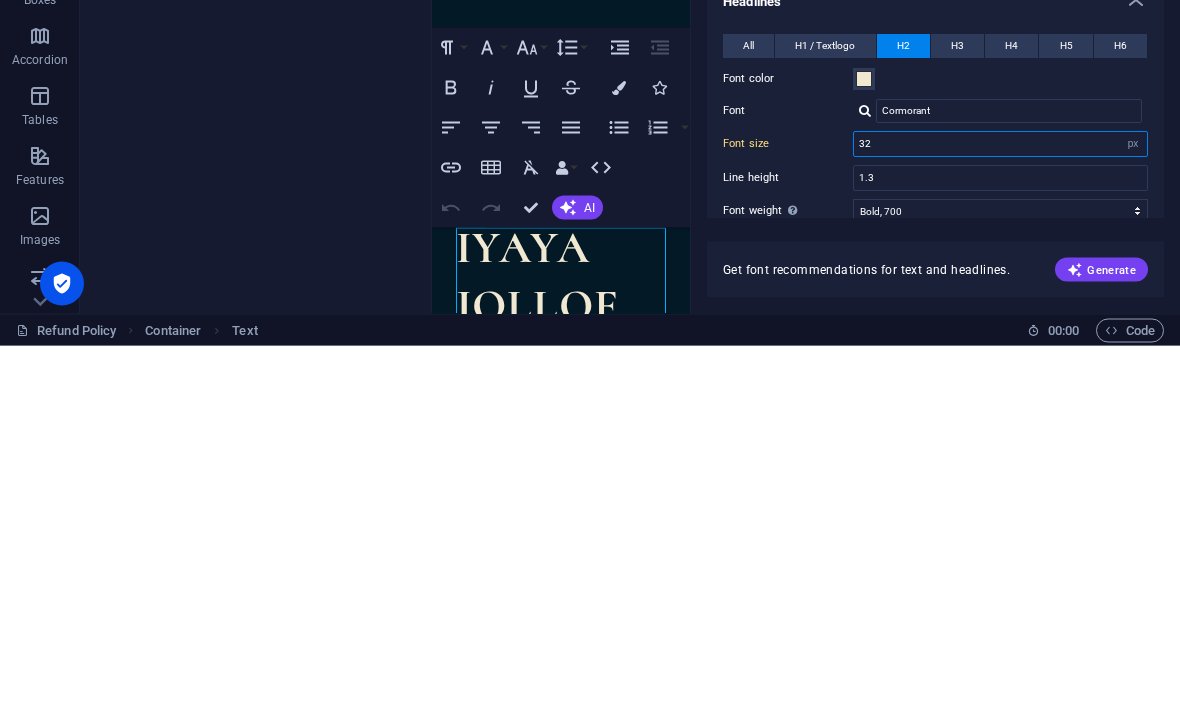 click on "32" at bounding box center (1000, 509) 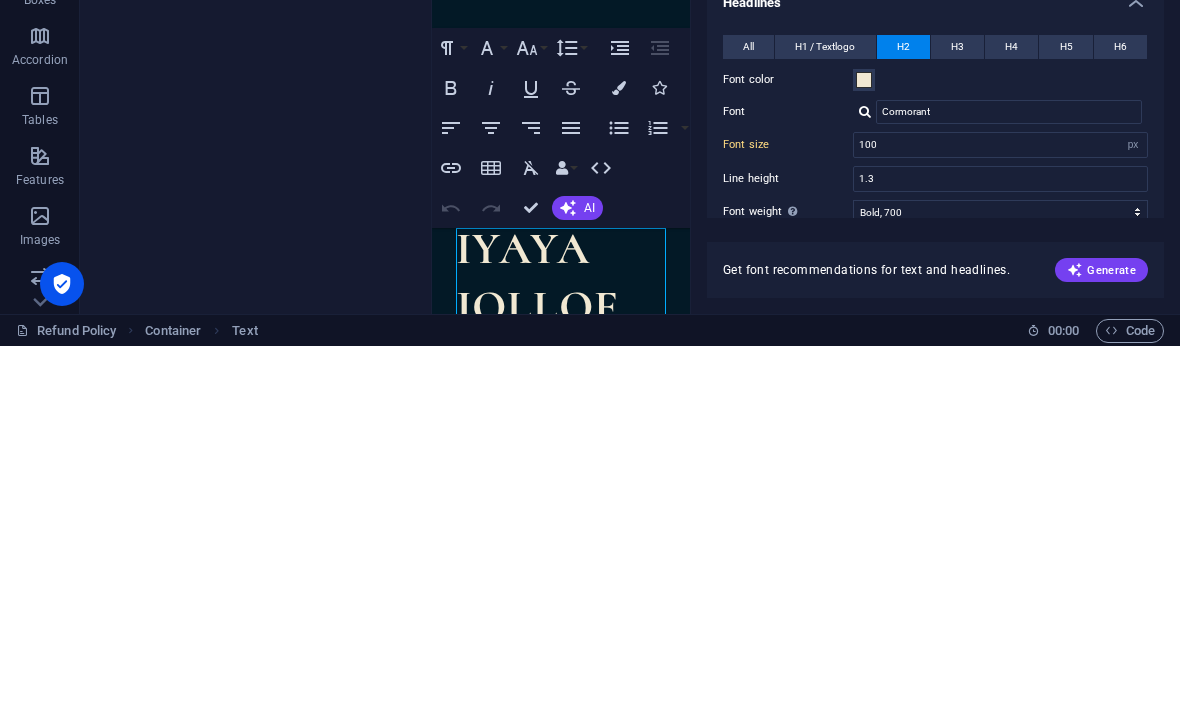 click on "Text Add, edit, and format text directly on the website. Default colors and font sizes are defined in Design. Edit design Alignment Left aligned Centered Right aligned" at bounding box center (253, 434) 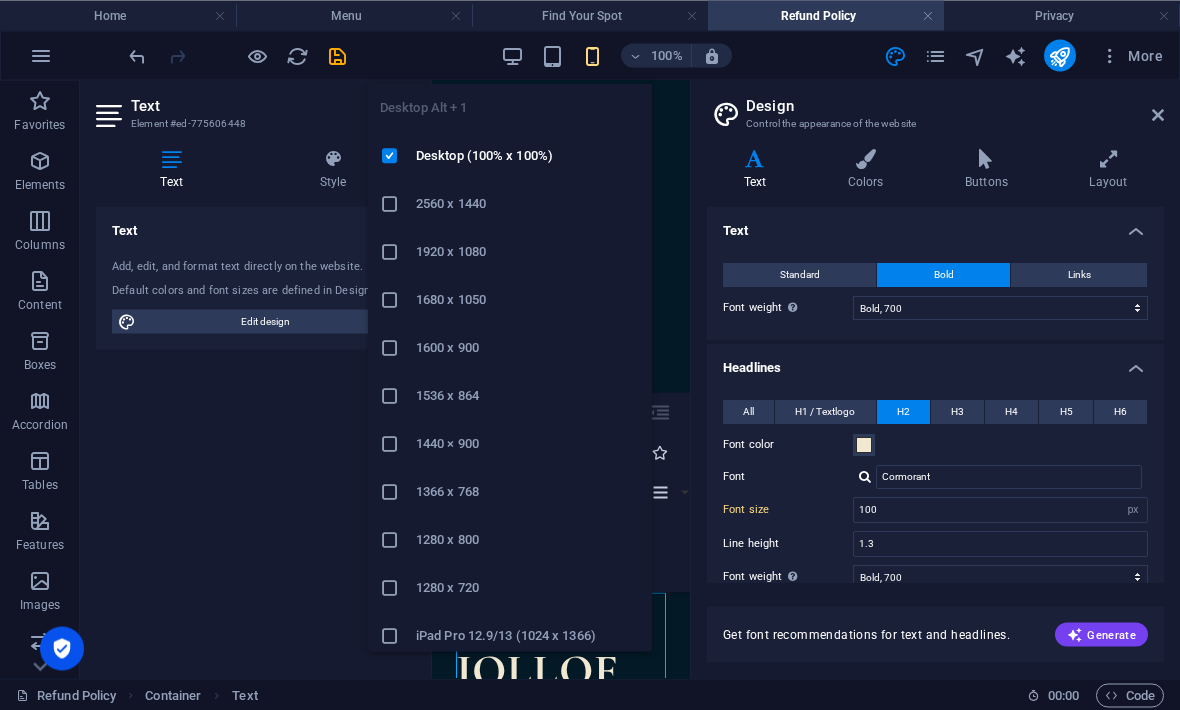 click on "Desktop (100% x 100%)" at bounding box center (528, 155) 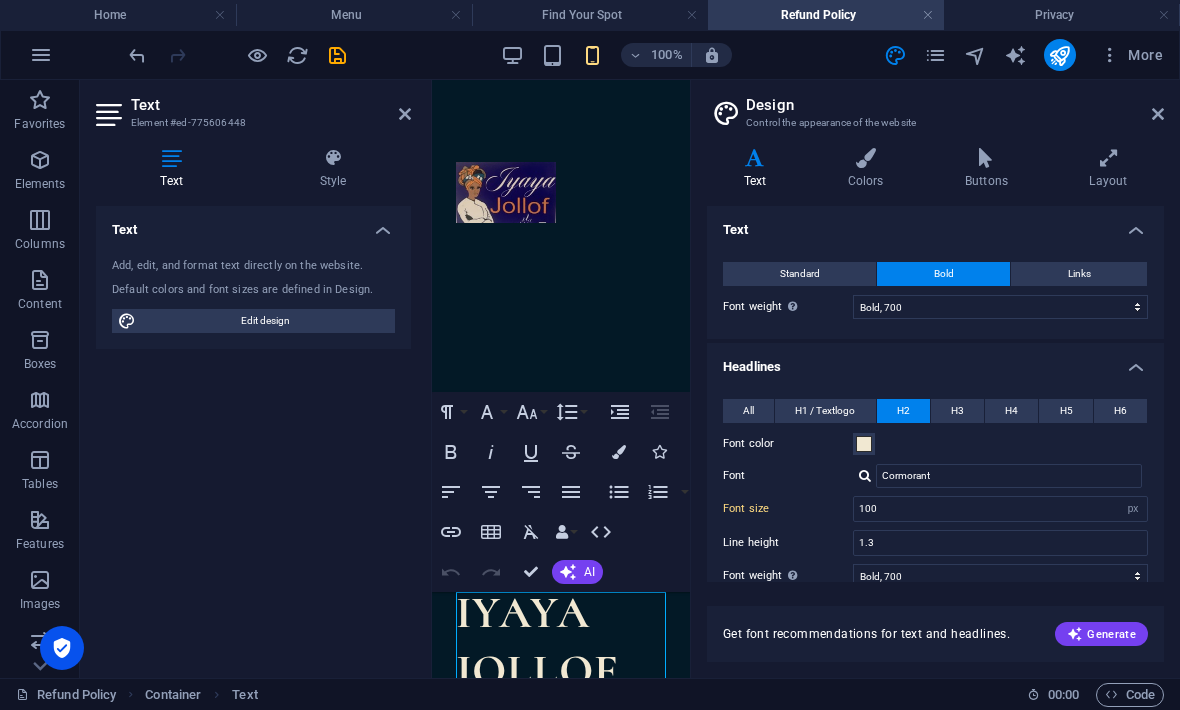 click at bounding box center [405, 114] 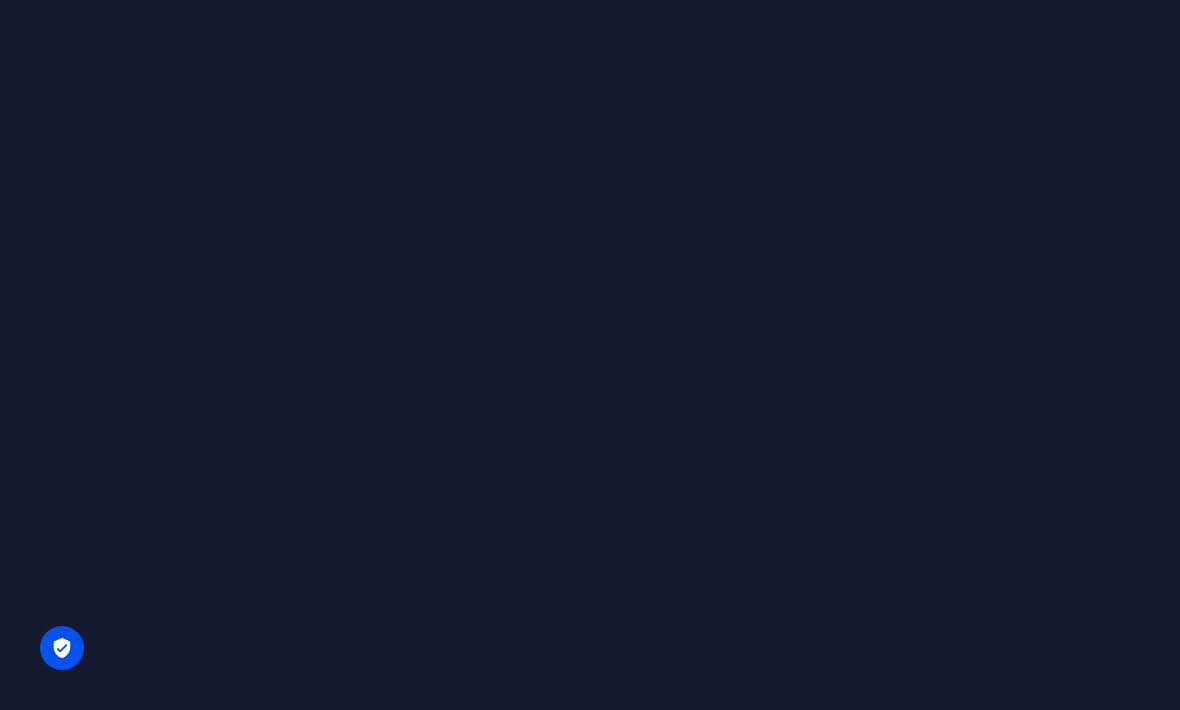scroll, scrollTop: 0, scrollLeft: 0, axis: both 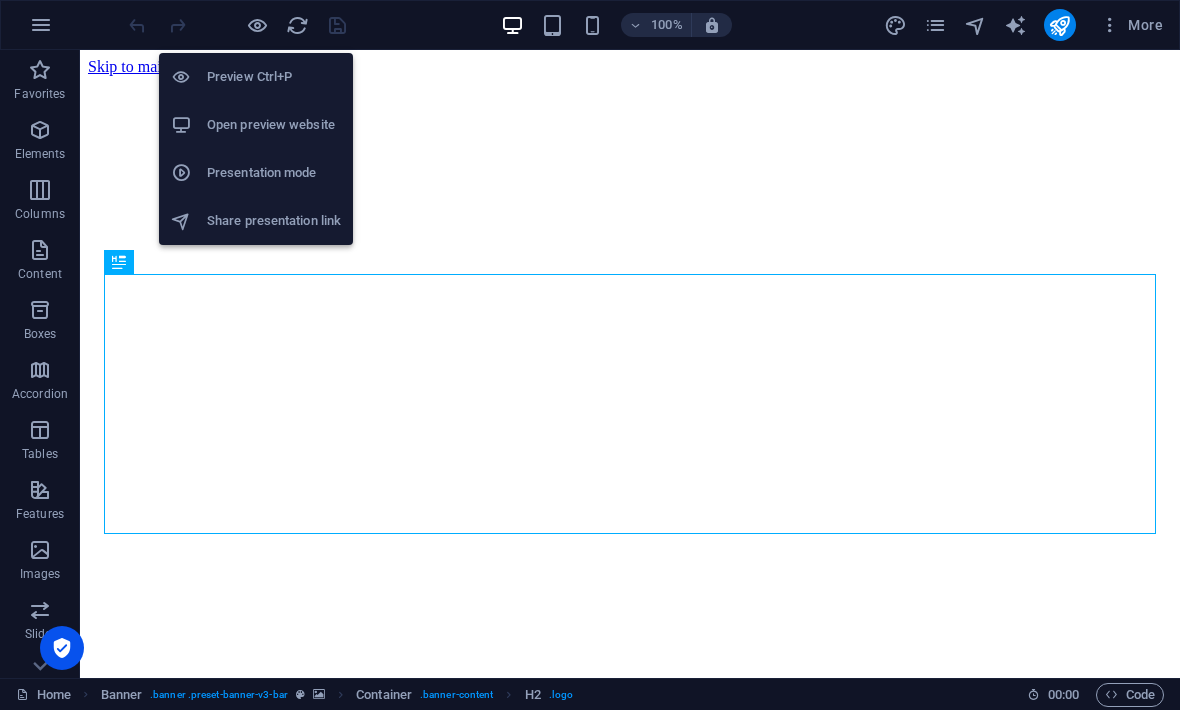 click on "Open preview website" at bounding box center [274, 125] 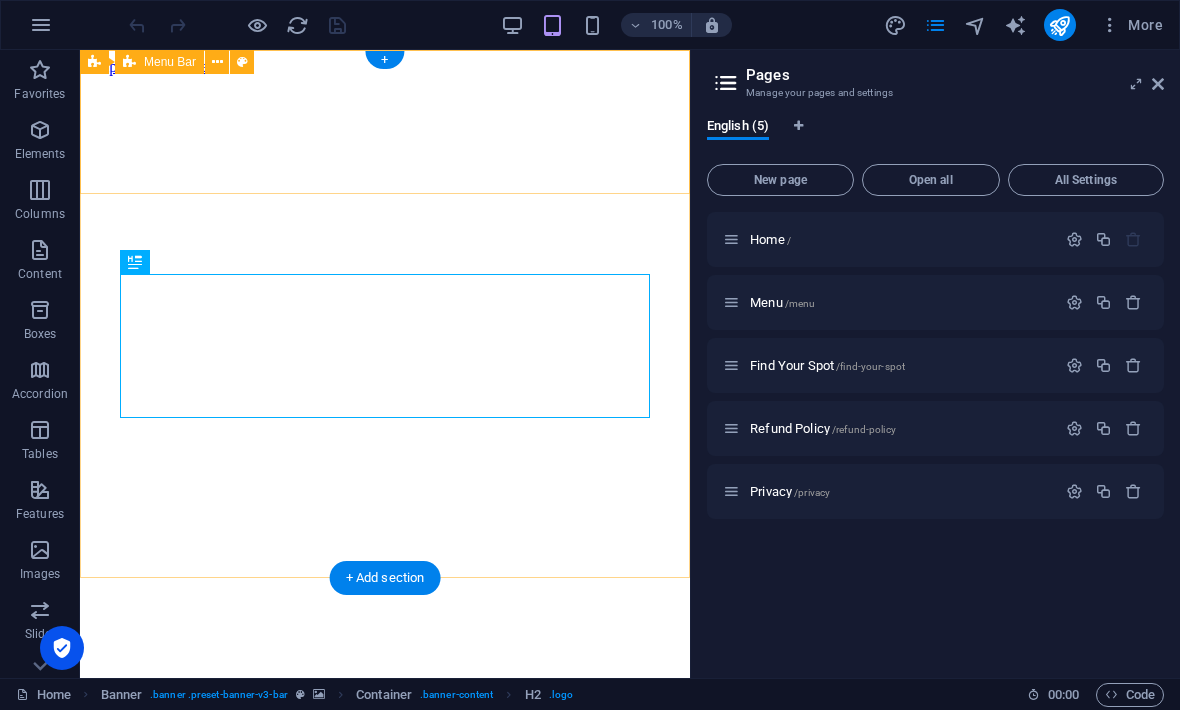 click on "Home Menu Book a table" at bounding box center [385, 1500] 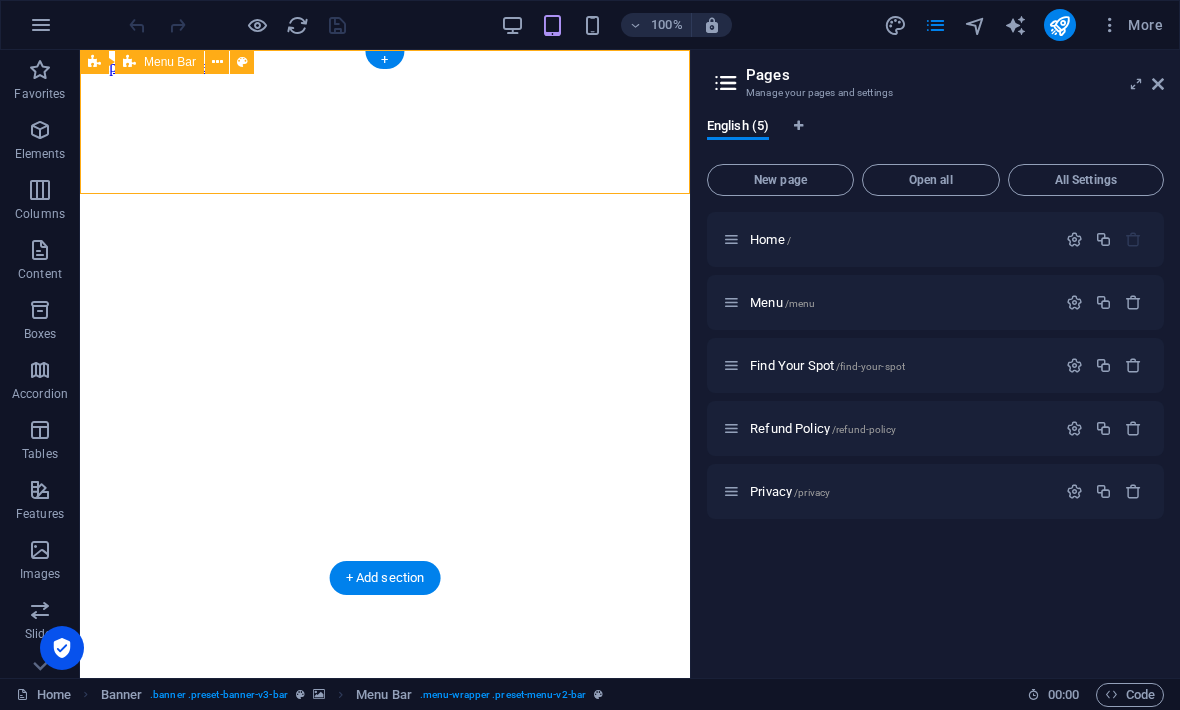 click on "100% More" at bounding box center [648, 25] 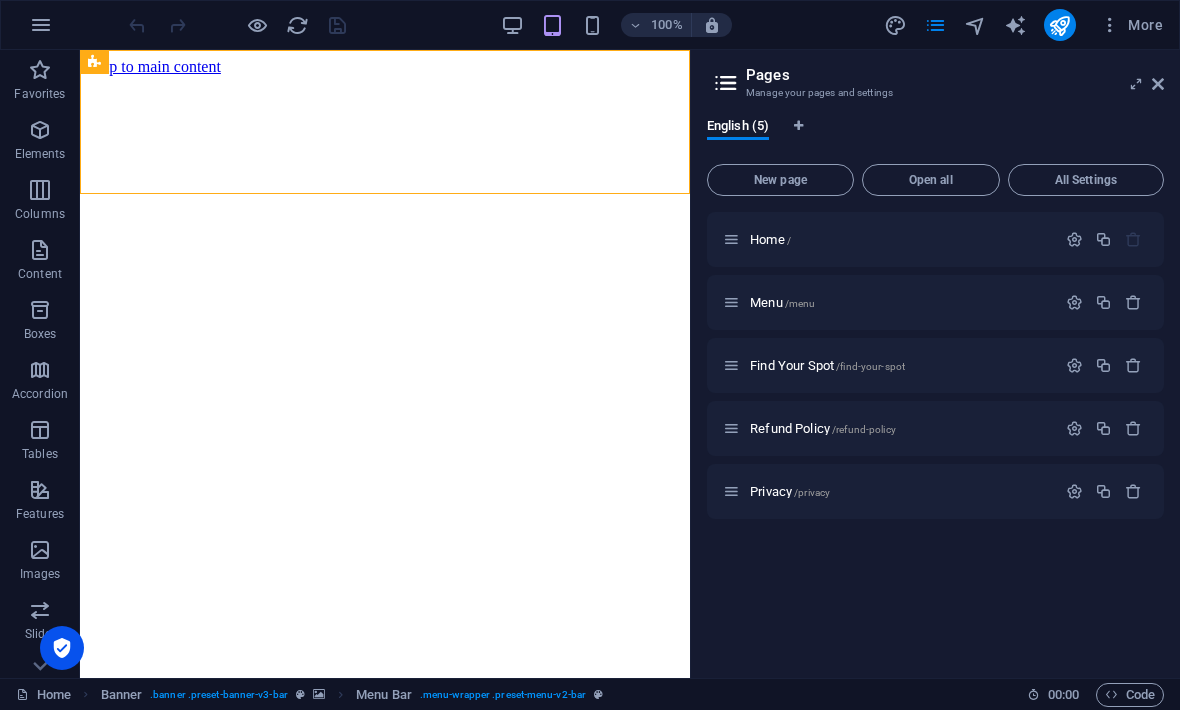 click at bounding box center (1158, 84) 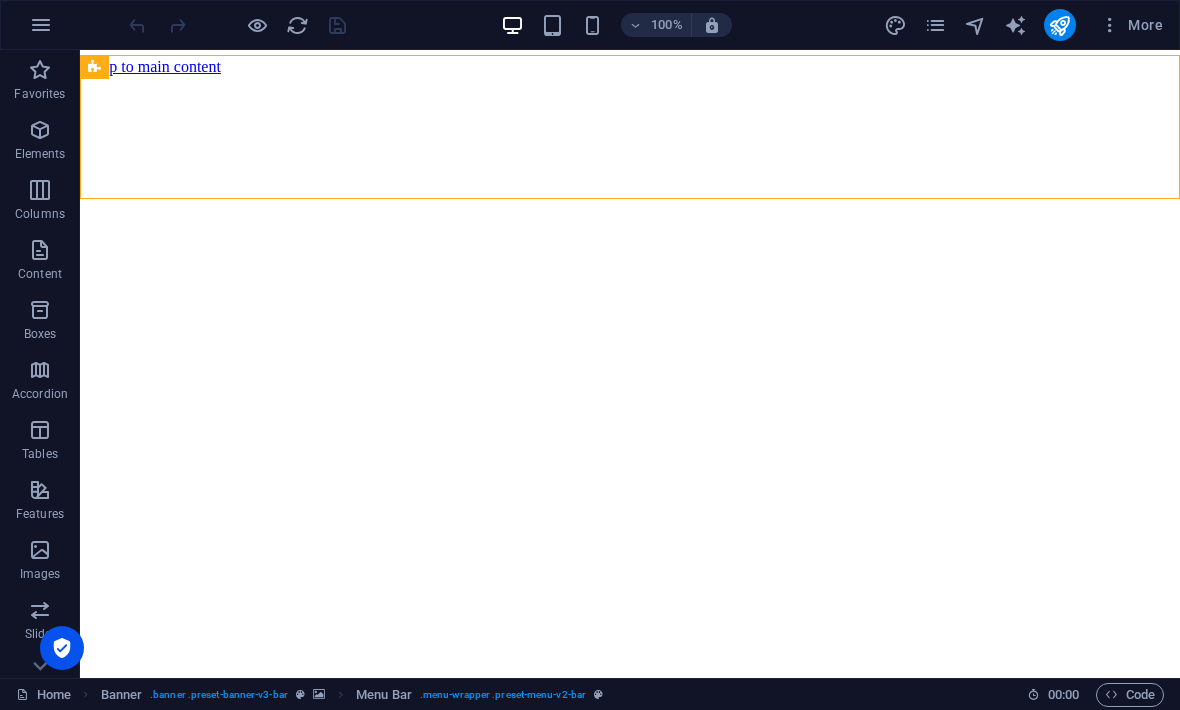 scroll, scrollTop: 0, scrollLeft: 0, axis: both 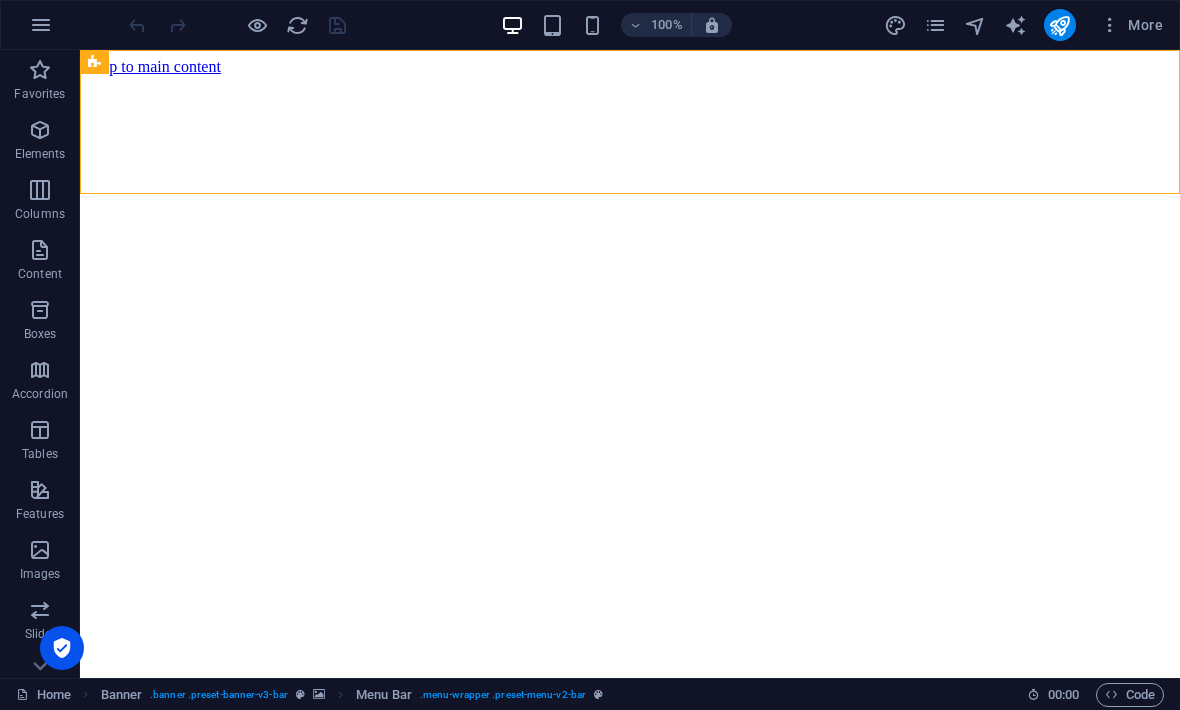 click at bounding box center (935, 25) 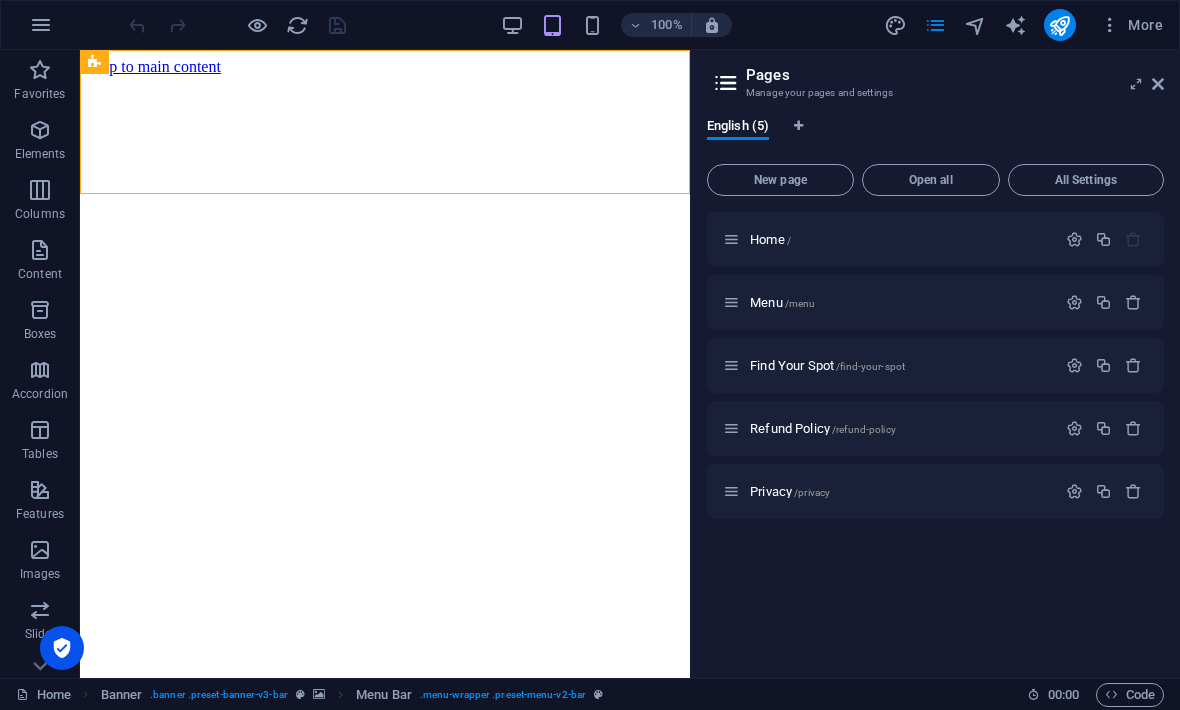 click on "Open all" at bounding box center [931, 180] 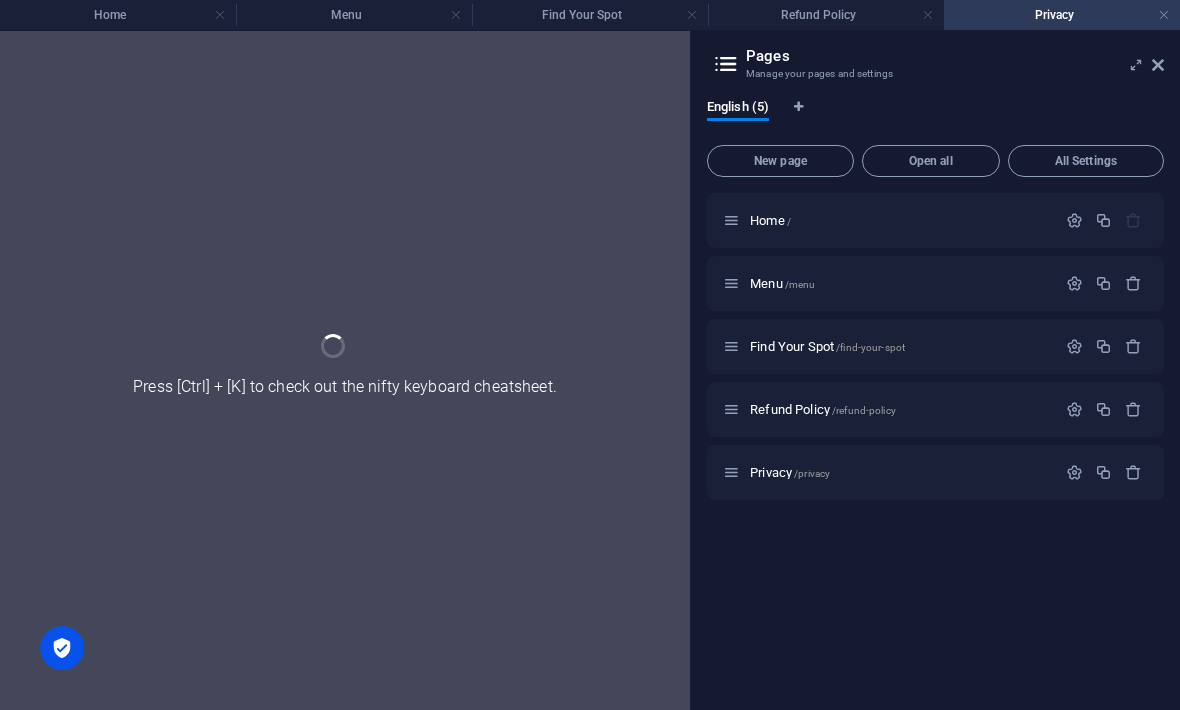 click on "Home" at bounding box center (118, 15) 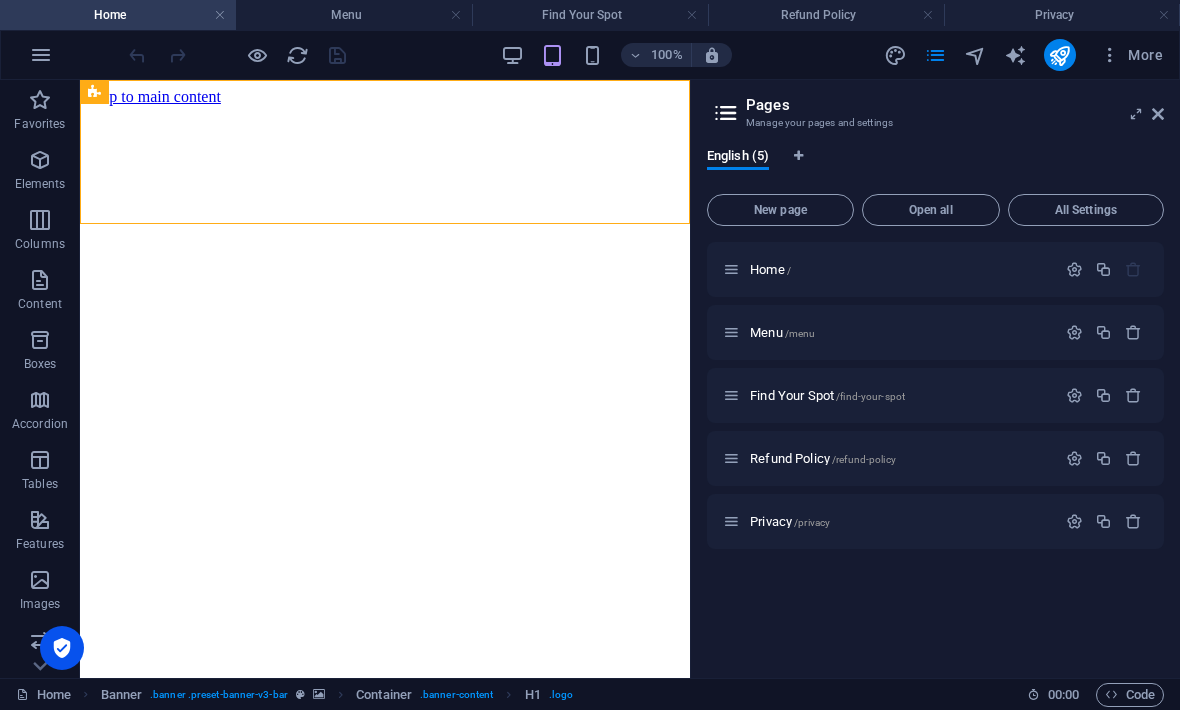 scroll, scrollTop: 721, scrollLeft: 0, axis: vertical 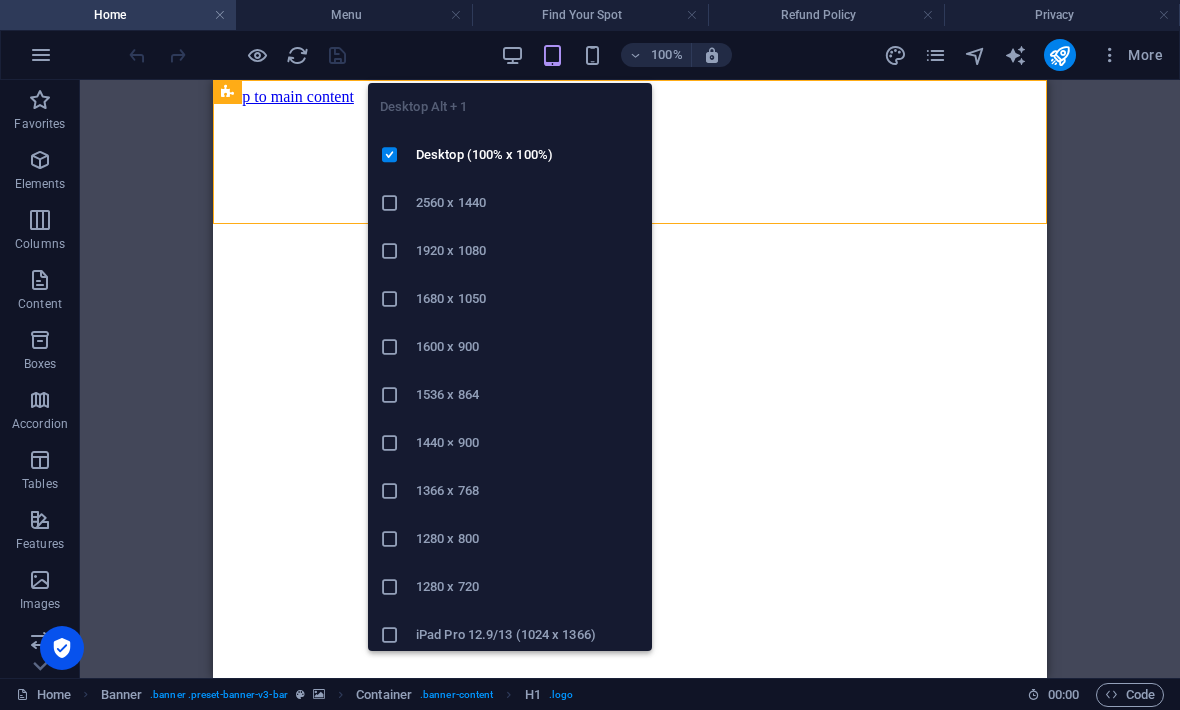 click on "Desktop (100% x 100%)" at bounding box center (528, 155) 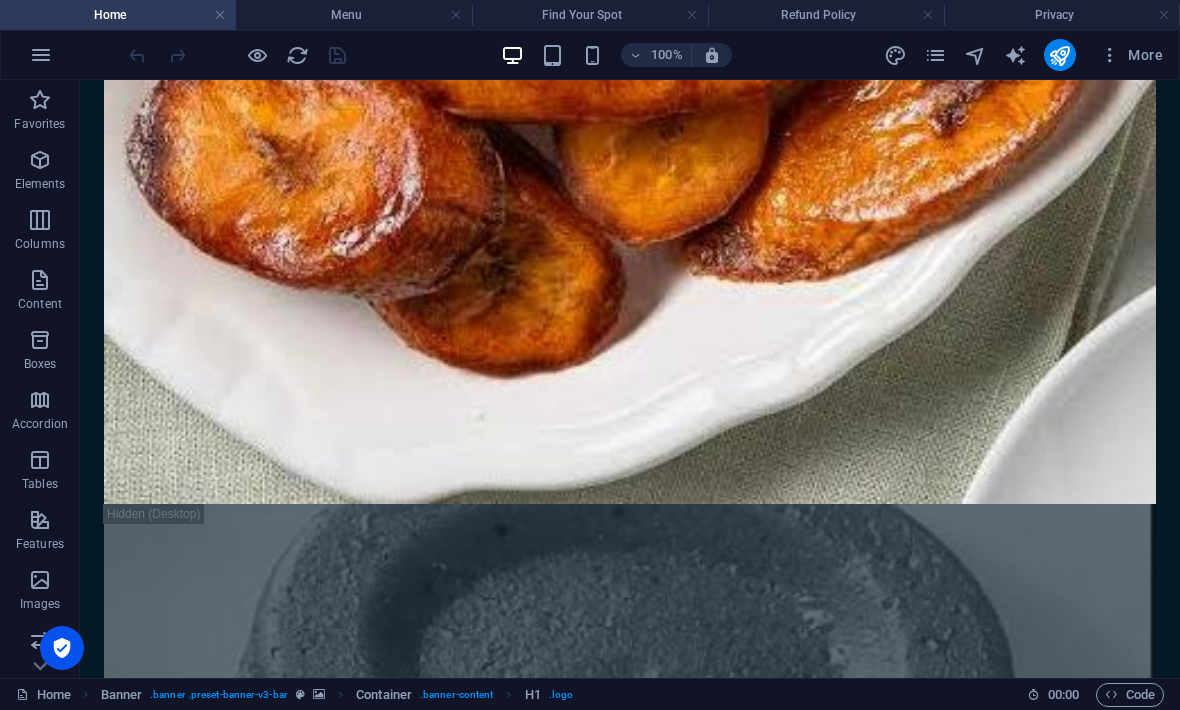 scroll, scrollTop: 6398, scrollLeft: 0, axis: vertical 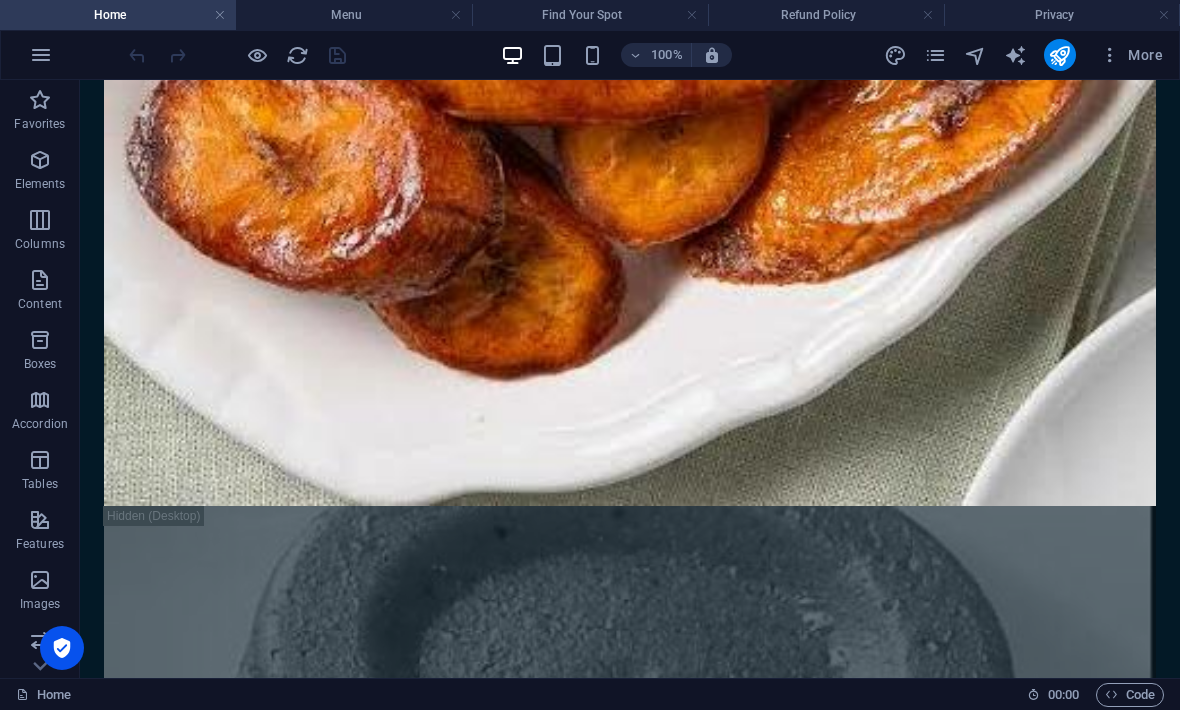 click at bounding box center [1059, 55] 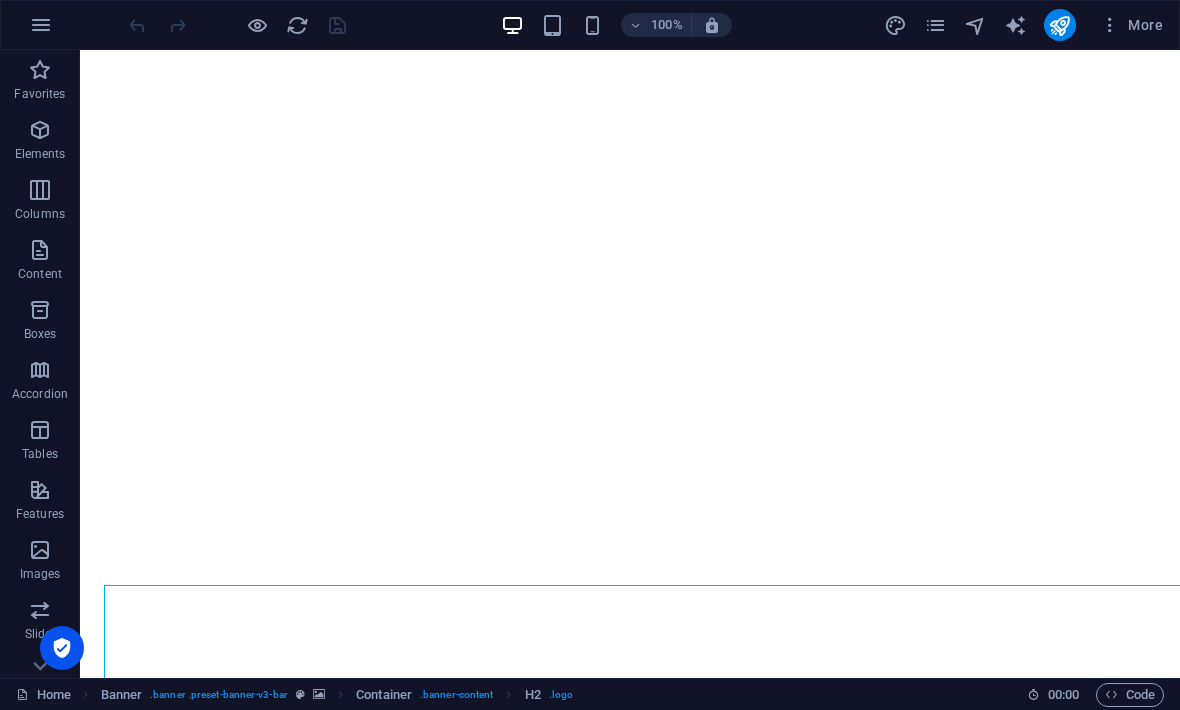 scroll, scrollTop: 0, scrollLeft: 0, axis: both 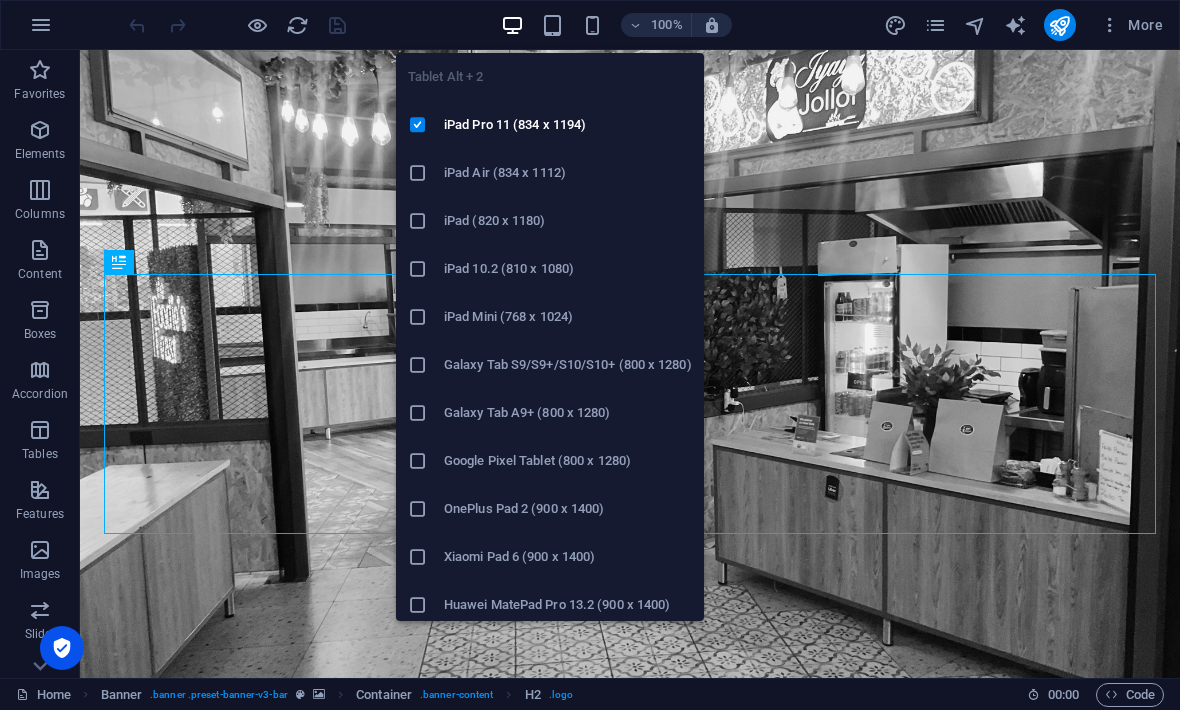 click on "iPad Mini (768 x 1024)" at bounding box center [568, 317] 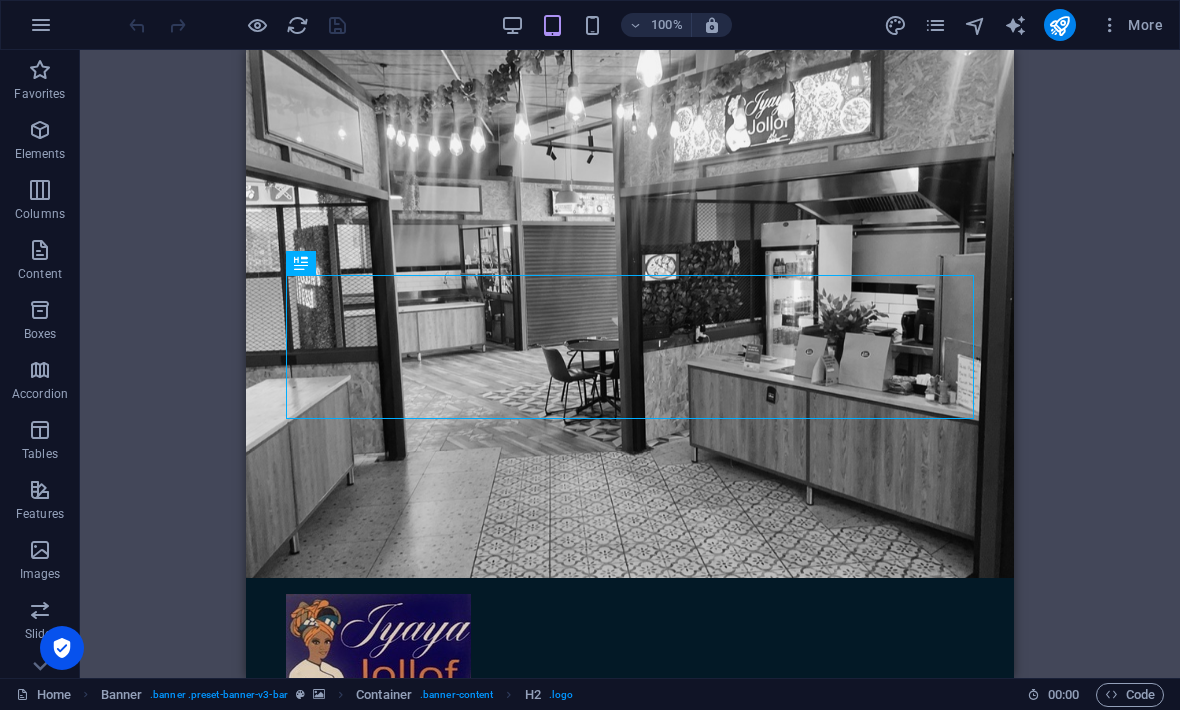 scroll, scrollTop: 0, scrollLeft: 0, axis: both 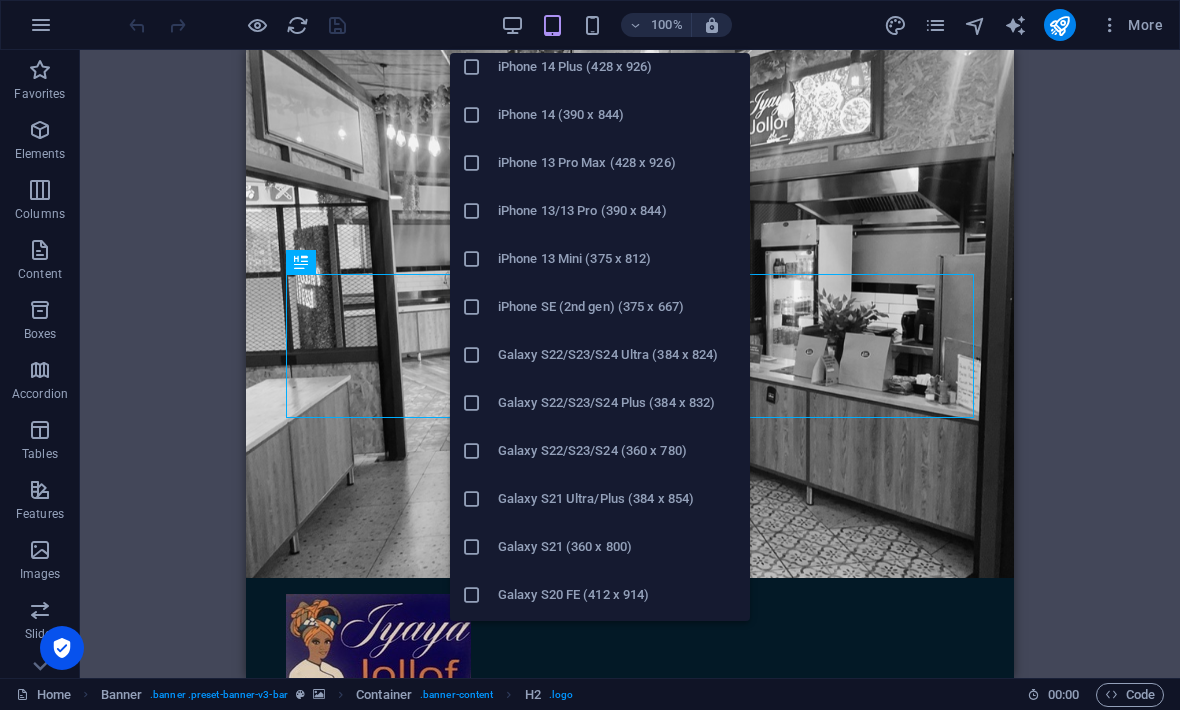 click on "iPhone SE (2nd gen) (375 x 667)" at bounding box center [618, 307] 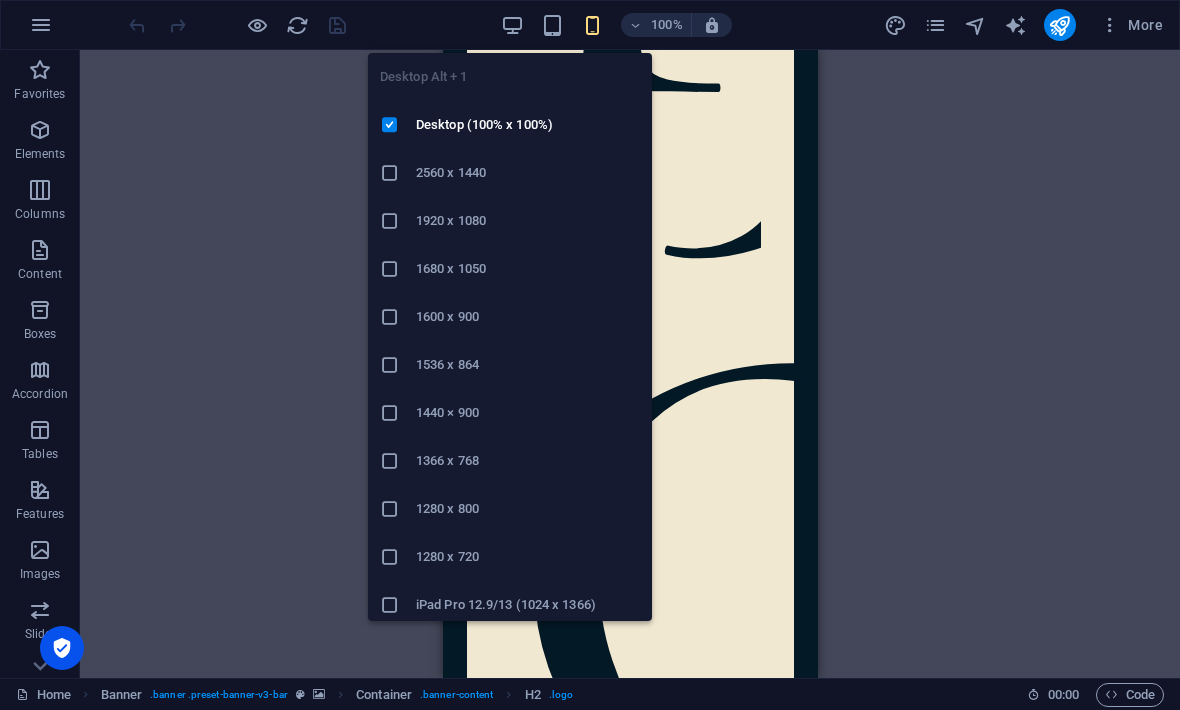 click on "Desktop (100% x 100%)" at bounding box center (528, 125) 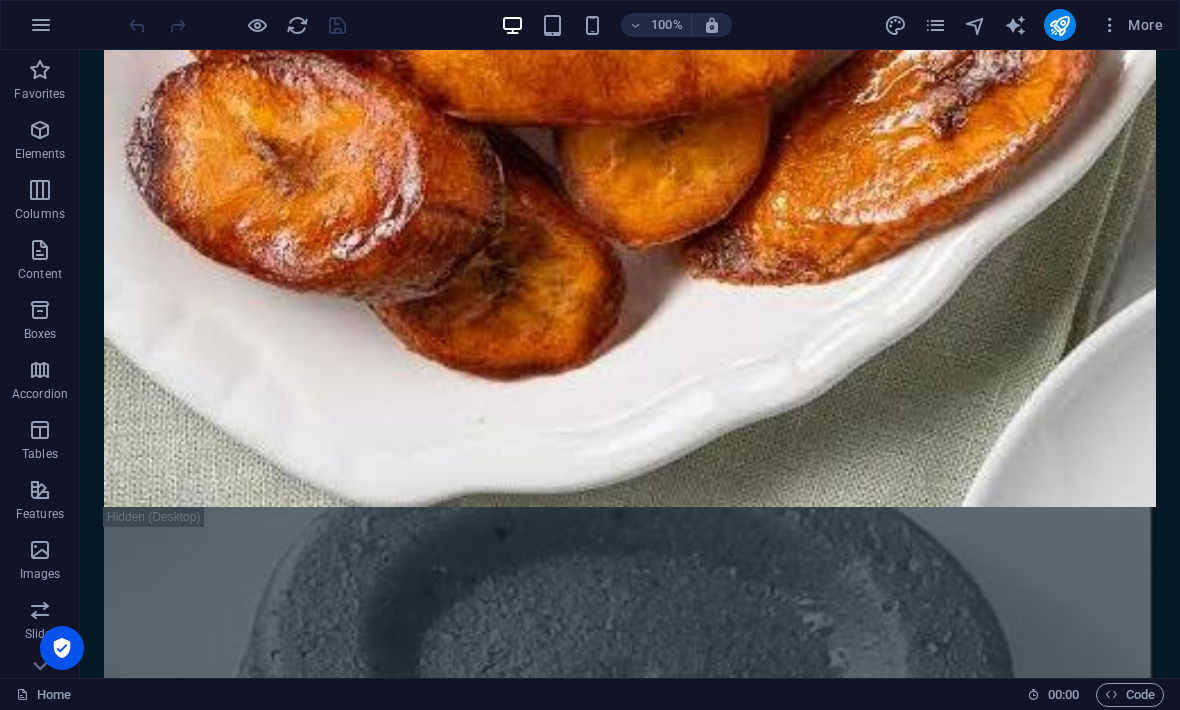 scroll, scrollTop: 6368, scrollLeft: 0, axis: vertical 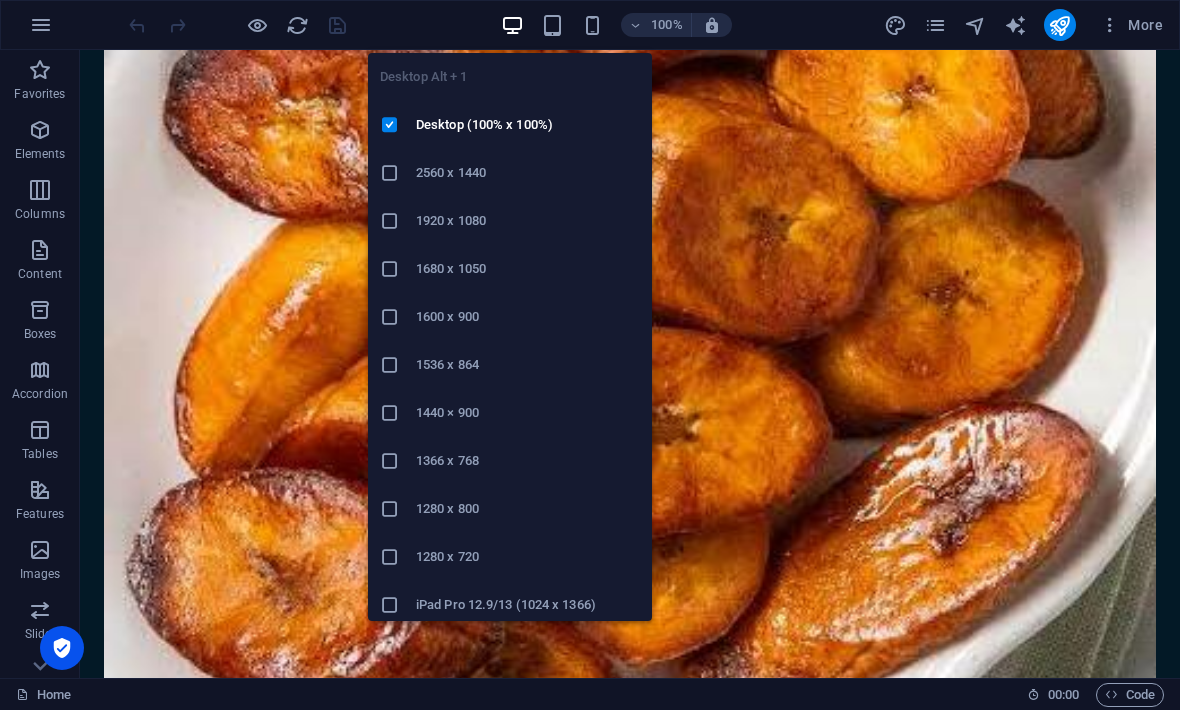 click on "1280 x 720" at bounding box center [528, 557] 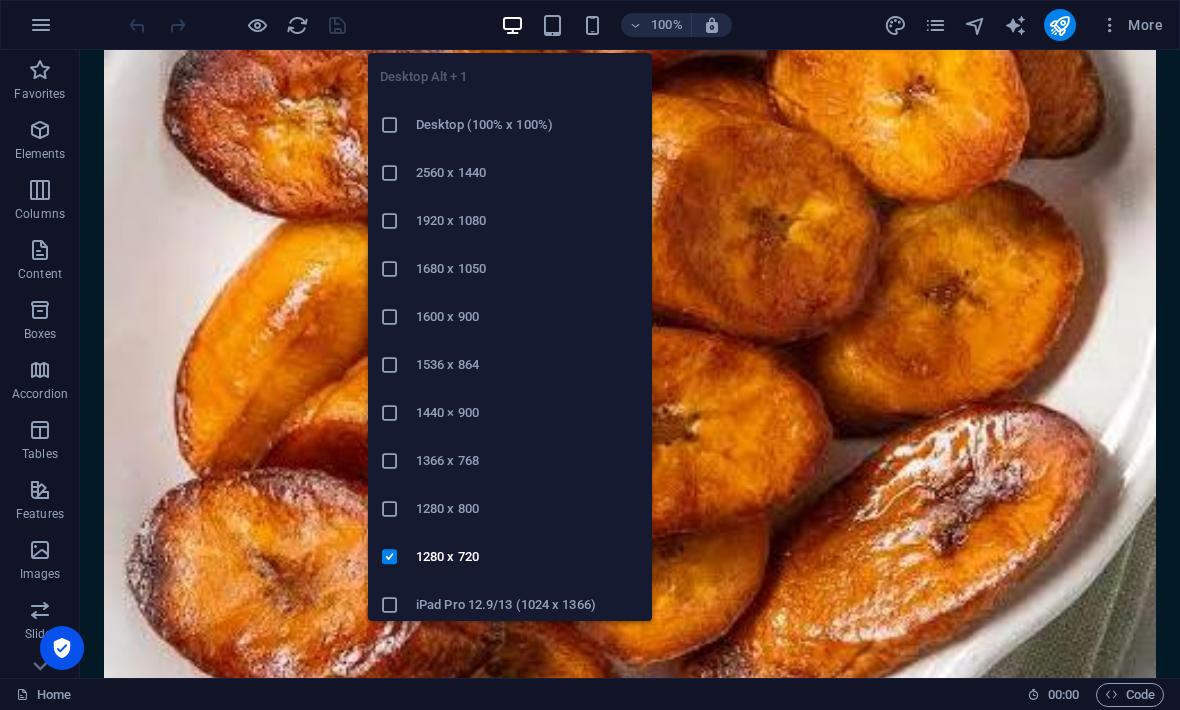 click on "Desktop (100% x 100%)" at bounding box center [528, 125] 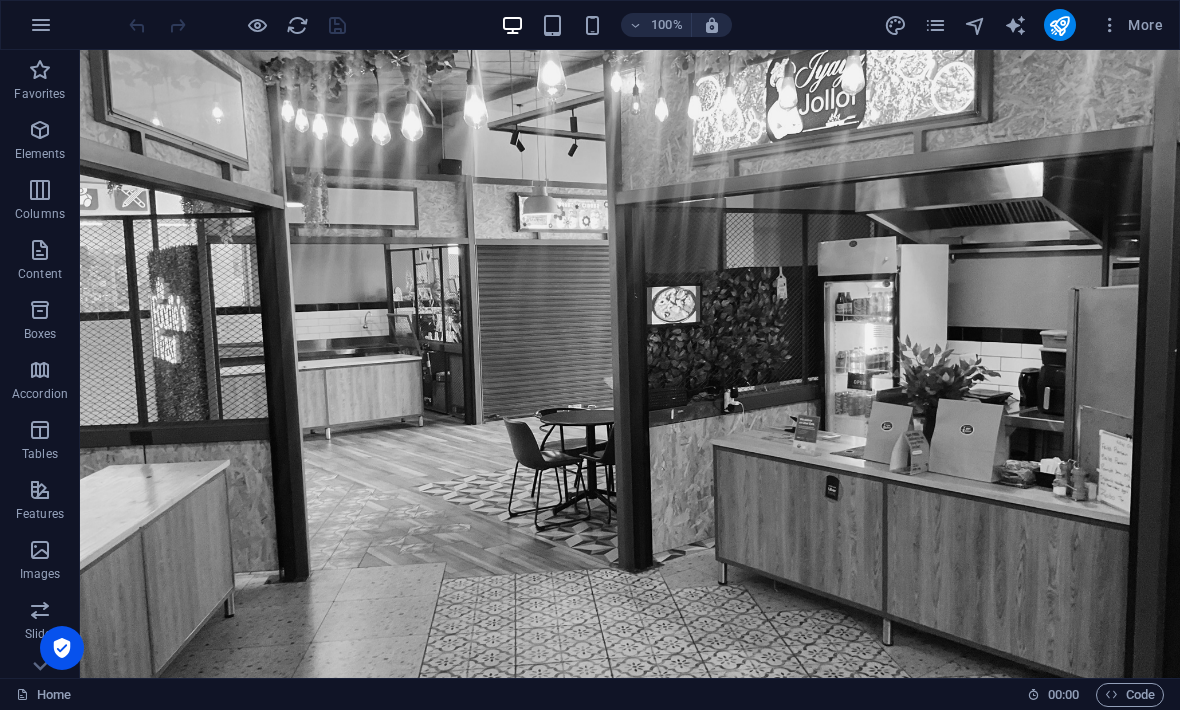 scroll, scrollTop: 0, scrollLeft: 0, axis: both 